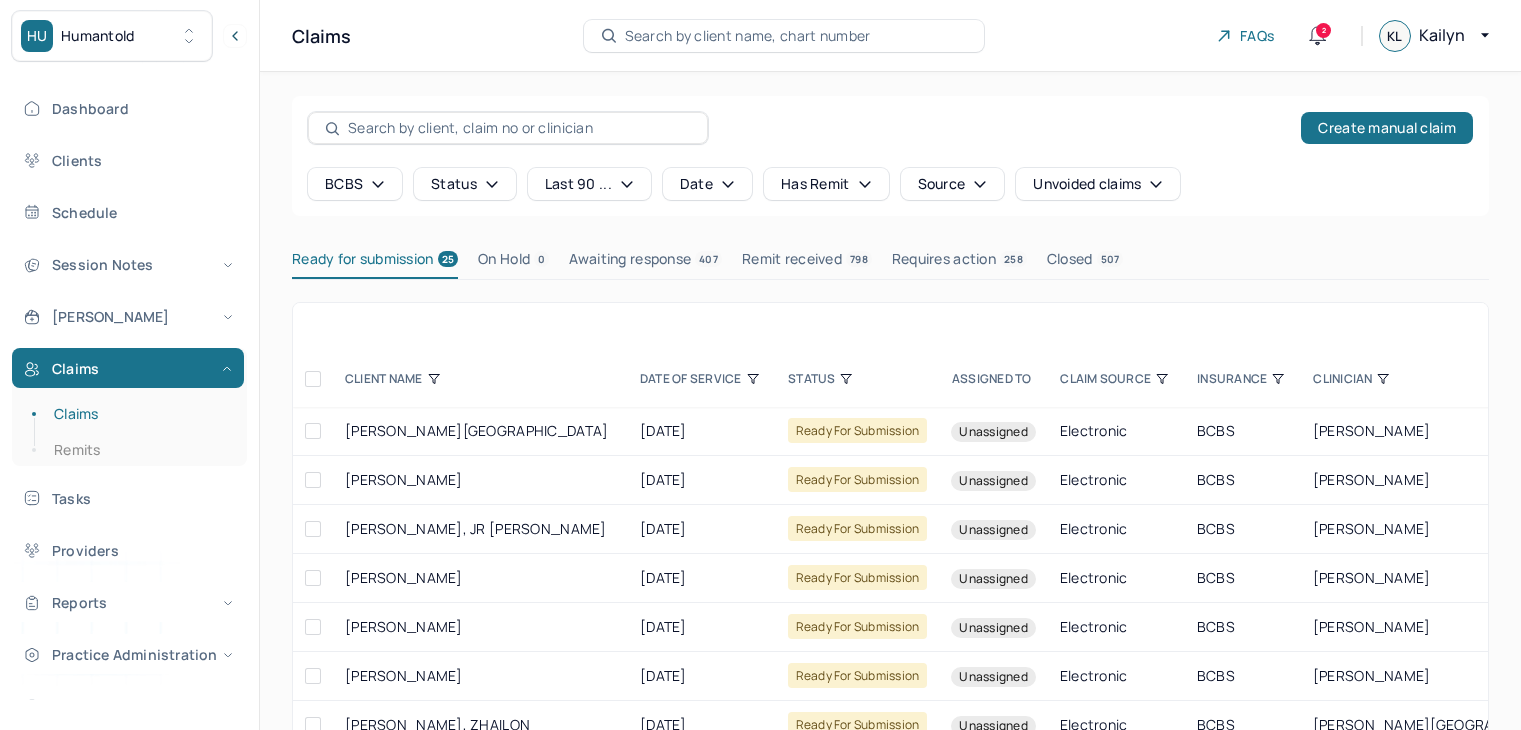scroll, scrollTop: 0, scrollLeft: 0, axis: both 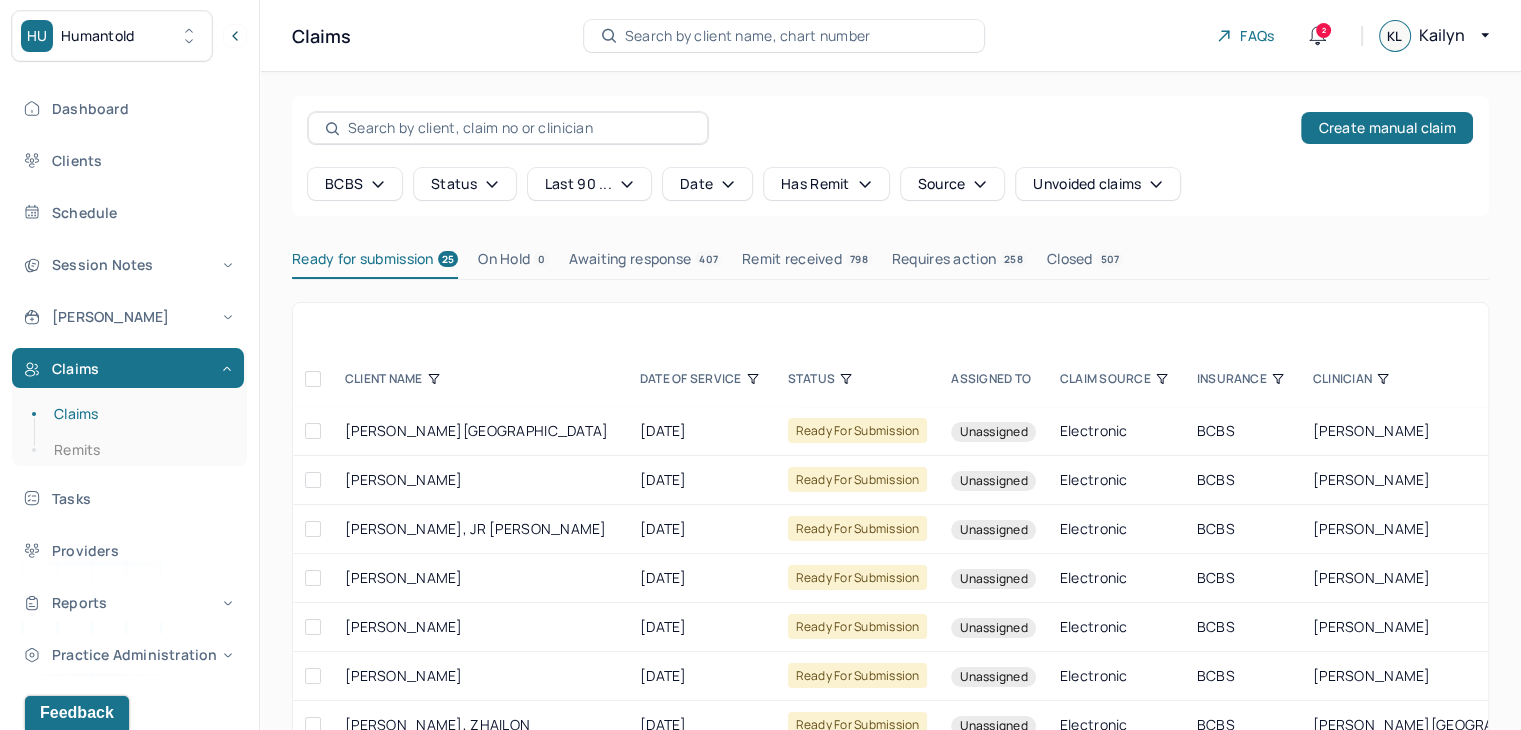 click at bounding box center [313, 379] 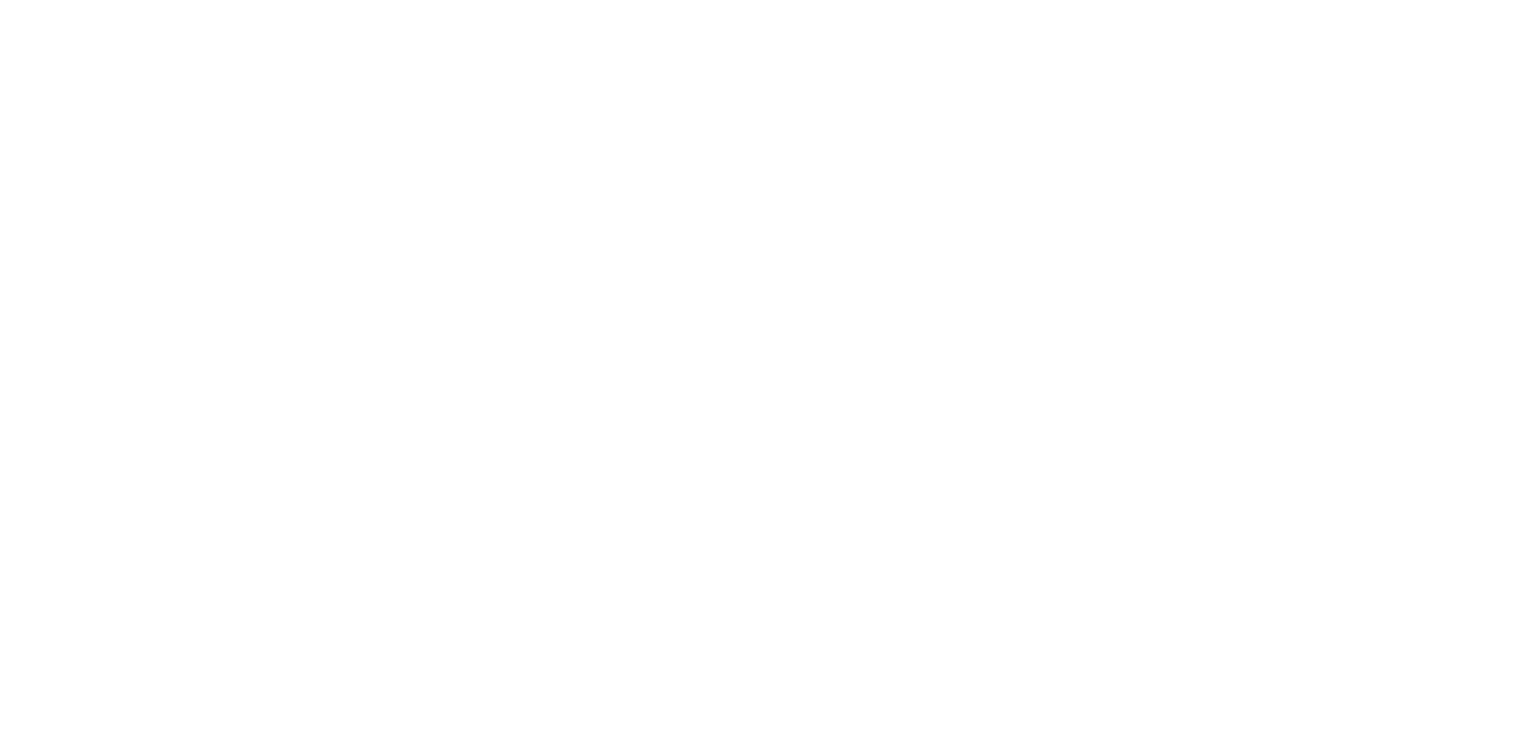 scroll, scrollTop: 0, scrollLeft: 0, axis: both 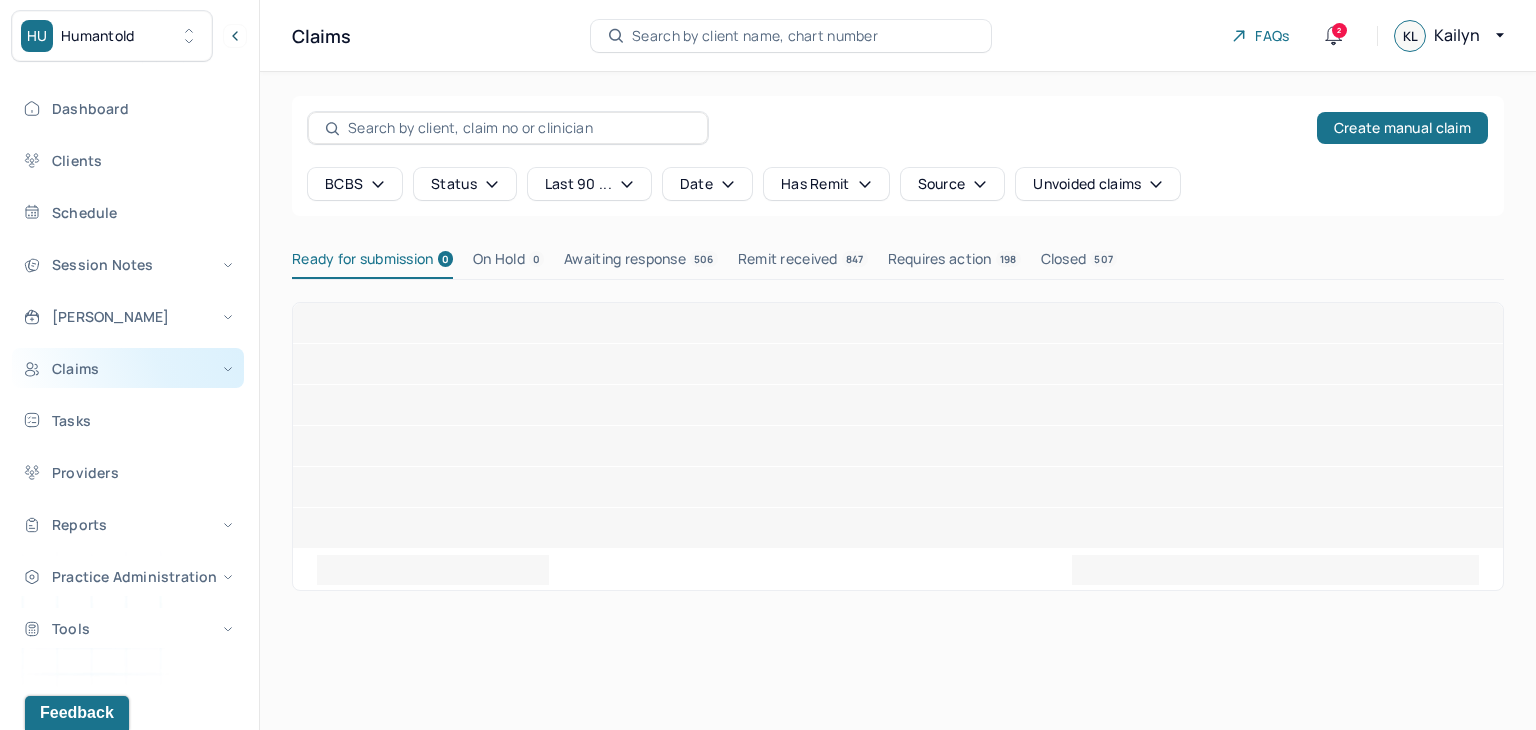 click on "Claims" at bounding box center [128, 368] 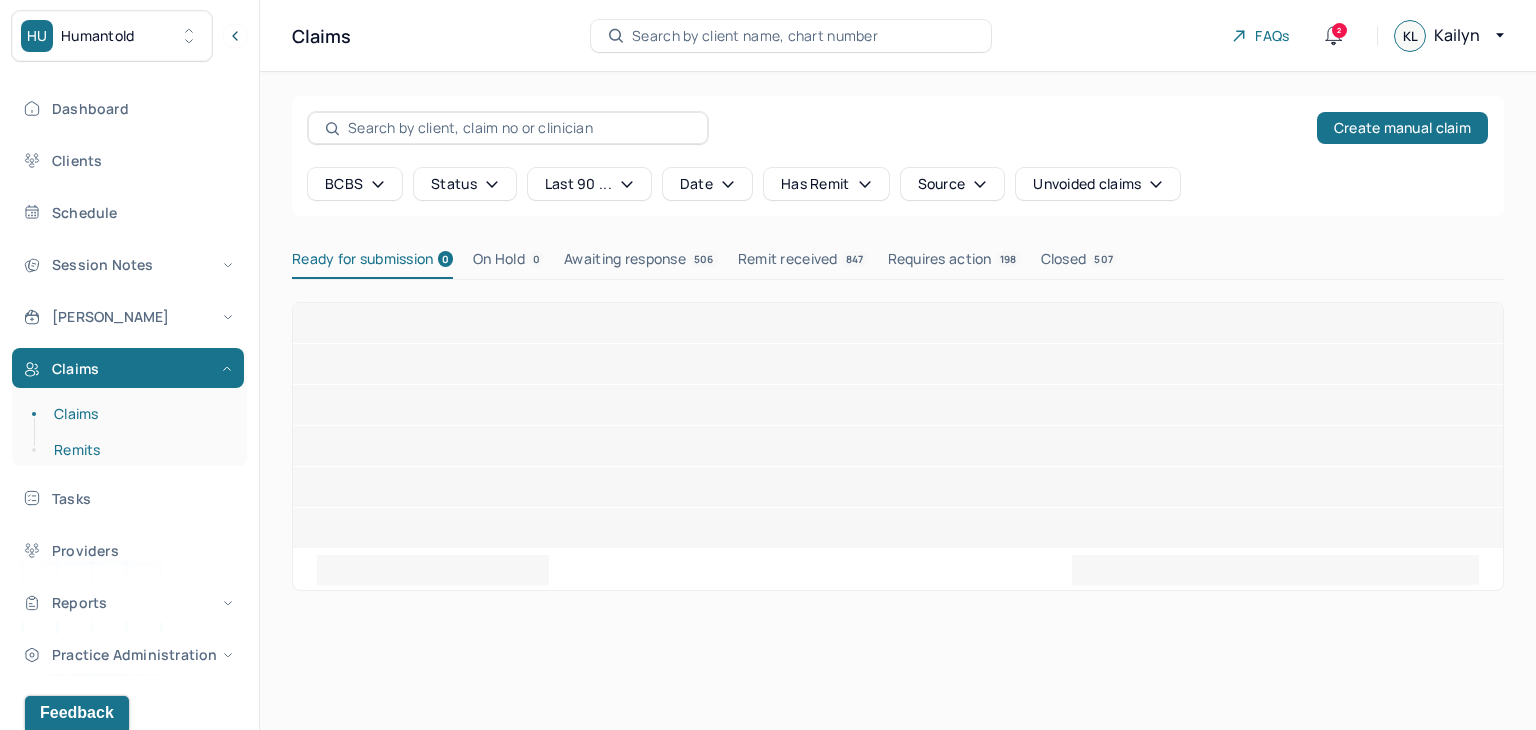 click on "Remits" at bounding box center (139, 450) 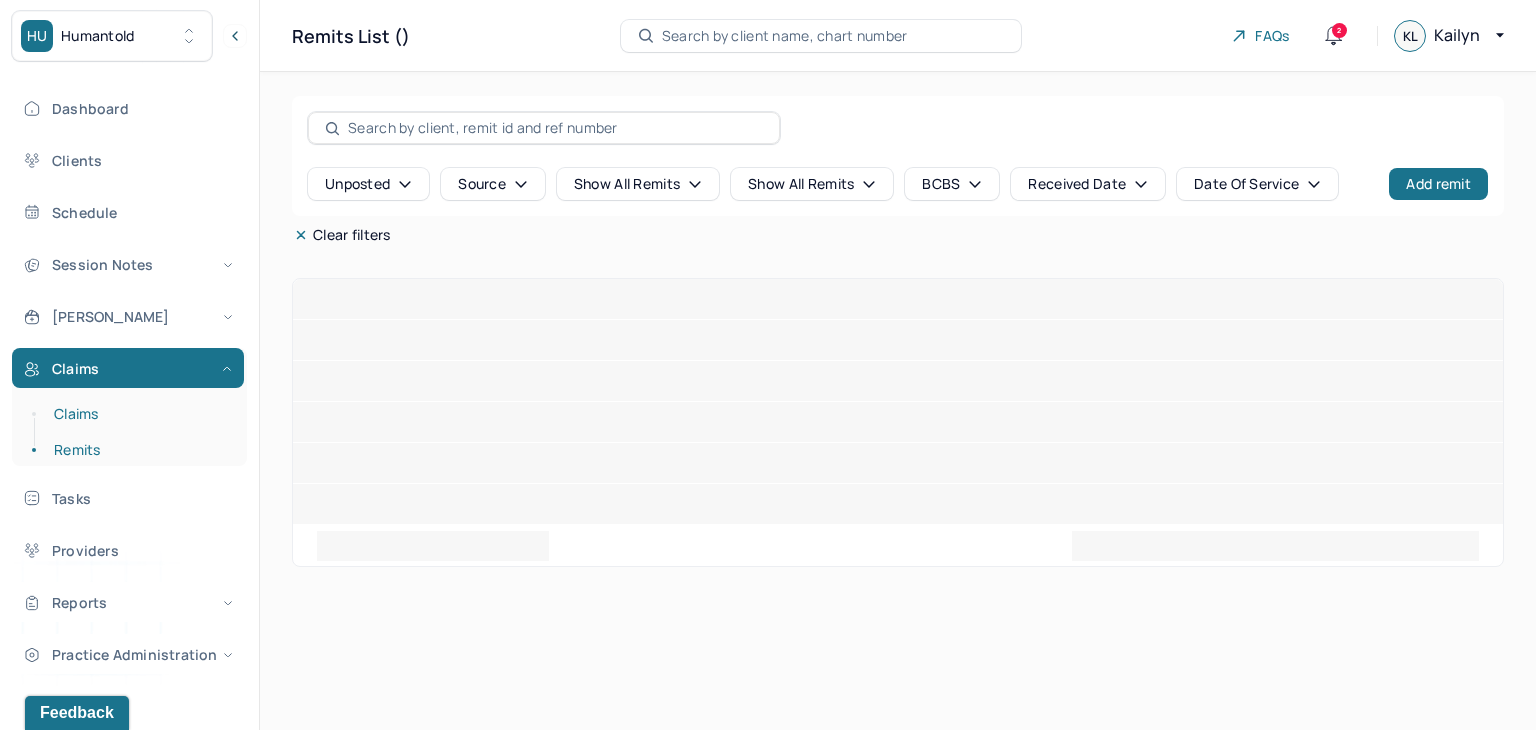 click on "Claims" at bounding box center [139, 414] 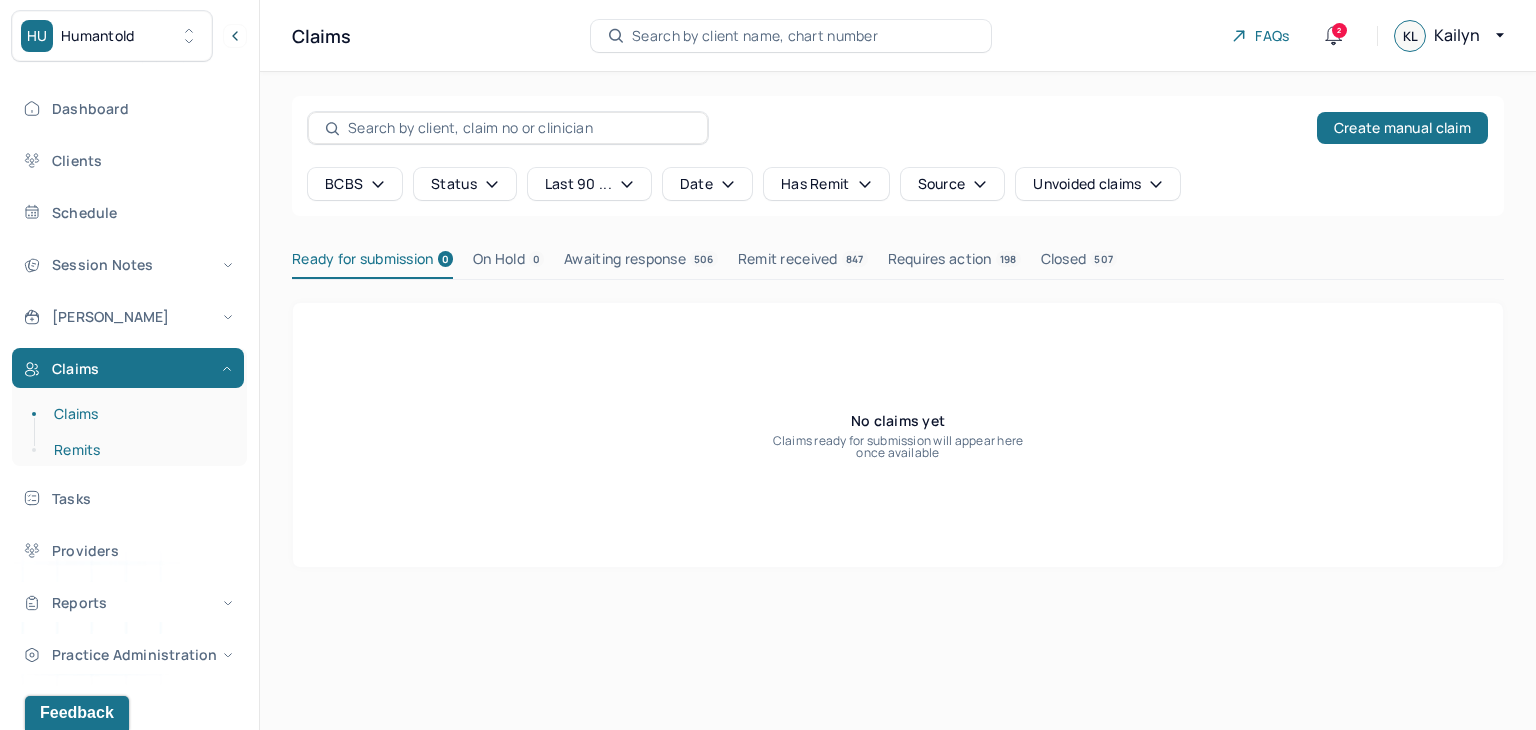click on "Remits" at bounding box center (139, 450) 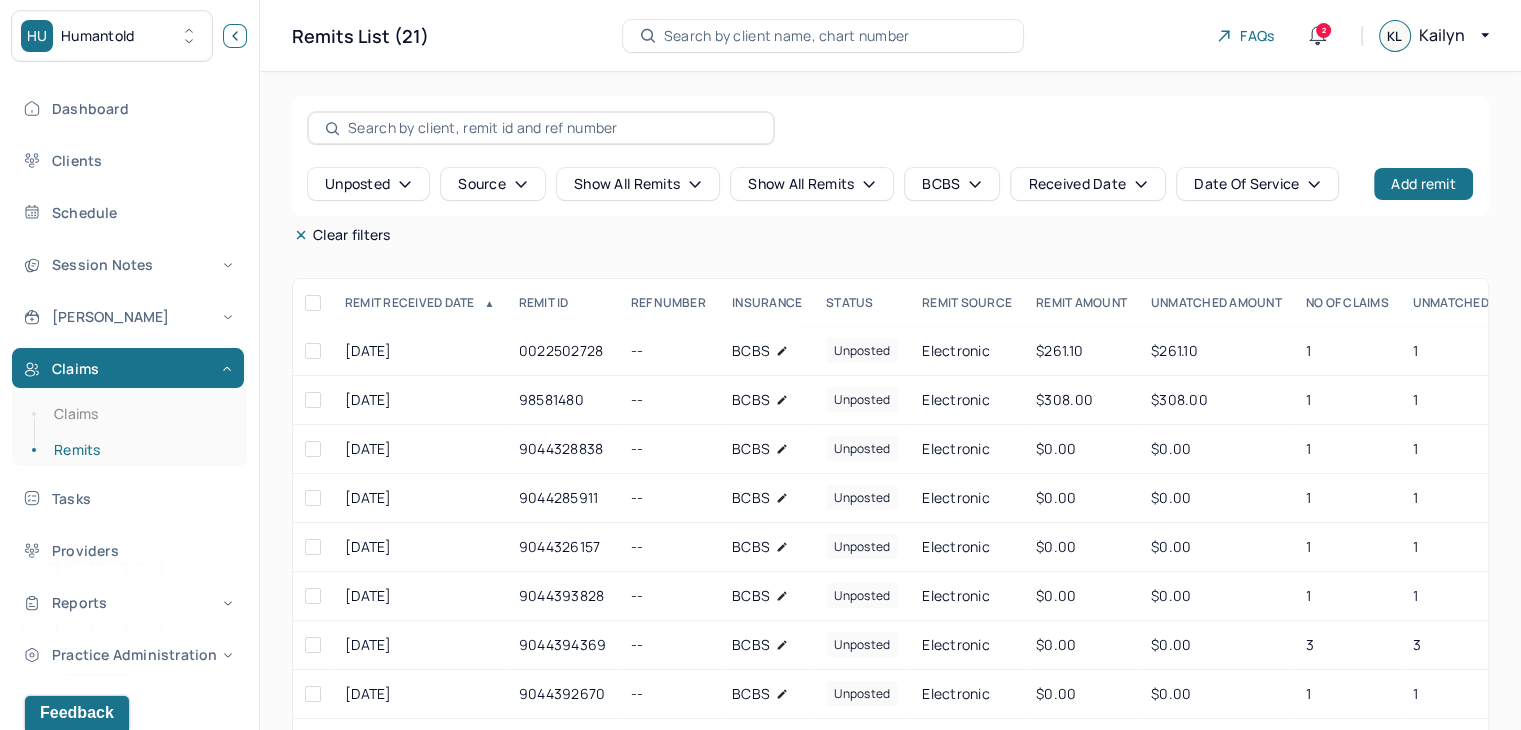 click 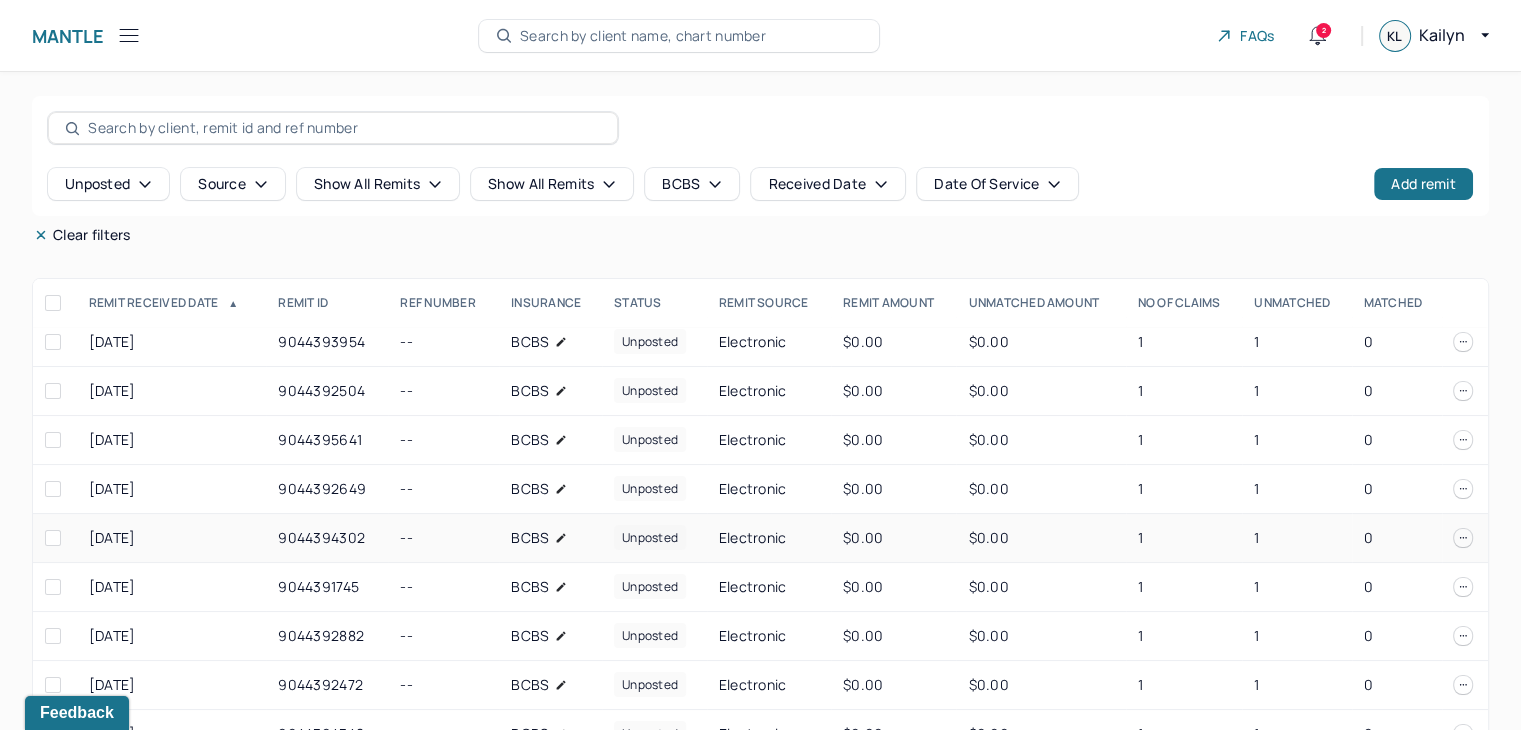 scroll, scrollTop: 491, scrollLeft: 0, axis: vertical 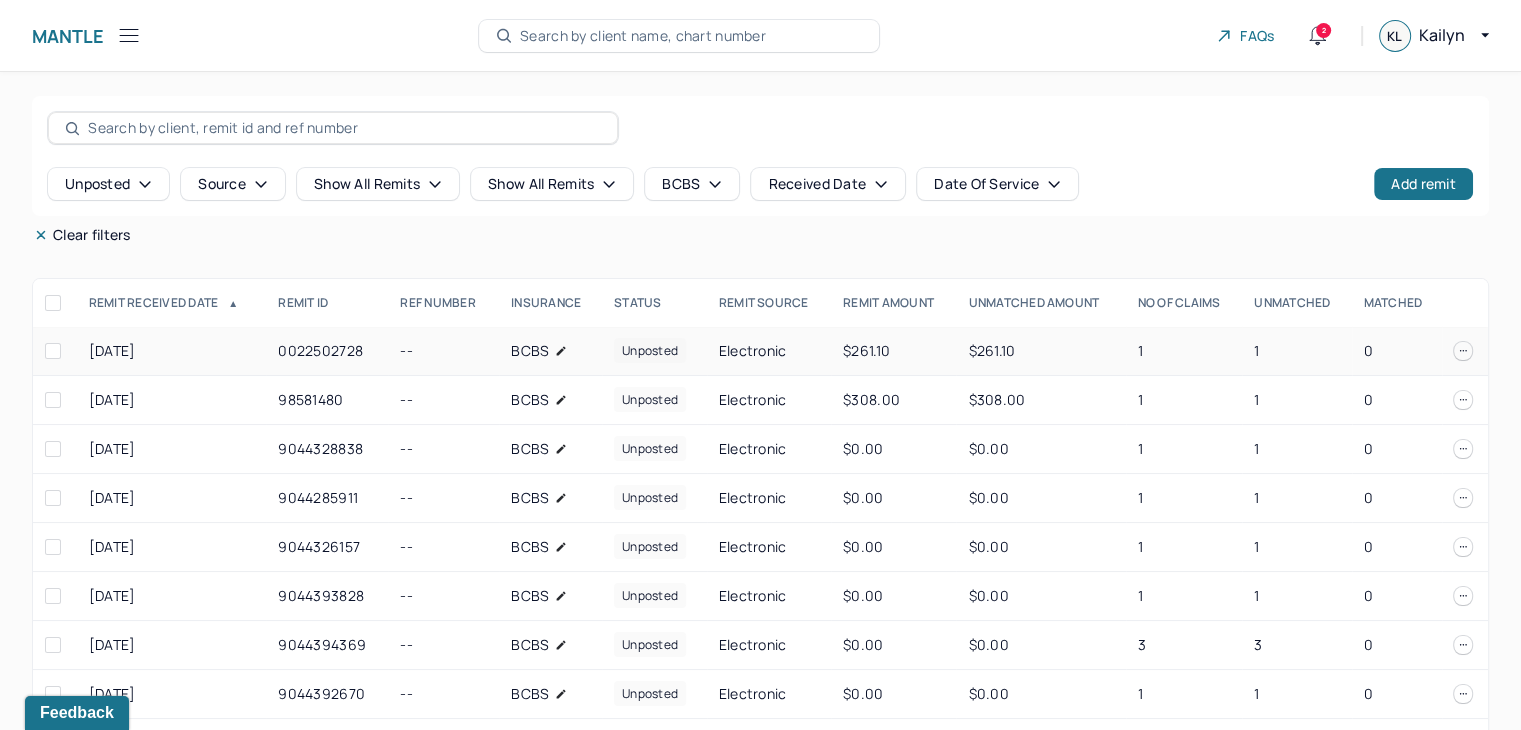 click on "1" at bounding box center (1184, 351) 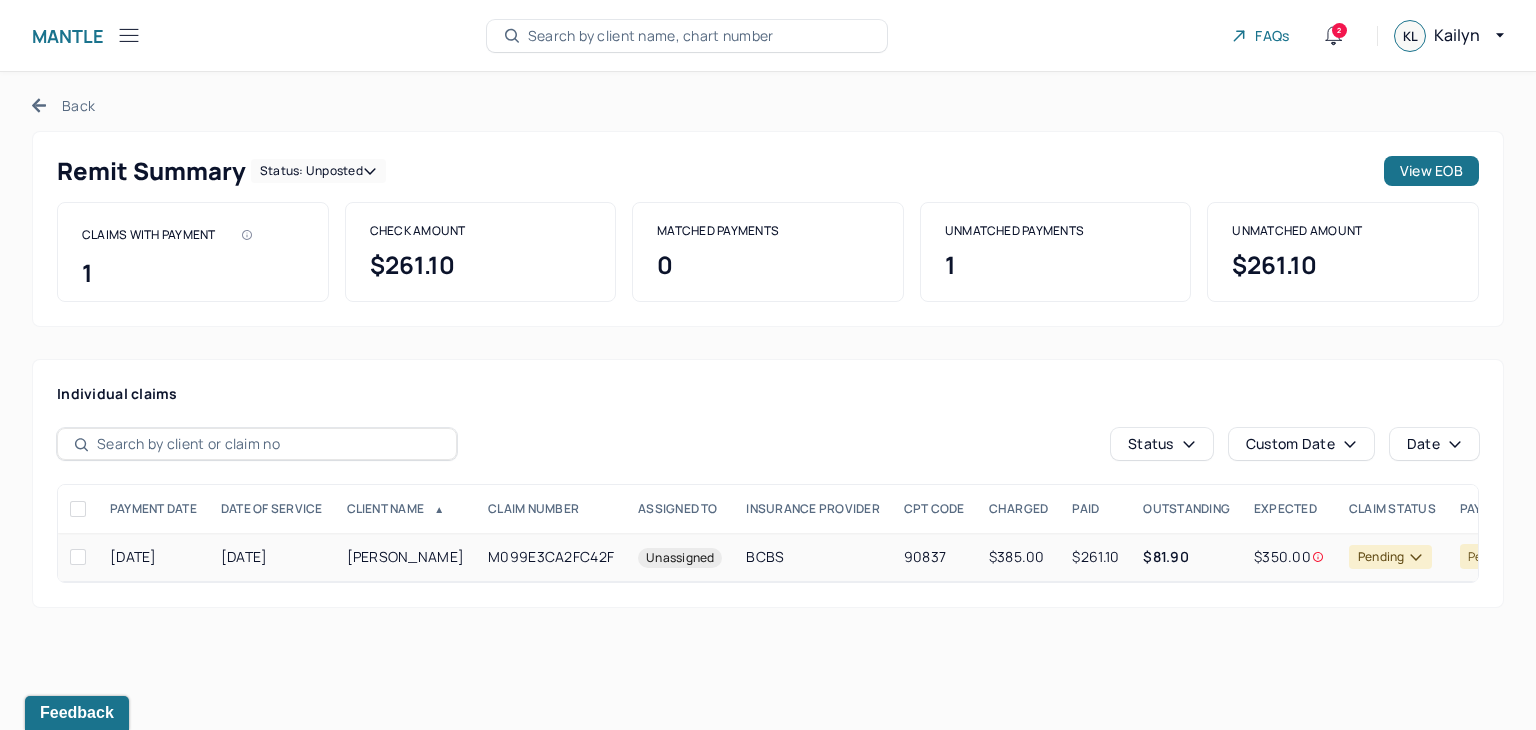 click on "$385.00" at bounding box center [1019, 557] 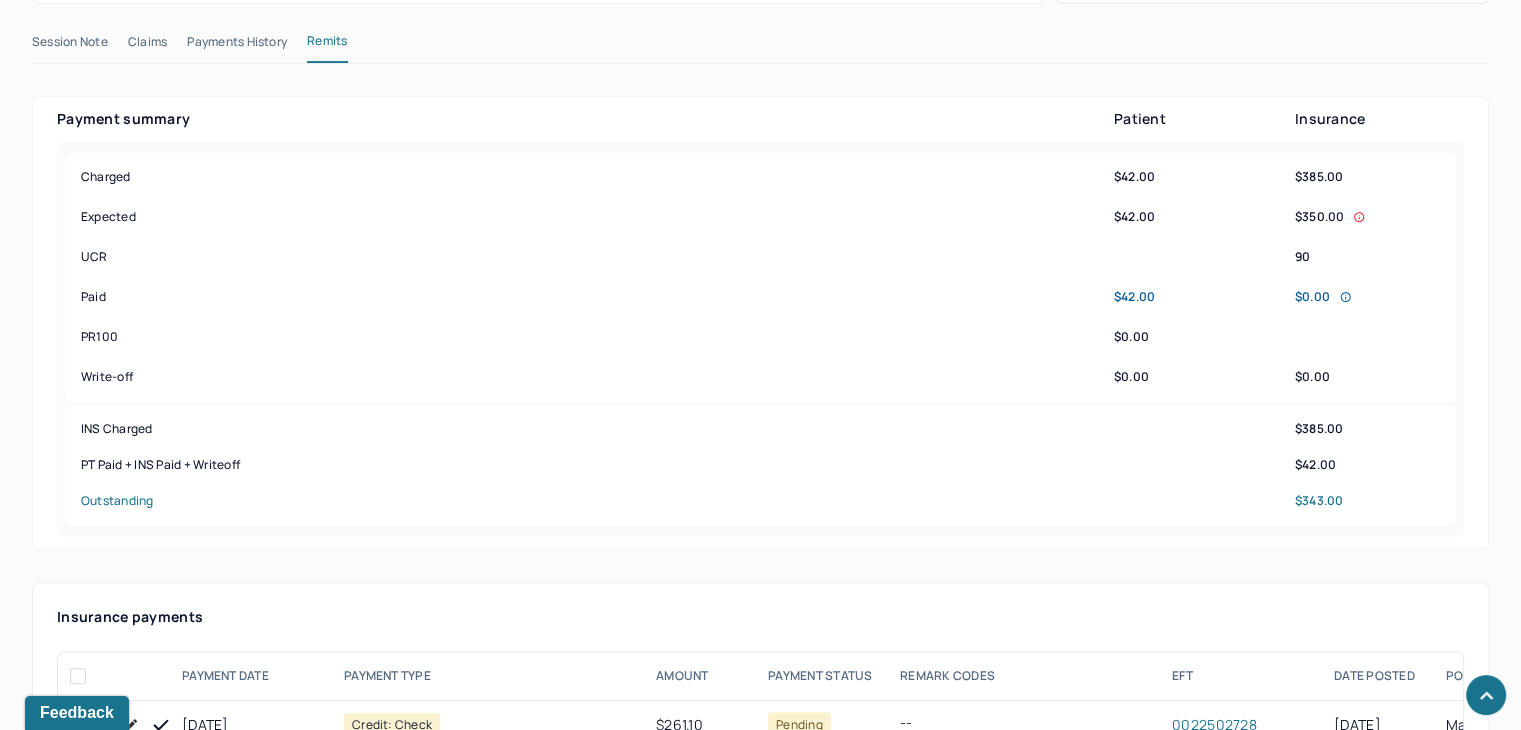 scroll, scrollTop: 1000, scrollLeft: 0, axis: vertical 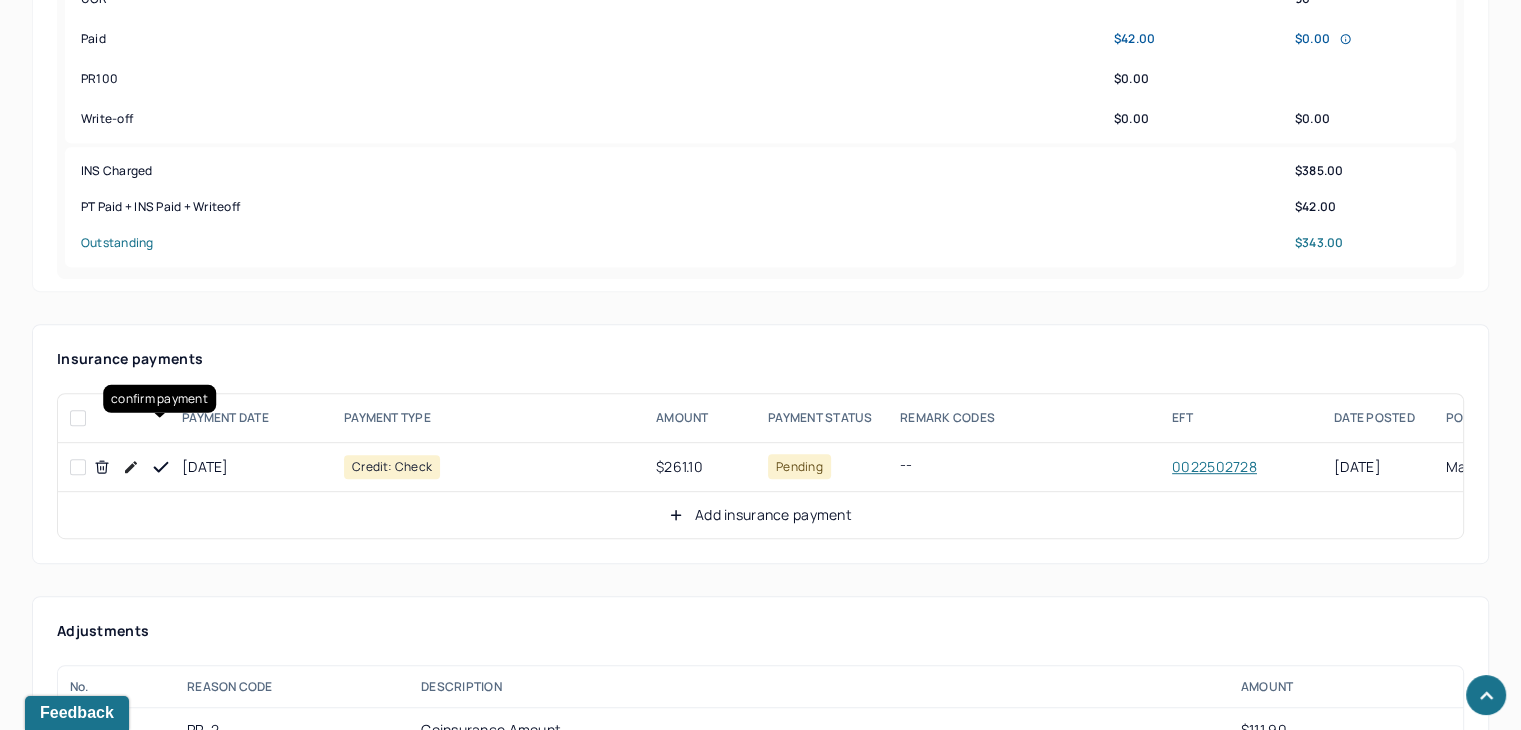 click 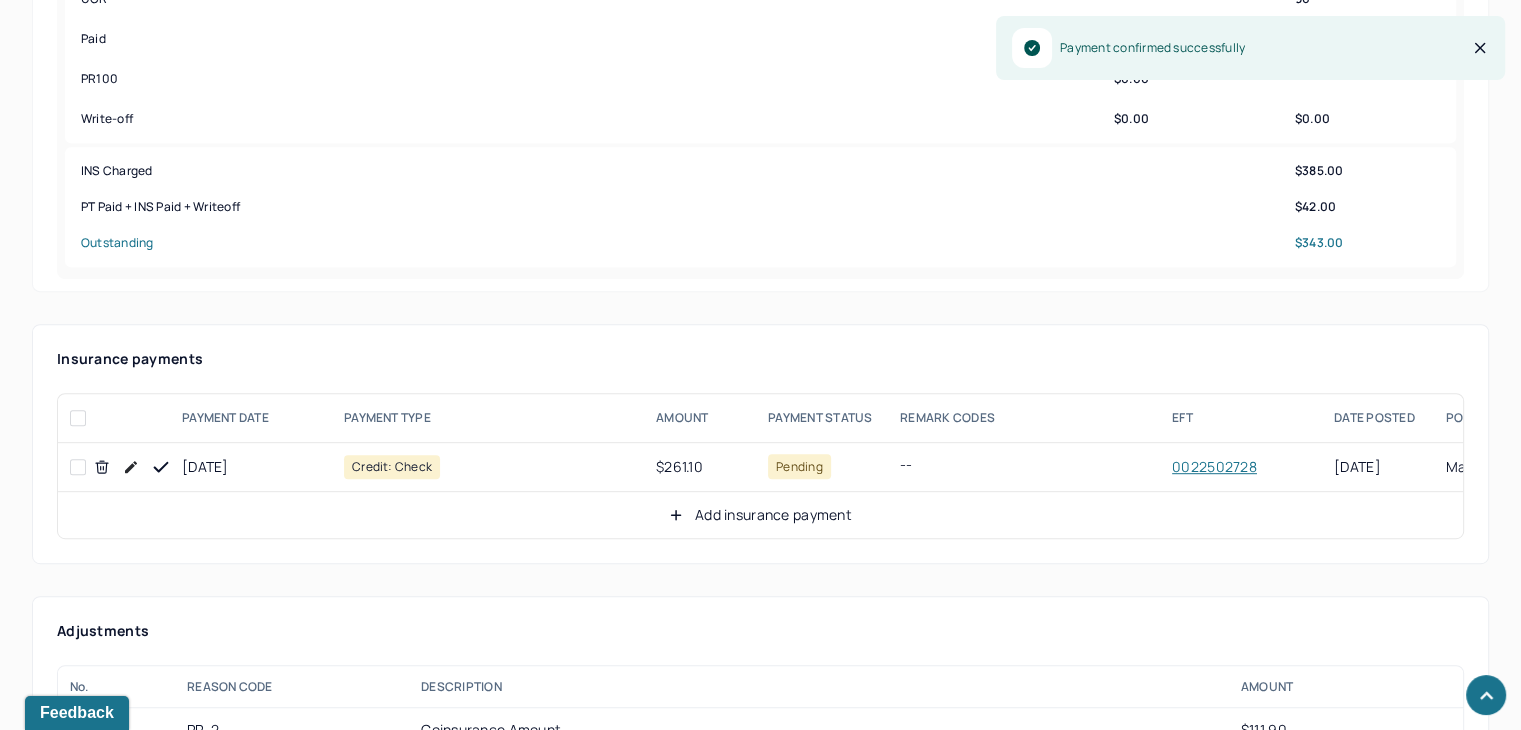 click on "Add insurance payment" at bounding box center (760, 515) 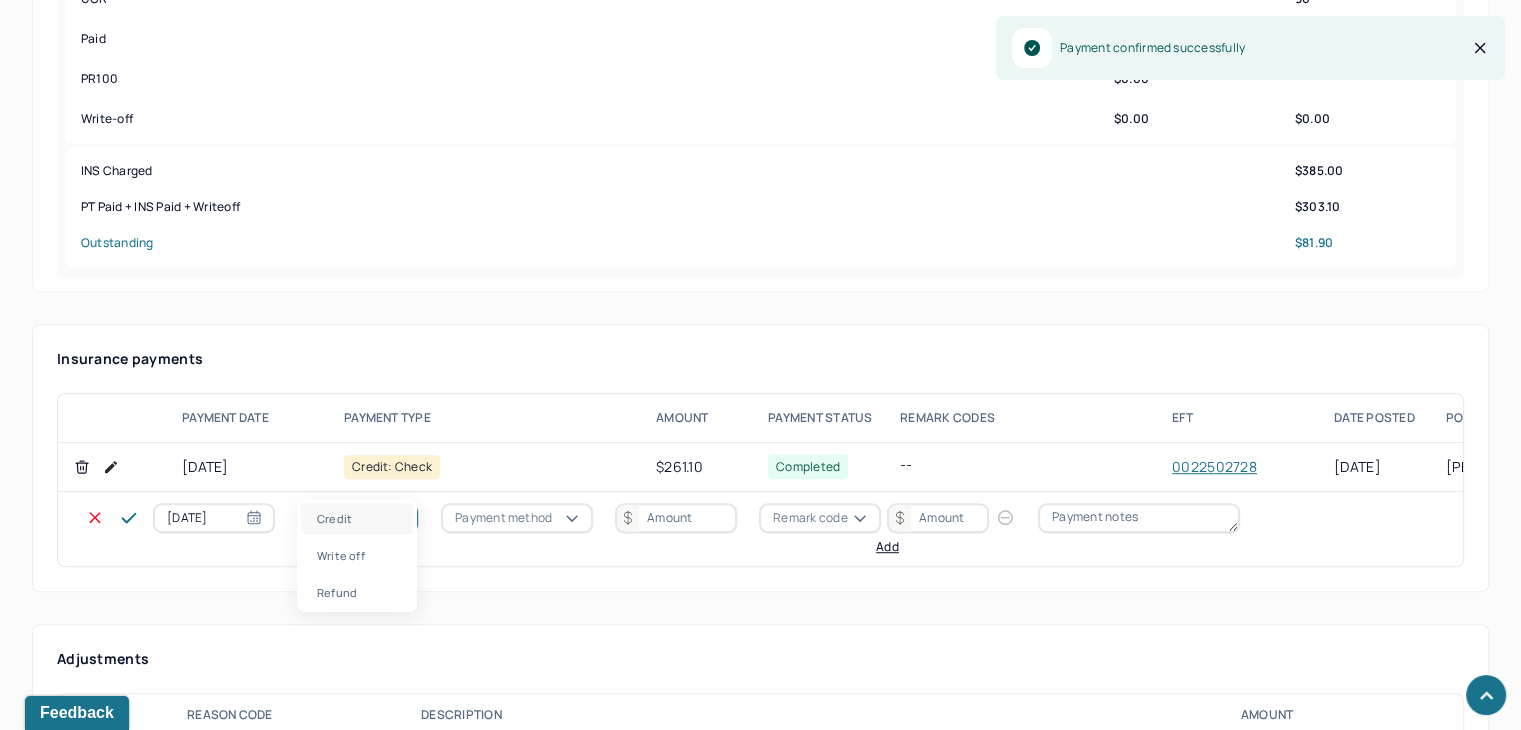 click on "Credit" at bounding box center [329, 518] 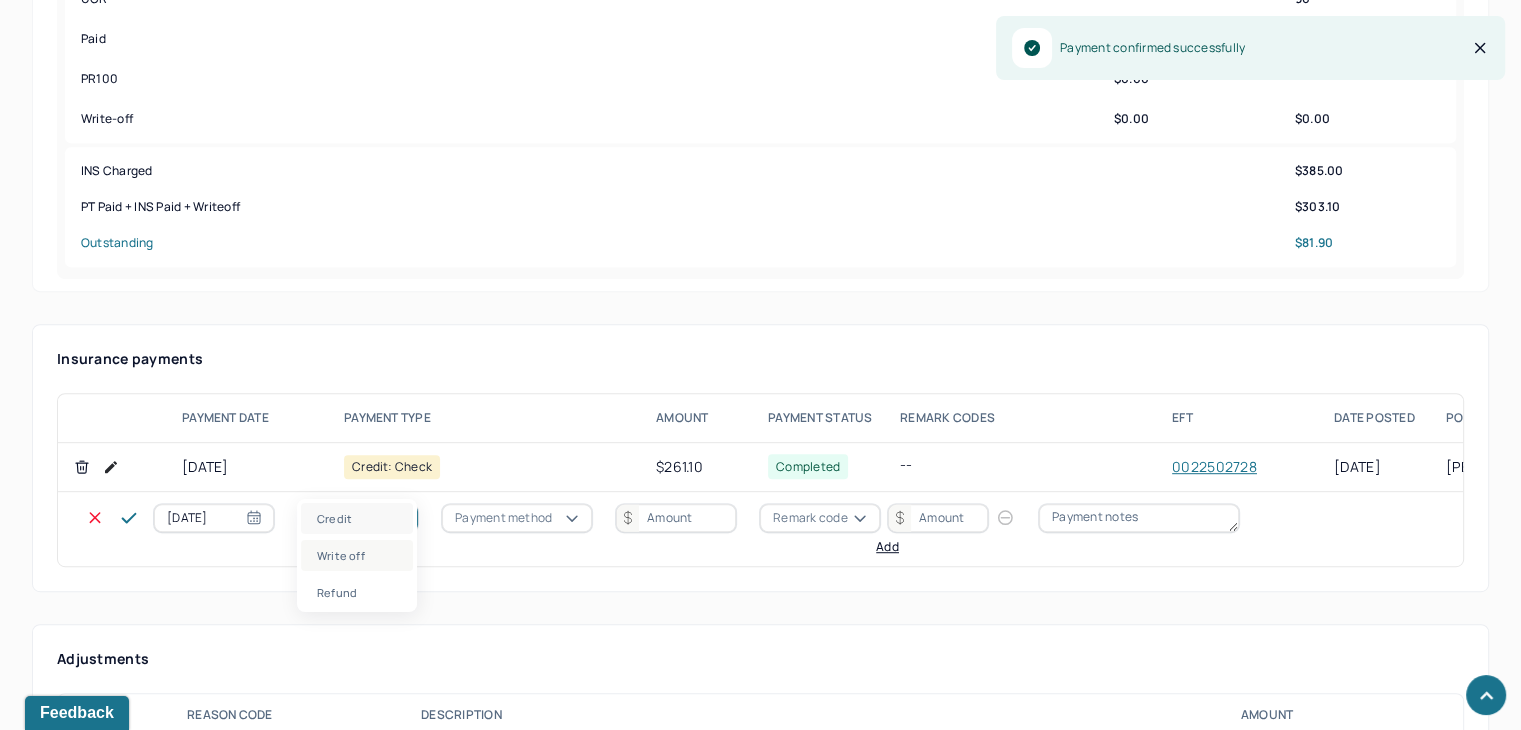 drag, startPoint x: 353, startPoint y: 565, endPoint x: 552, endPoint y: 495, distance: 210.9526 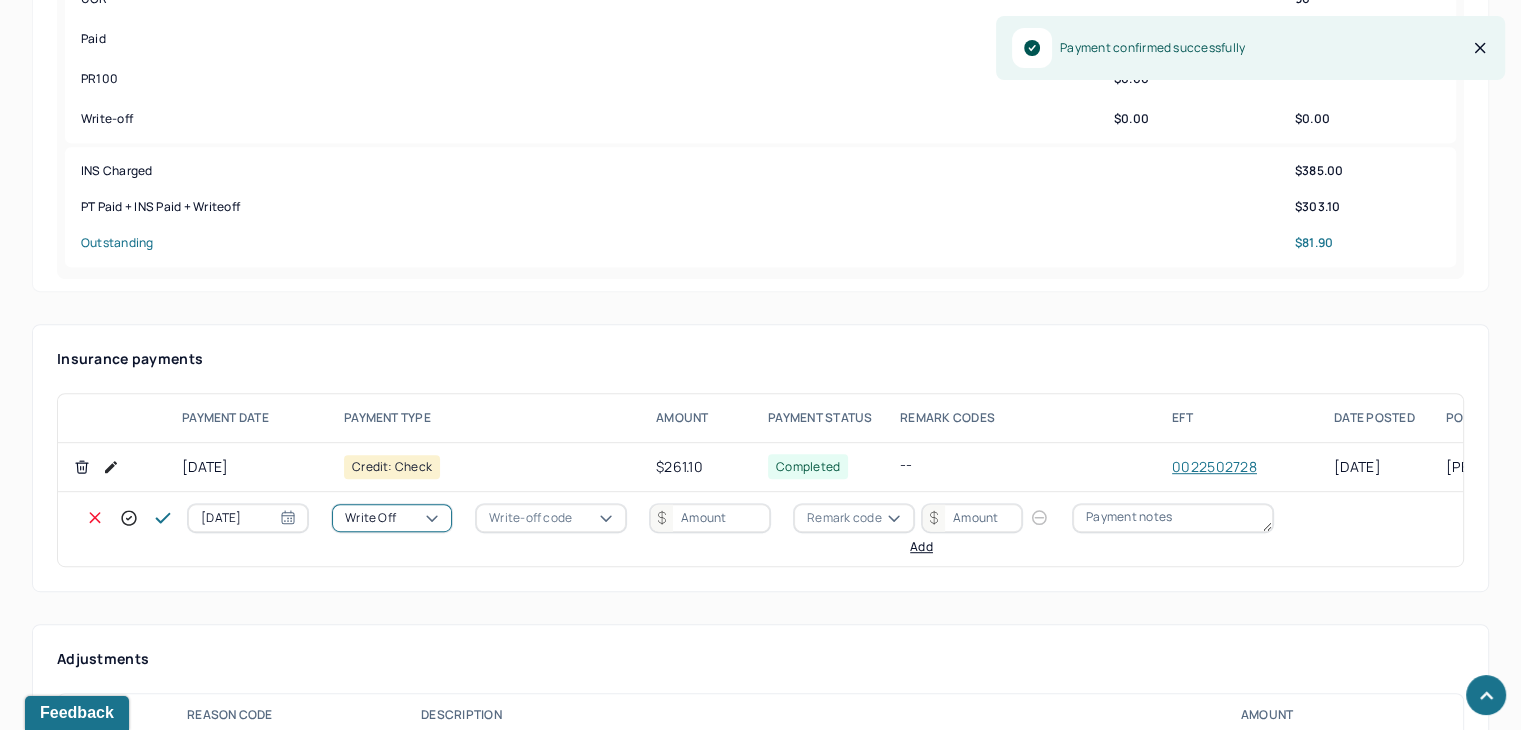 click on "Write-off code" at bounding box center (530, 518) 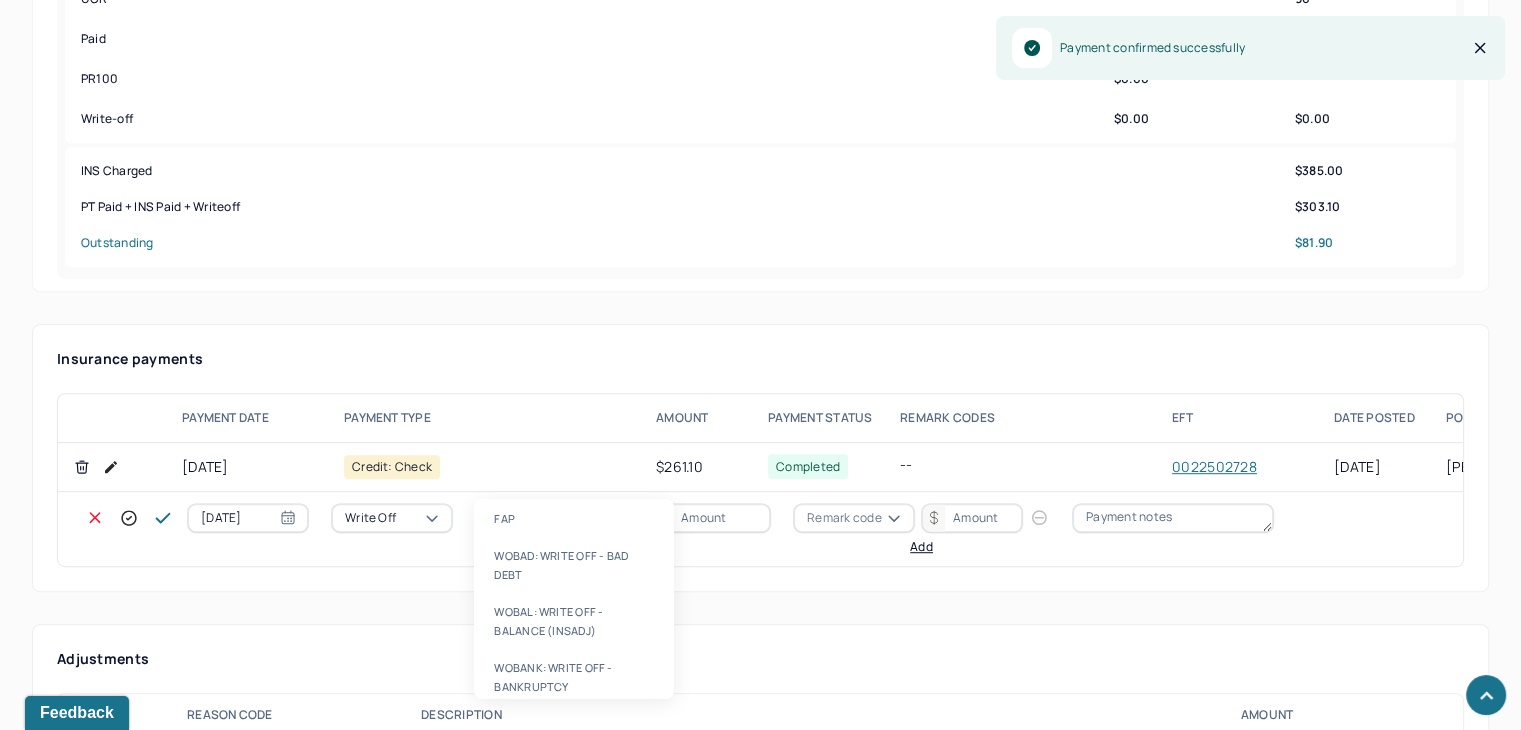 drag, startPoint x: 568, startPoint y: 614, endPoint x: 649, endPoint y: 559, distance: 97.90812 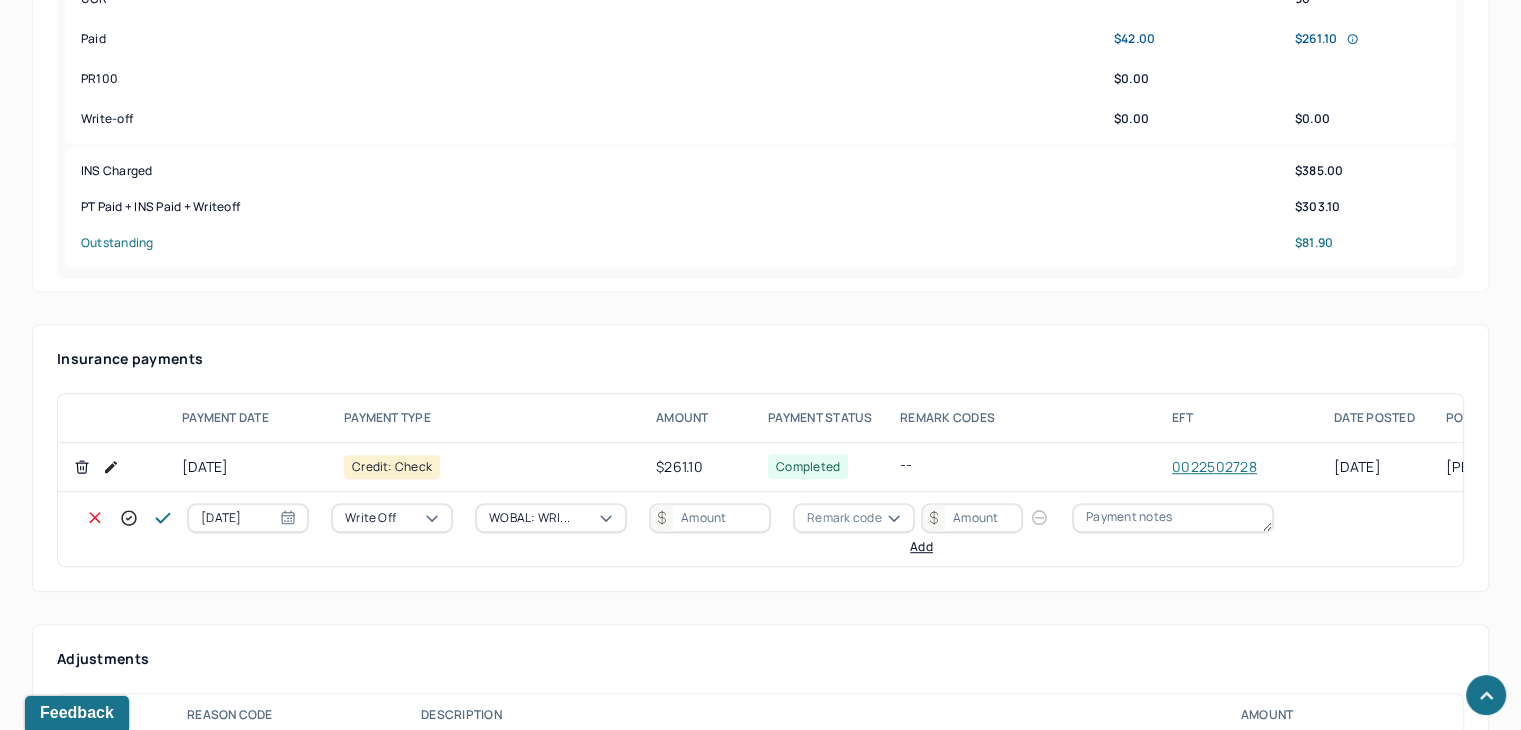 click at bounding box center (710, 518) 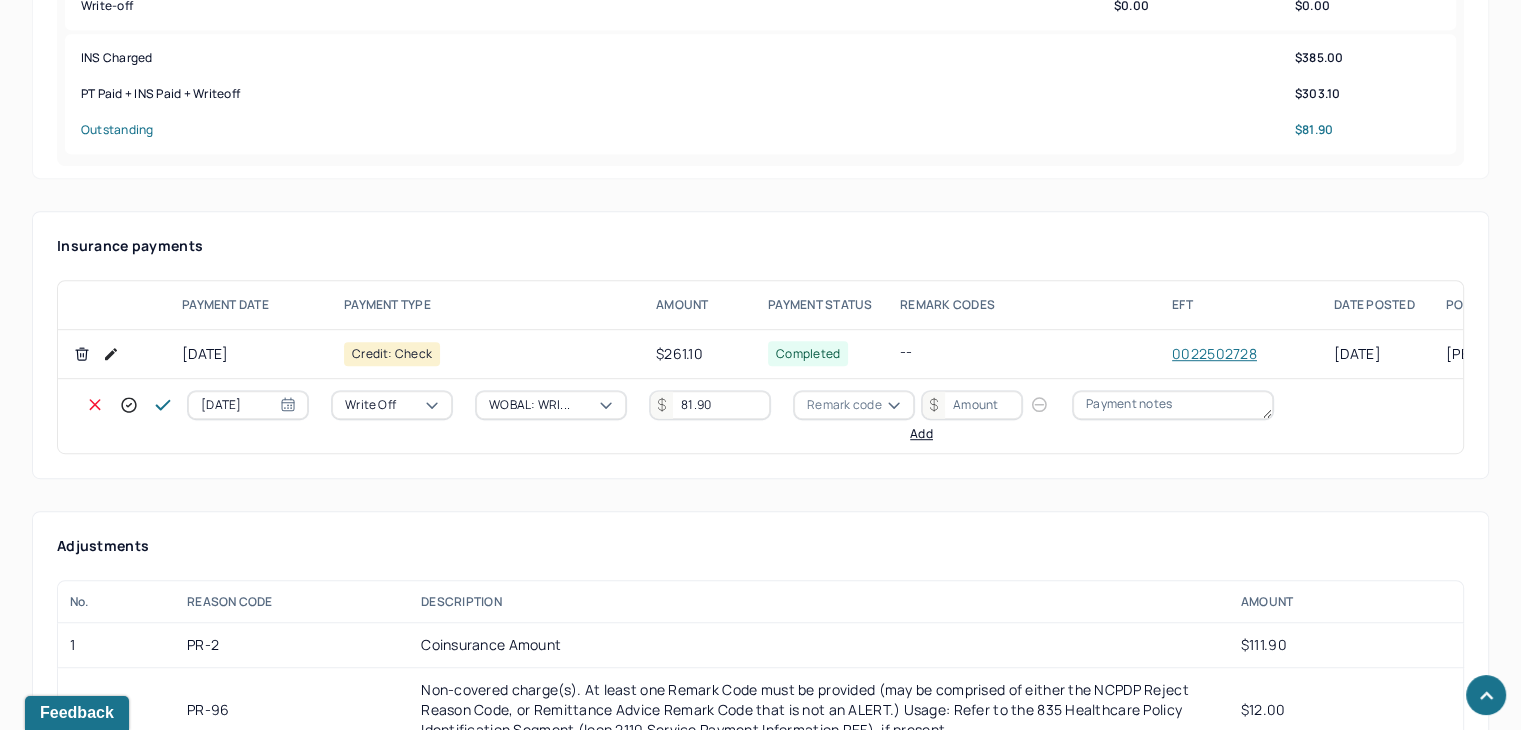 scroll, scrollTop: 1200, scrollLeft: 0, axis: vertical 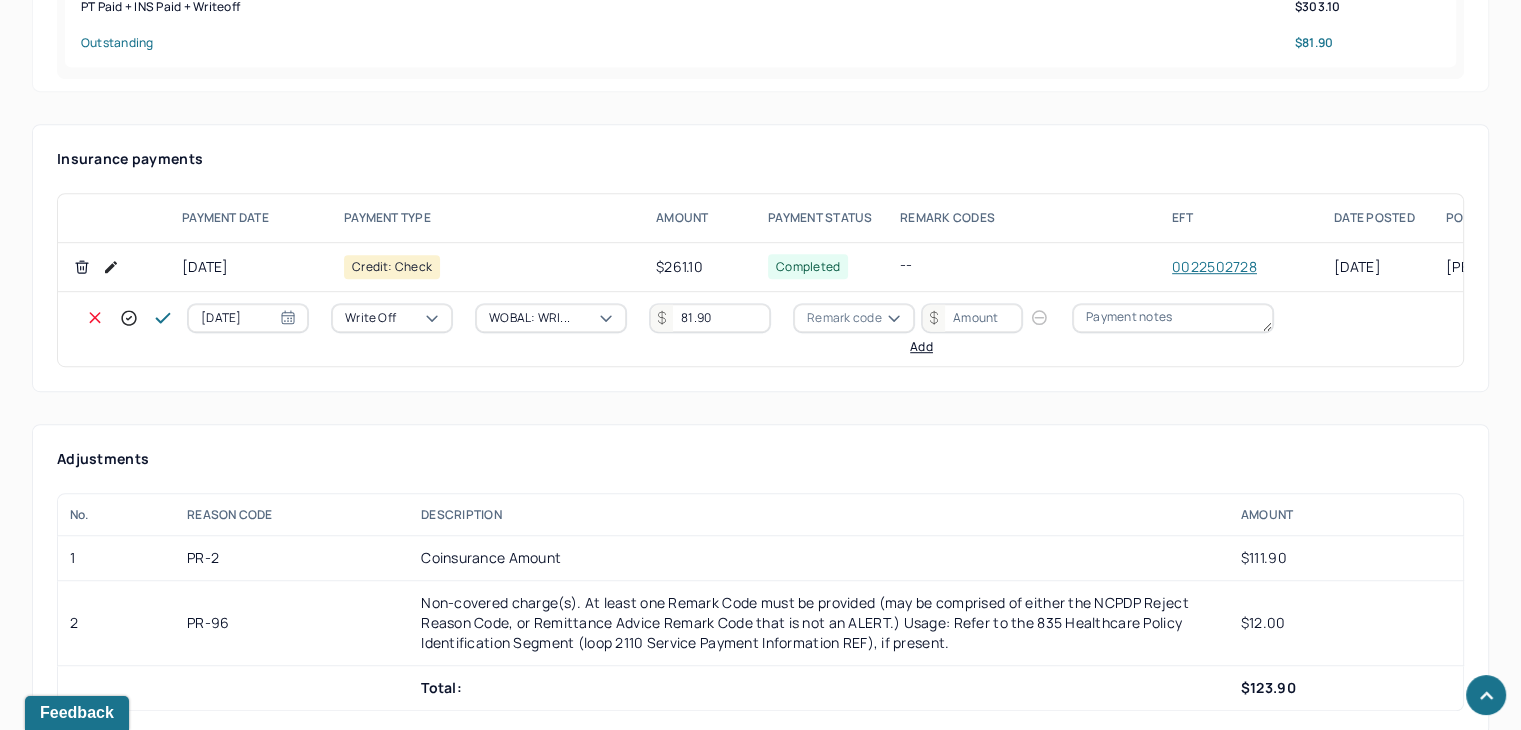type on "81.90" 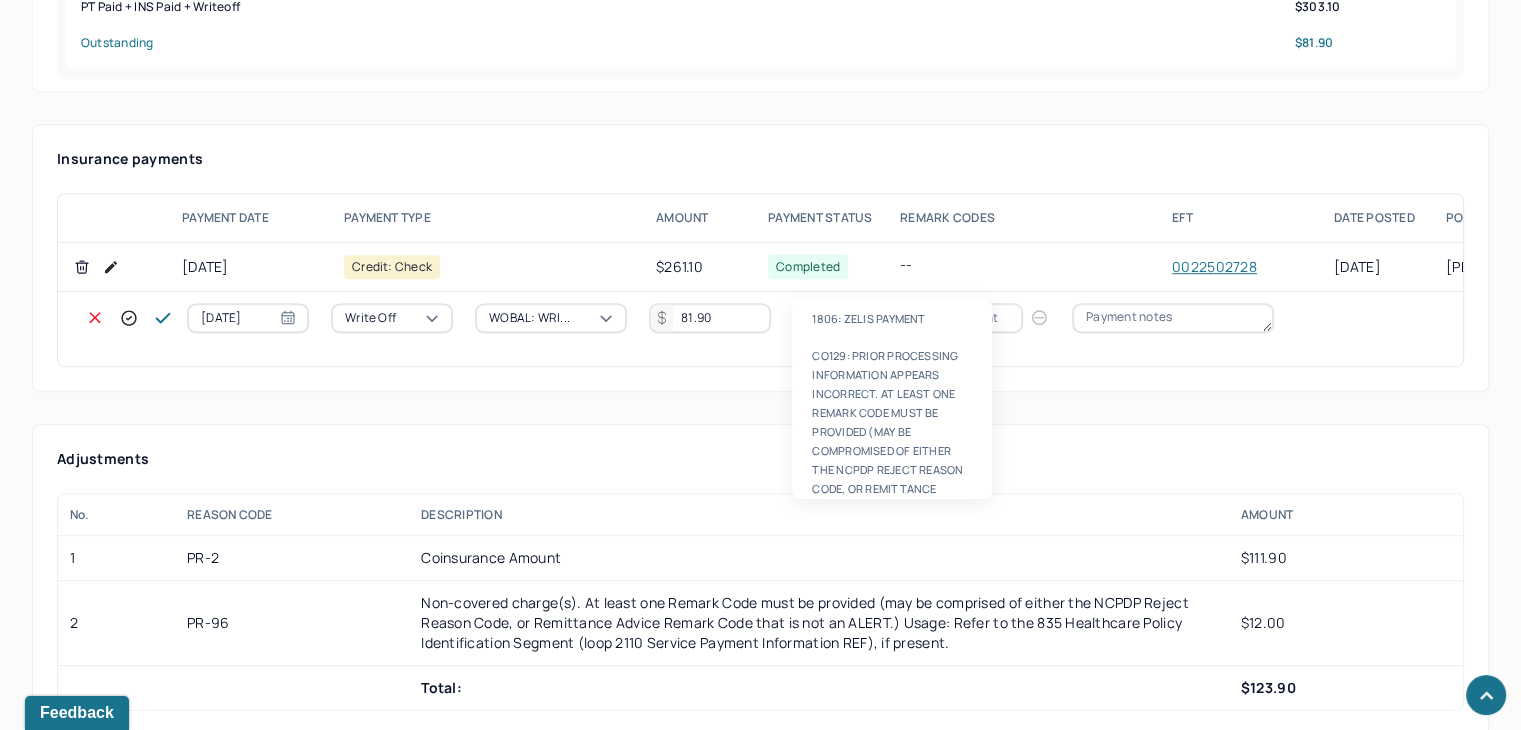 scroll, scrollTop: 124, scrollLeft: 0, axis: vertical 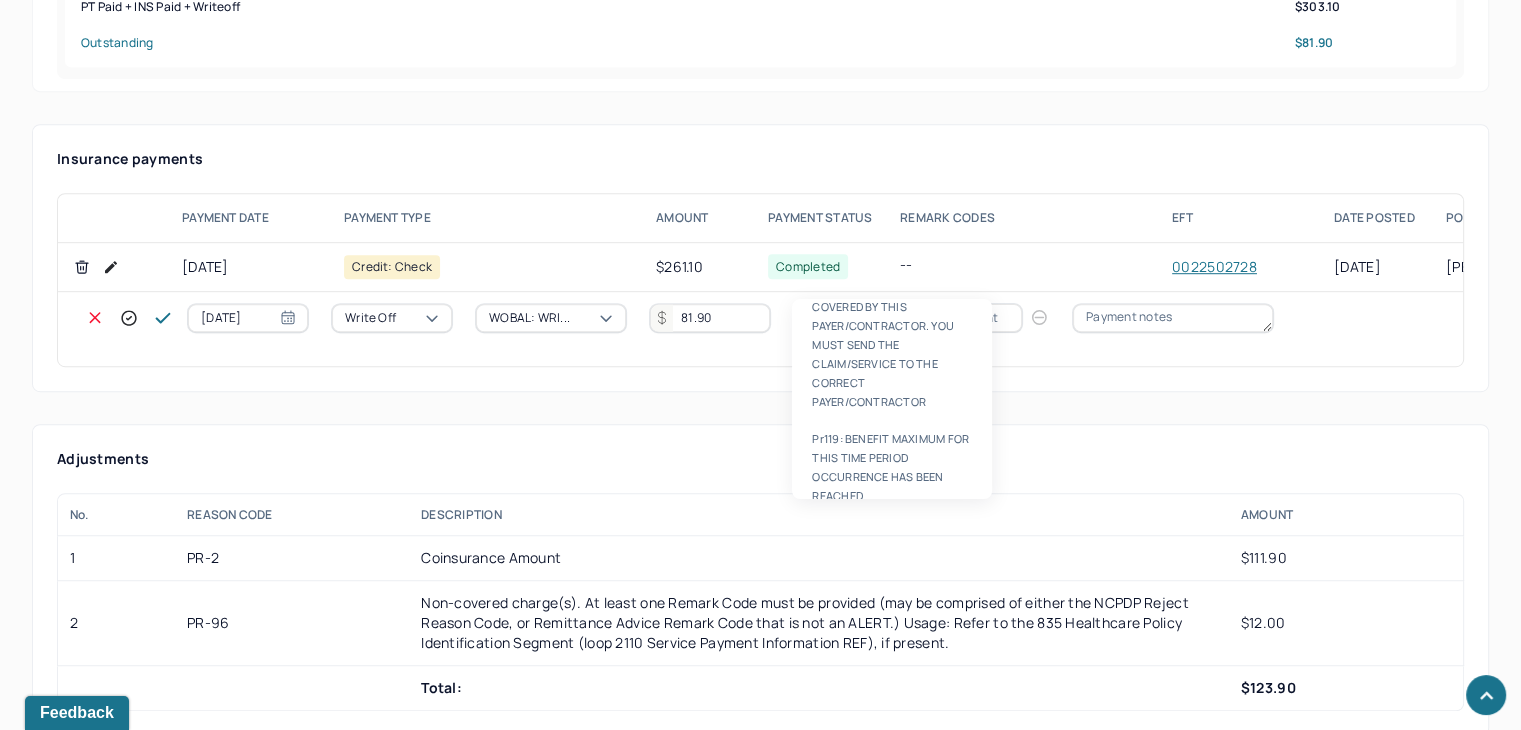 type on "pr2" 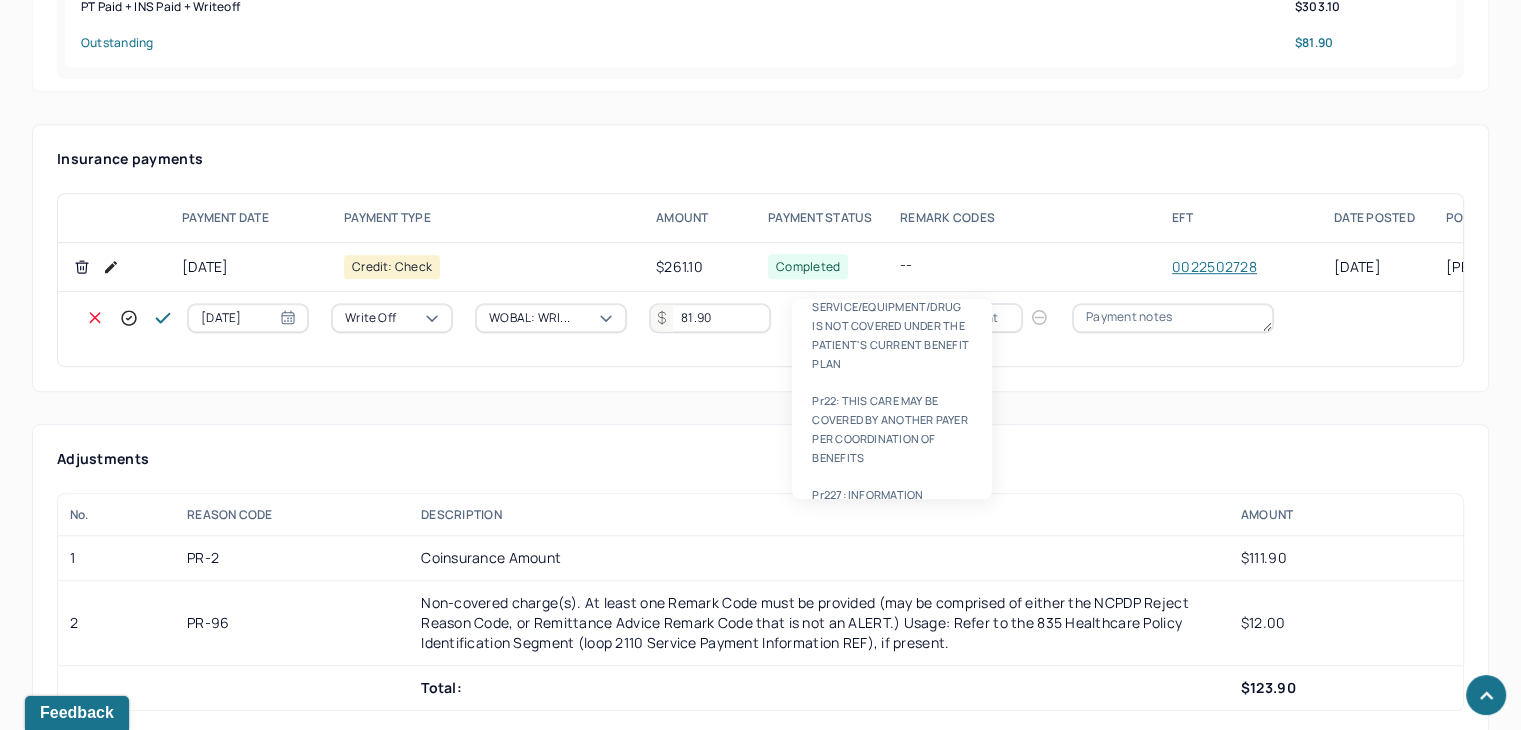 type 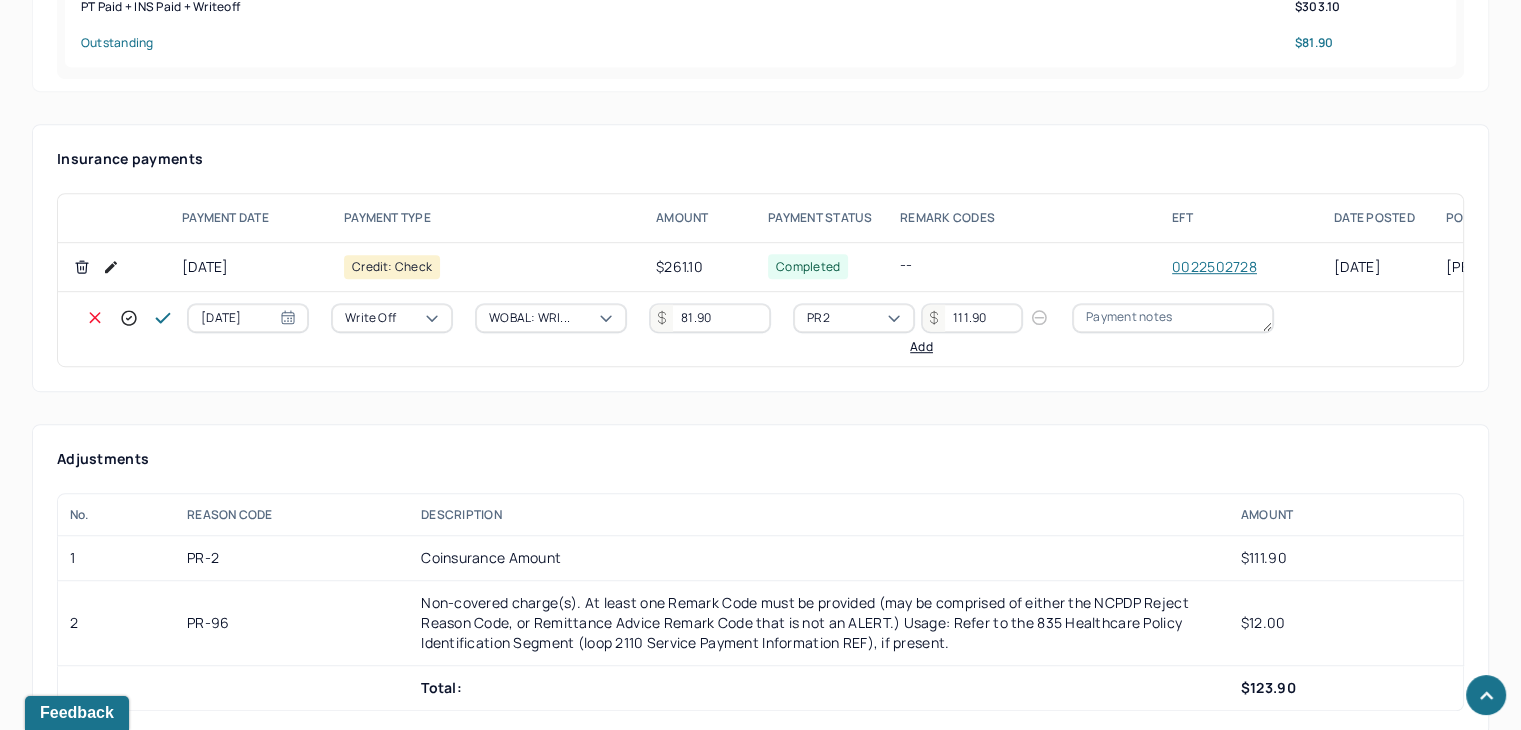 type on "111.90" 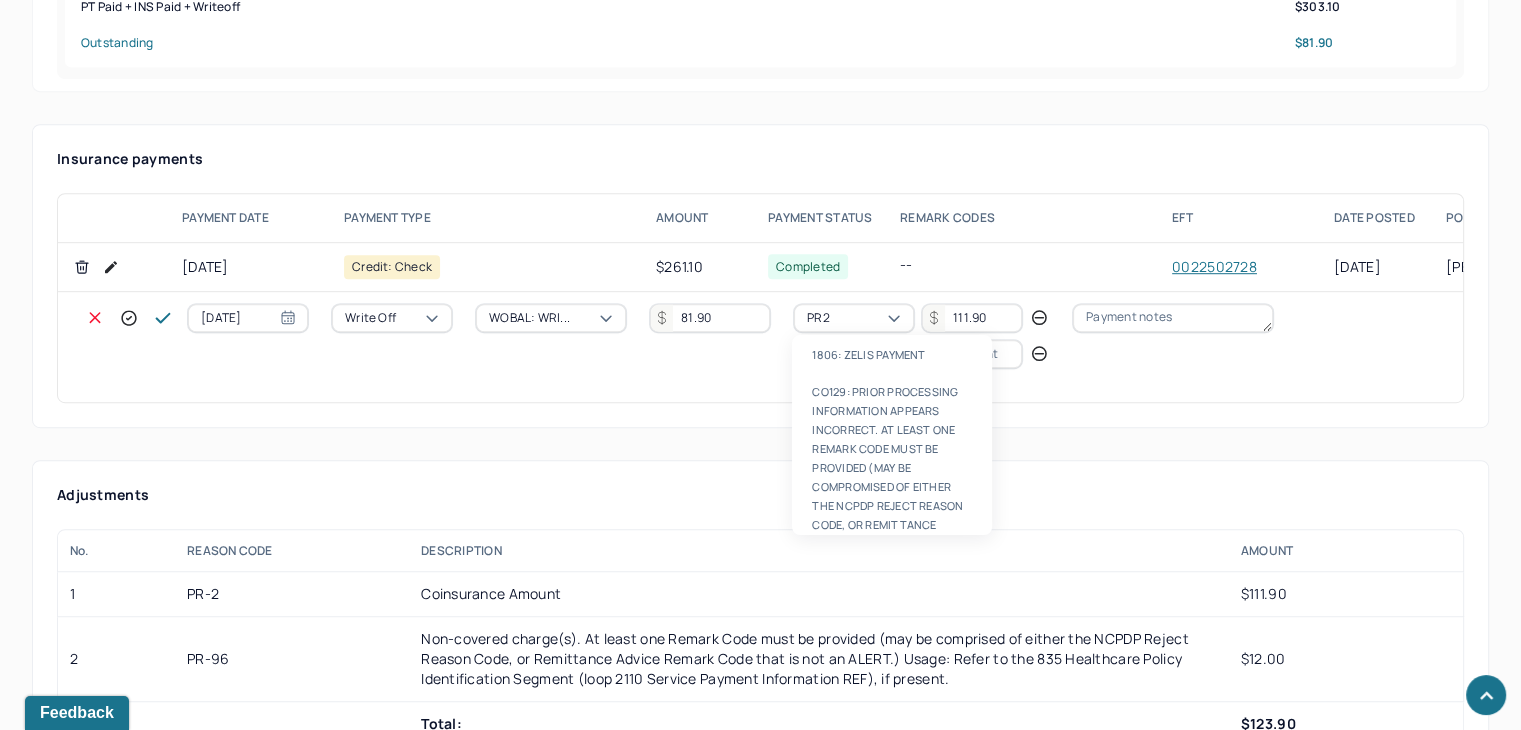 click on "Remark code" at bounding box center (844, 354) 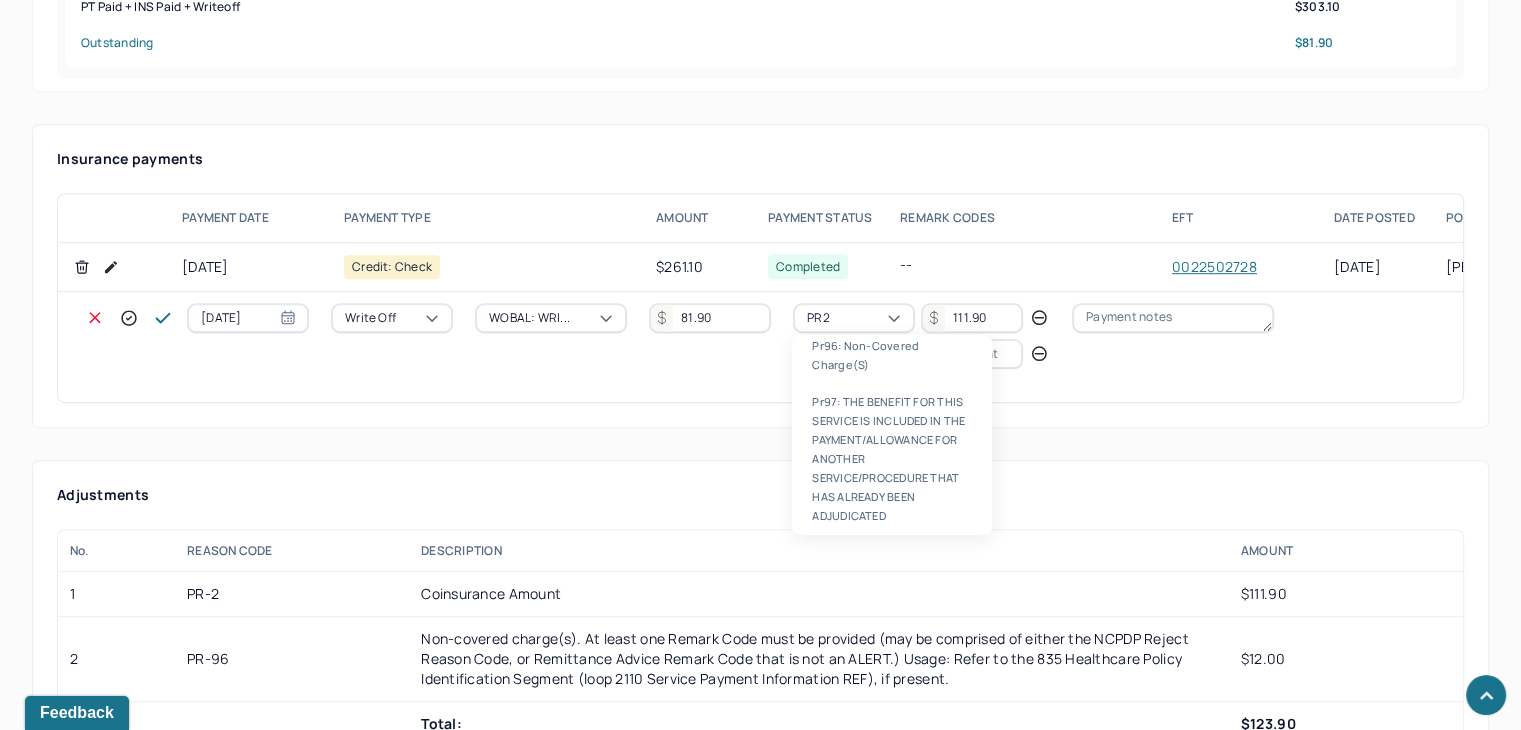 scroll, scrollTop: 84, scrollLeft: 0, axis: vertical 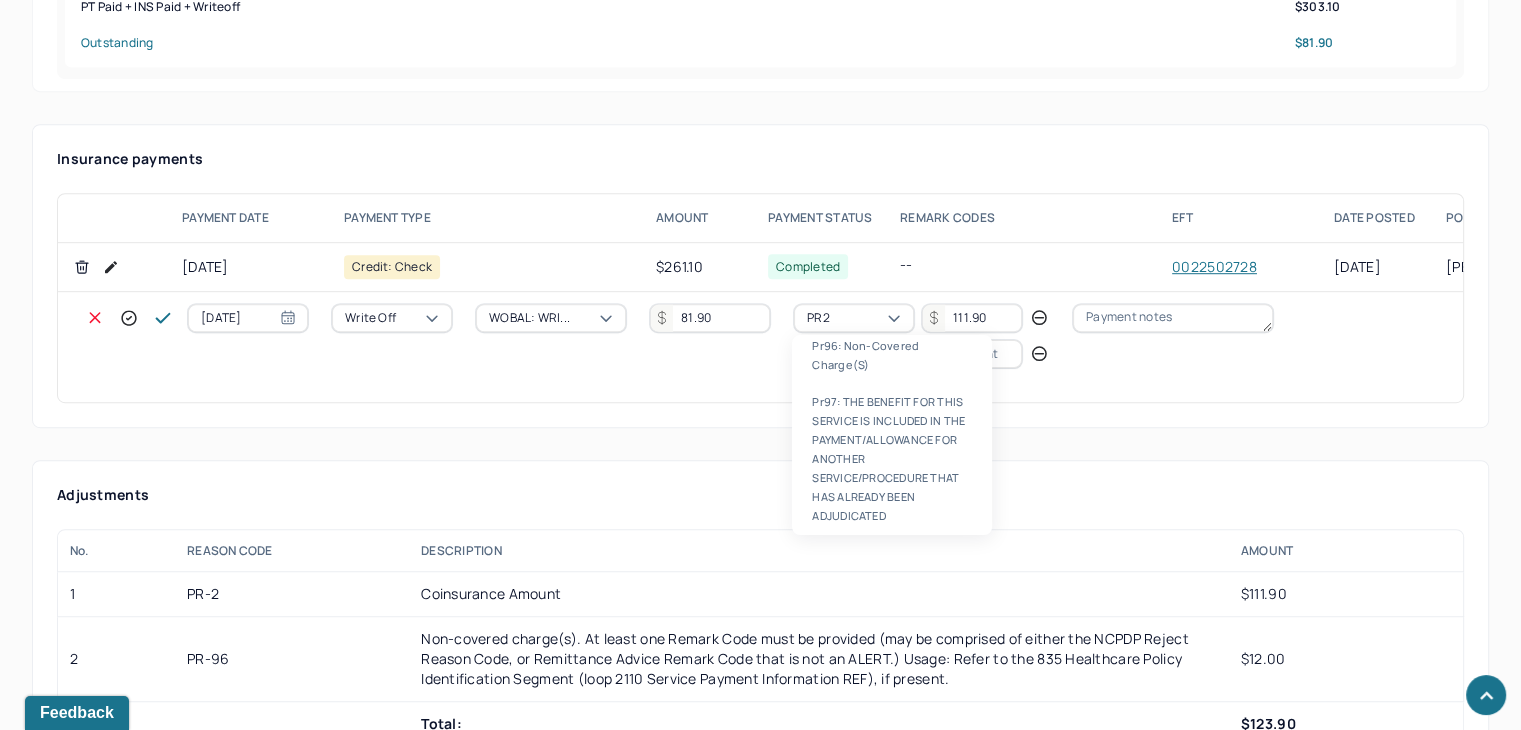type on "pr96" 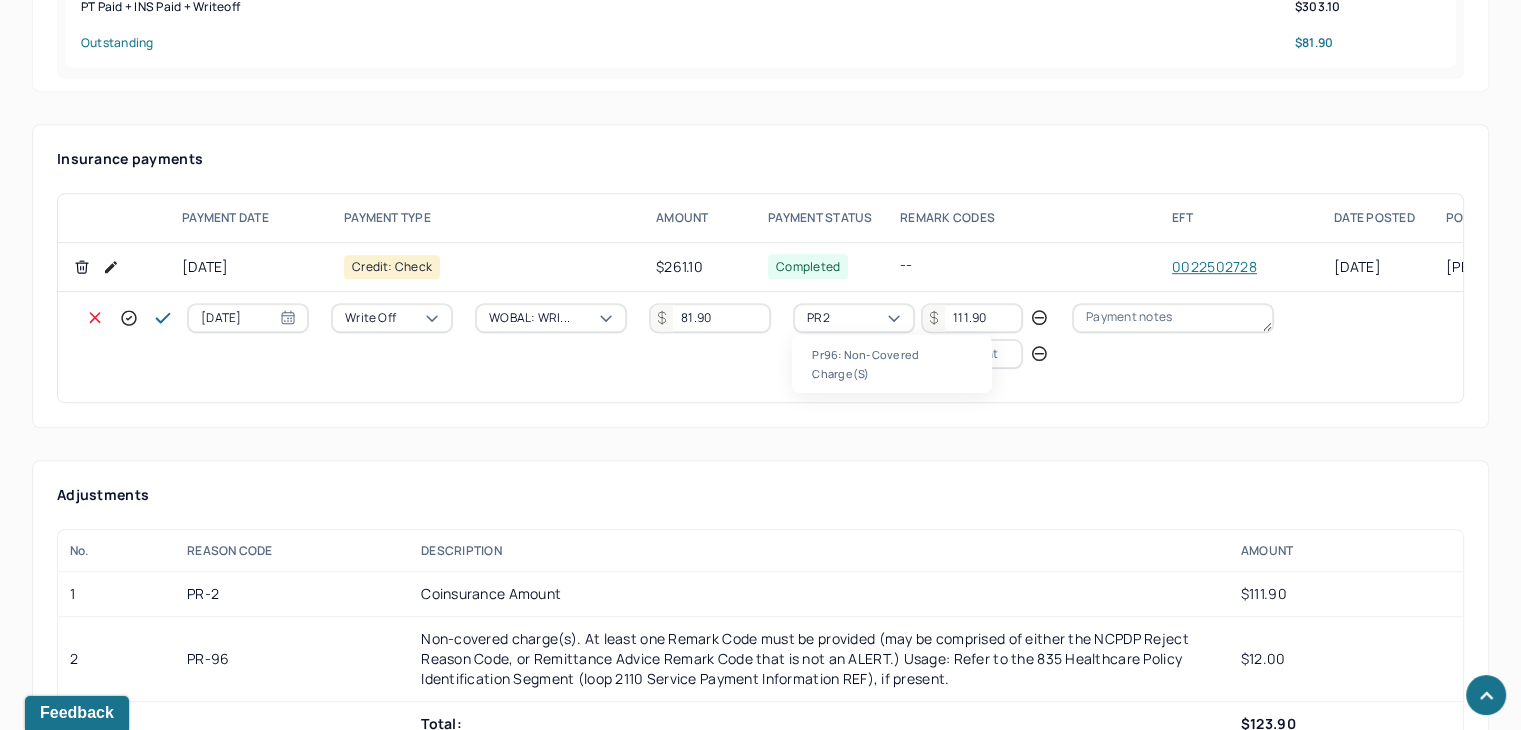 type 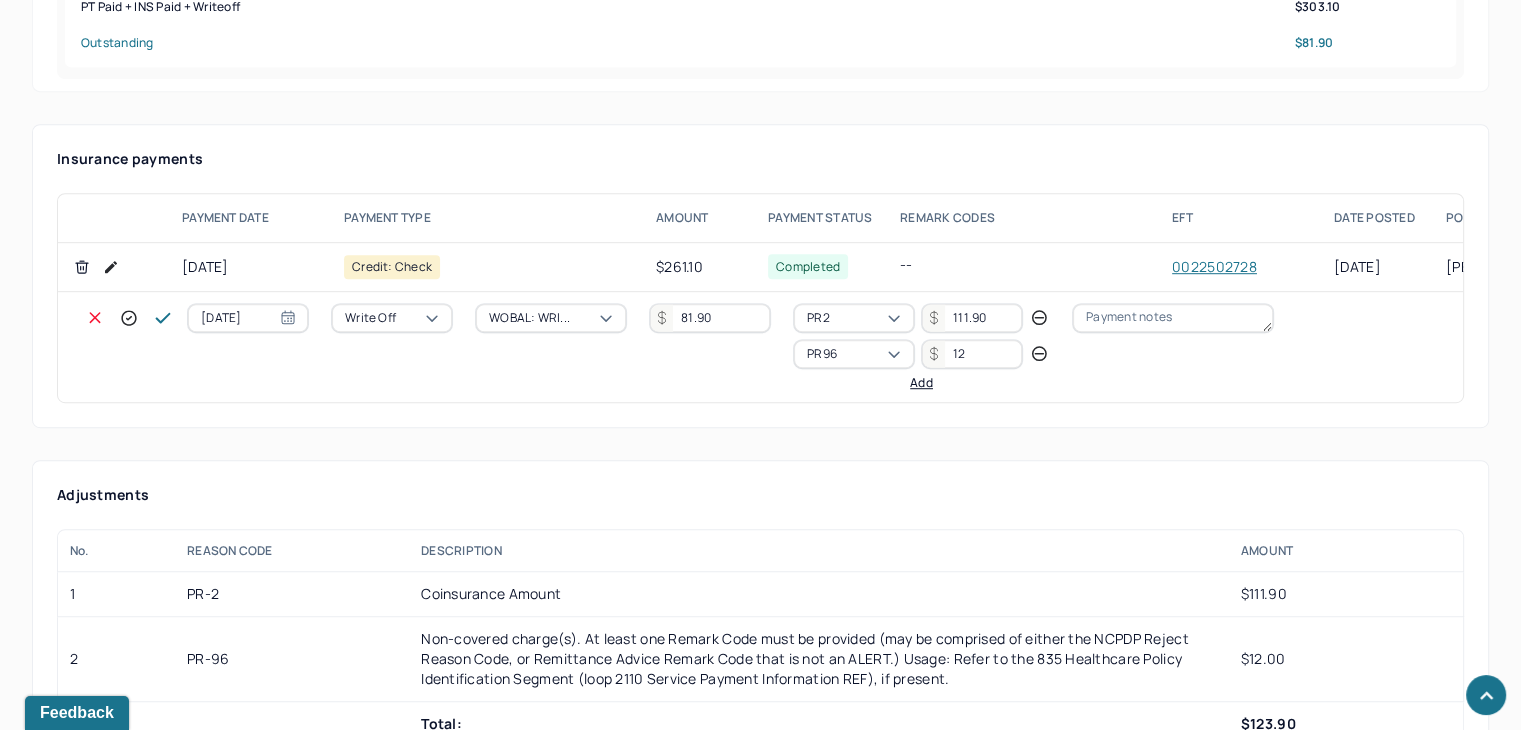 type on "12" 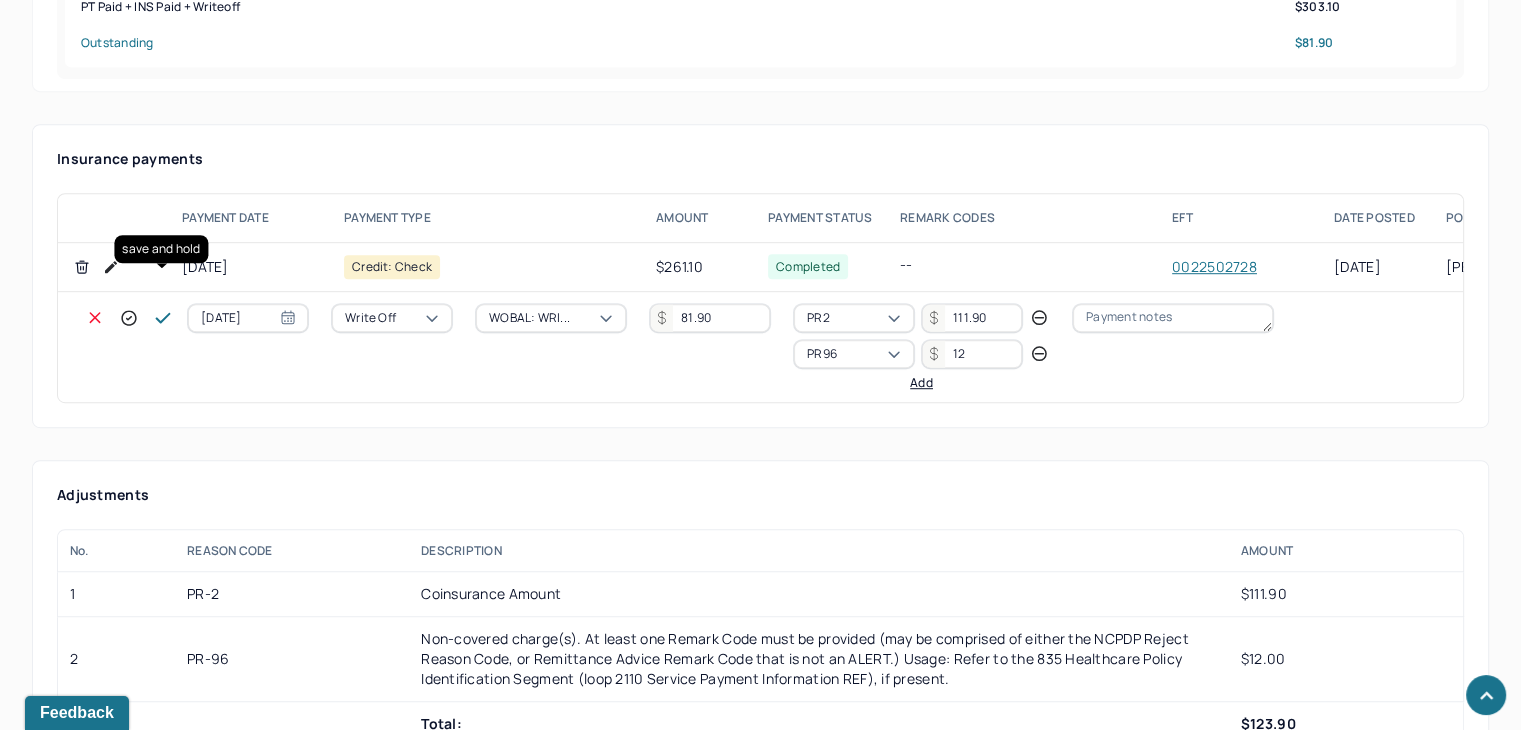 click 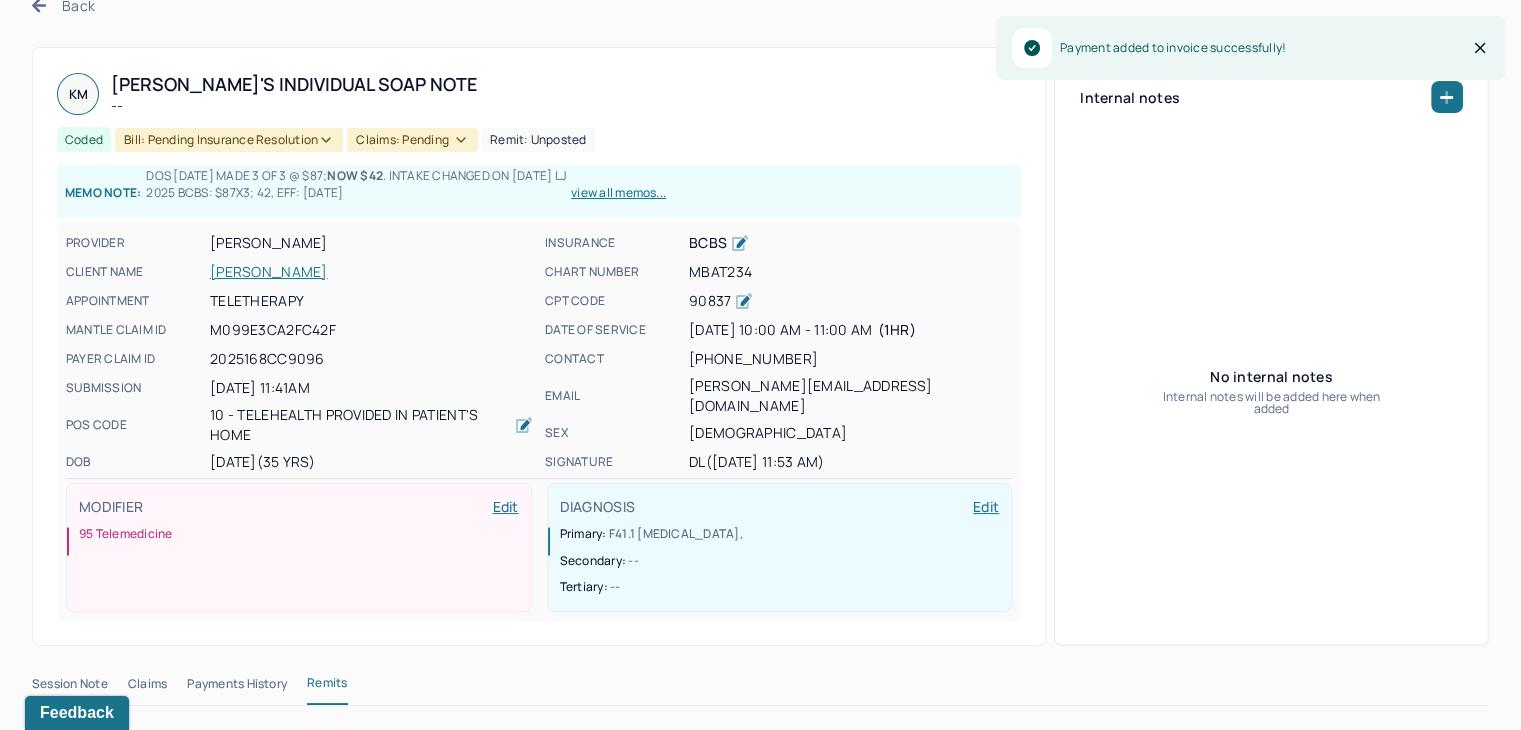 scroll, scrollTop: 0, scrollLeft: 0, axis: both 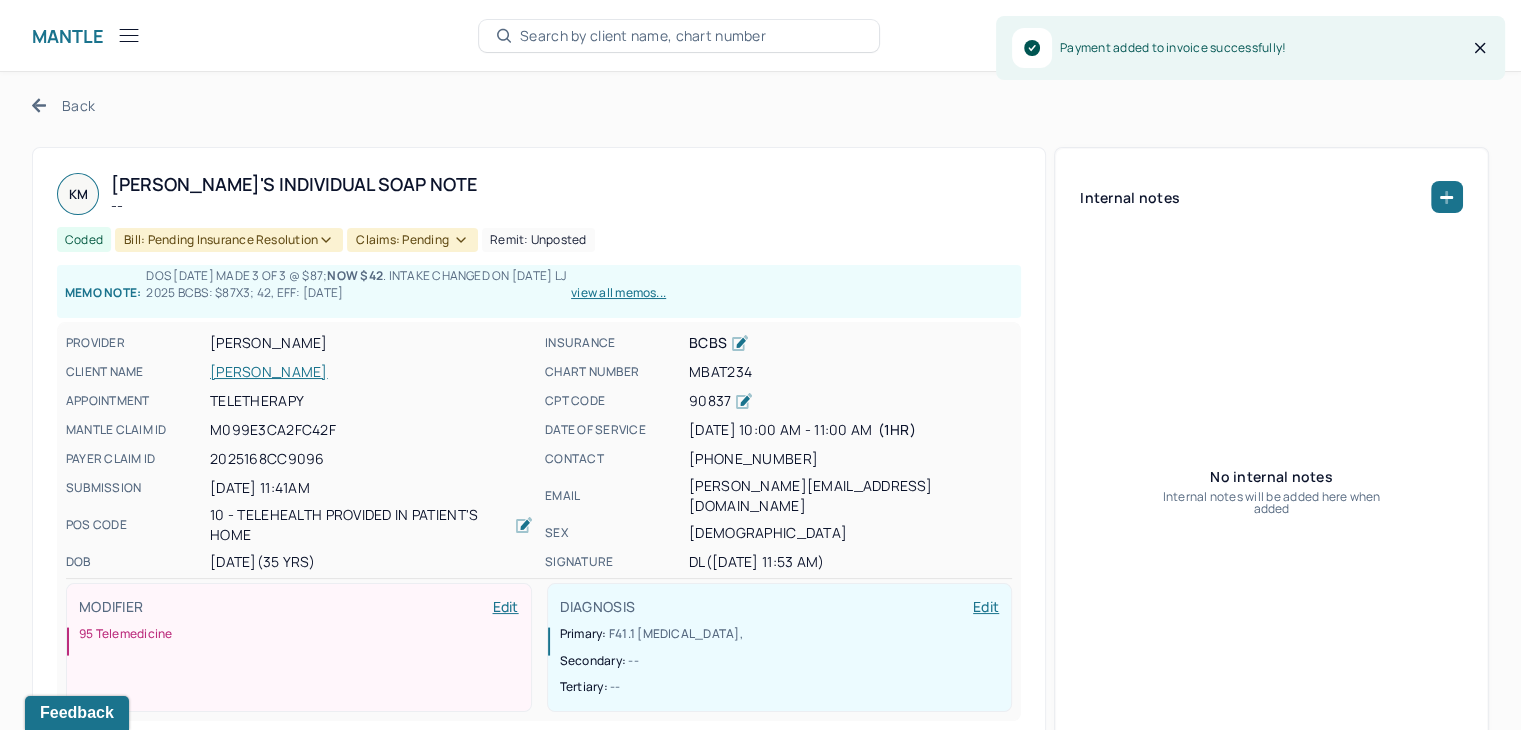 click on "Claims: pending" at bounding box center (412, 240) 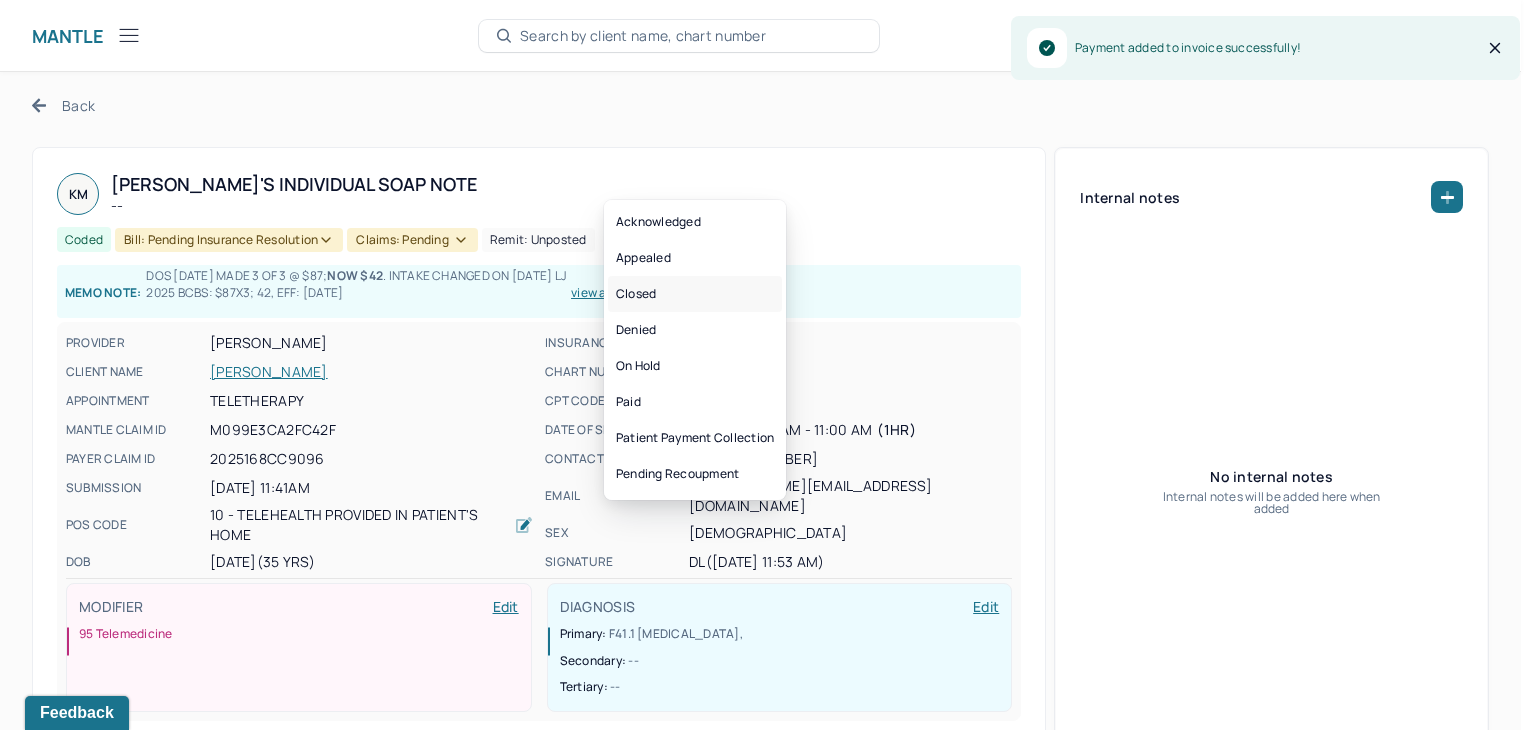 click on "Closed" at bounding box center [695, 294] 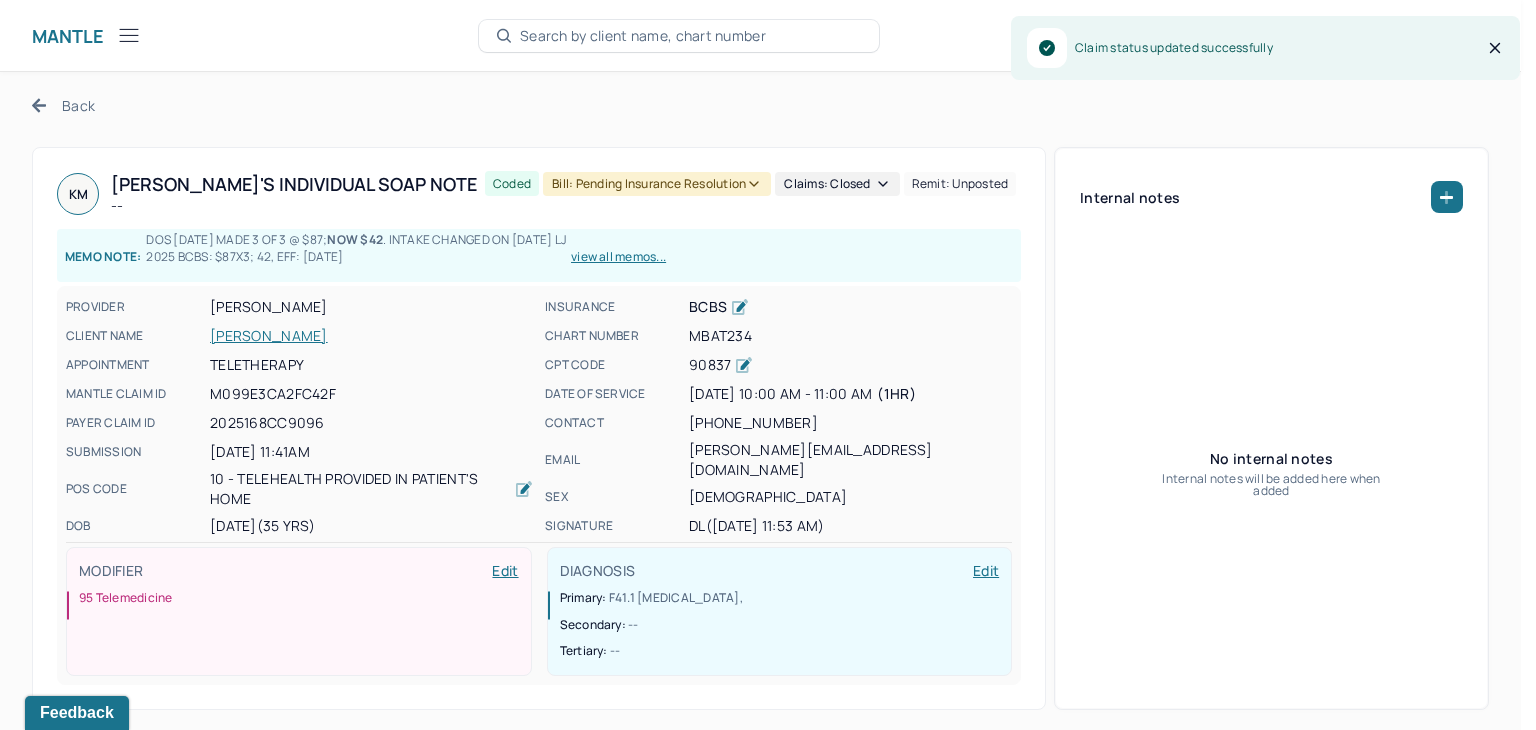 click on "Bill: Pending Insurance Resolution" at bounding box center (657, 184) 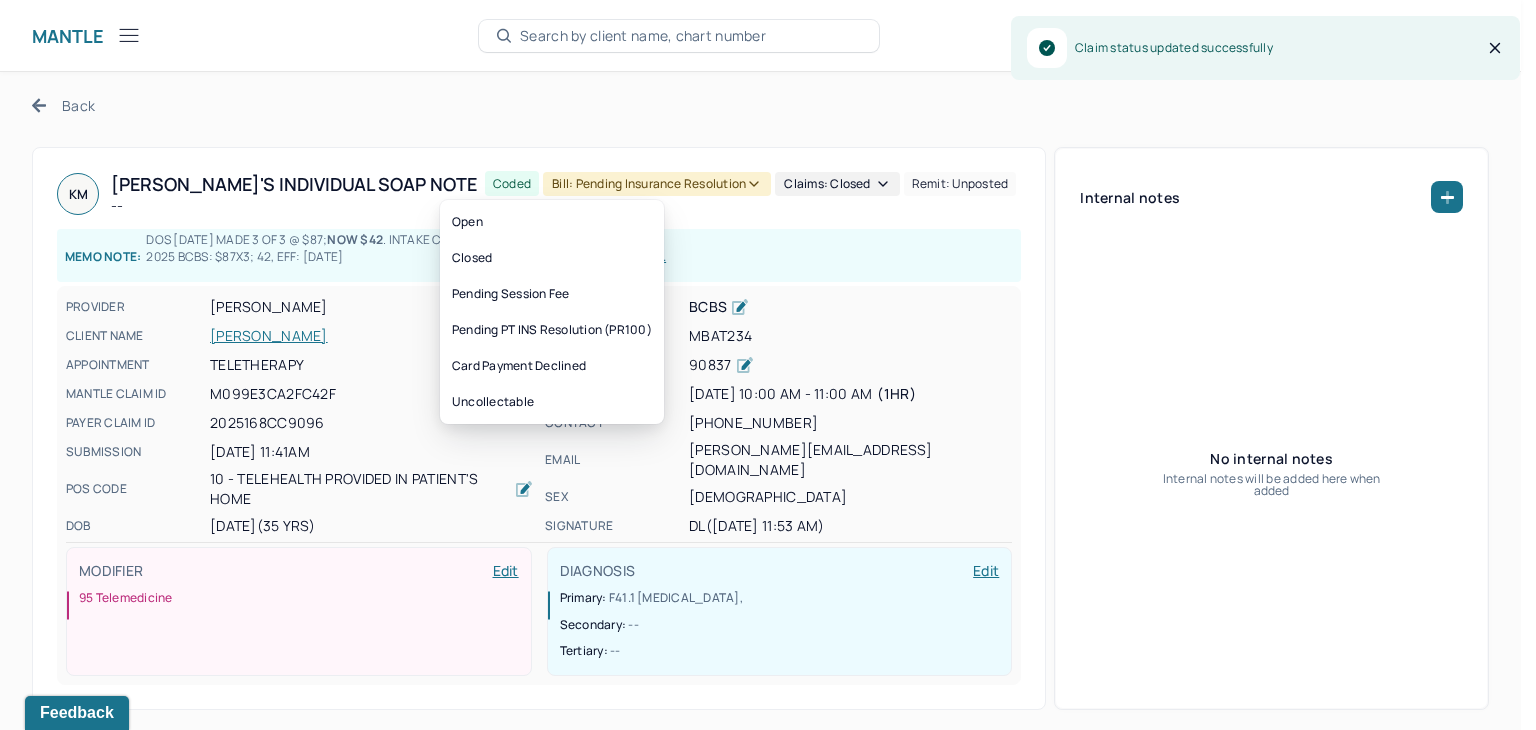 click on "Bill: Pending Insurance Resolution" at bounding box center [657, 184] 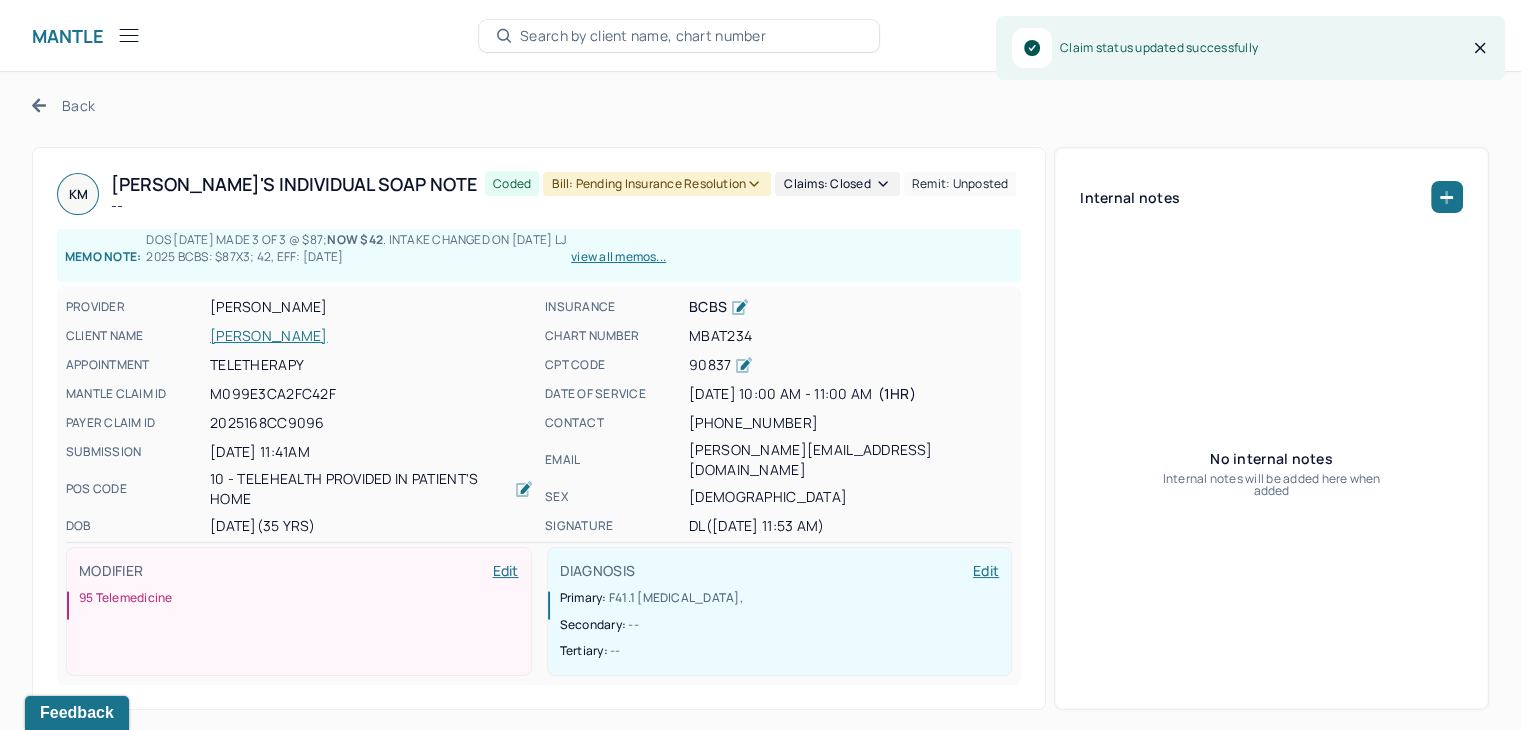 click on "Bill: Pending Insurance Resolution" at bounding box center [657, 184] 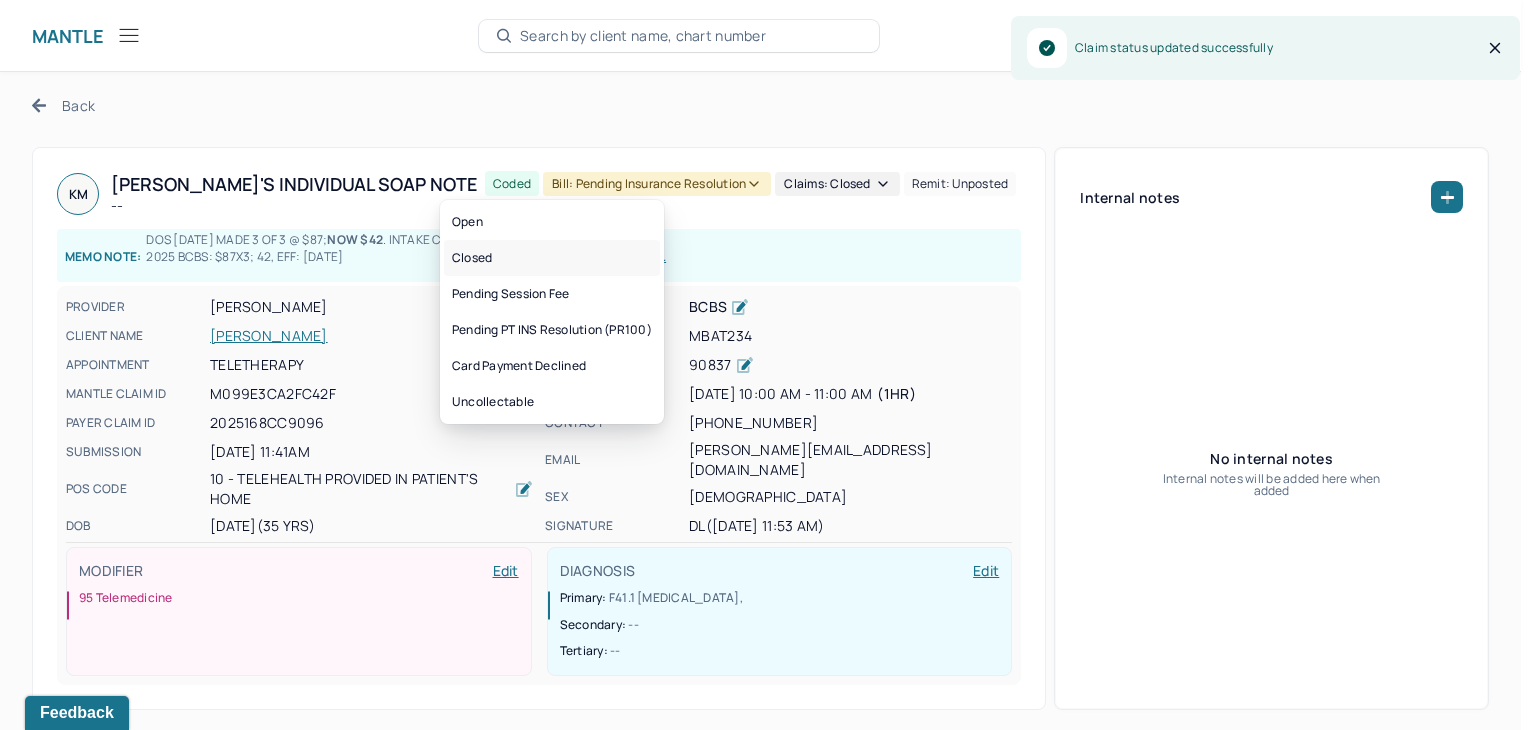 click on "Closed" at bounding box center (552, 258) 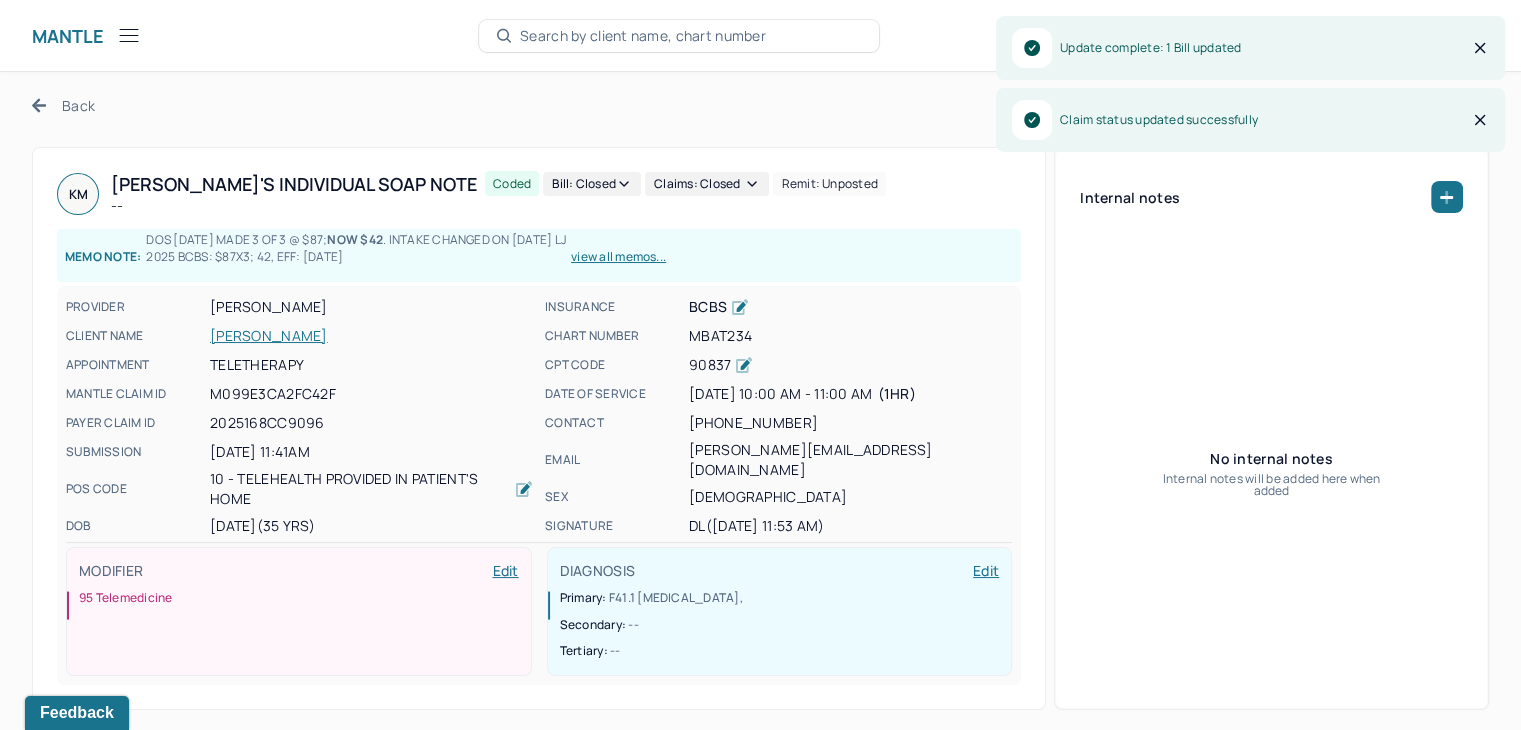 click on "Back" at bounding box center (63, 105) 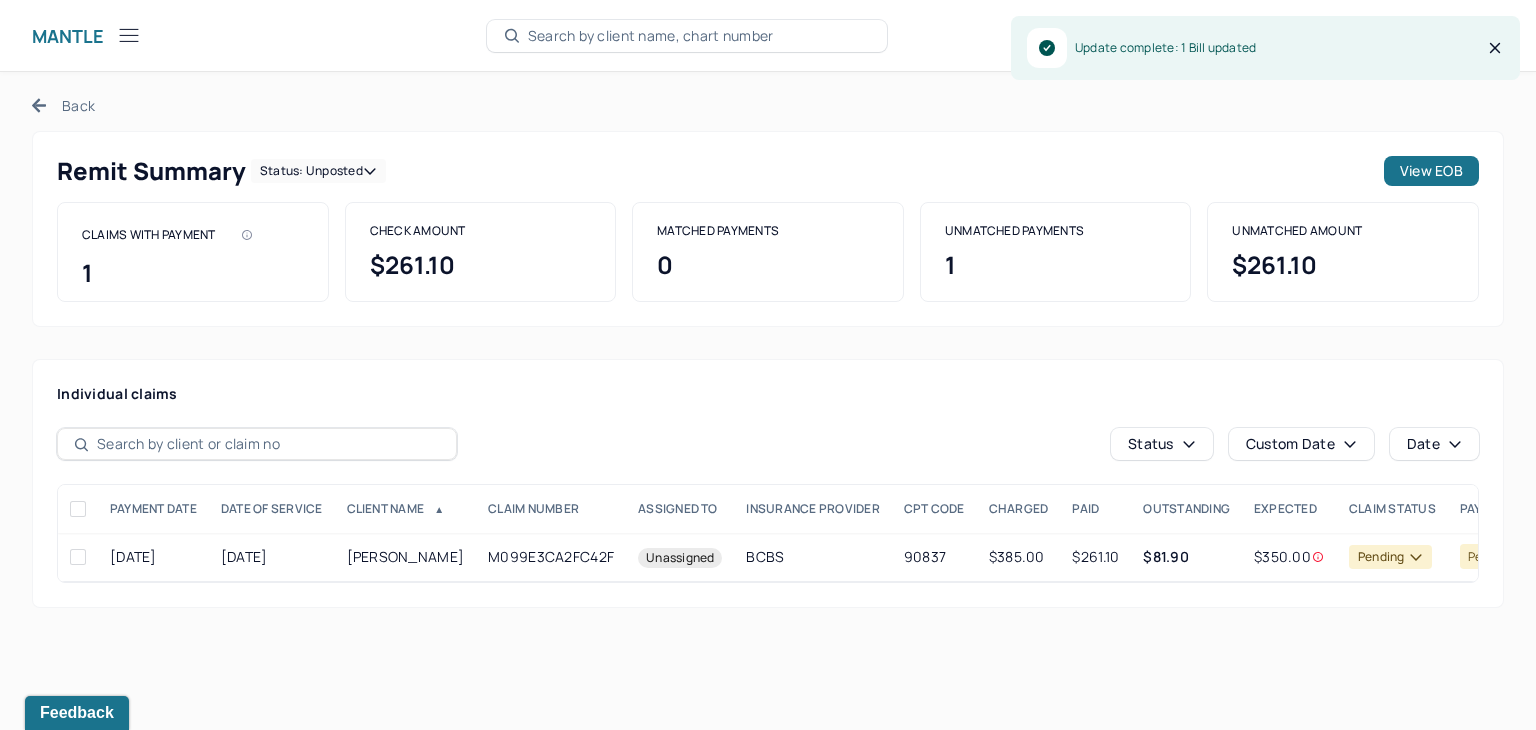 click on "Status: unposted" at bounding box center [318, 171] 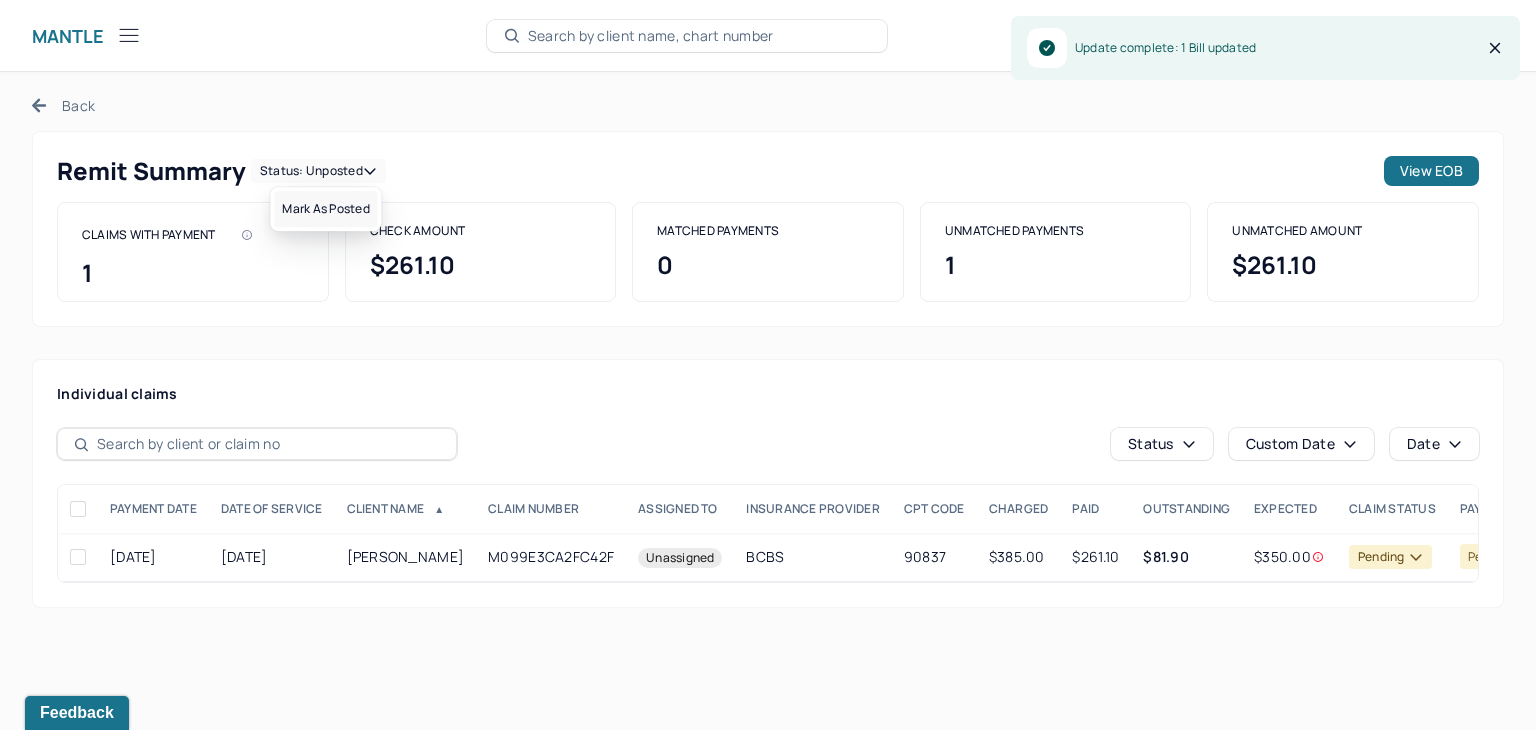 drag, startPoint x: 298, startPoint y: 221, endPoint x: 265, endPoint y: 181, distance: 51.855568 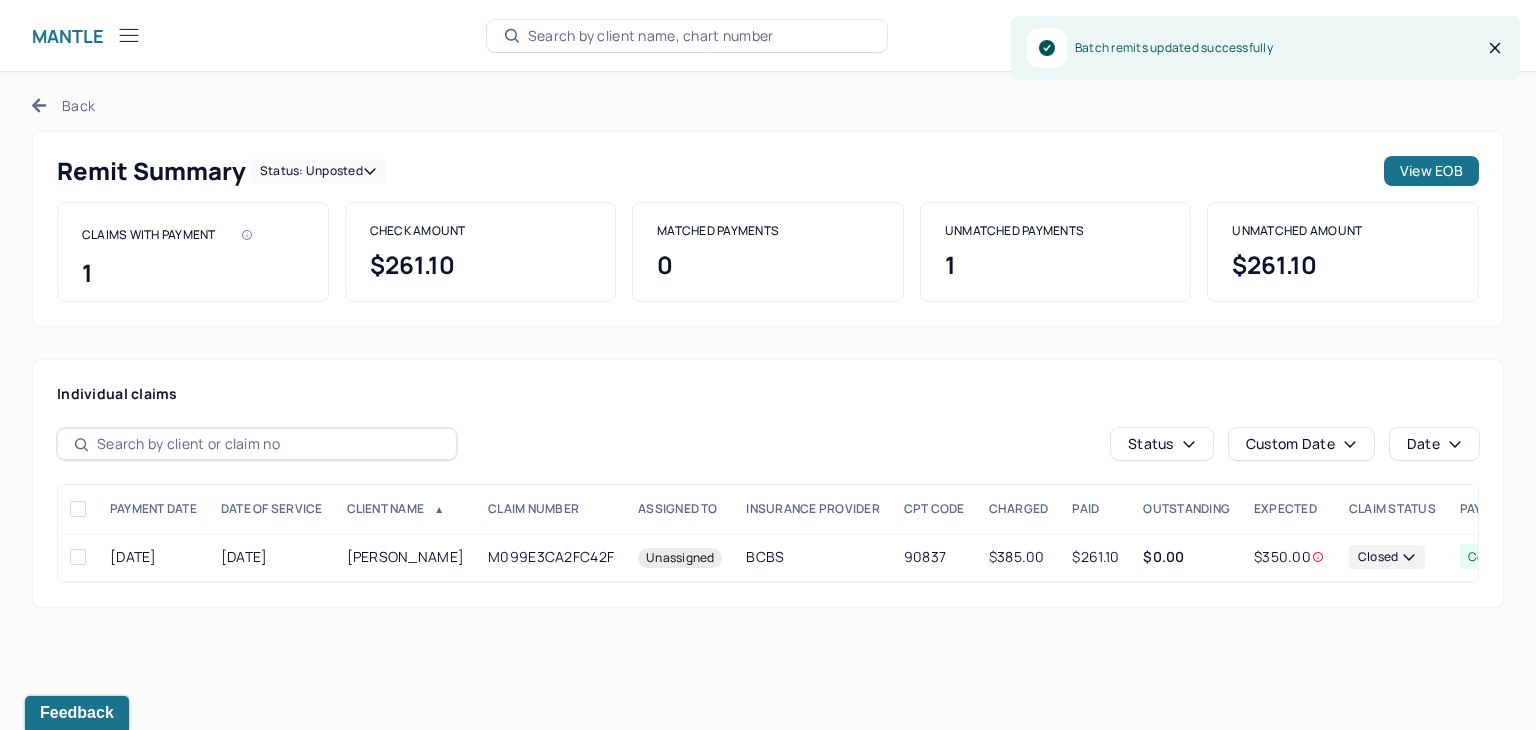 click on "Back" at bounding box center (63, 105) 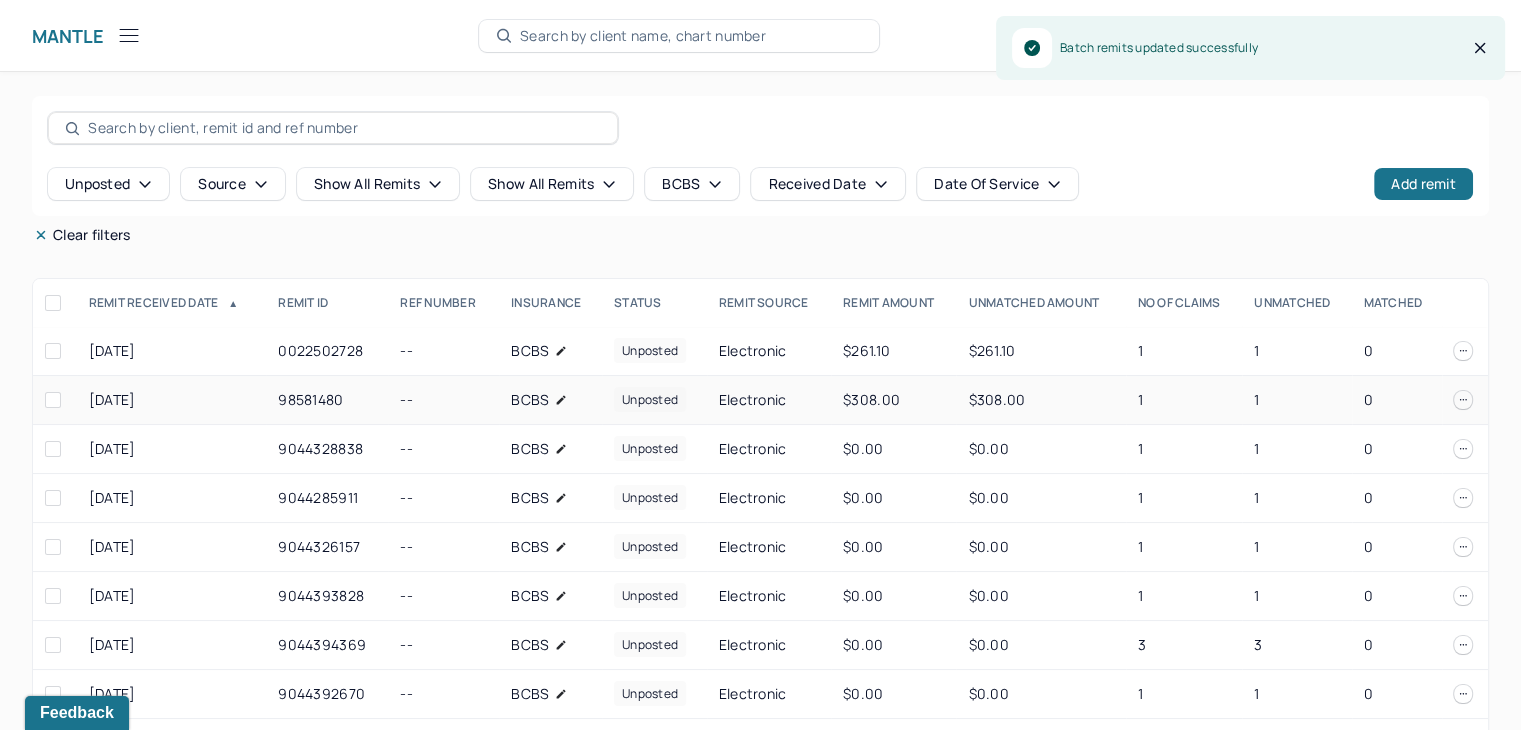 click on "1" at bounding box center [1296, 400] 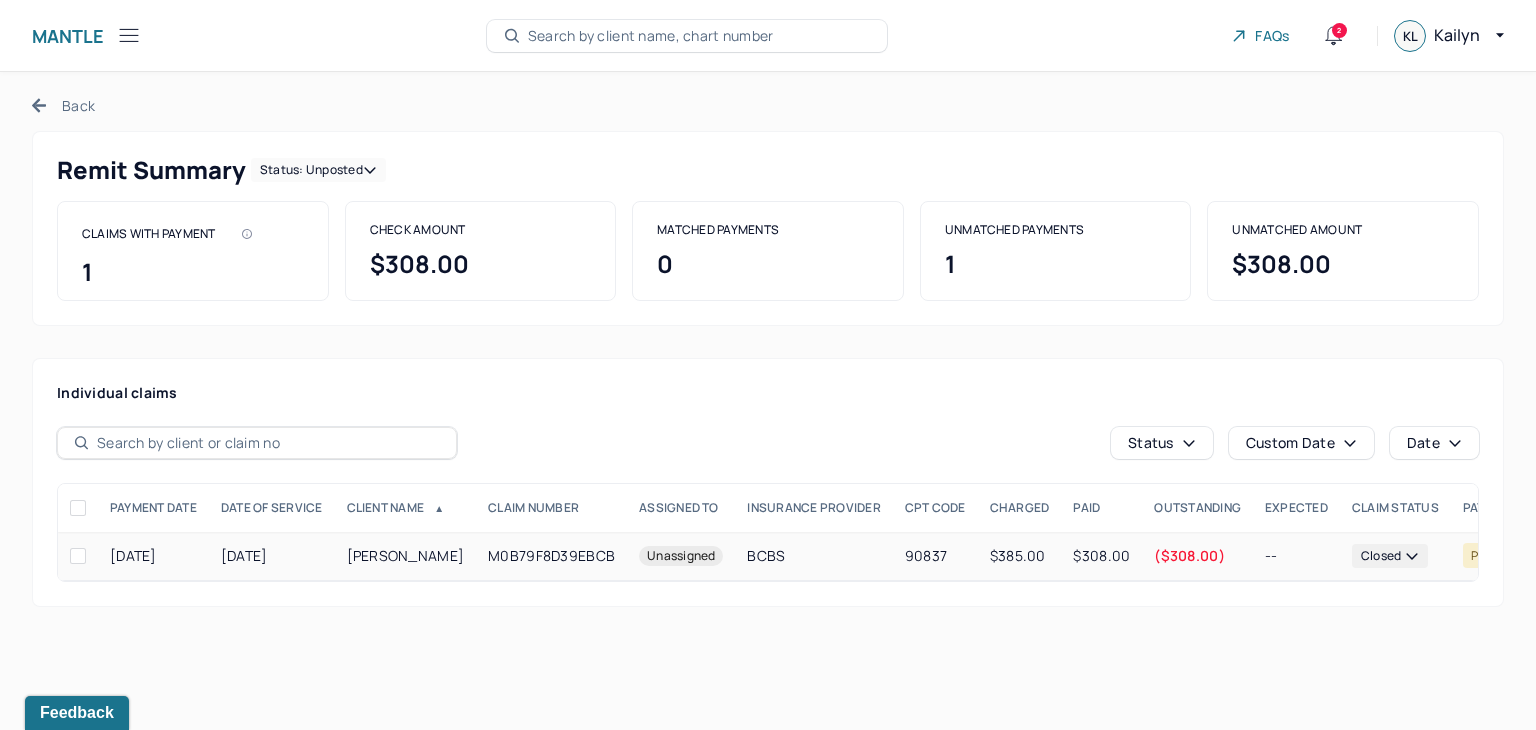 click on "$385.00" at bounding box center (1020, 556) 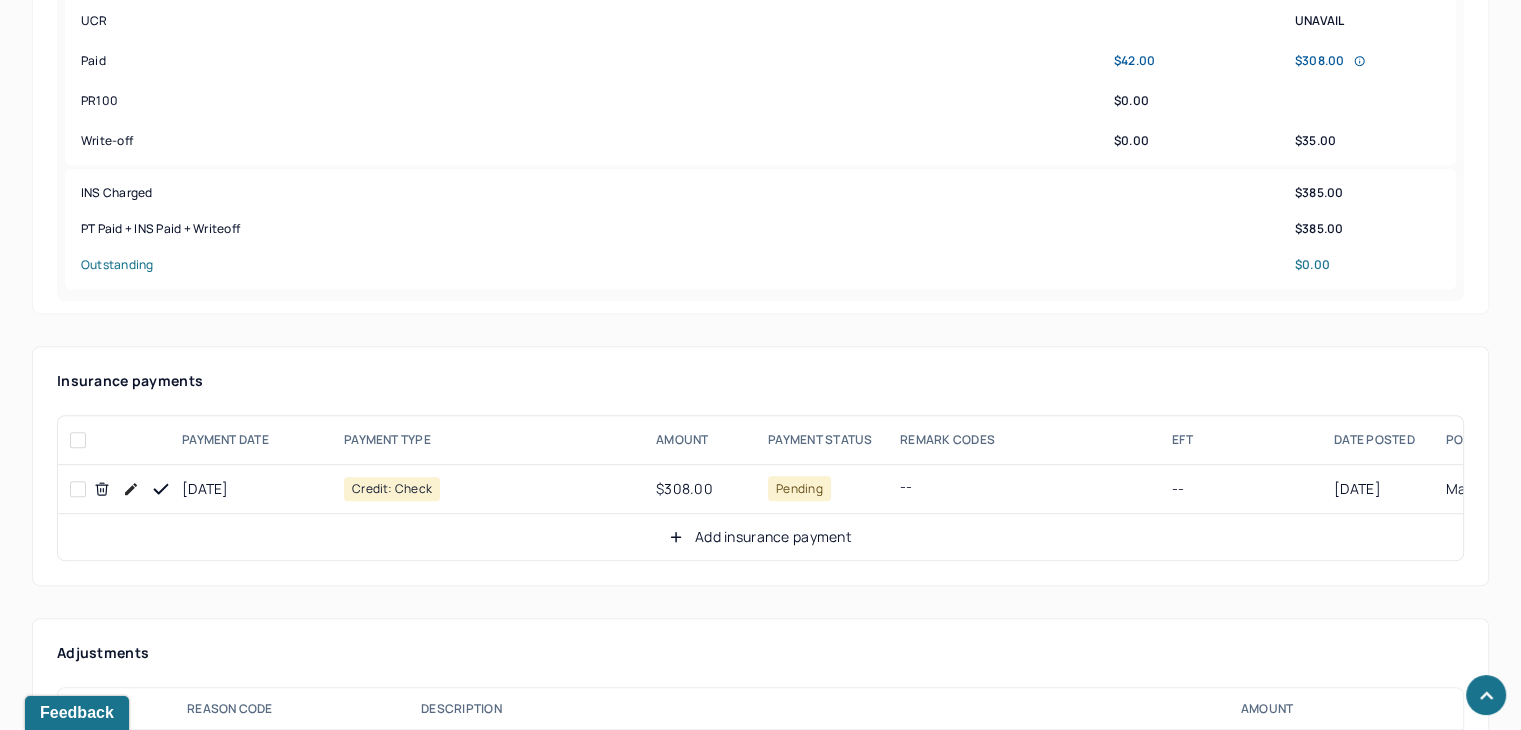 scroll, scrollTop: 652, scrollLeft: 0, axis: vertical 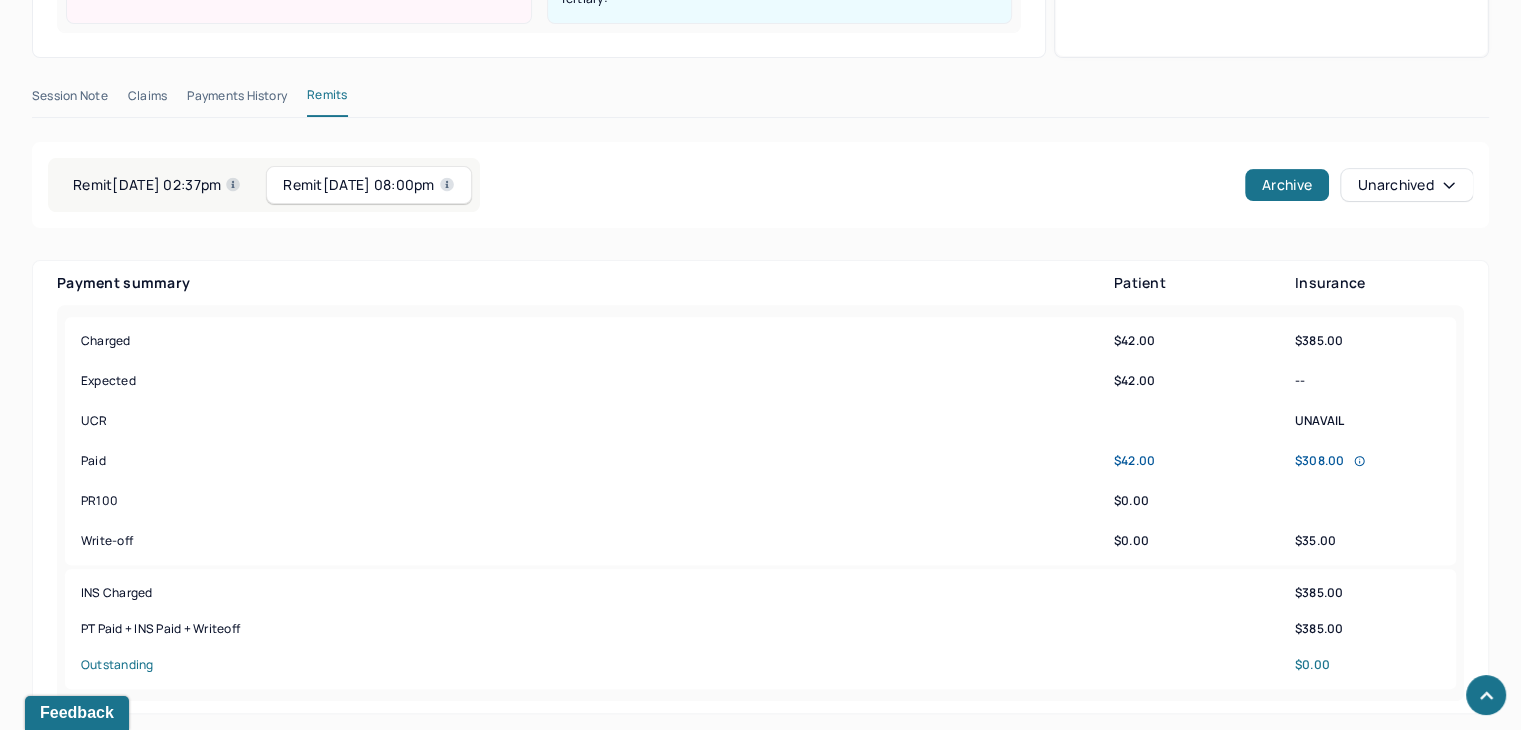 click on "Remit 07/07/2025 02:37pm" at bounding box center (157, 185) 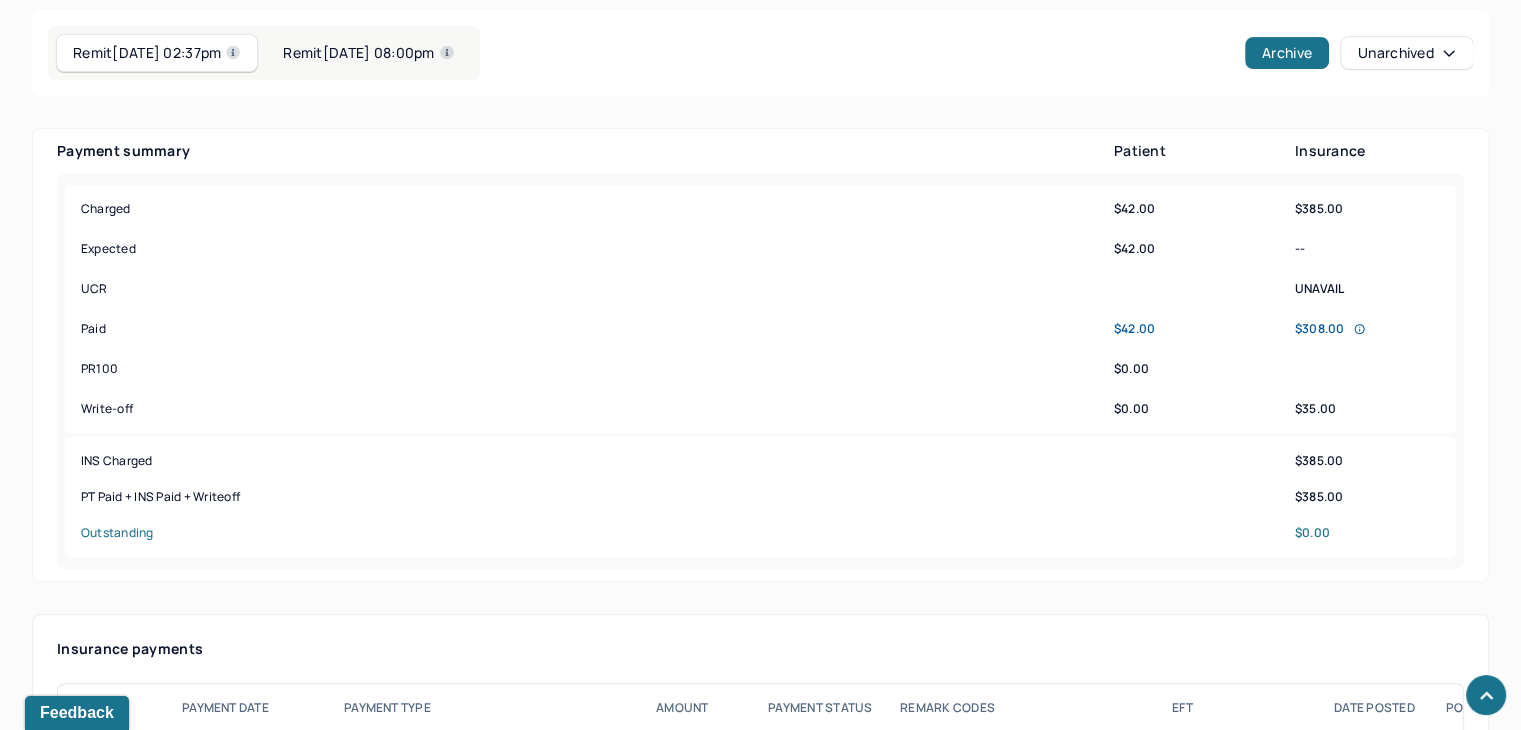 scroll, scrollTop: 1052, scrollLeft: 0, axis: vertical 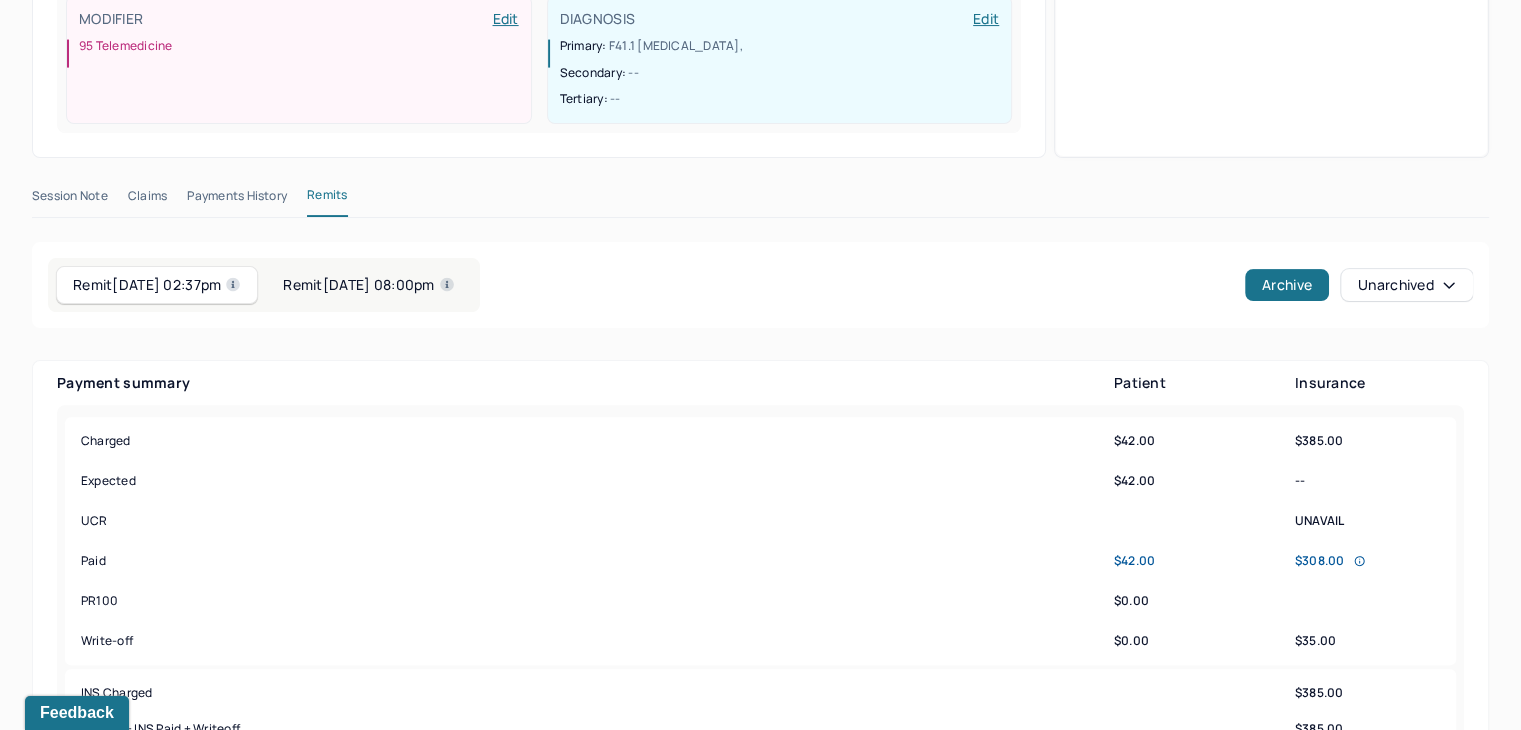 click on "Remit 06/27/2025 08:00pm" at bounding box center [368, 285] 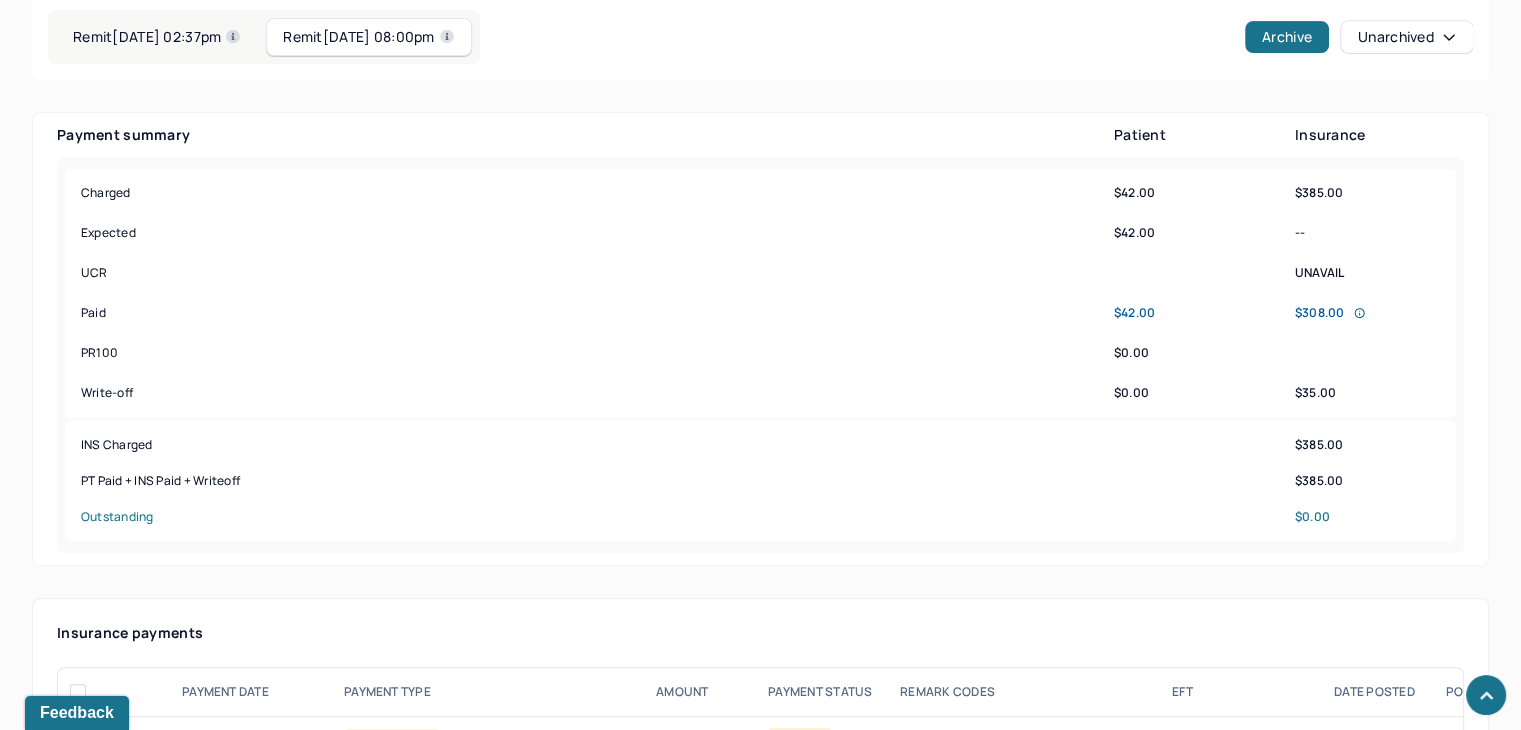 scroll, scrollTop: 952, scrollLeft: 0, axis: vertical 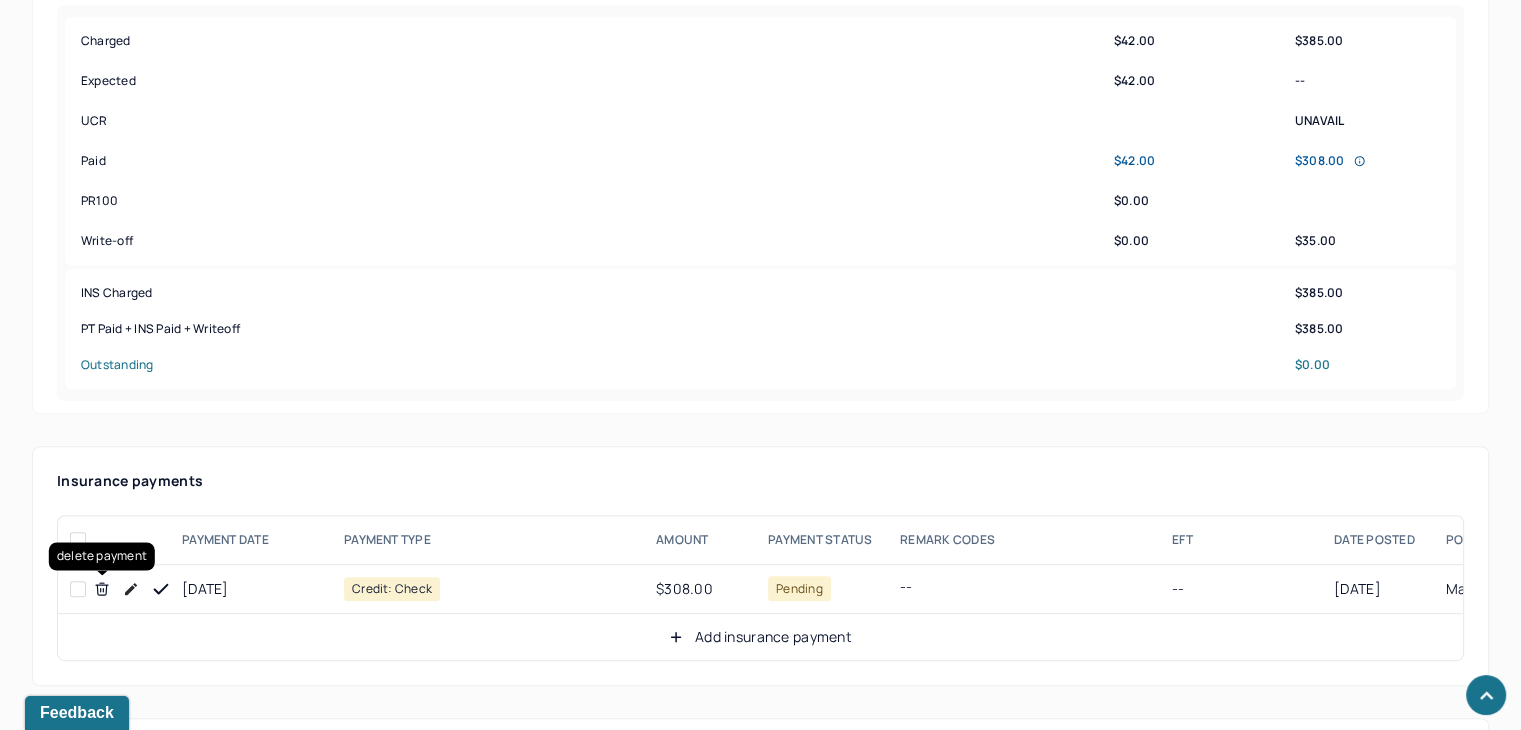 click at bounding box center [102, 589] 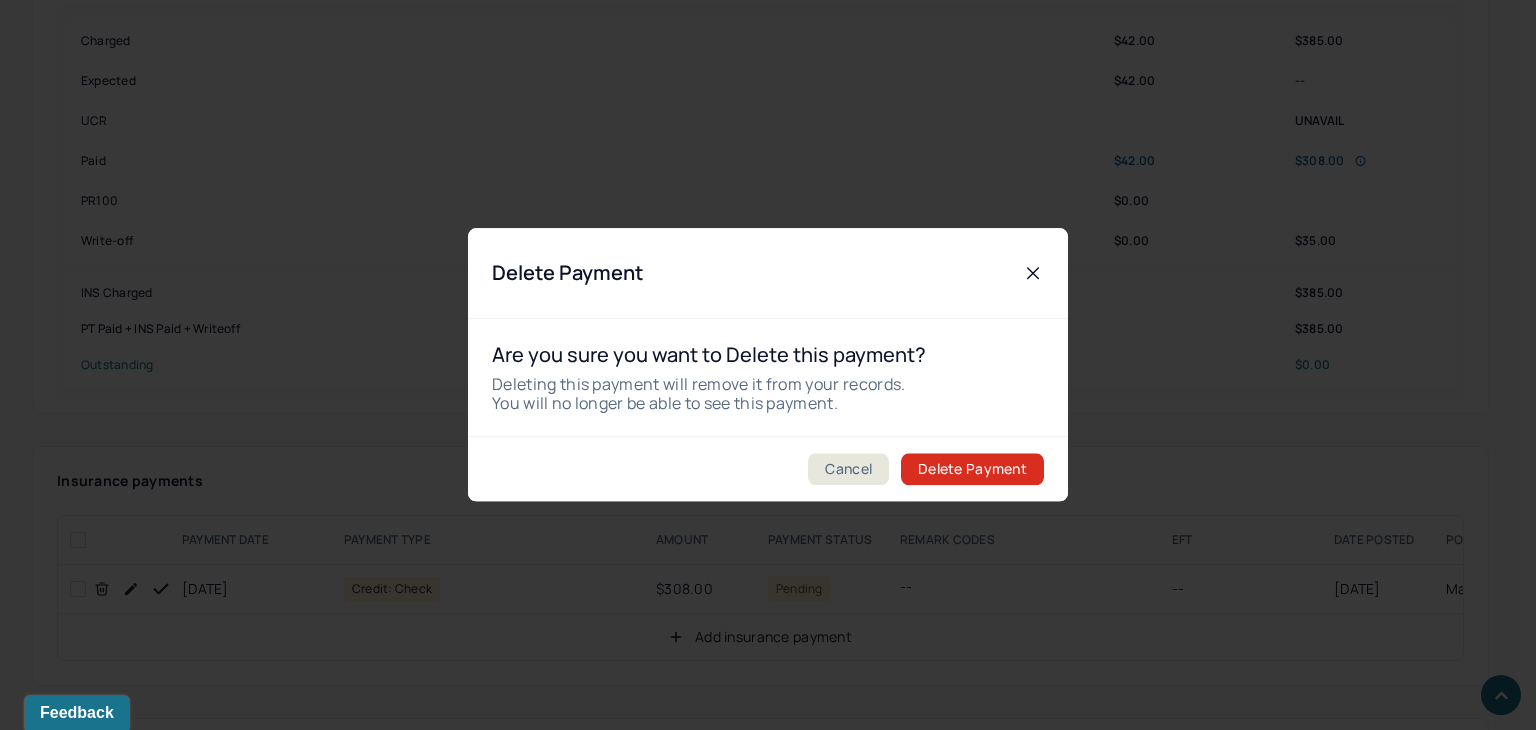 click on "Delete Payment" at bounding box center (972, 470) 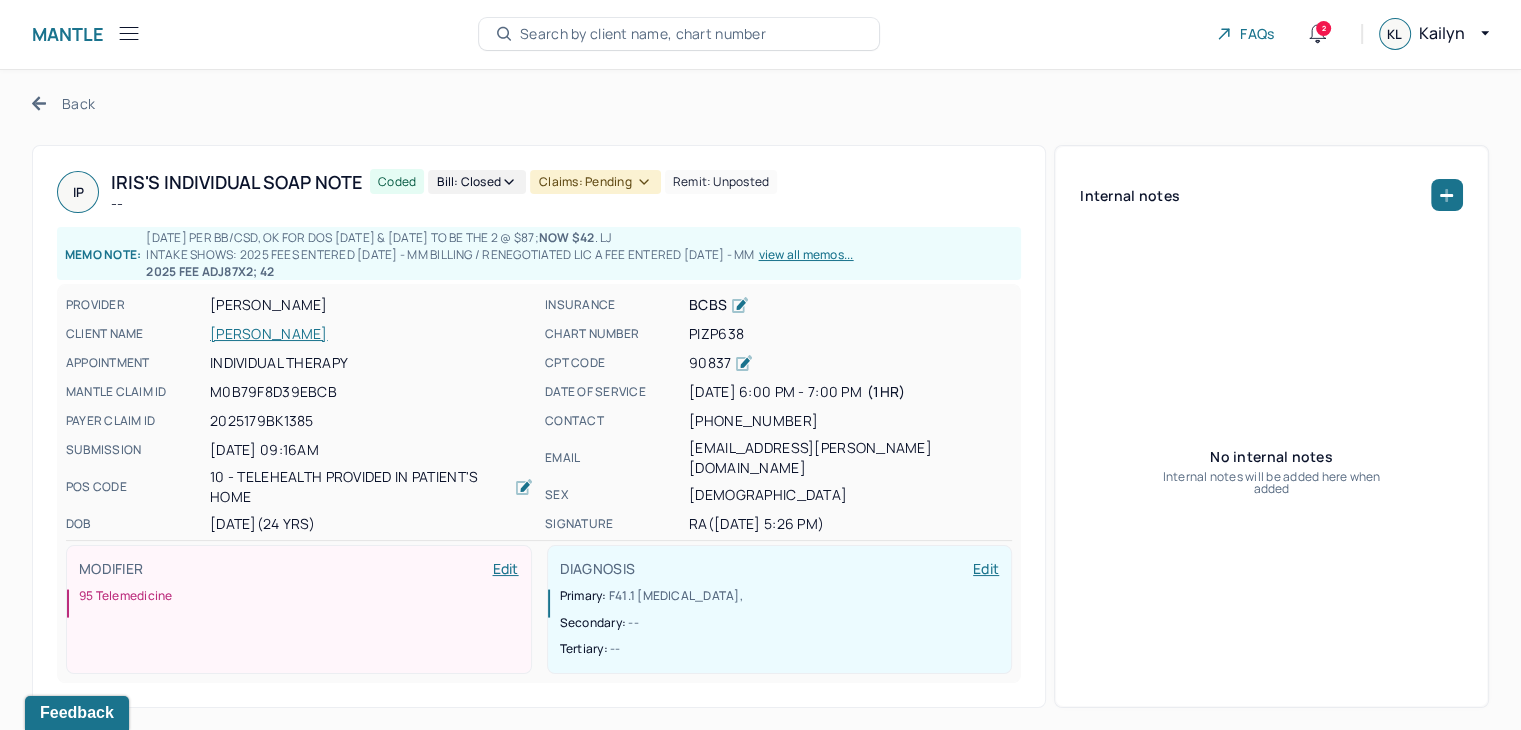 scroll, scrollTop: 0, scrollLeft: 0, axis: both 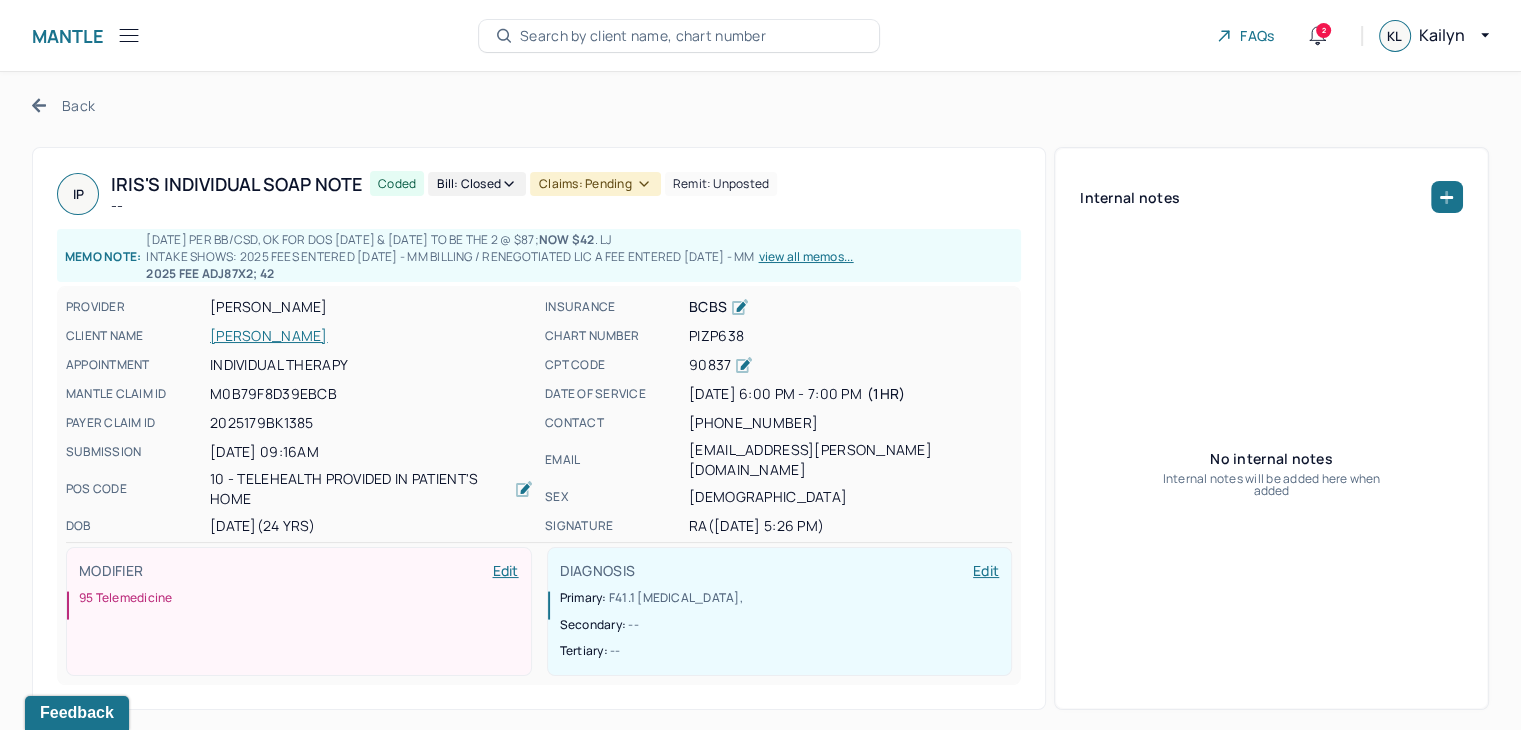 click on "Claims: pending" at bounding box center (595, 184) 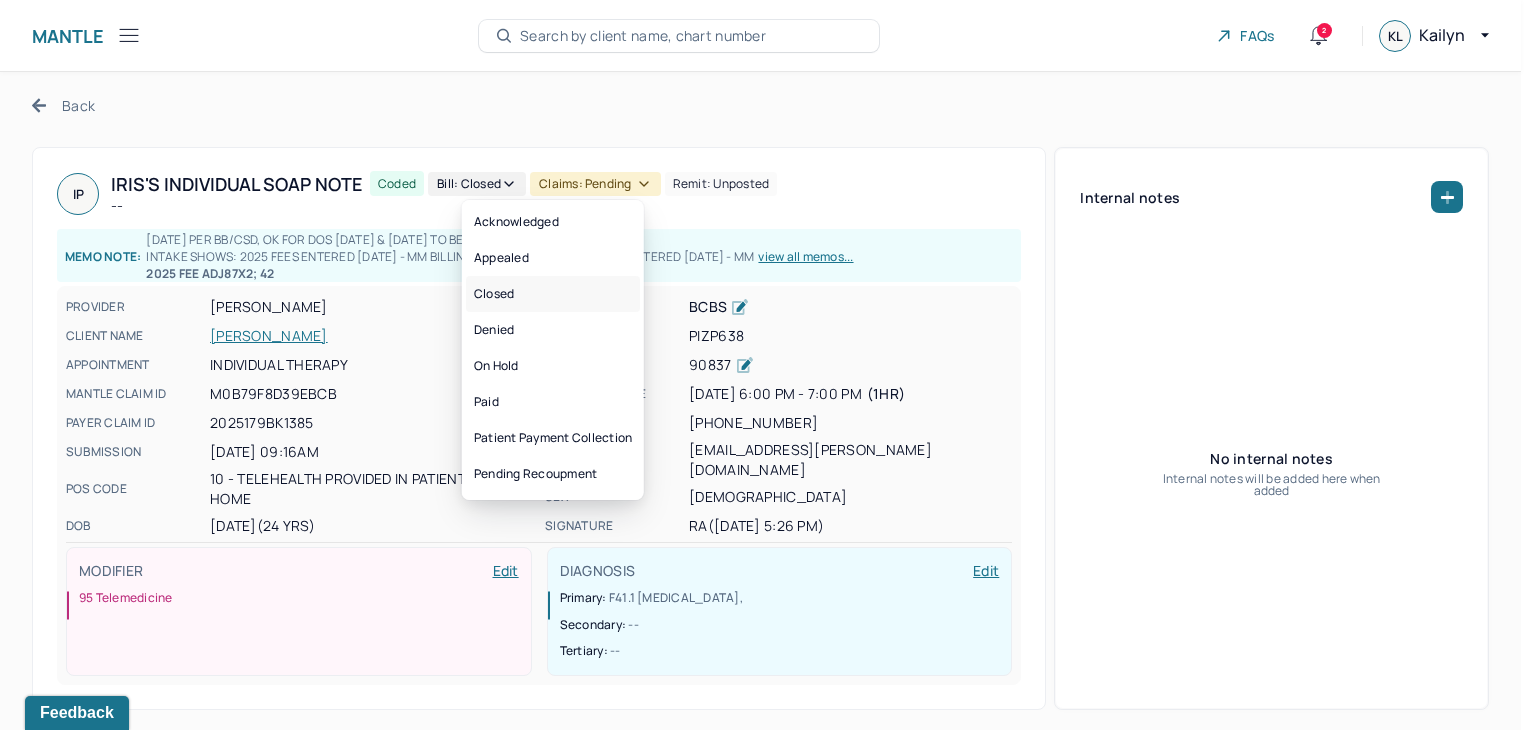 click on "Closed" at bounding box center [553, 294] 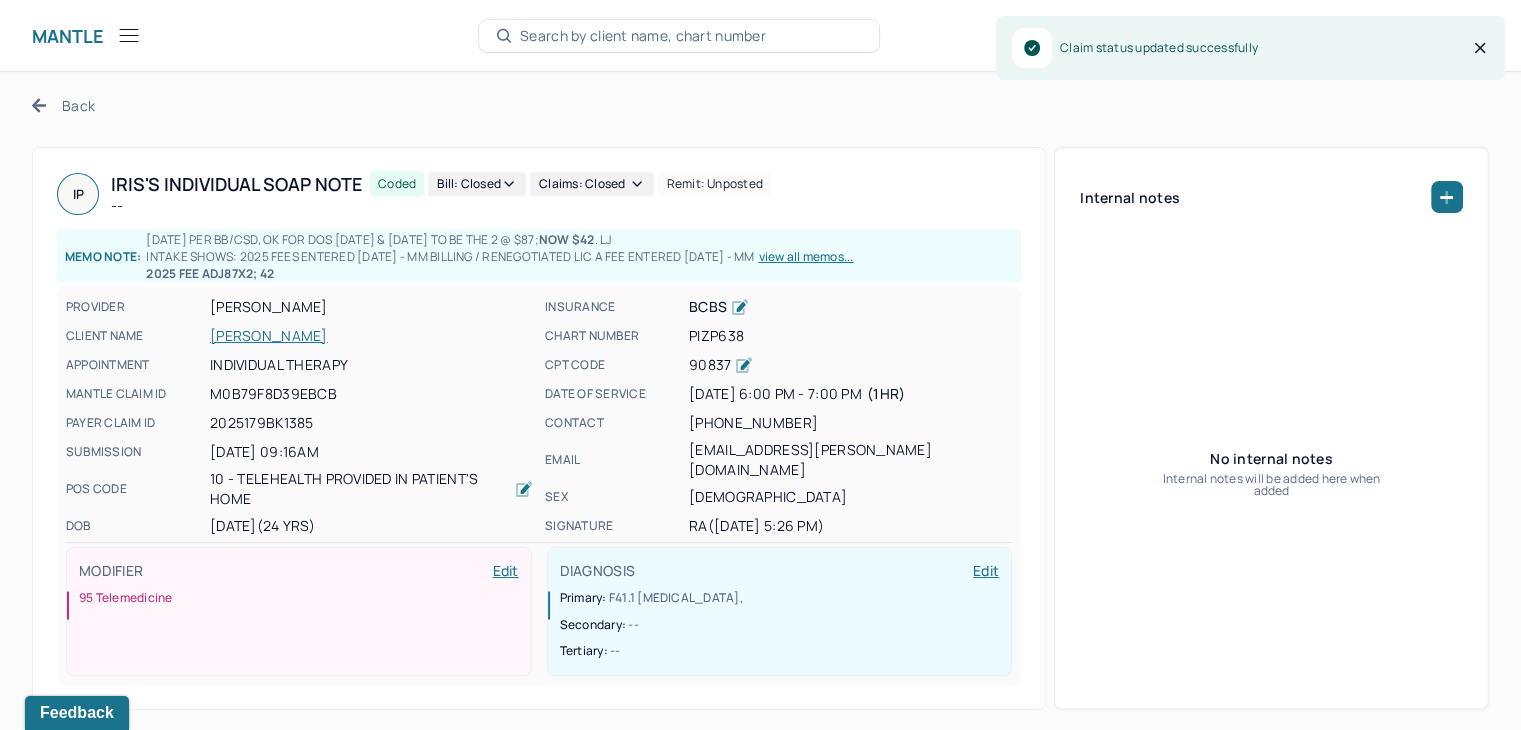 click on "Back" at bounding box center [63, 105] 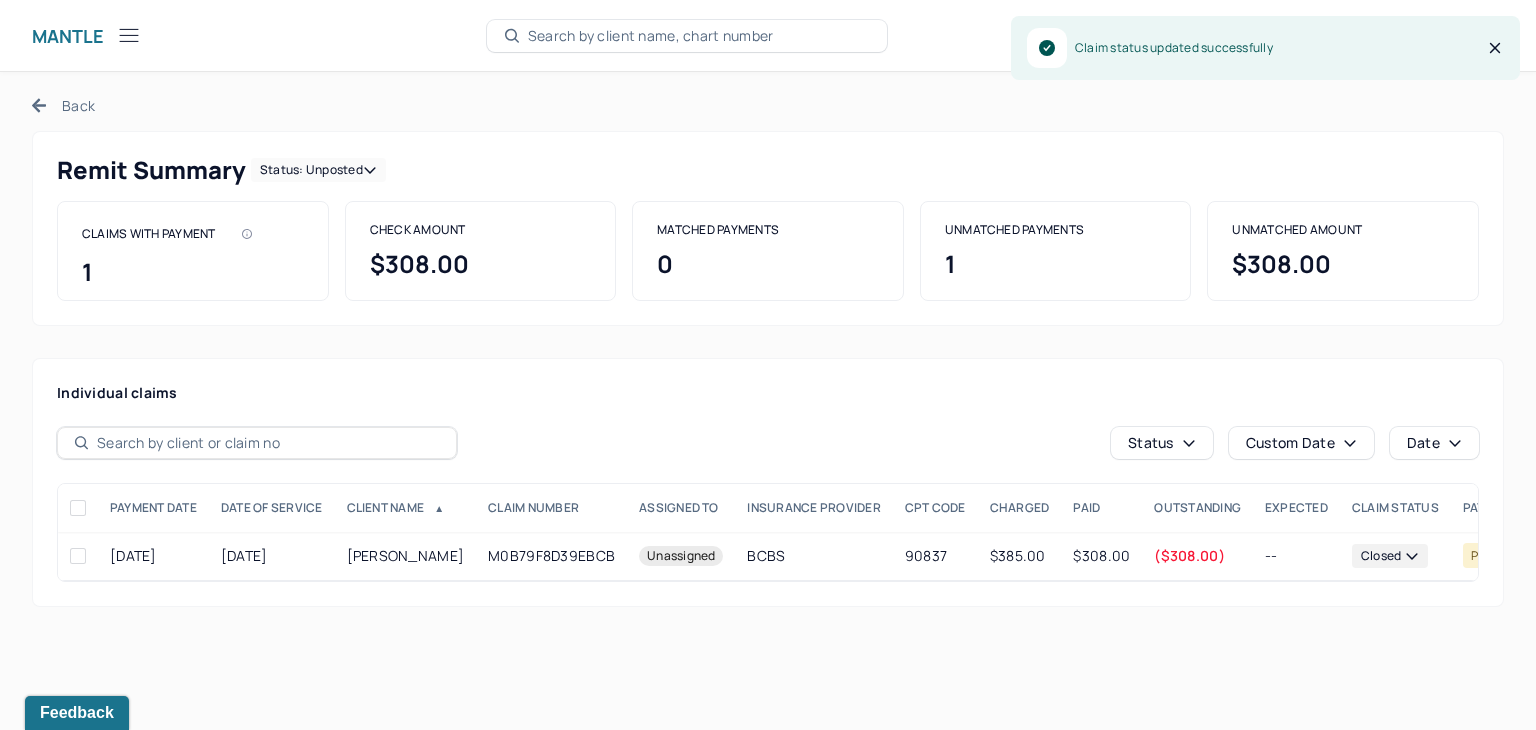 click on "Status: unposted" at bounding box center [318, 170] 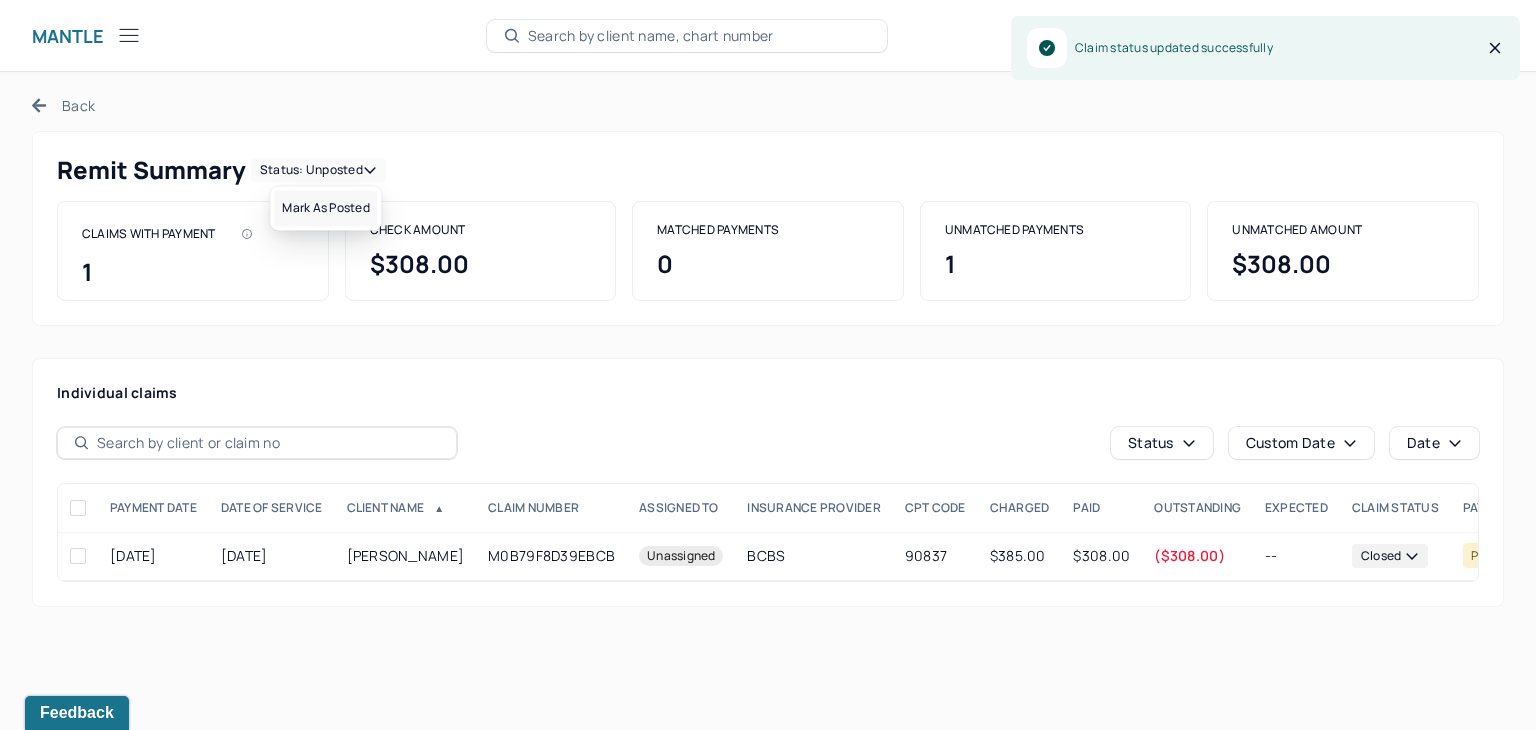 click on "Mark as Posted" at bounding box center [325, 208] 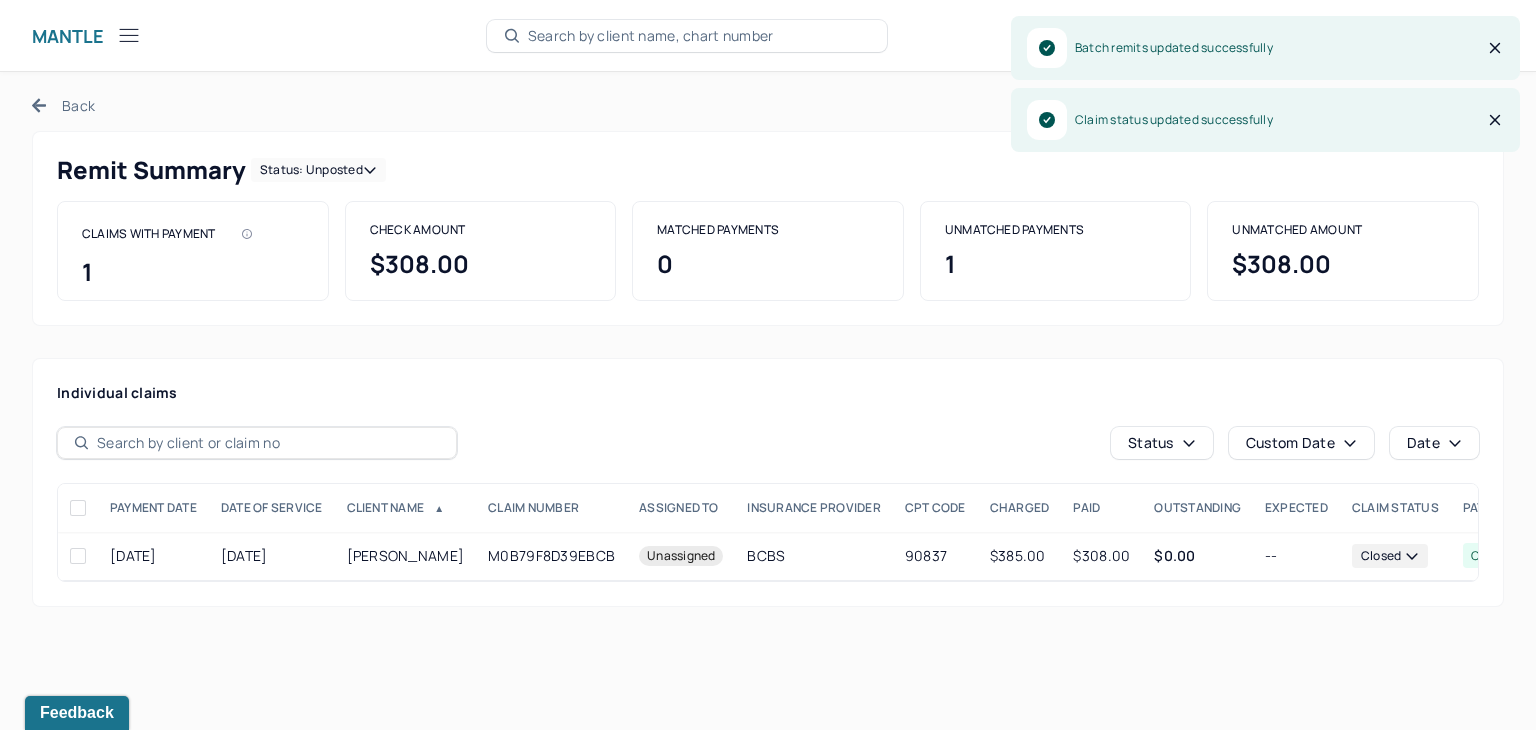 click on "Back" at bounding box center [63, 105] 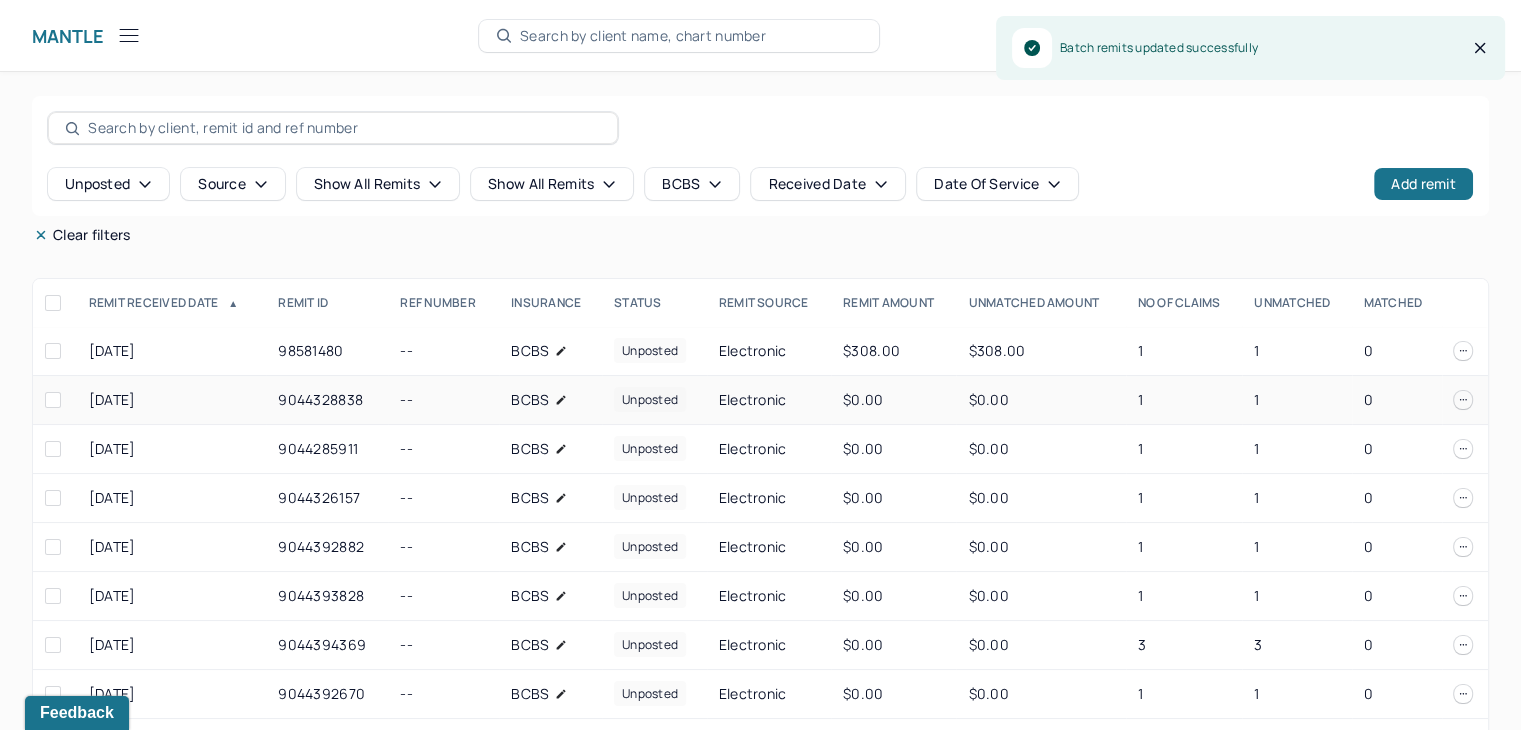 click on "1" at bounding box center [1184, 400] 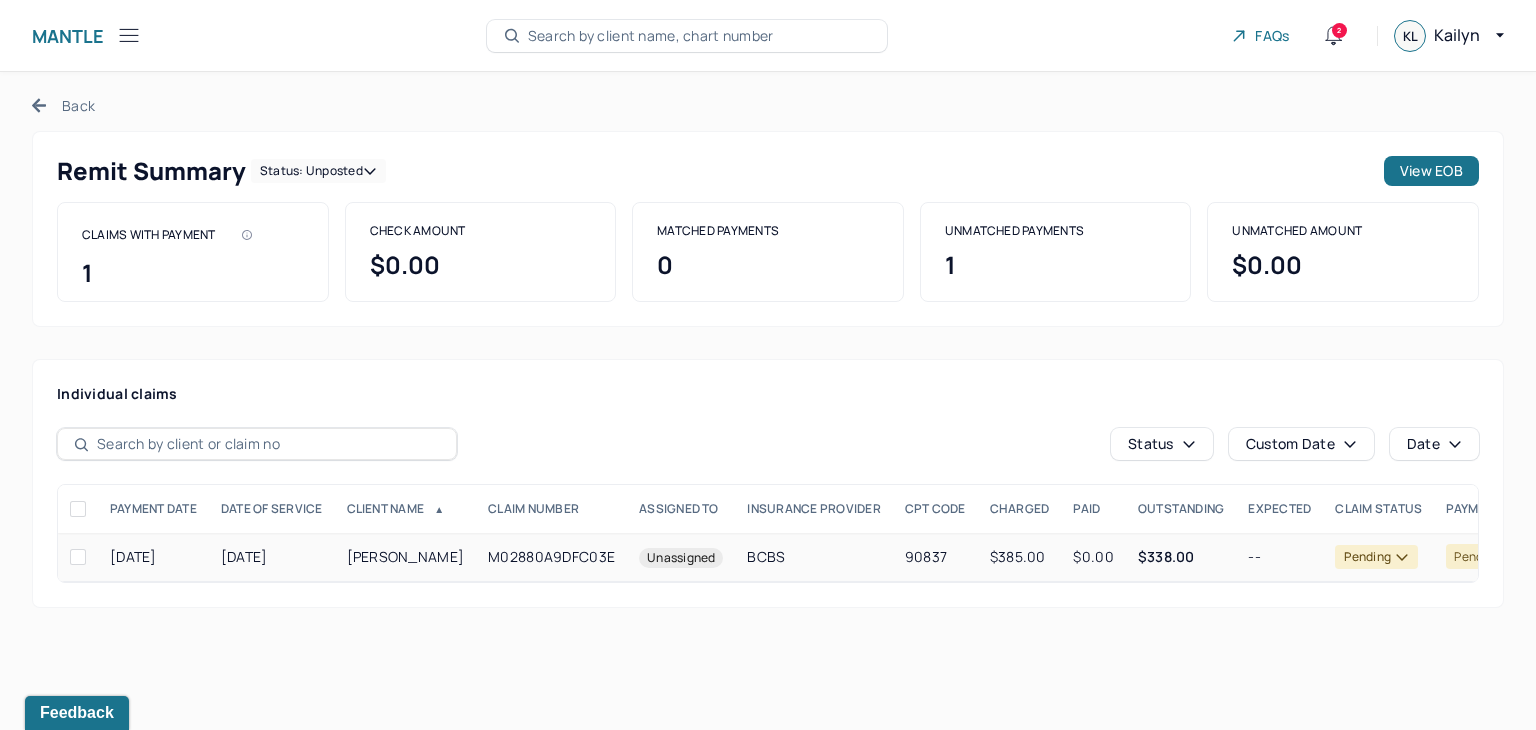 click on "90837" at bounding box center (935, 557) 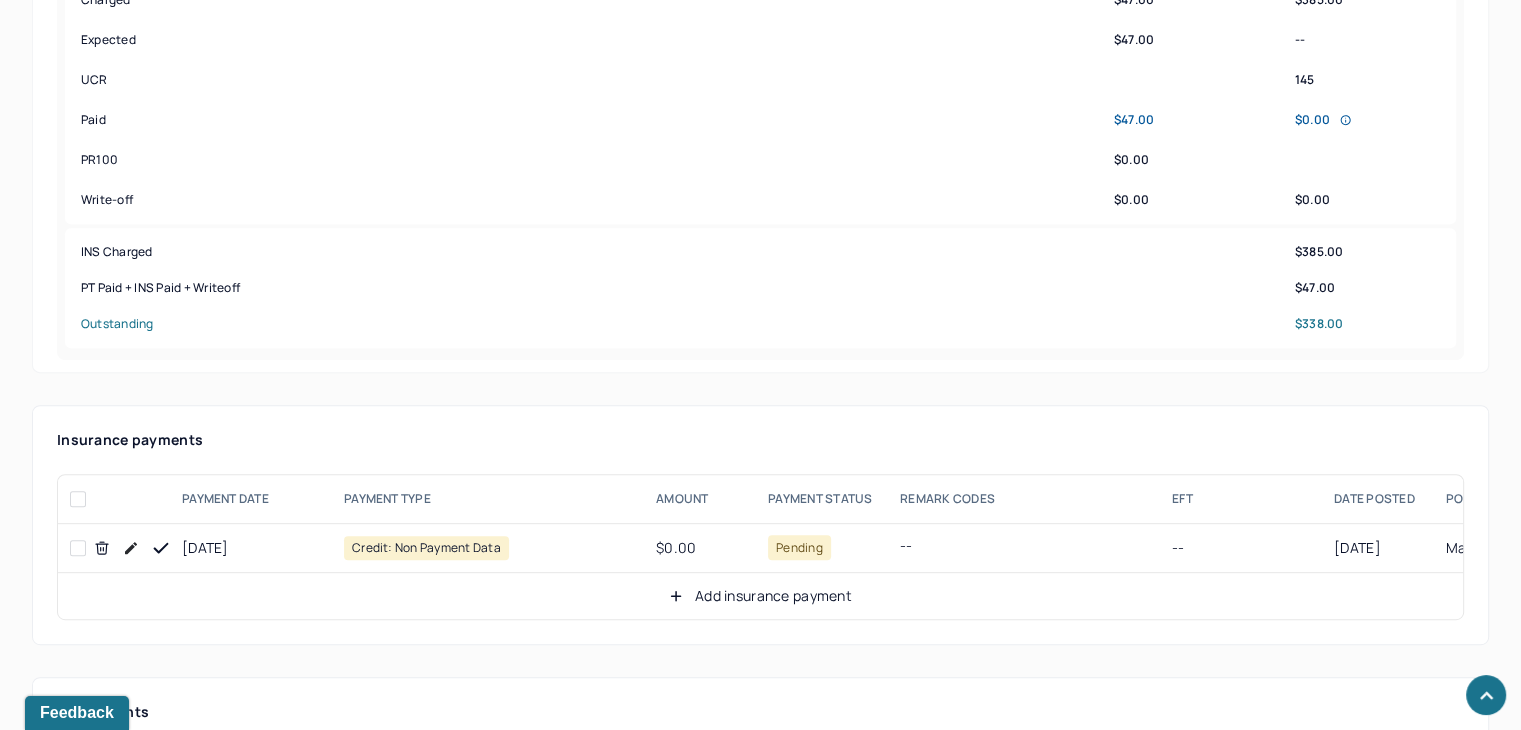 scroll, scrollTop: 1200, scrollLeft: 0, axis: vertical 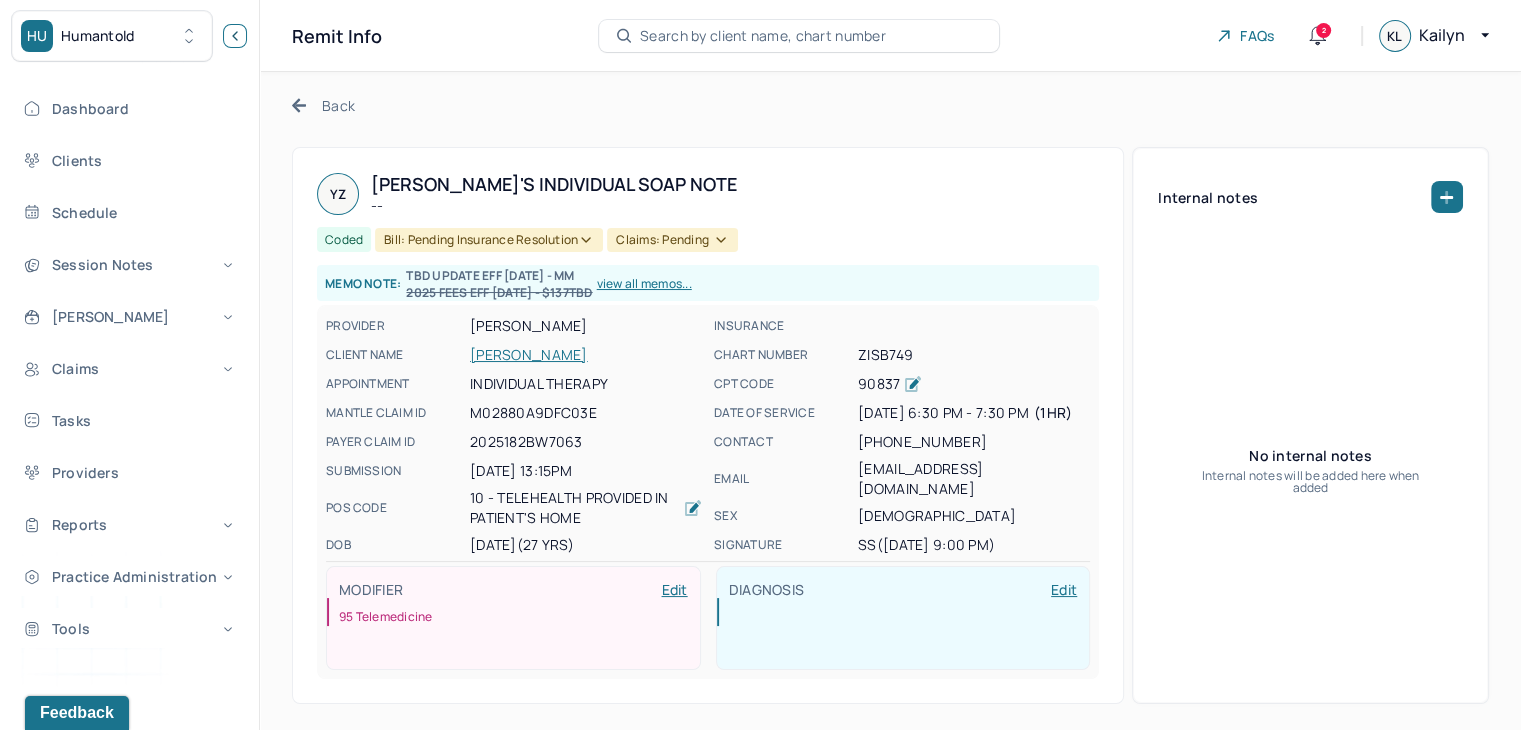 click at bounding box center (235, 36) 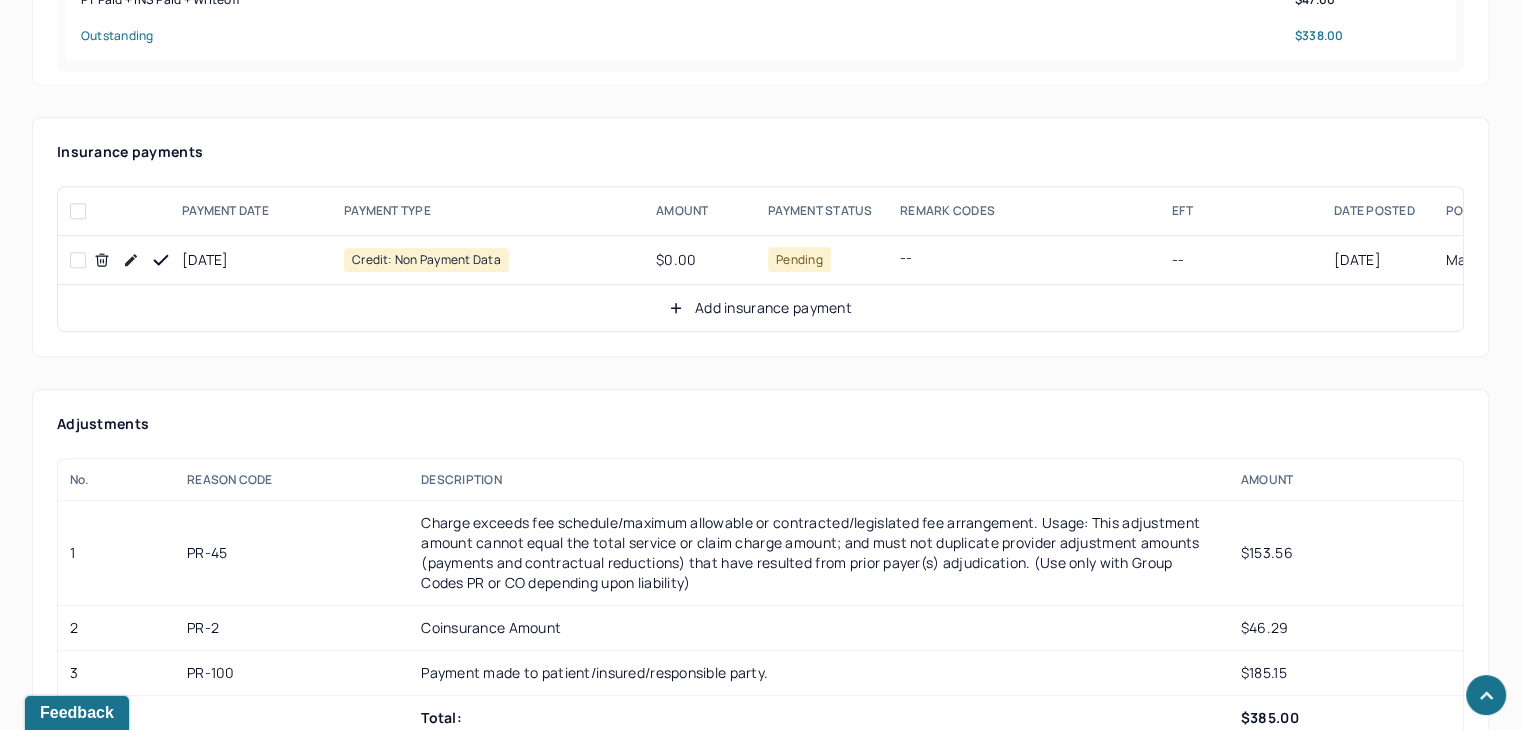 scroll, scrollTop: 1225, scrollLeft: 0, axis: vertical 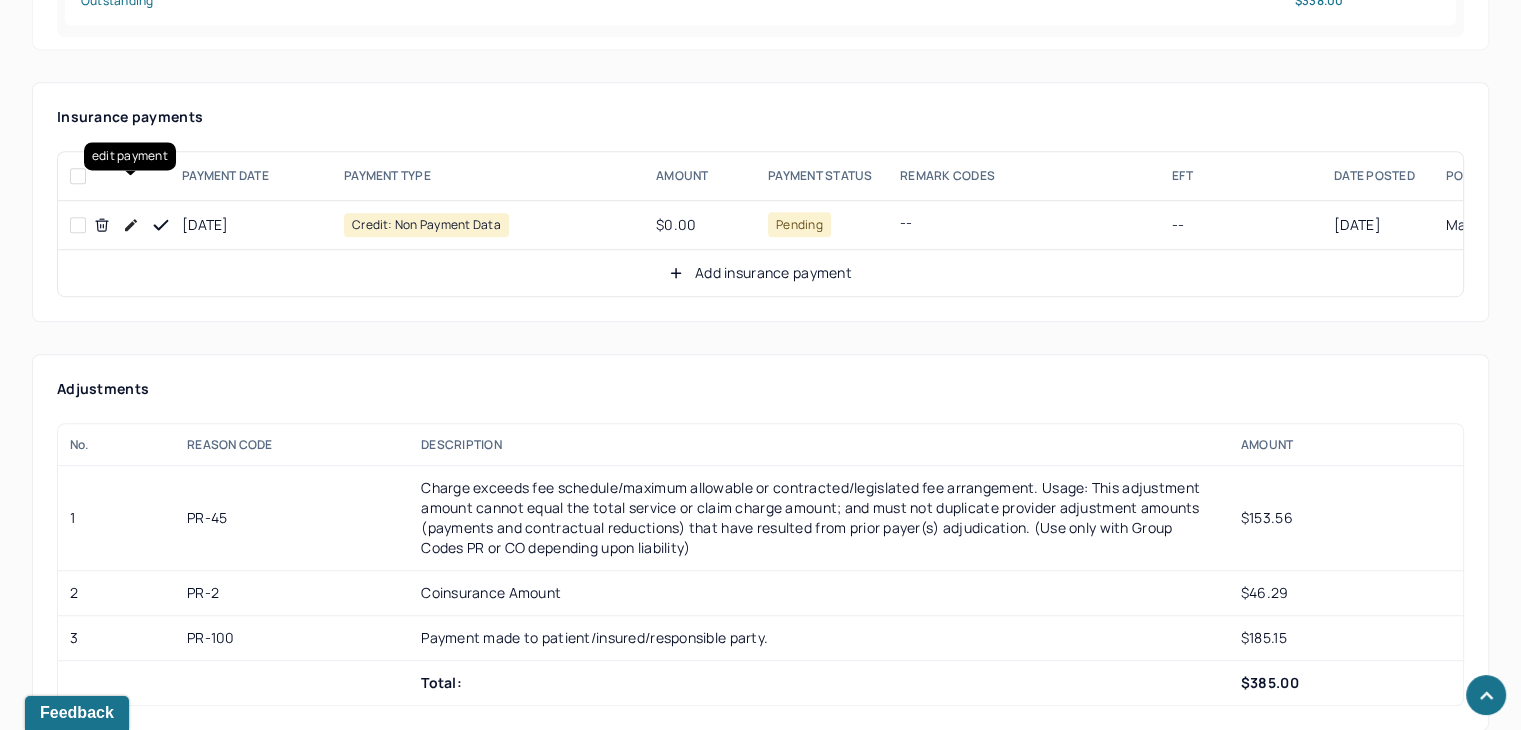 click 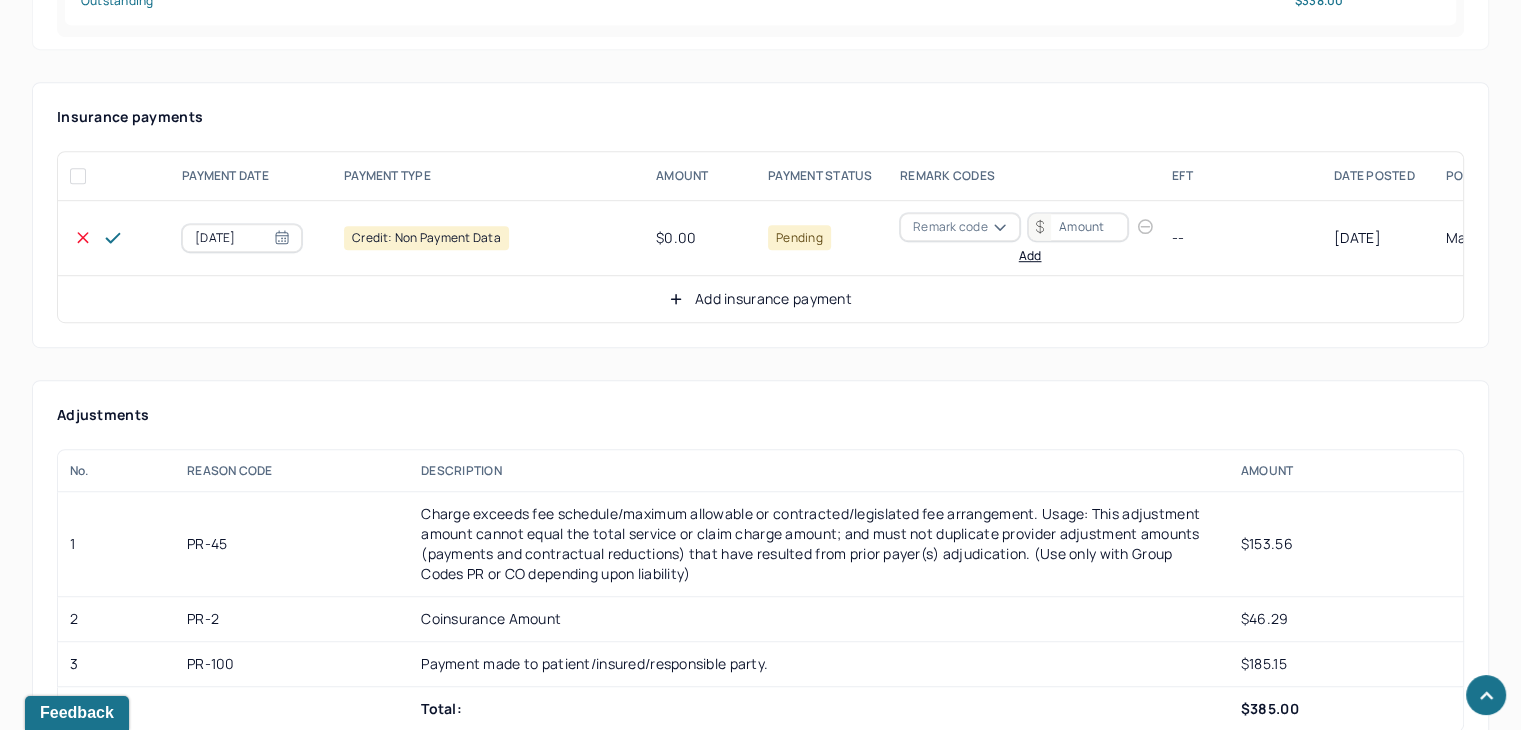 click on "Remark code" at bounding box center (950, 227) 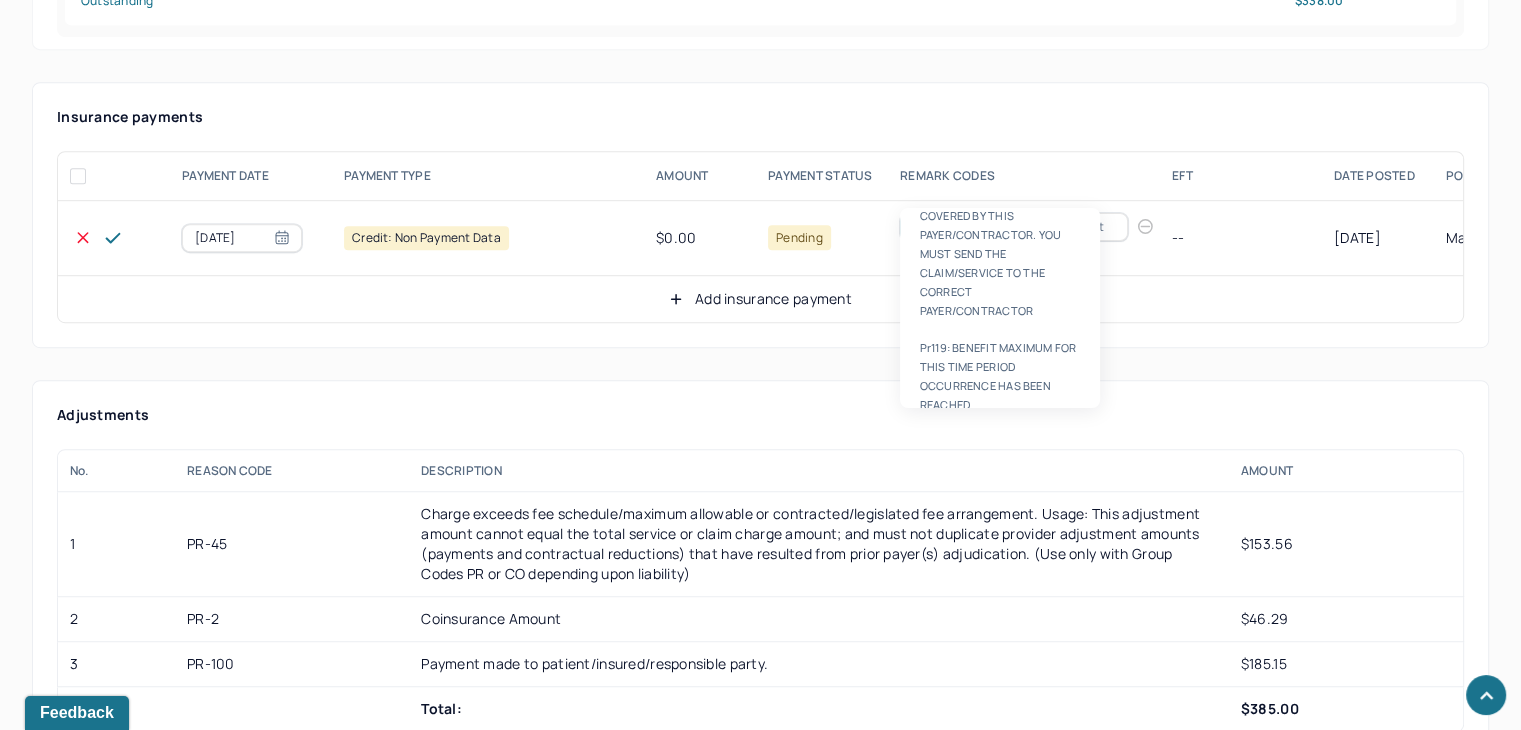 scroll, scrollTop: 0, scrollLeft: 0, axis: both 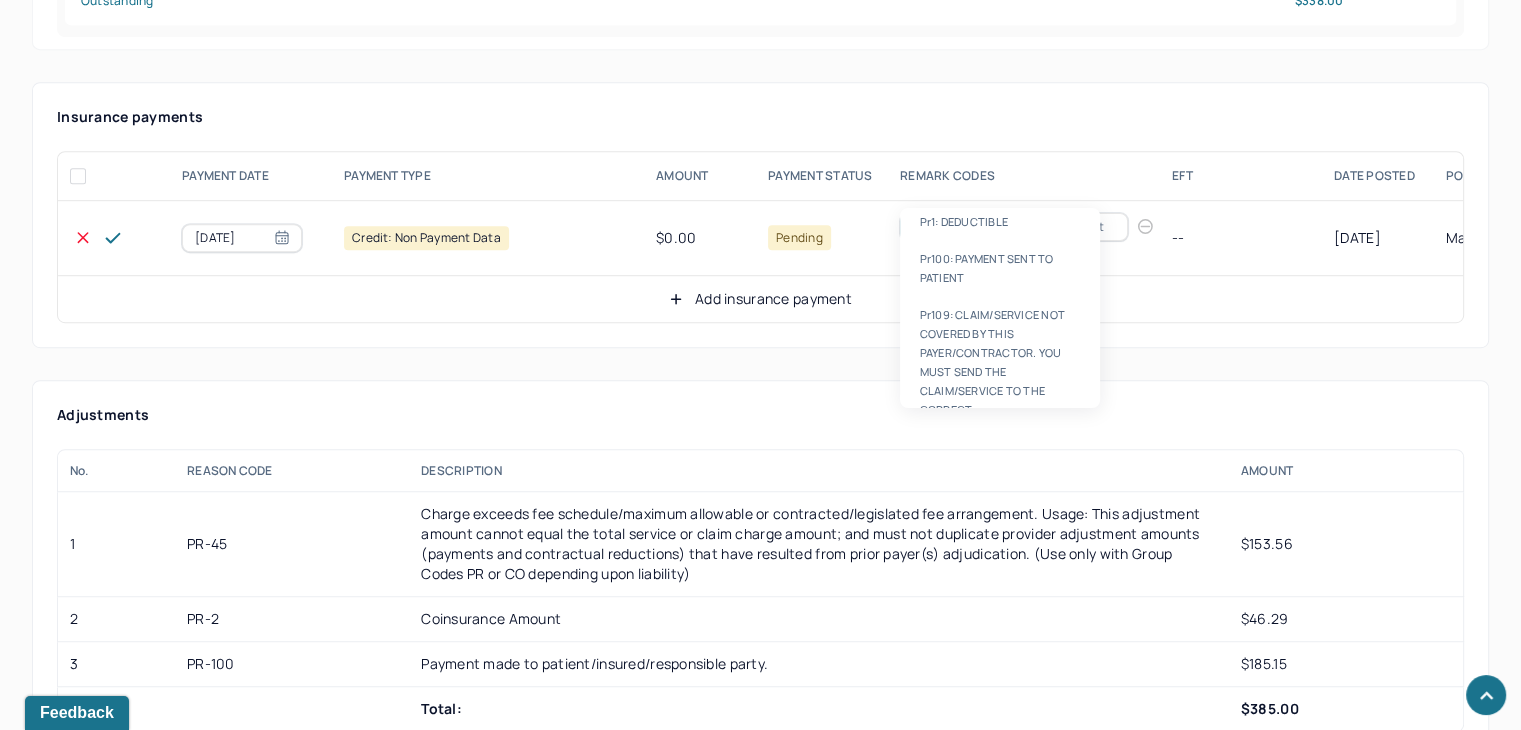 type on "pr100" 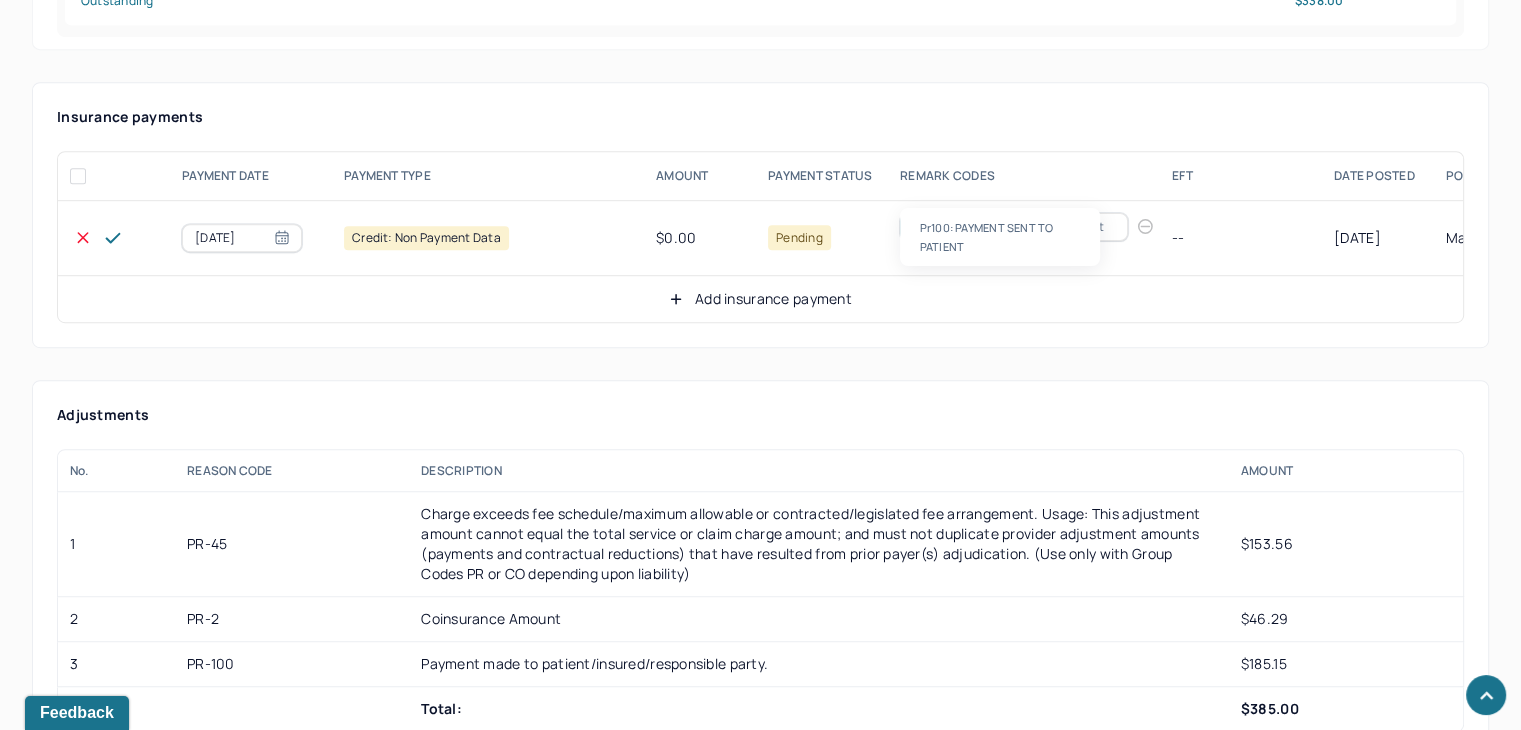 type 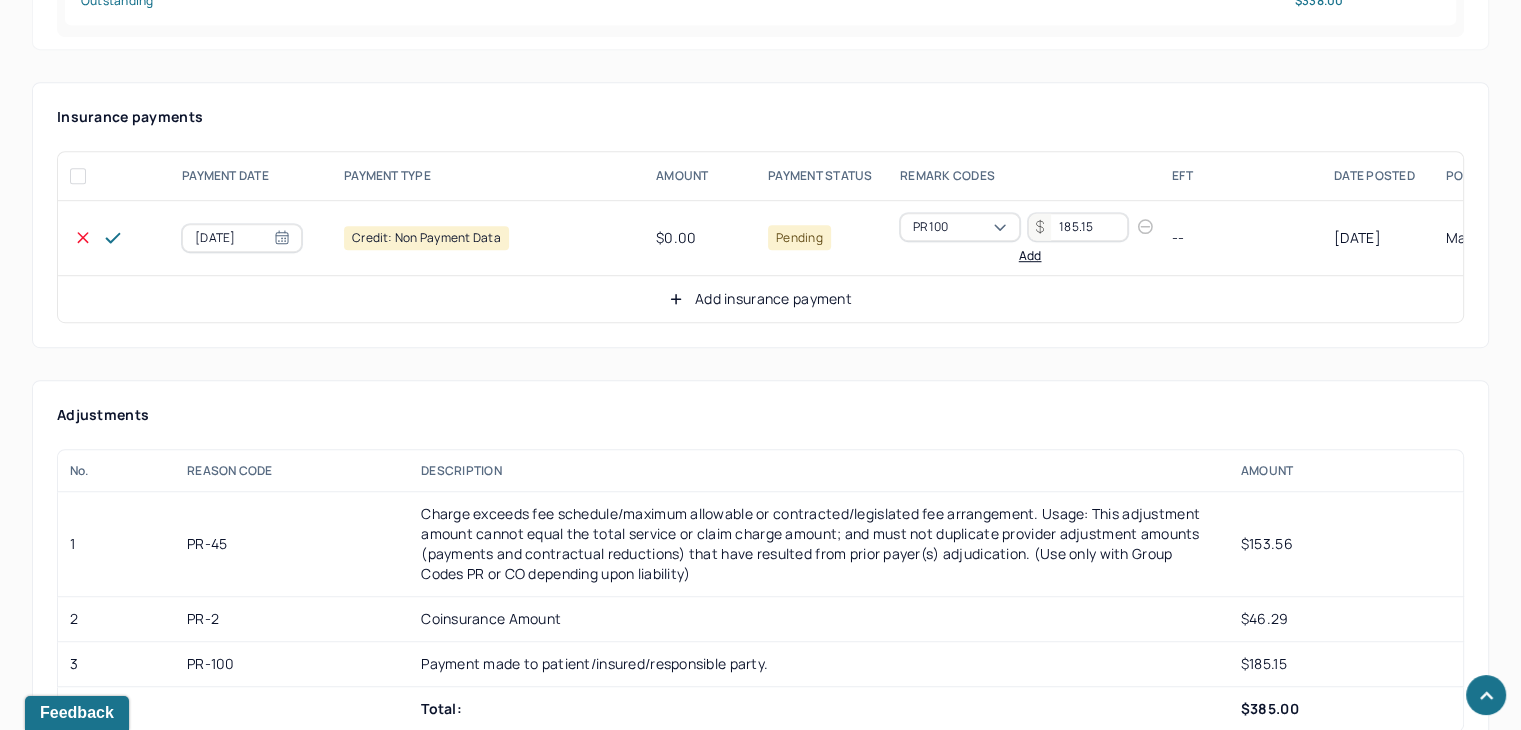 type on "185.15" 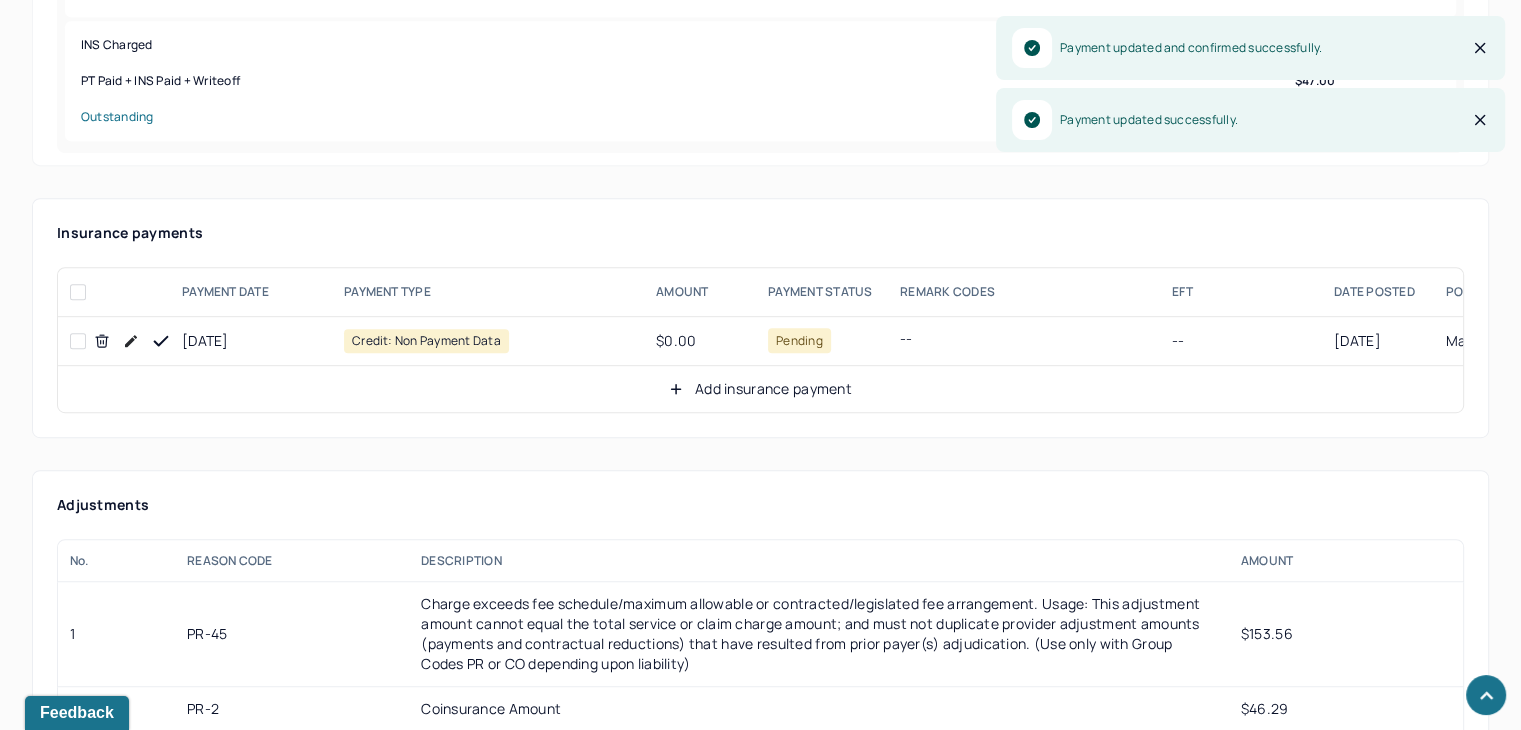 scroll, scrollTop: 1225, scrollLeft: 0, axis: vertical 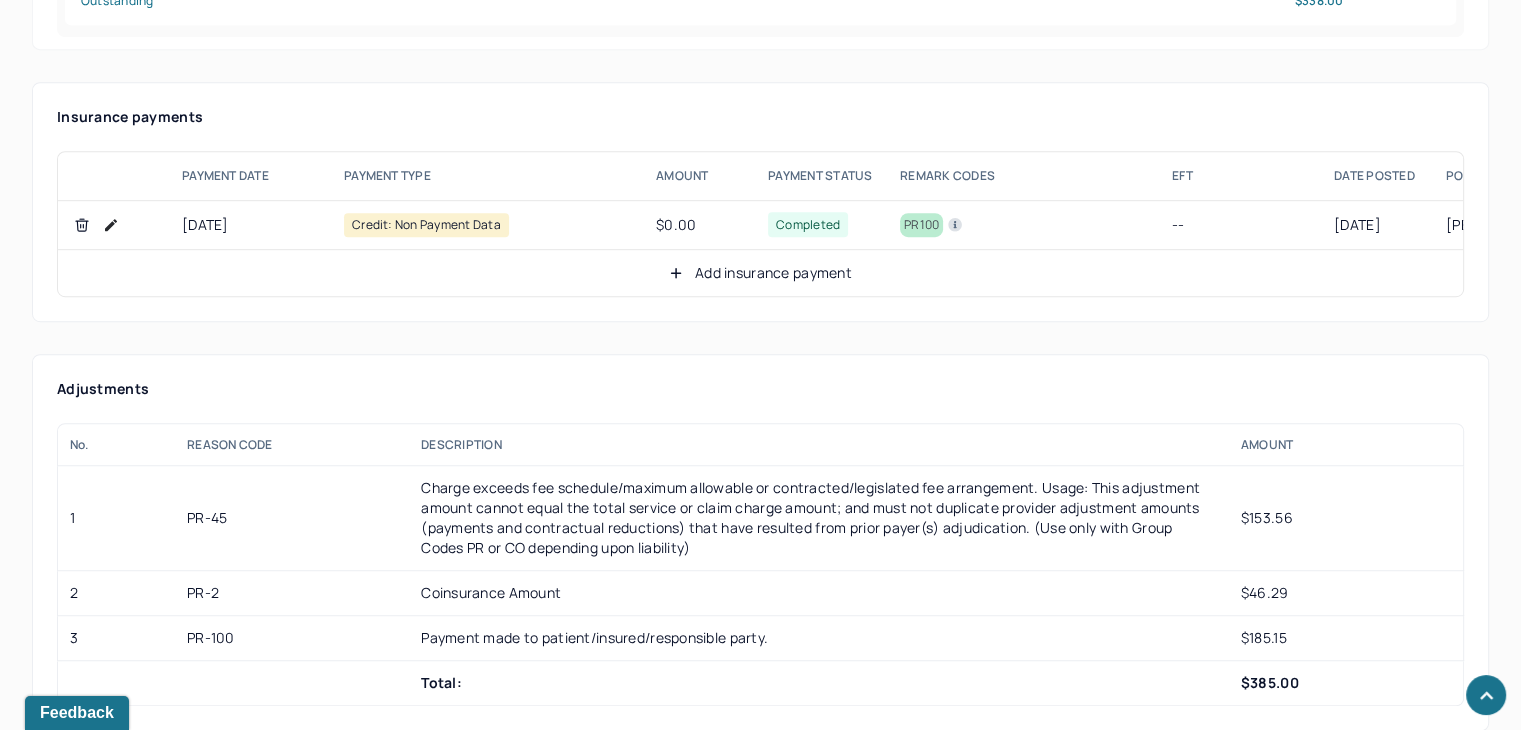 click on "Add insurance payment" at bounding box center [760, 273] 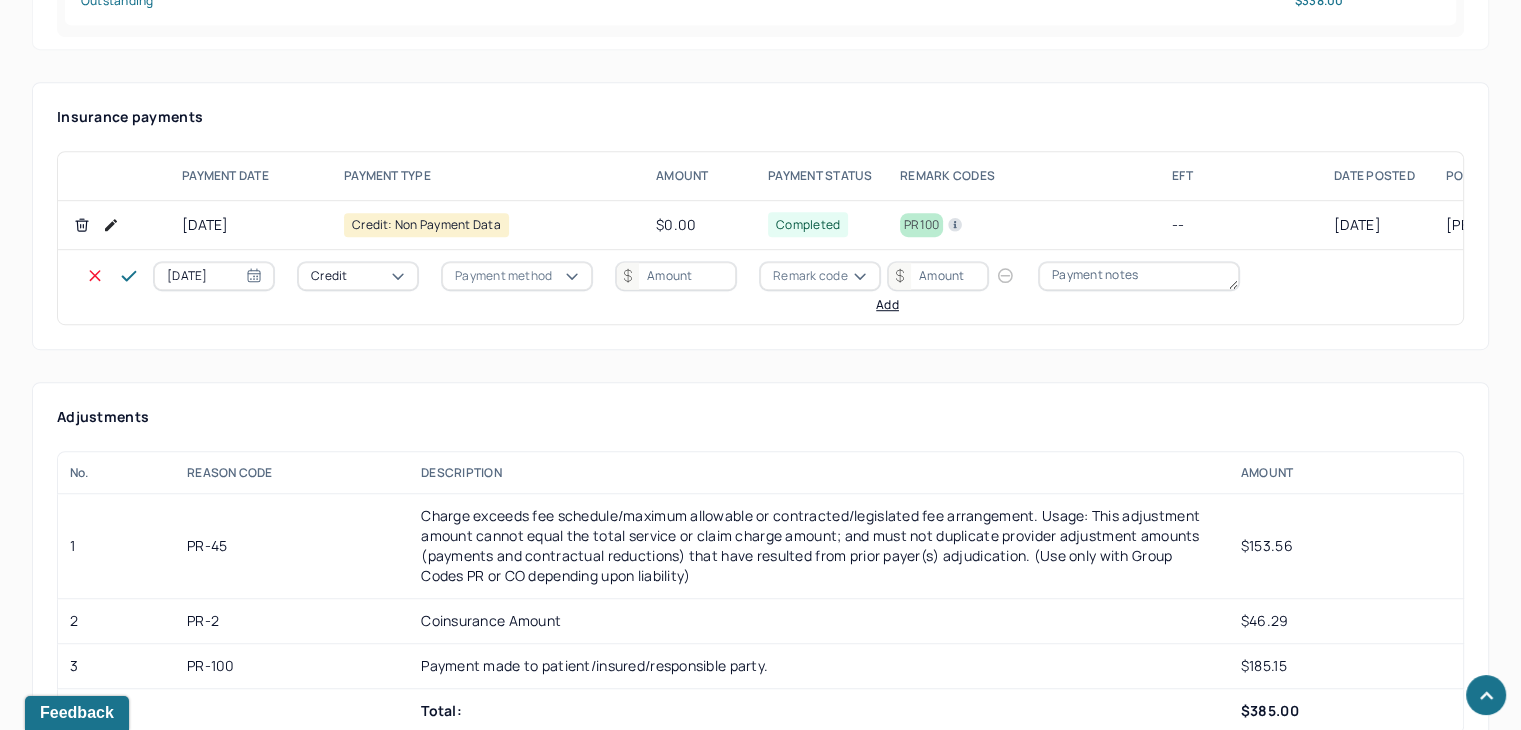click on "Credit" at bounding box center [358, 276] 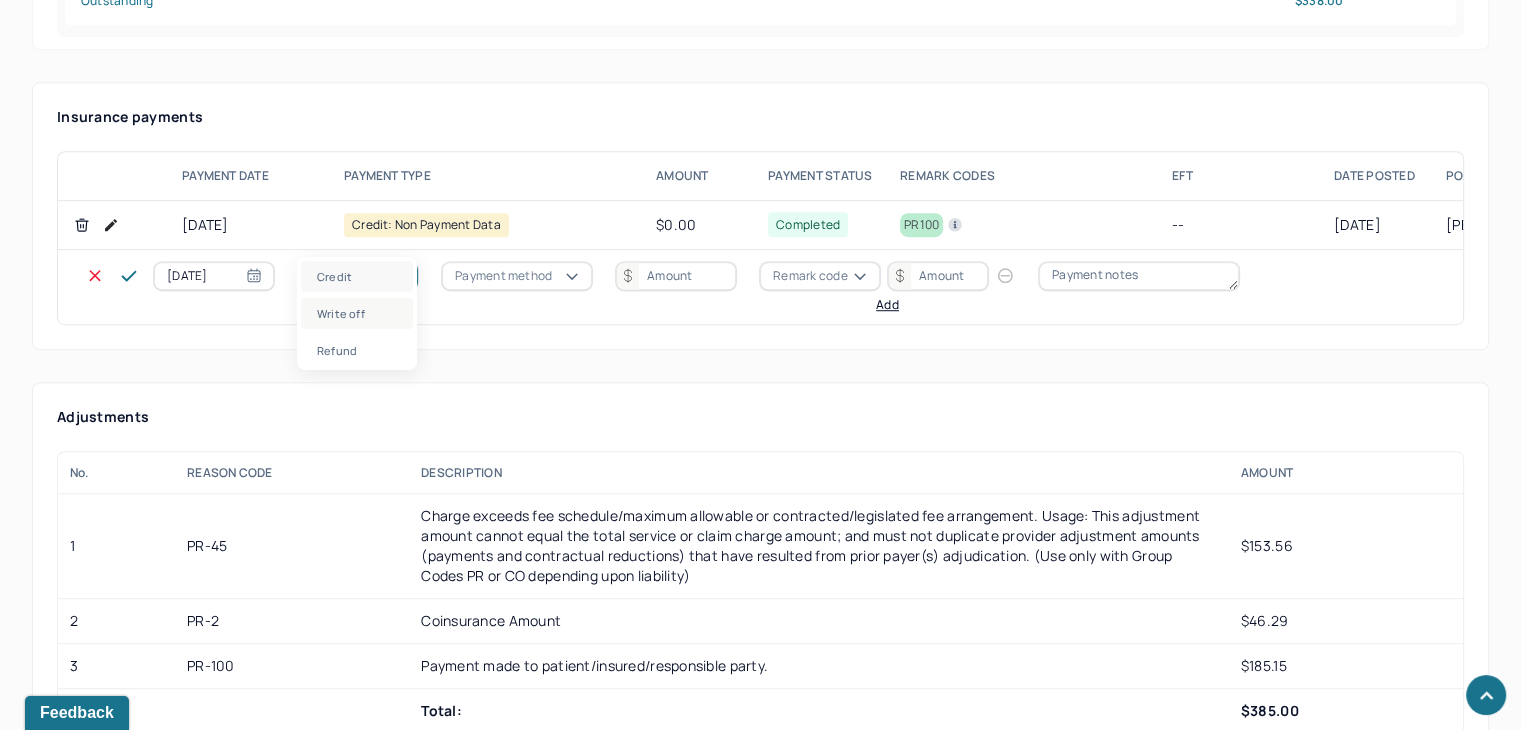 click on "Write off" at bounding box center (357, 313) 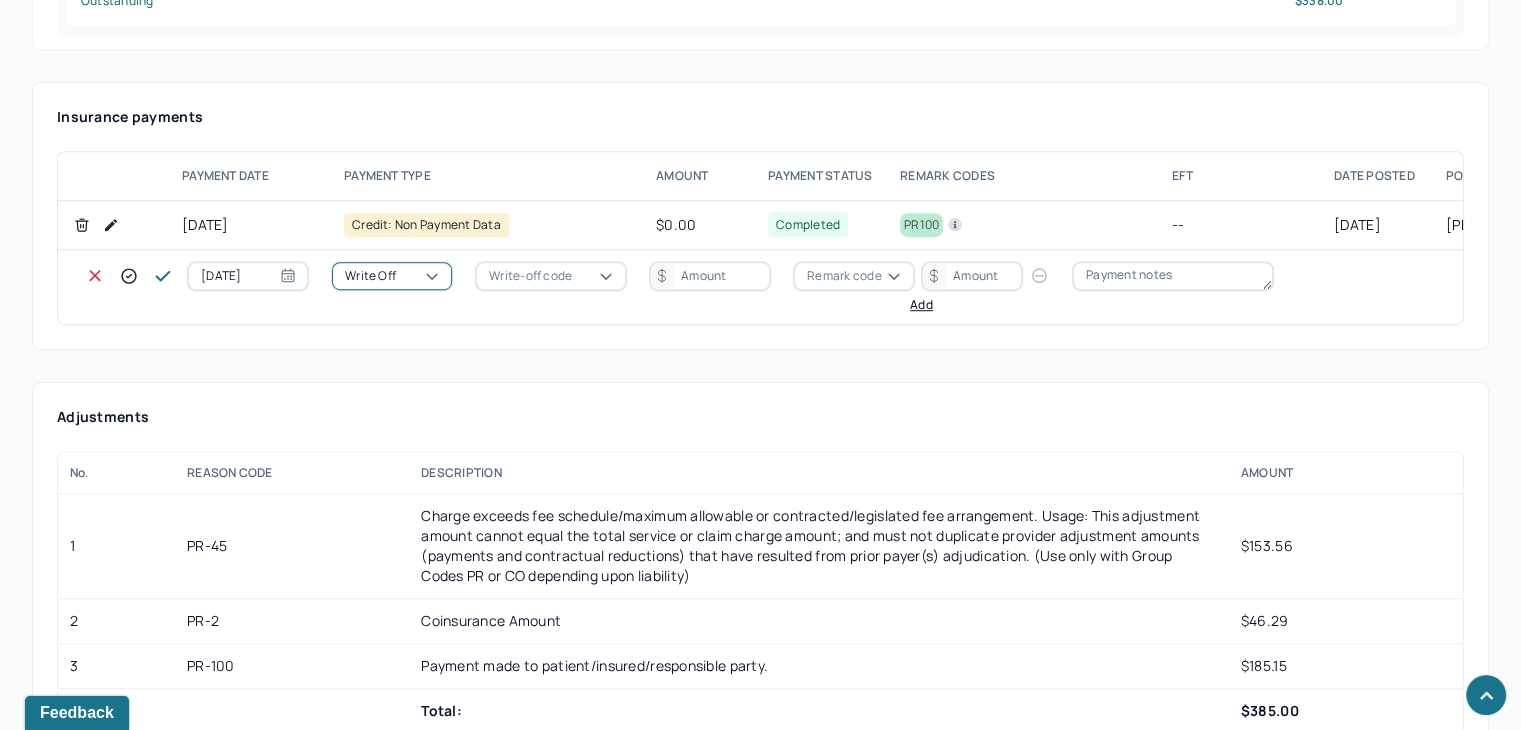 drag, startPoint x: 551, startPoint y: 214, endPoint x: 551, endPoint y: 227, distance: 13 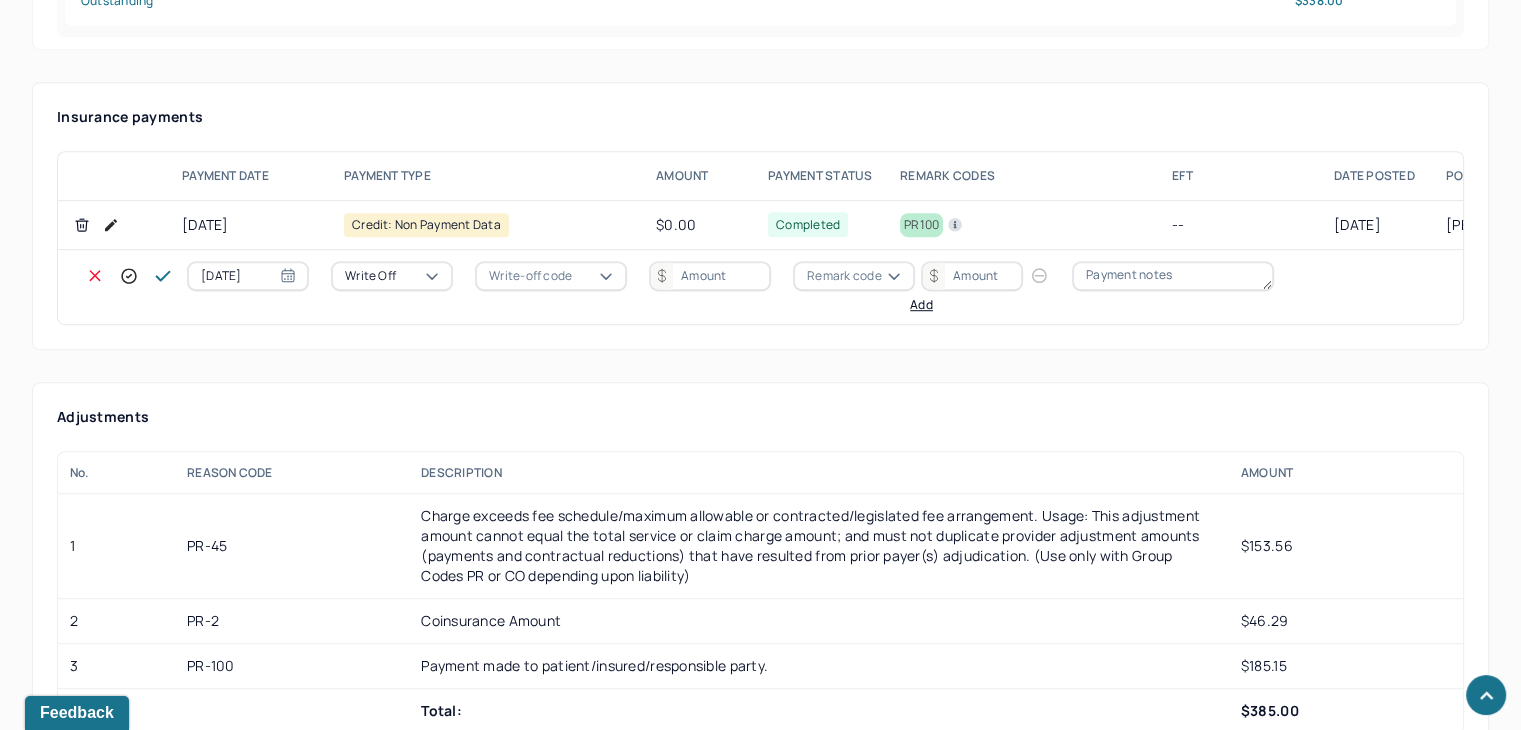 click on "Write-off code" at bounding box center [530, 276] 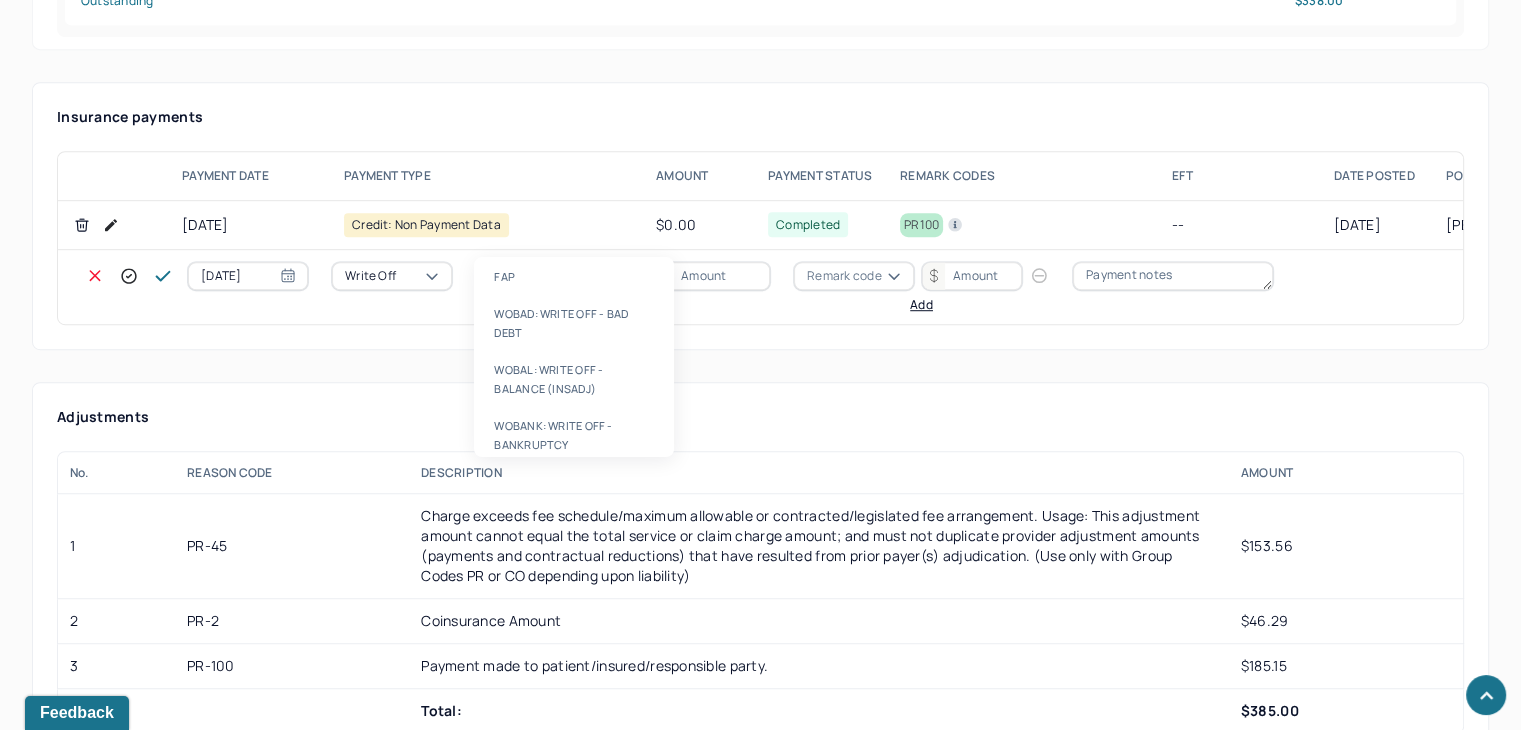 drag, startPoint x: 555, startPoint y: 385, endPoint x: 663, endPoint y: 329, distance: 121.65525 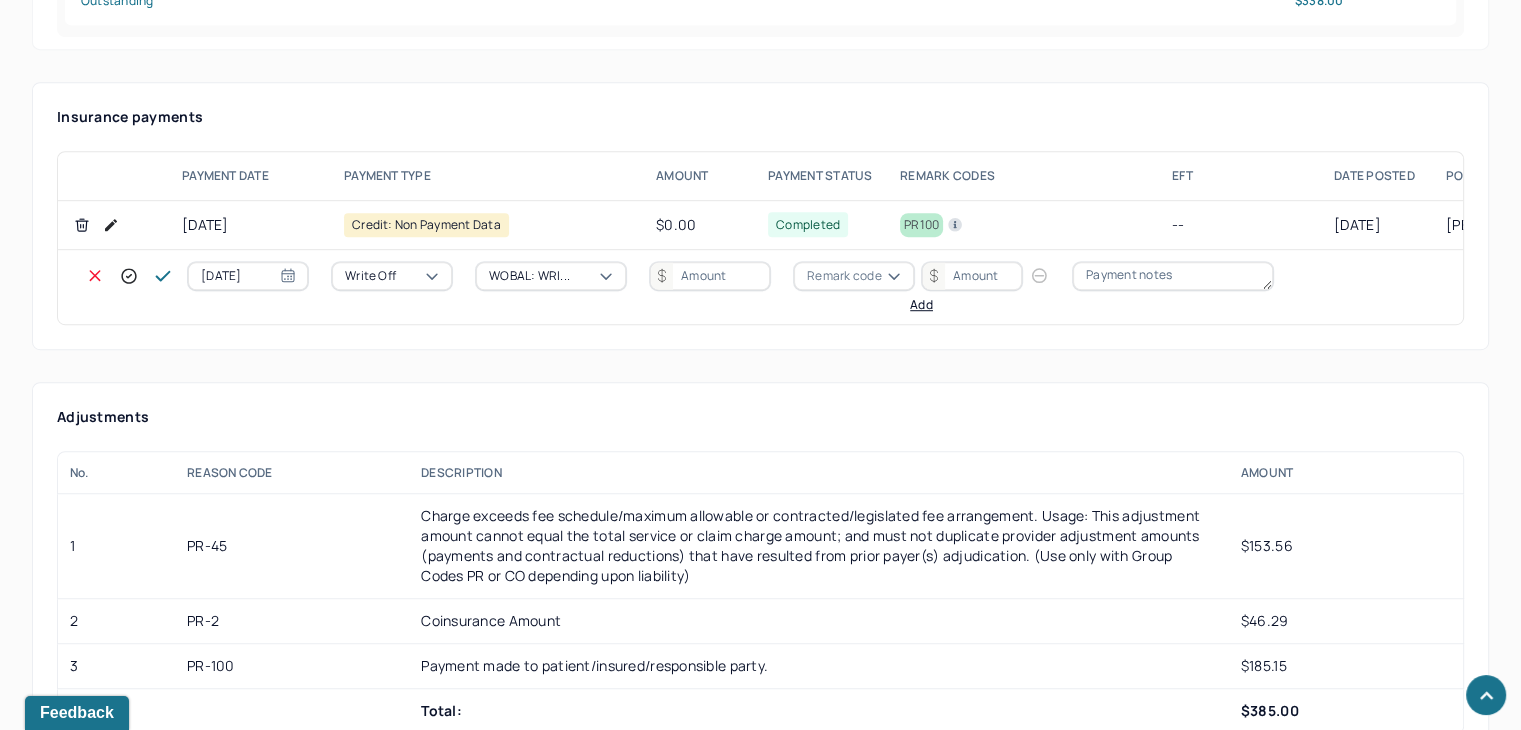 click at bounding box center [710, 276] 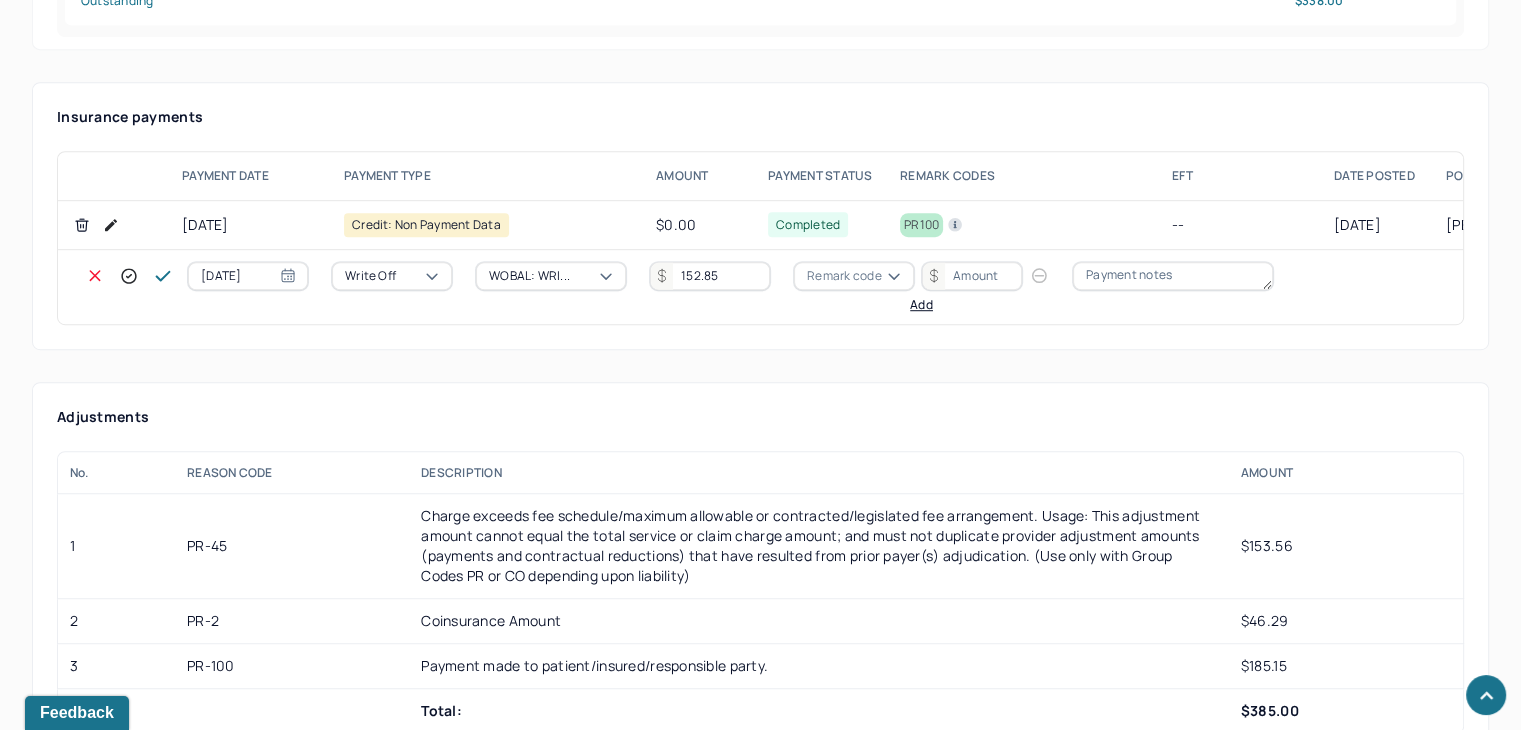 type on "152.85" 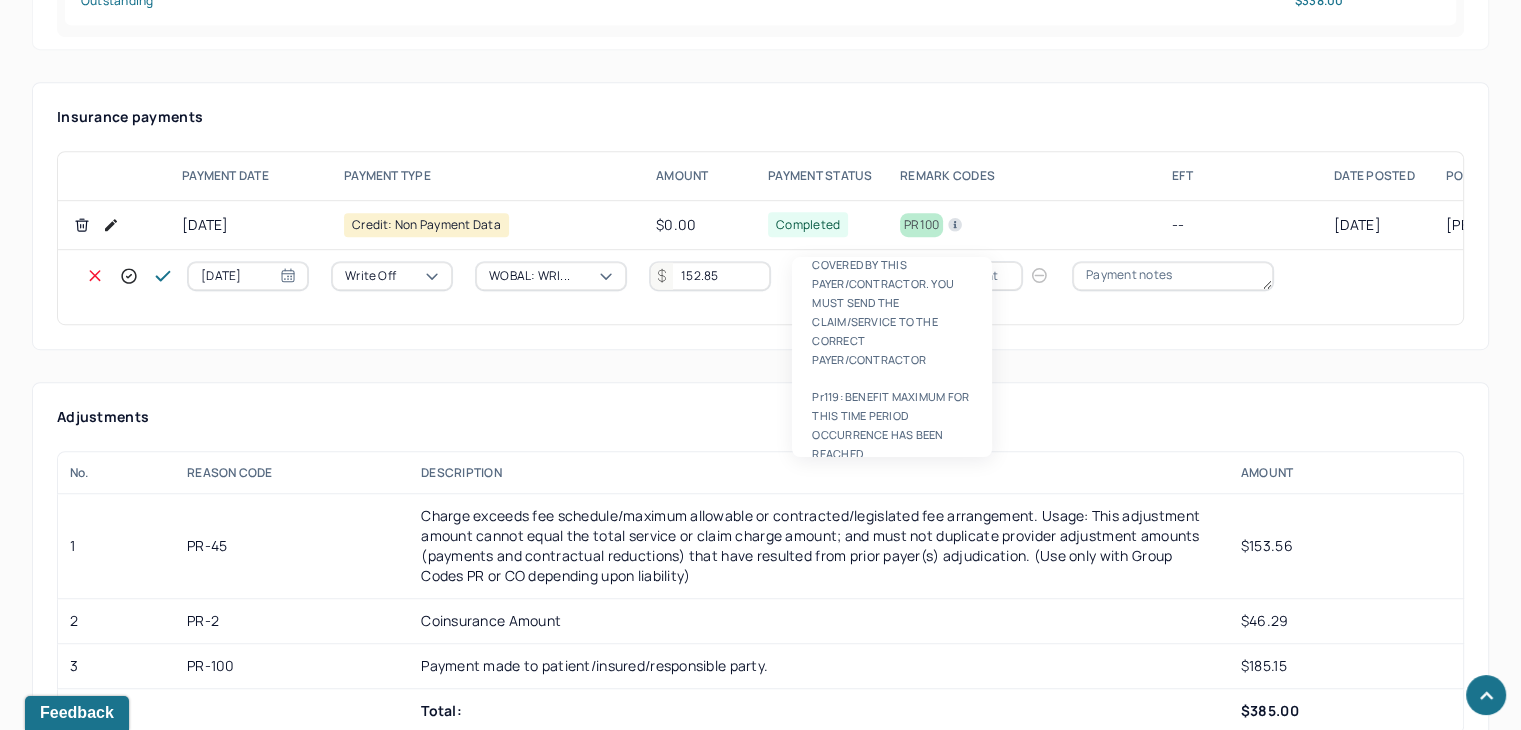 scroll, scrollTop: 0, scrollLeft: 0, axis: both 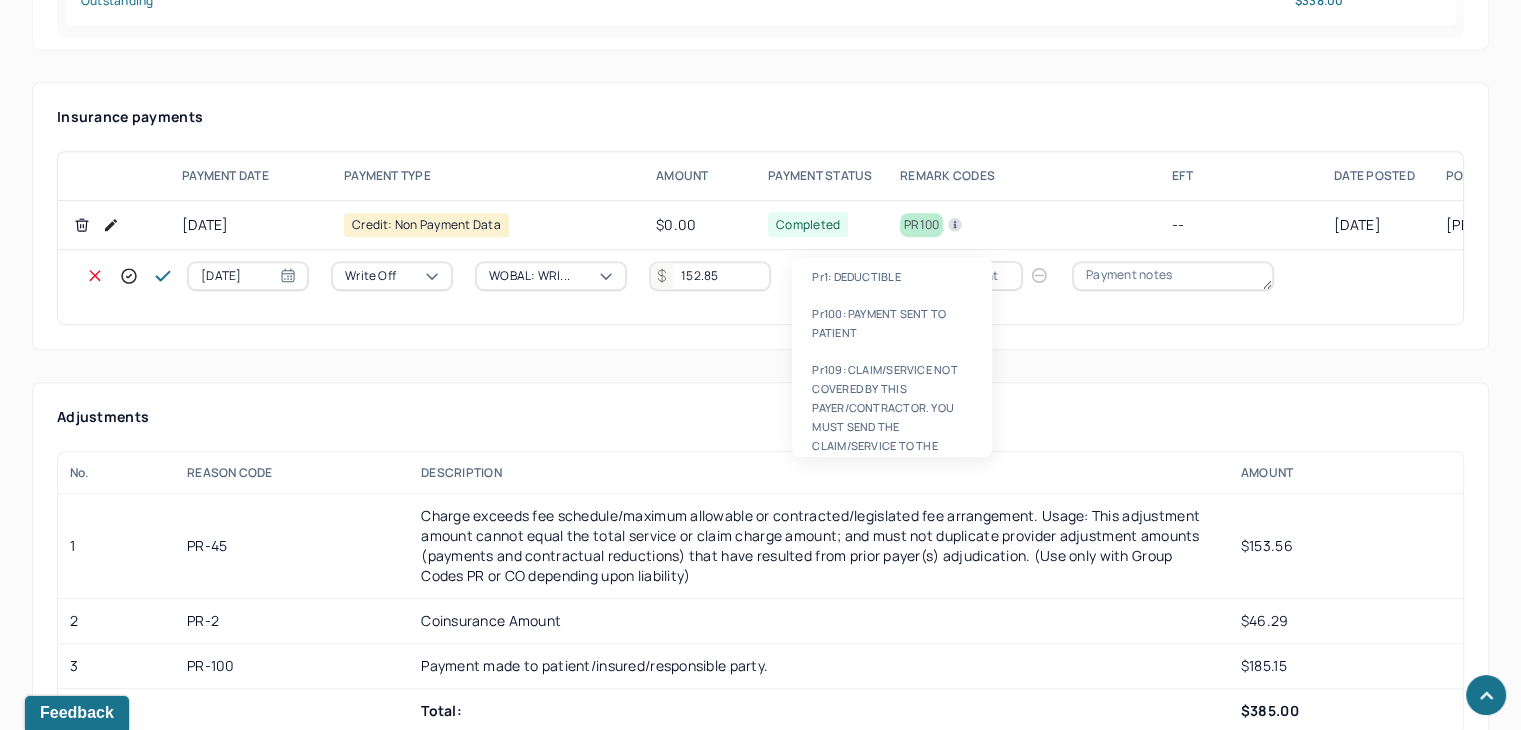 type on "pr45" 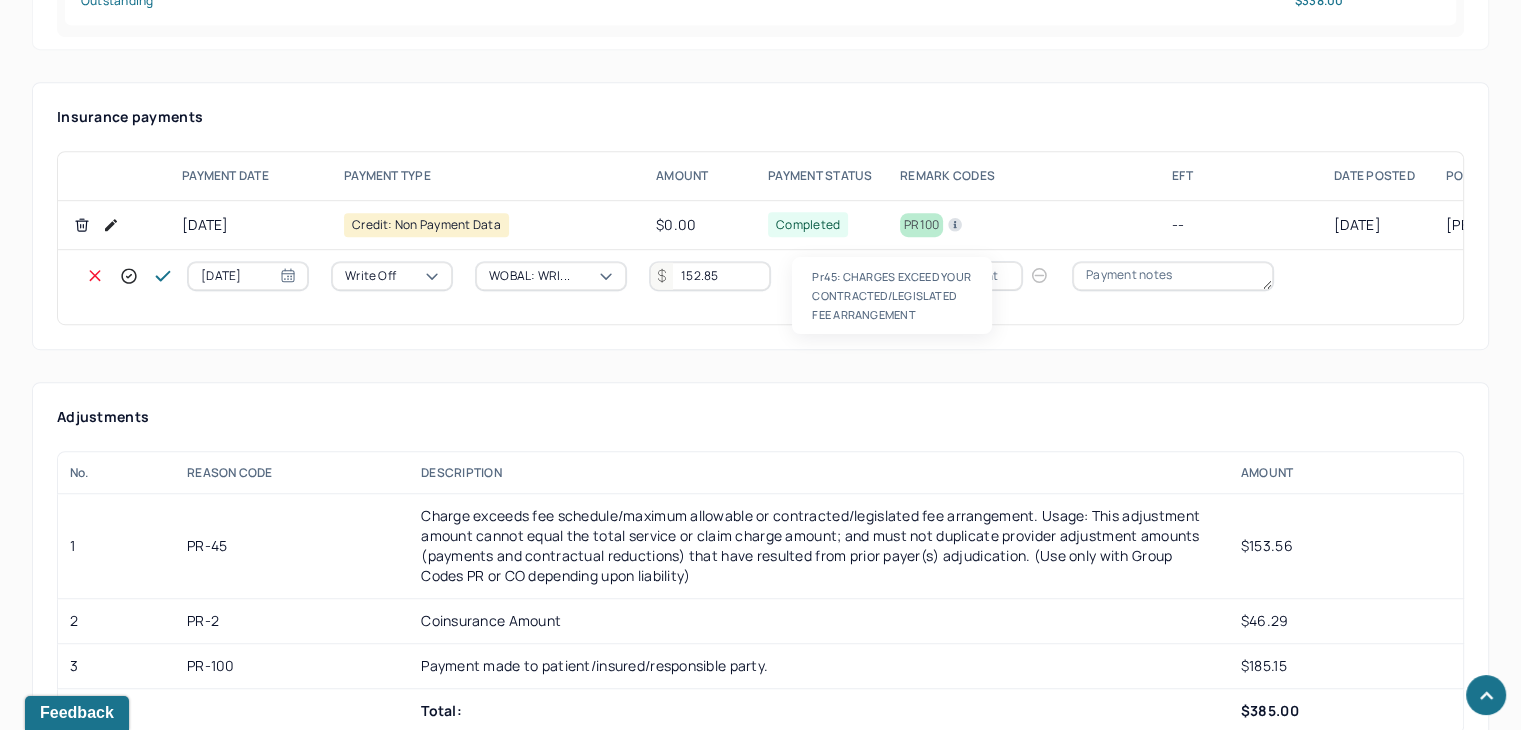 type 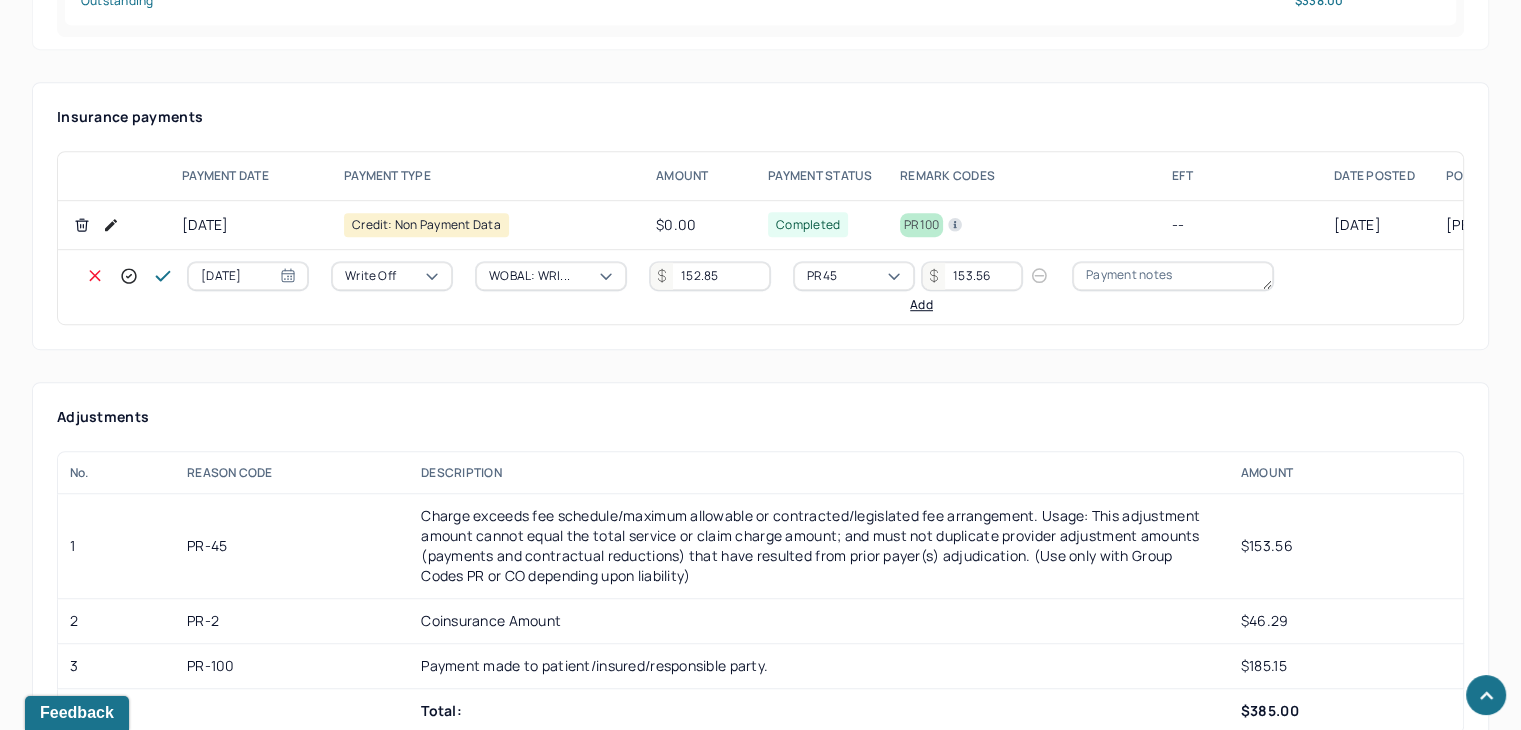 type on "153.56" 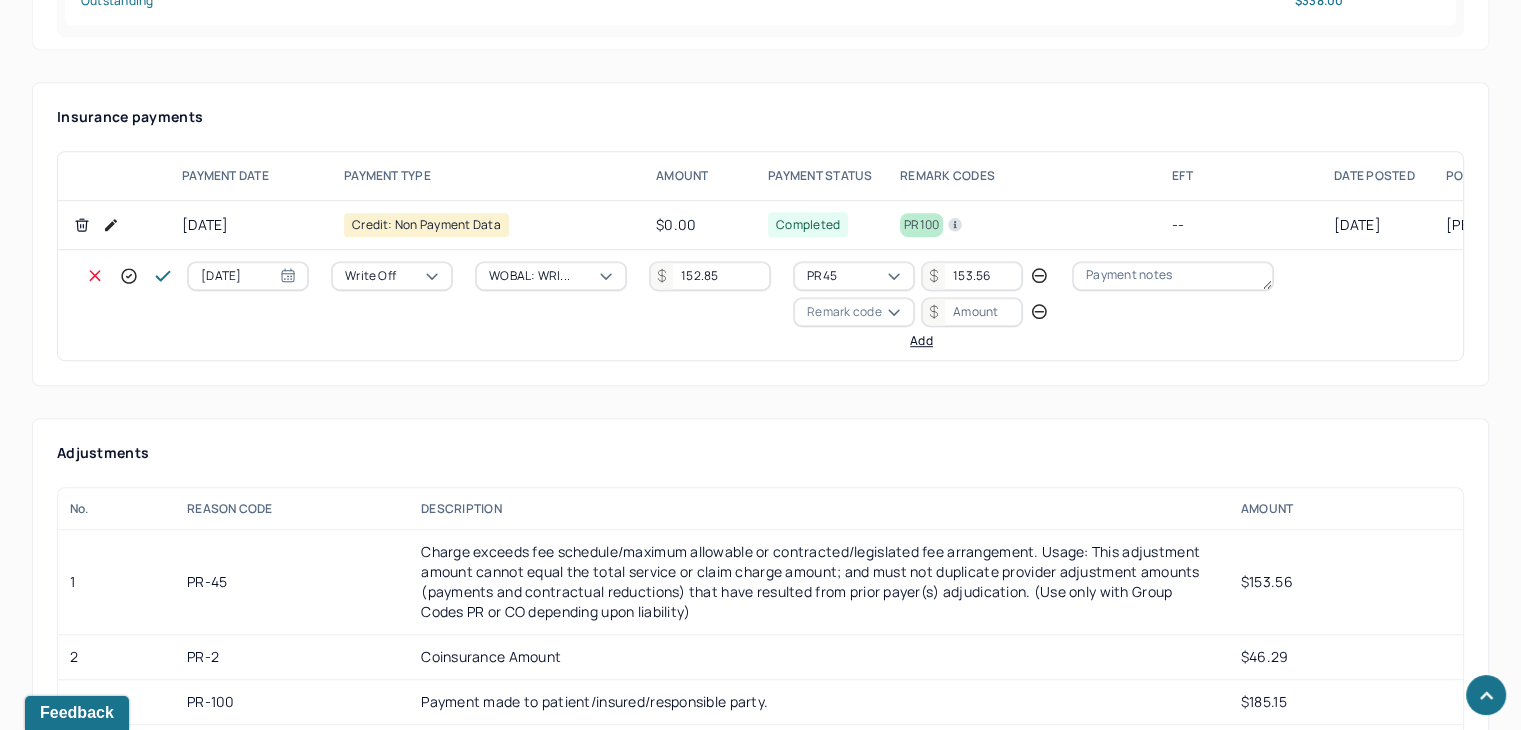 click on "Remark code" at bounding box center (844, 312) 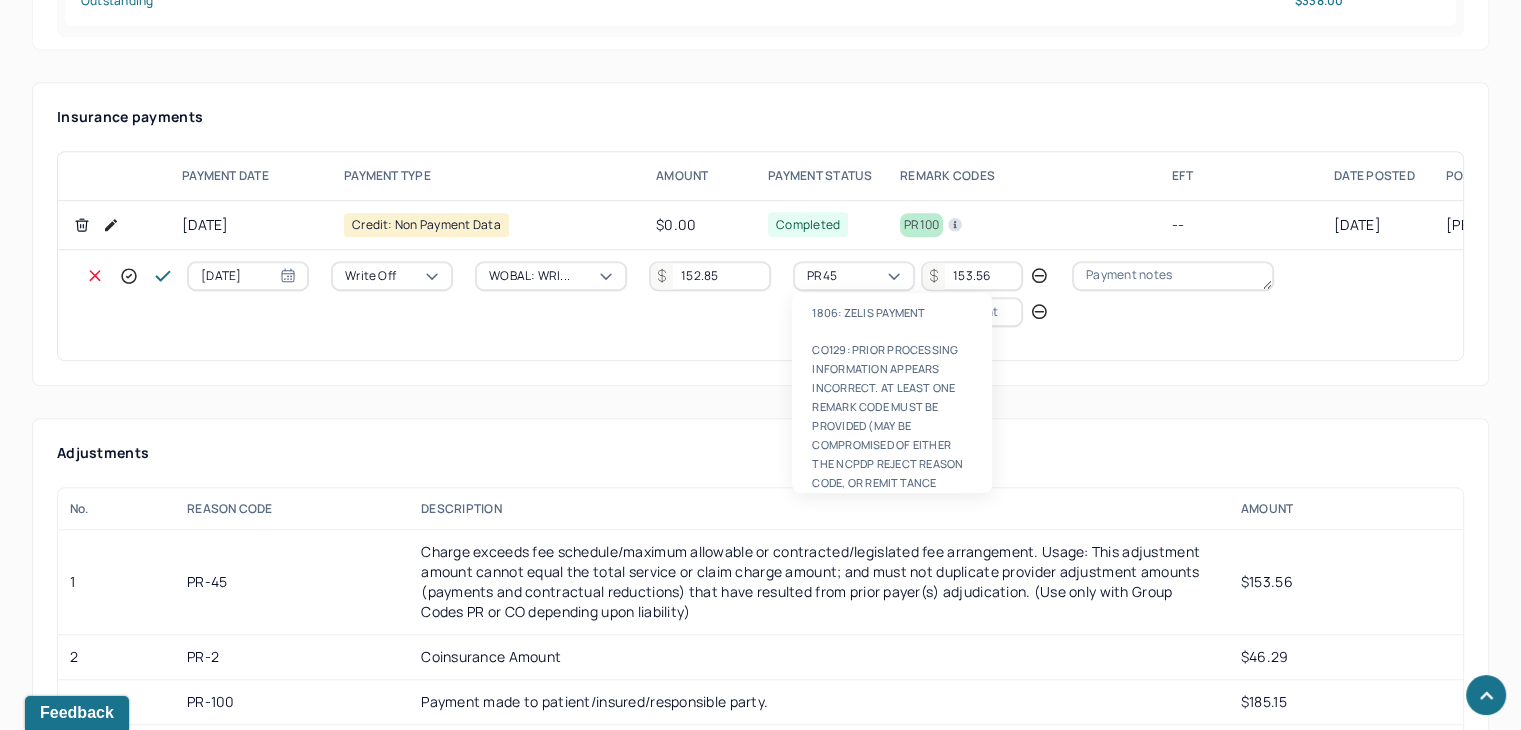scroll, scrollTop: 124, scrollLeft: 0, axis: vertical 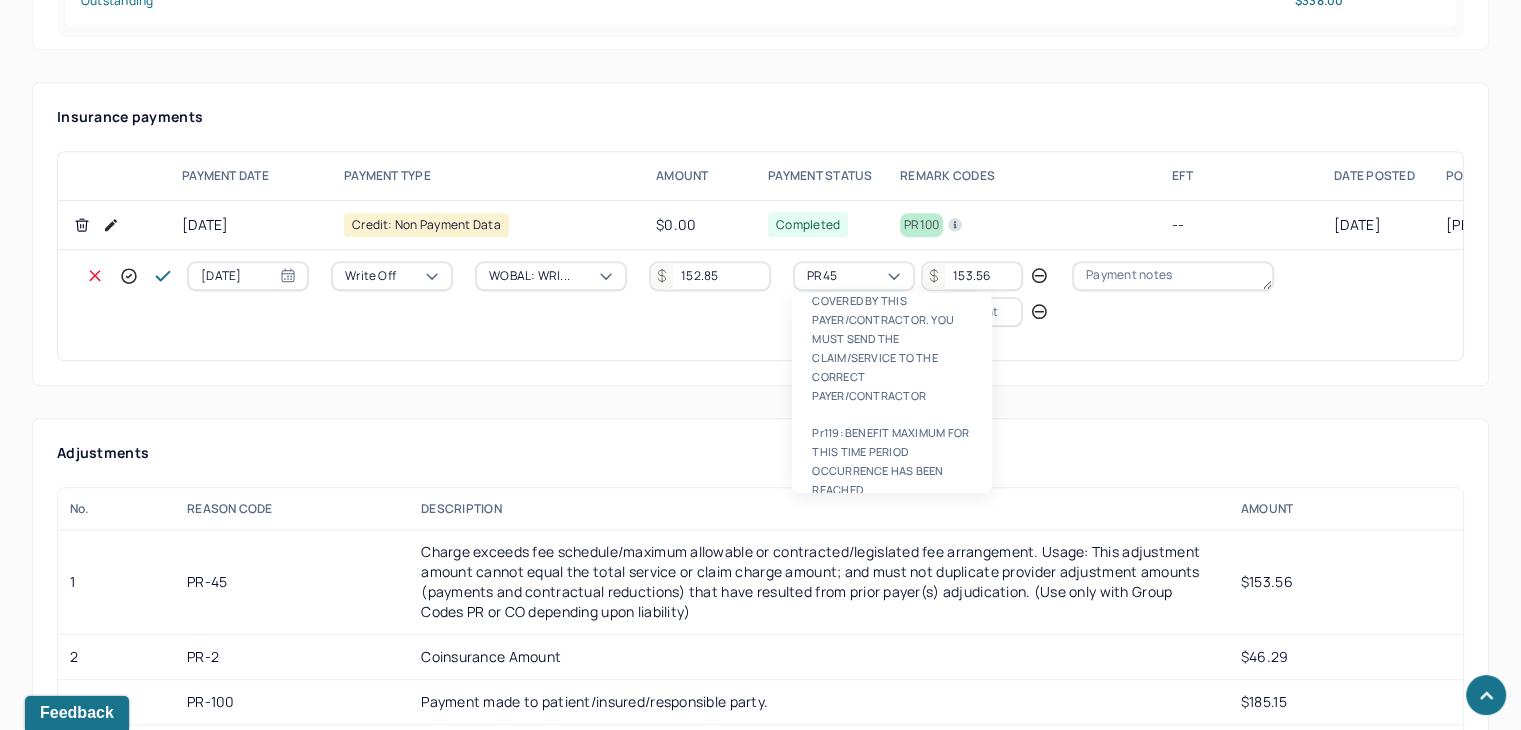 type on "pr2" 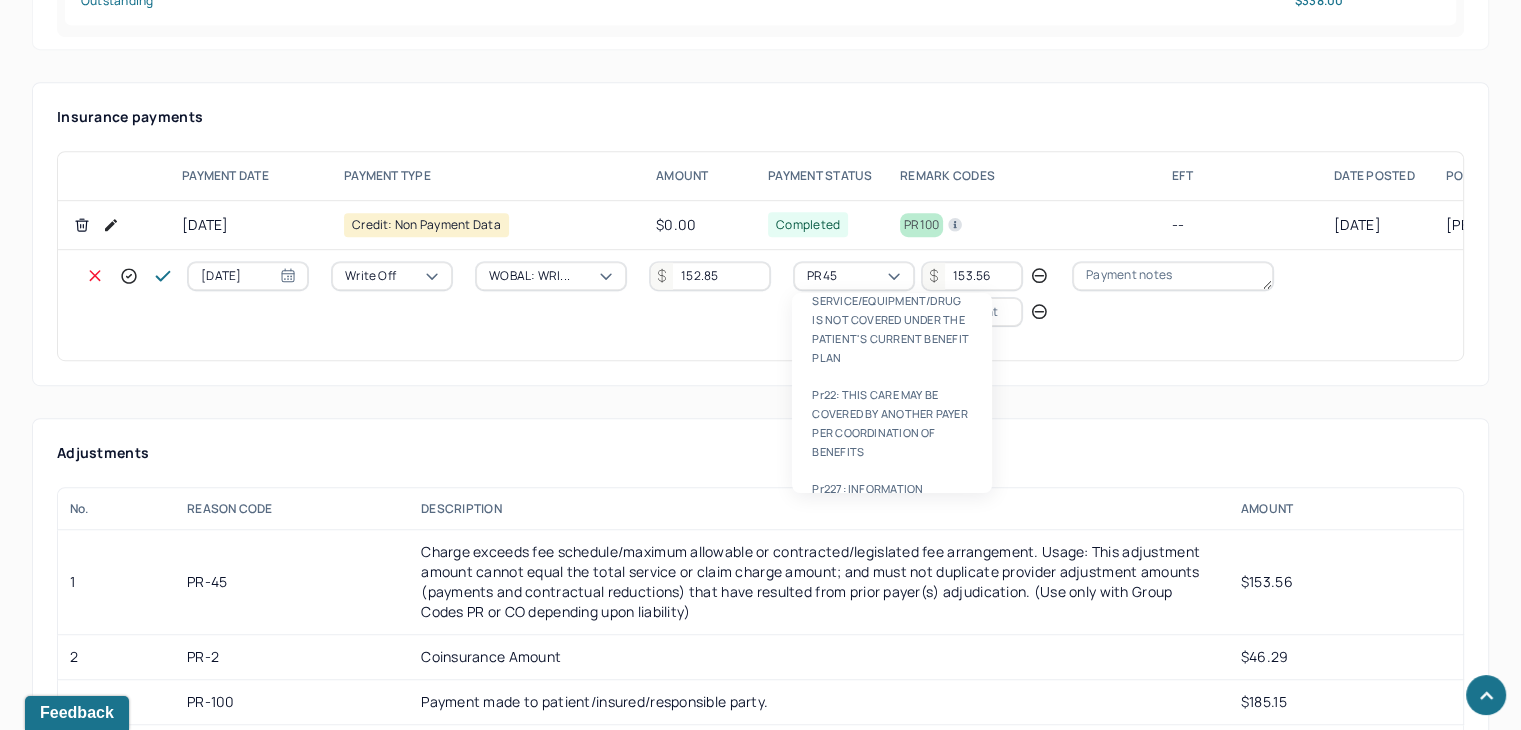 type 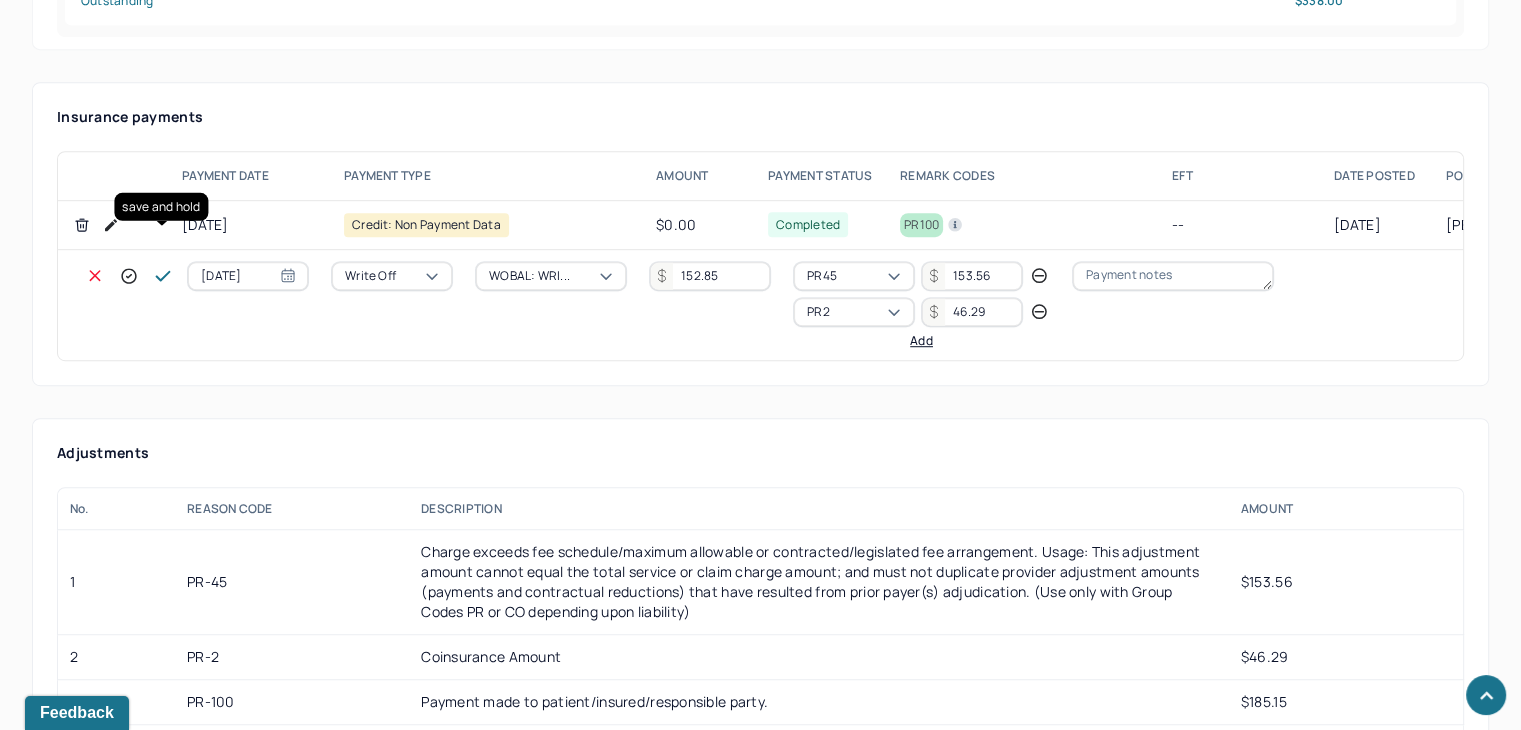 type on "46.29" 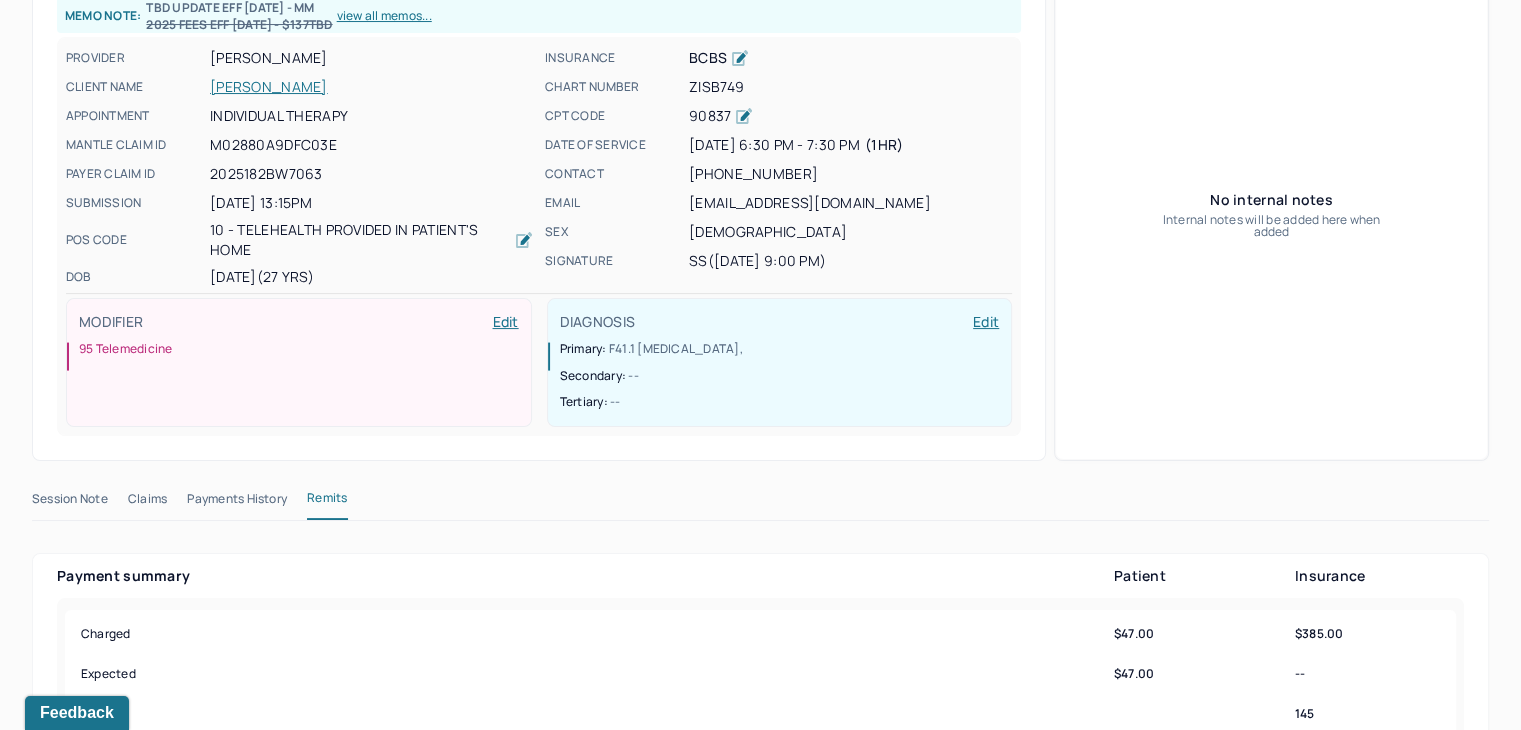 scroll, scrollTop: 0, scrollLeft: 0, axis: both 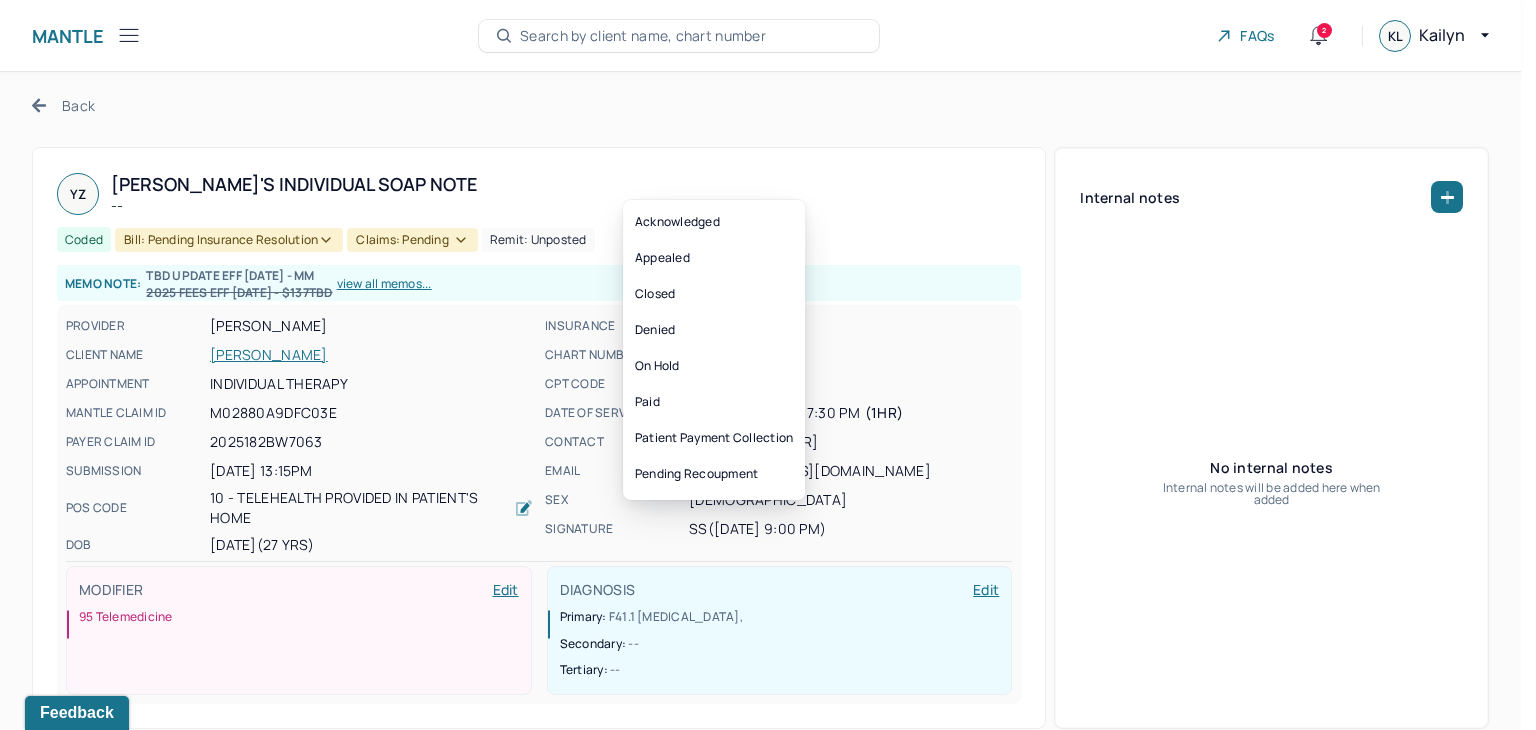 click on "Claims: pending" at bounding box center [412, 240] 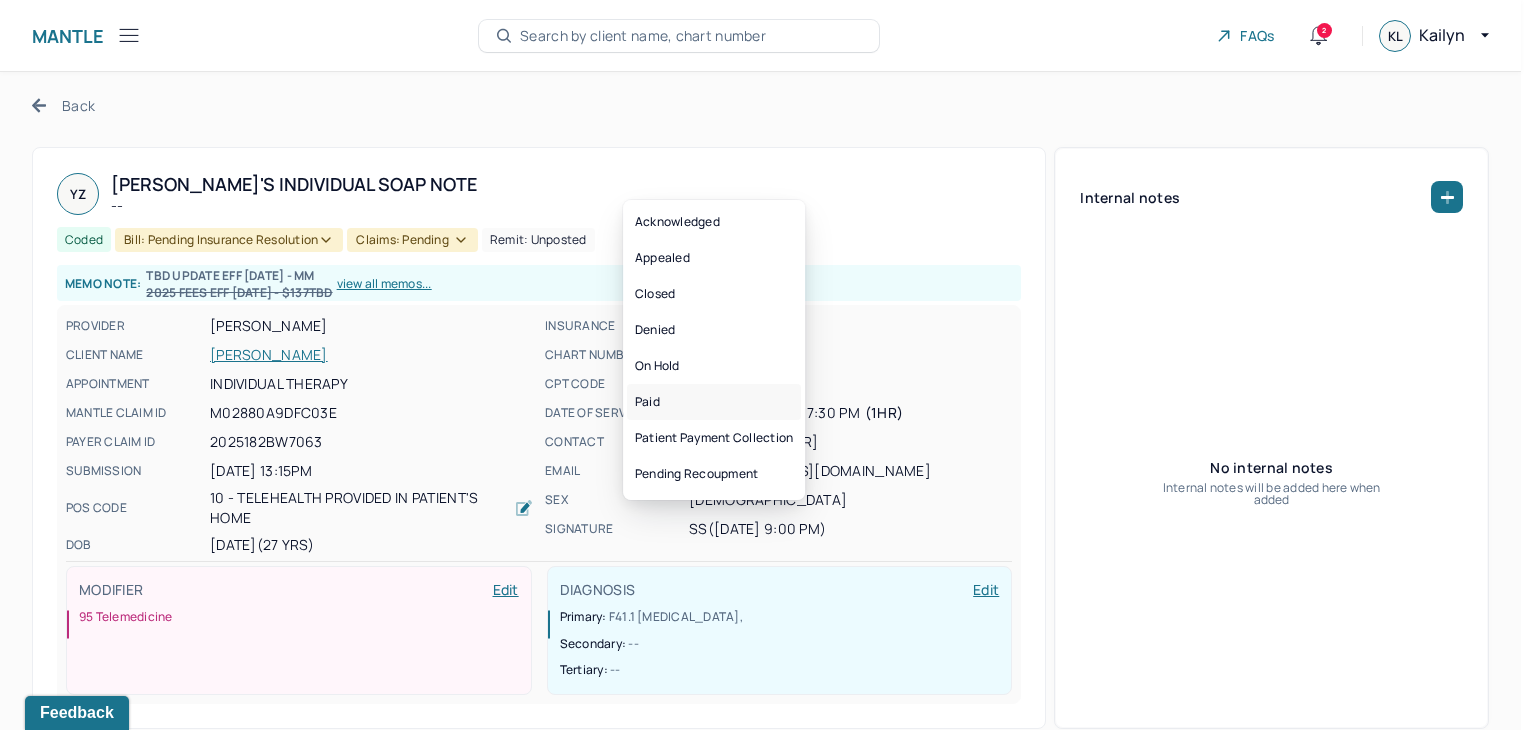 click on "Paid" at bounding box center (714, 402) 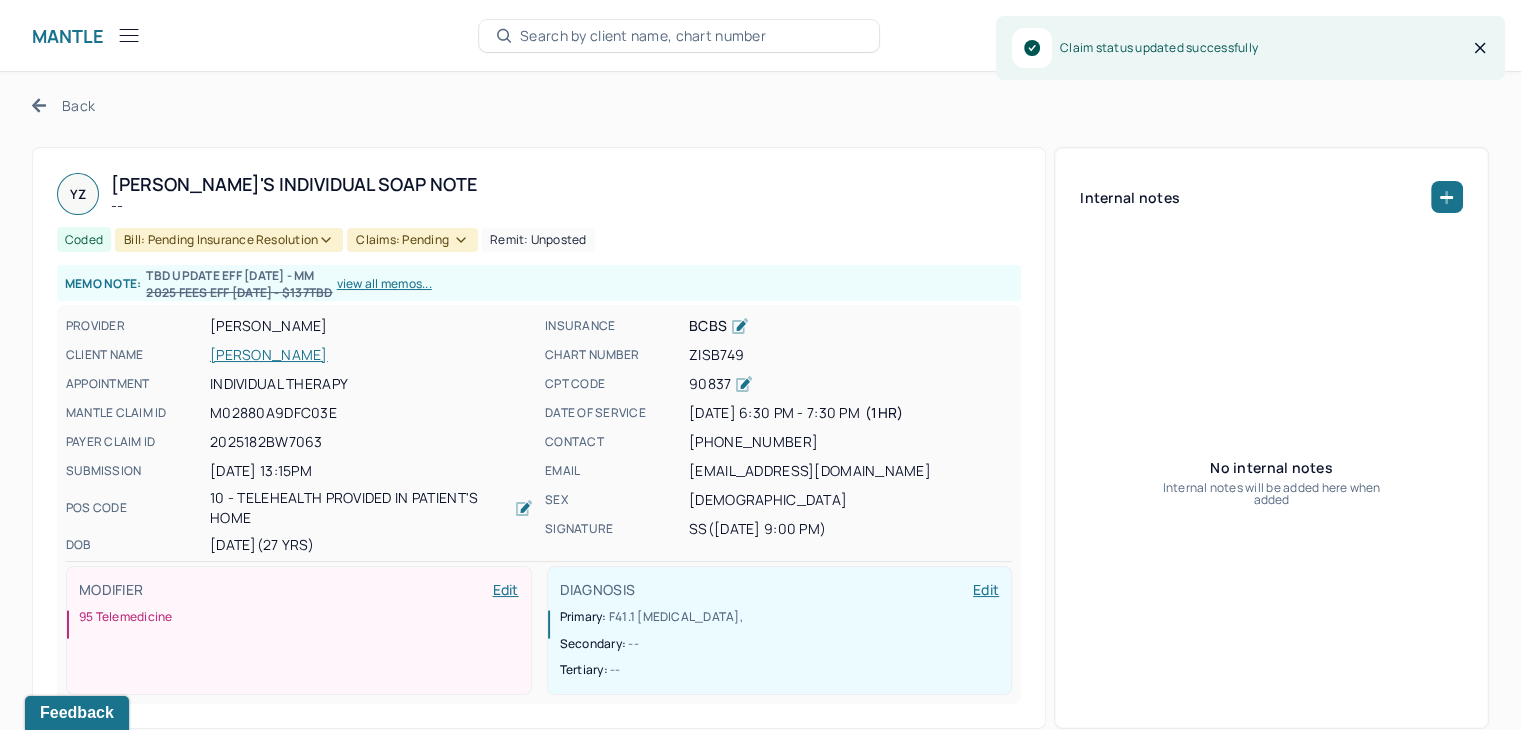 click on "Bill: Pending Insurance Resolution" at bounding box center (229, 240) 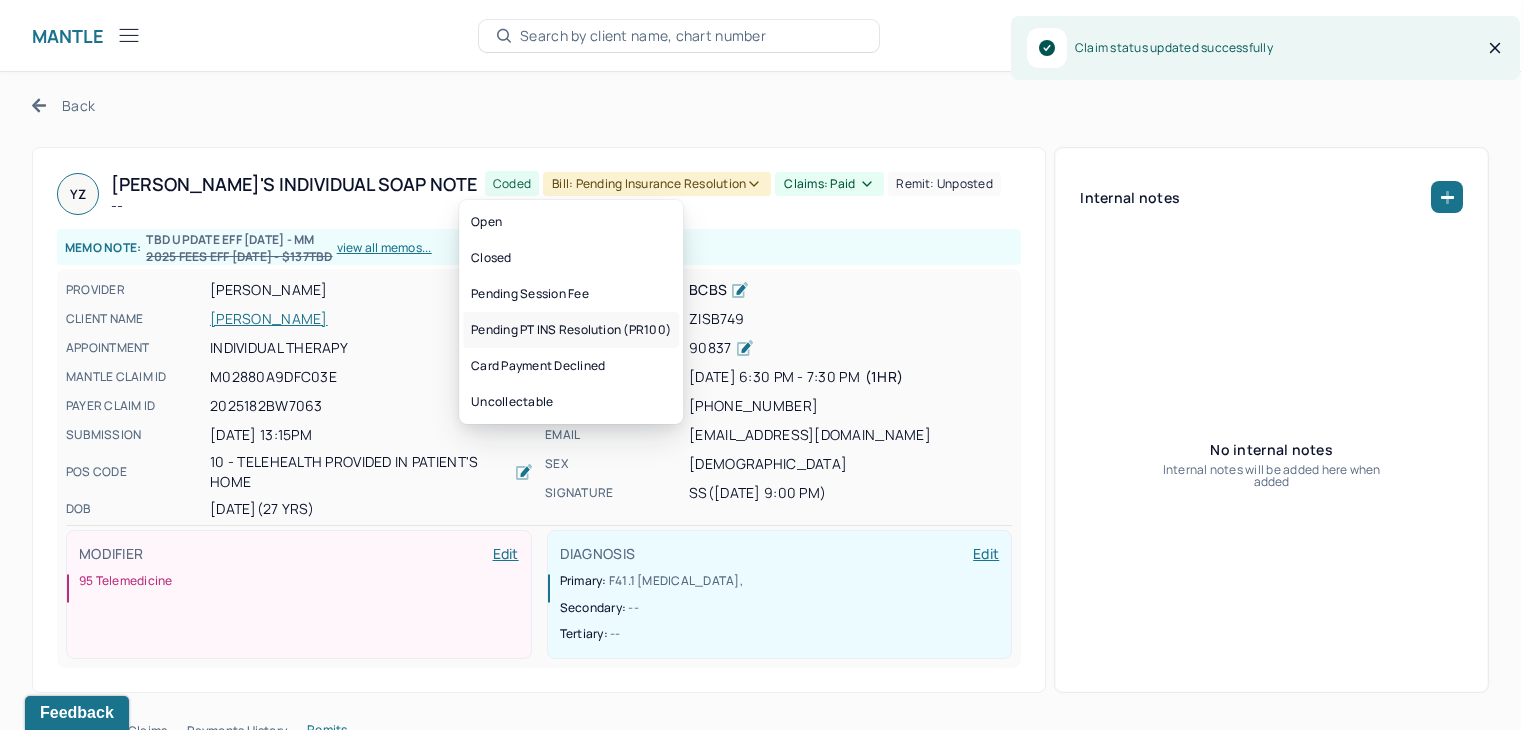 click on "Pending PT INS Resolution (PR100)" at bounding box center [571, 330] 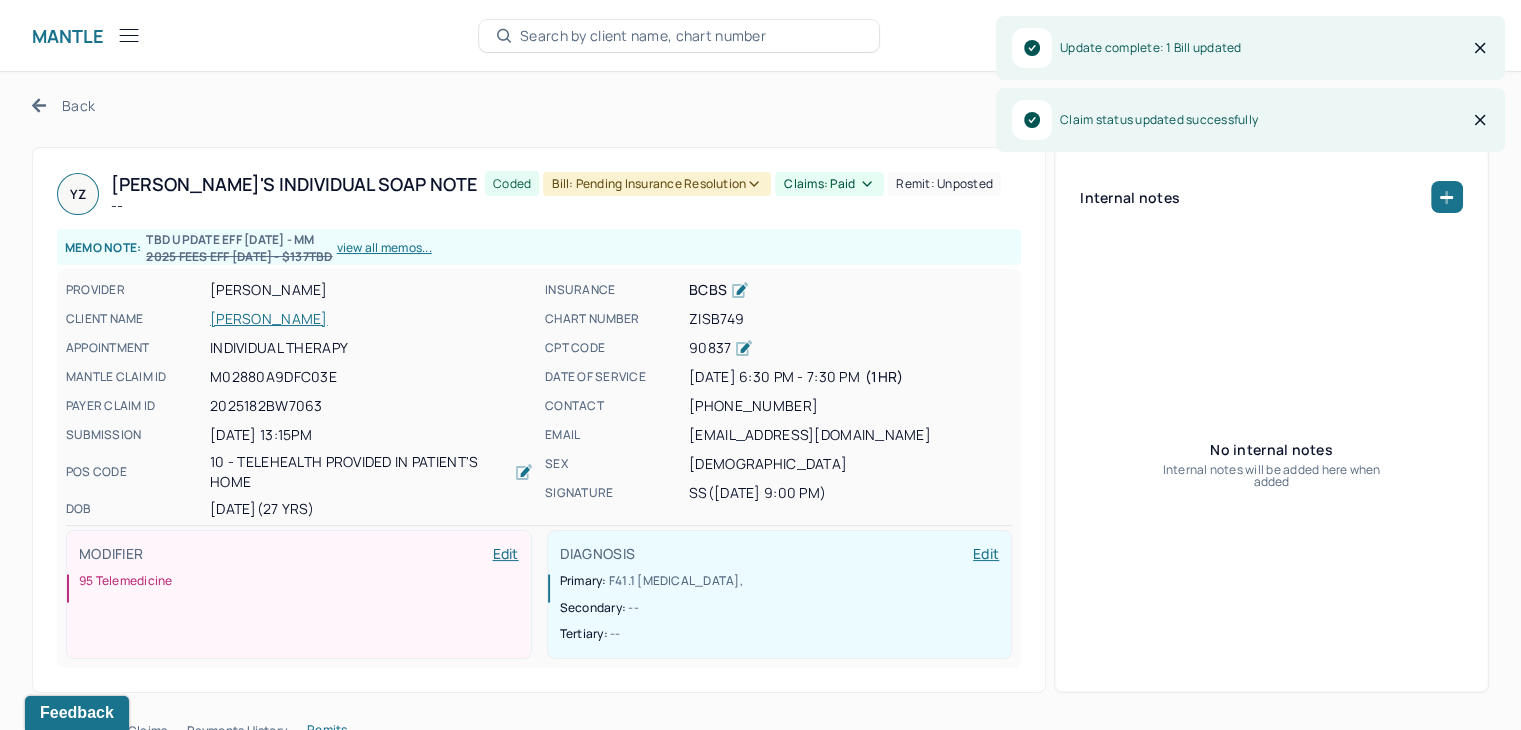 click on "Back" at bounding box center [63, 105] 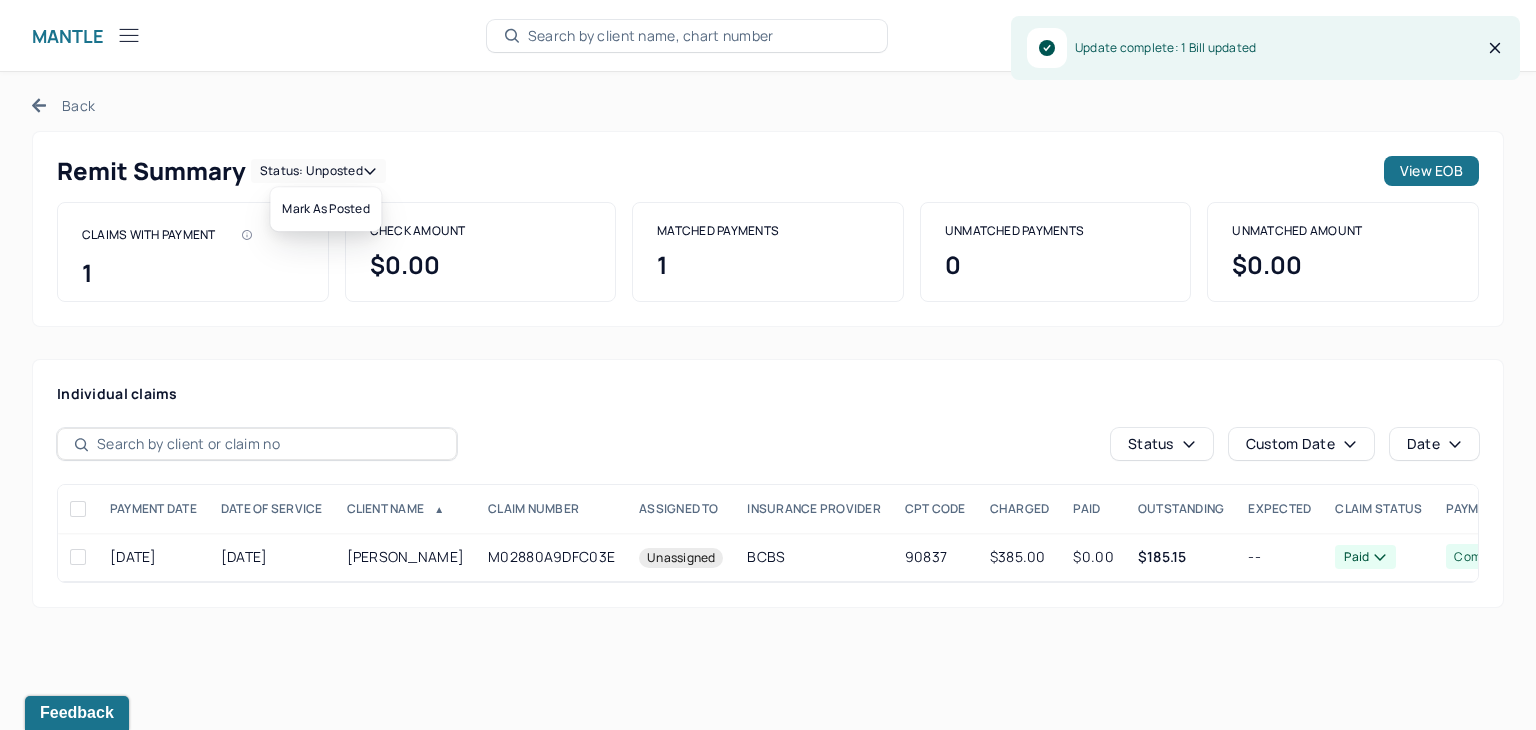 click on "Status: unposted" at bounding box center [318, 171] 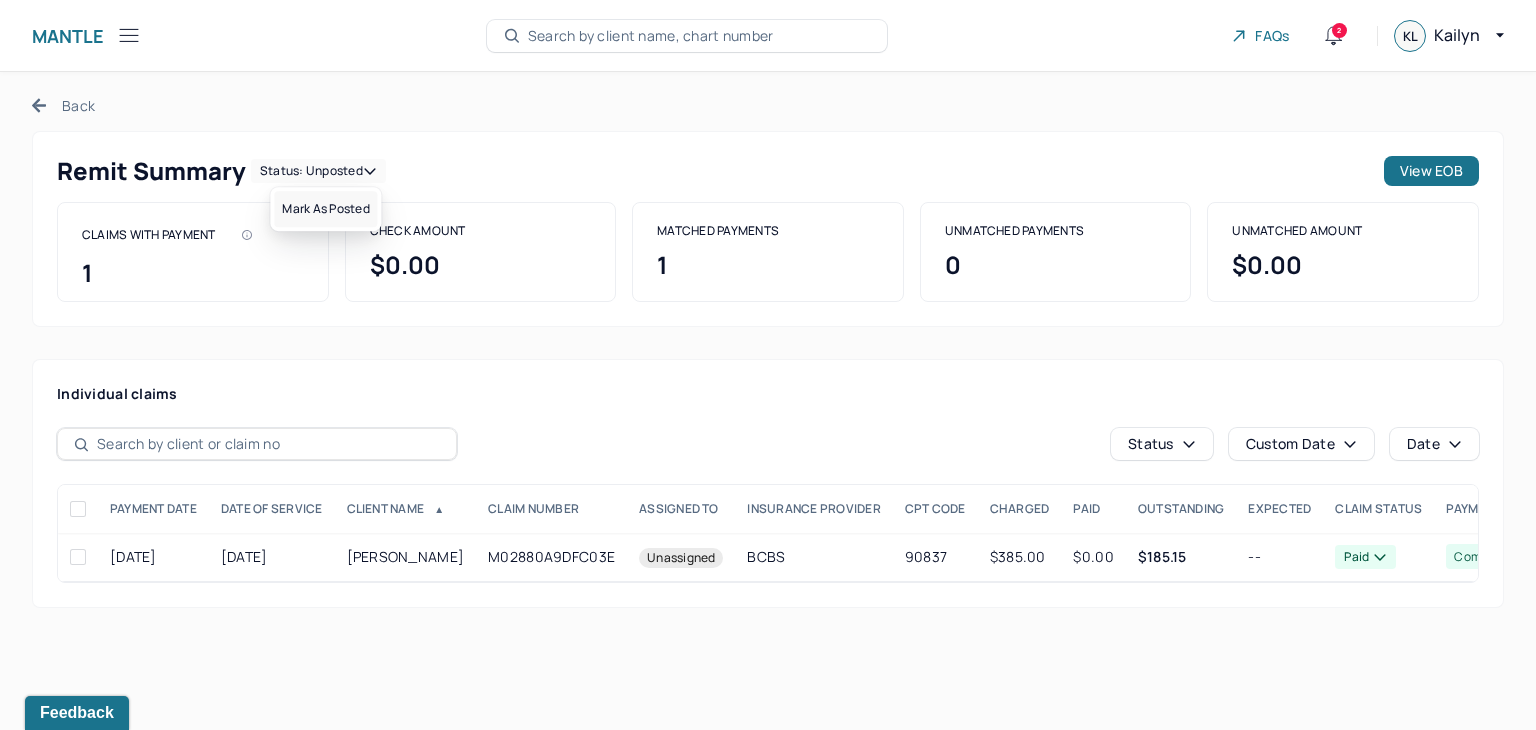 click on "Mark as Posted" at bounding box center (325, 209) 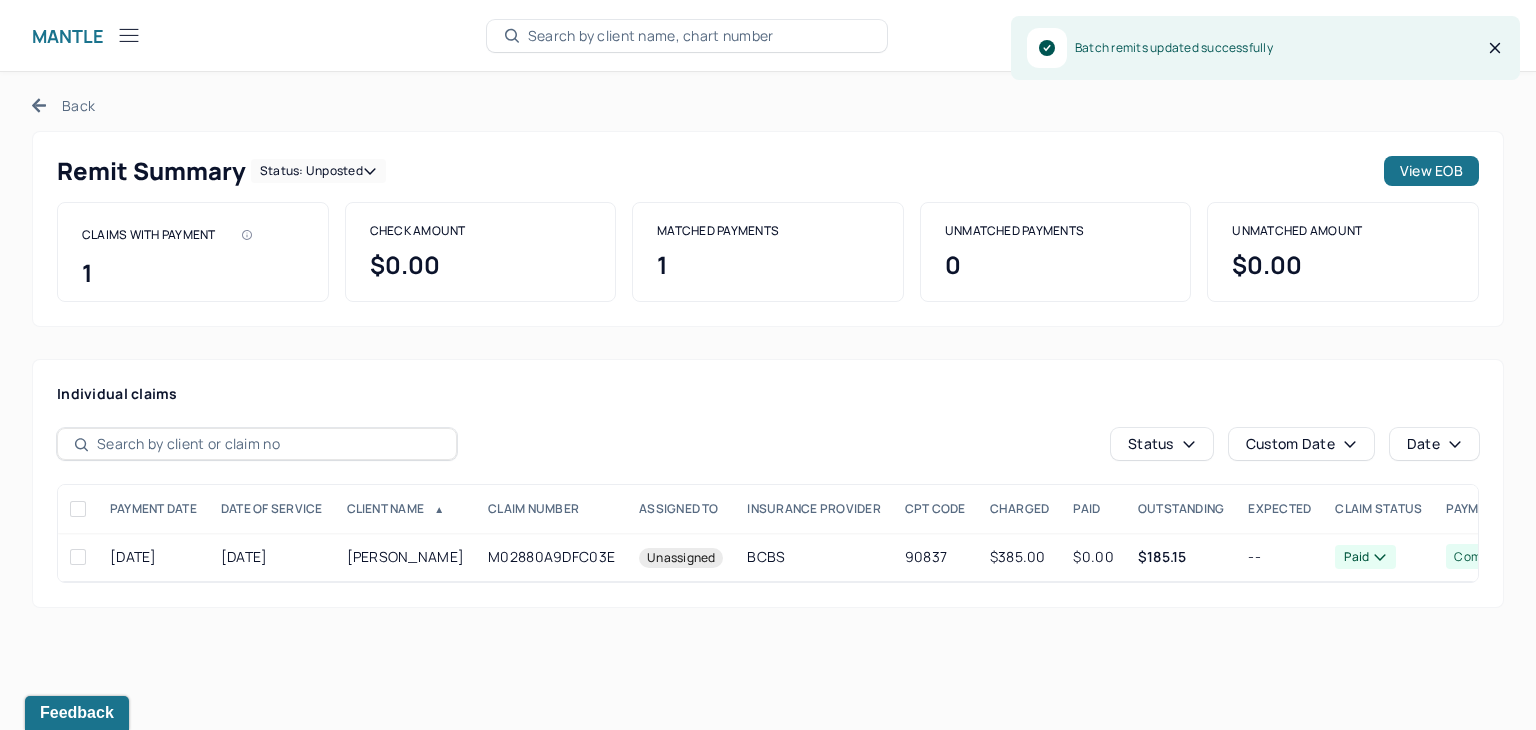 click on "Back" at bounding box center (63, 105) 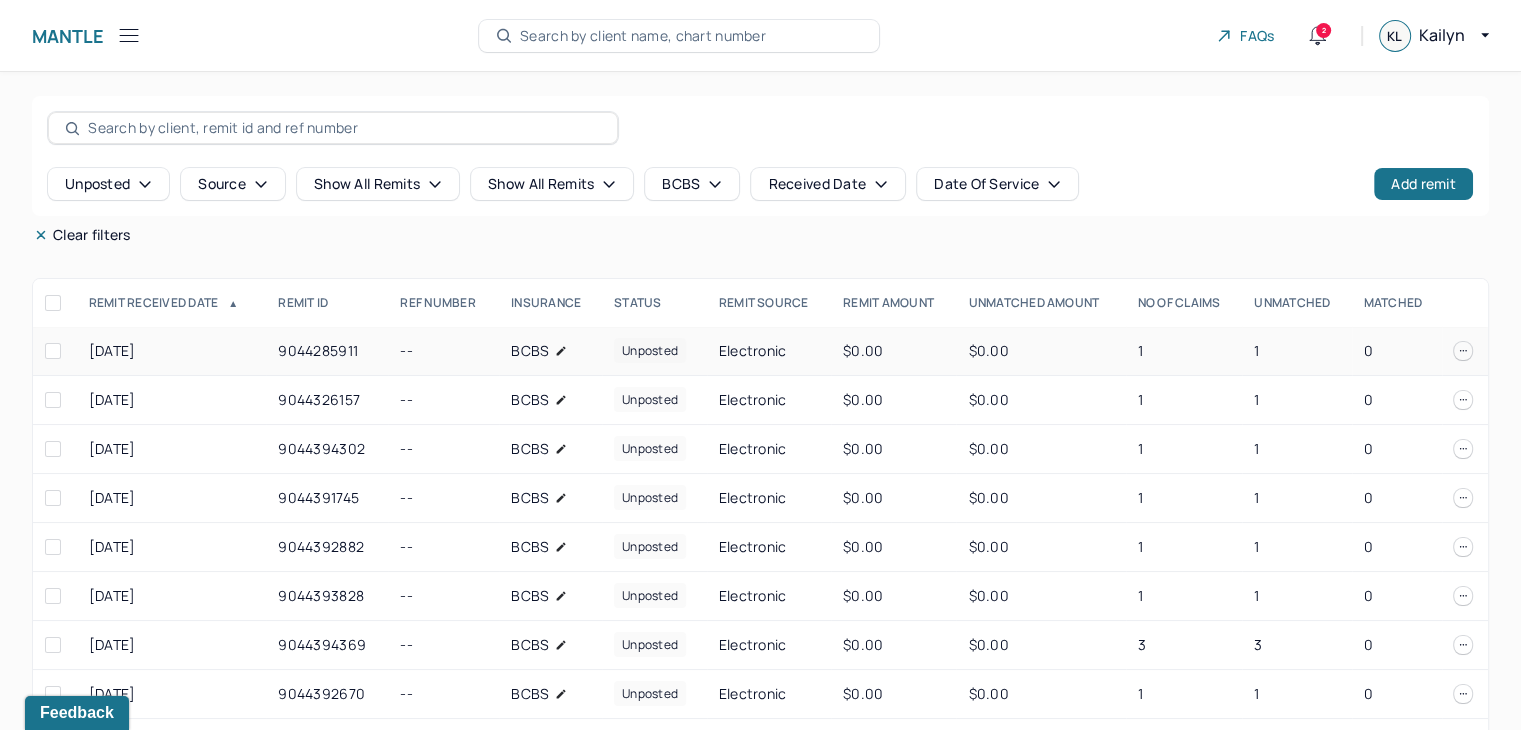 click on "$0.00" at bounding box center (1040, 351) 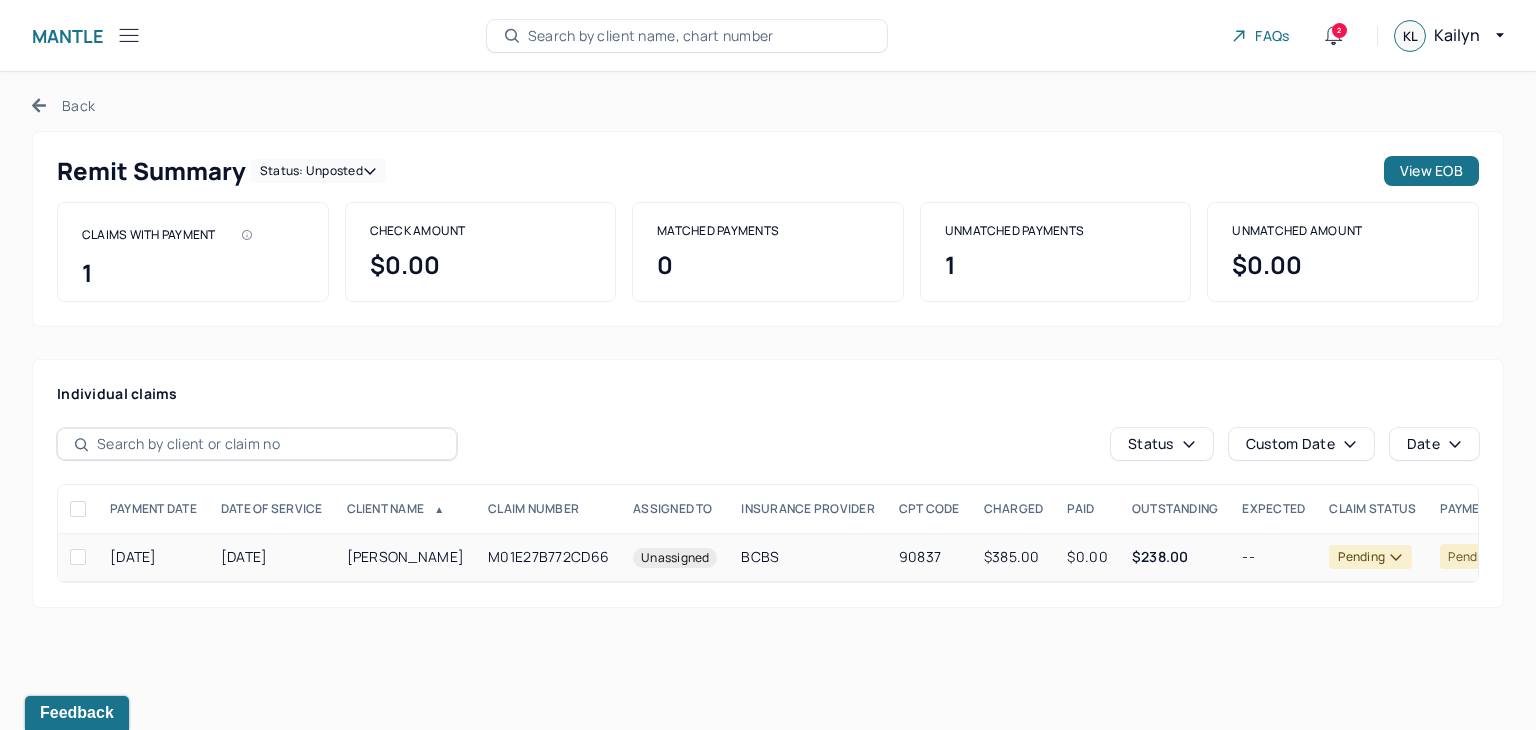 click on "$385.00" at bounding box center (1014, 557) 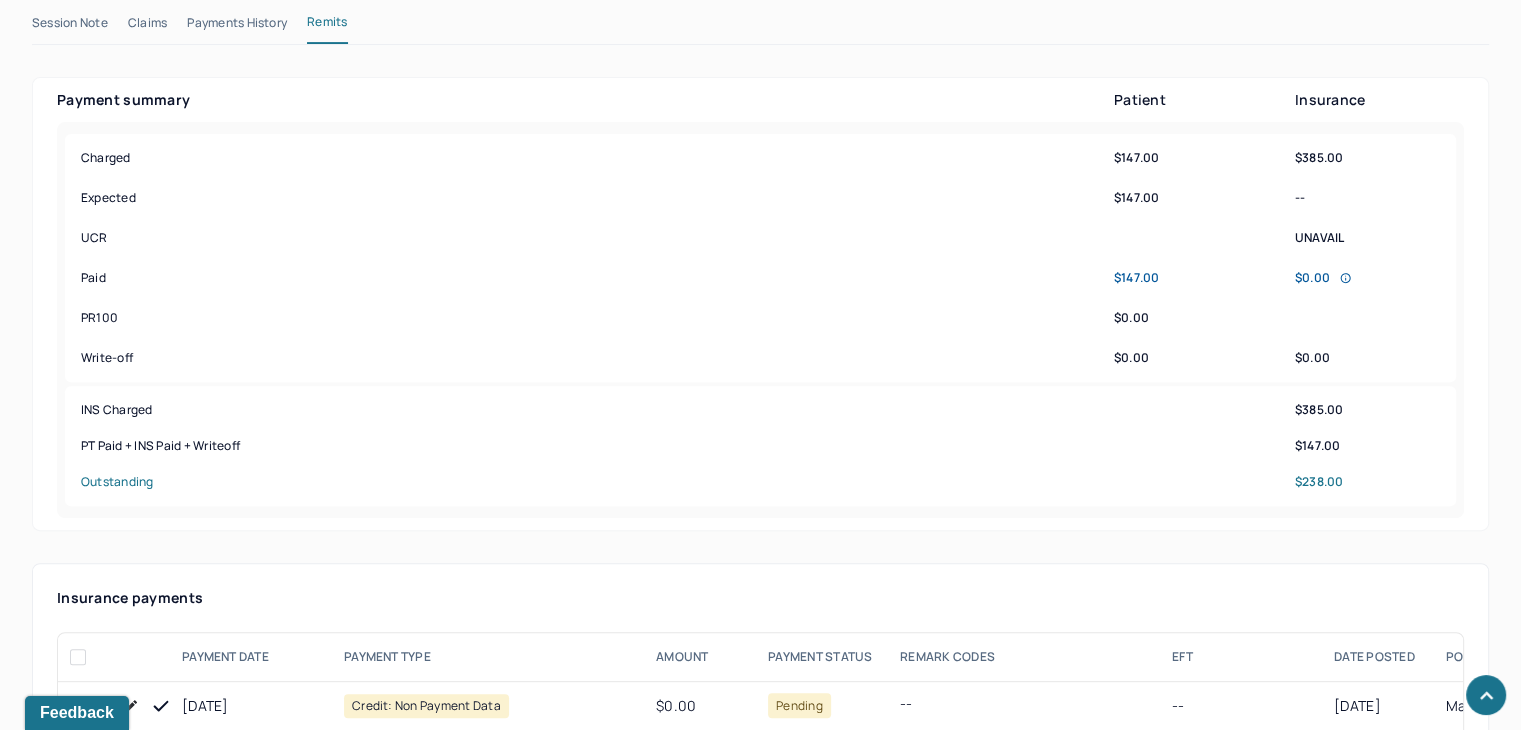 scroll, scrollTop: 1134, scrollLeft: 0, axis: vertical 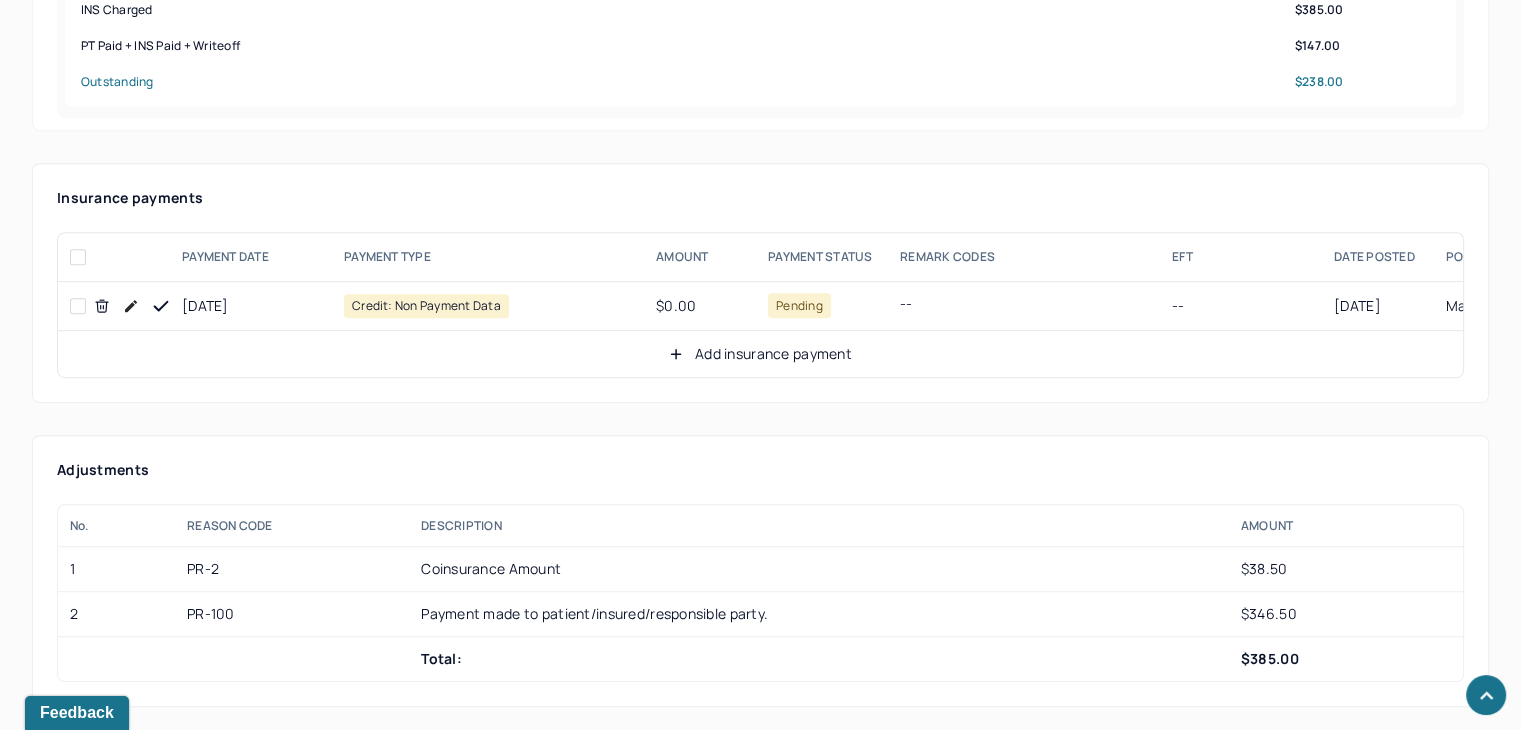 click 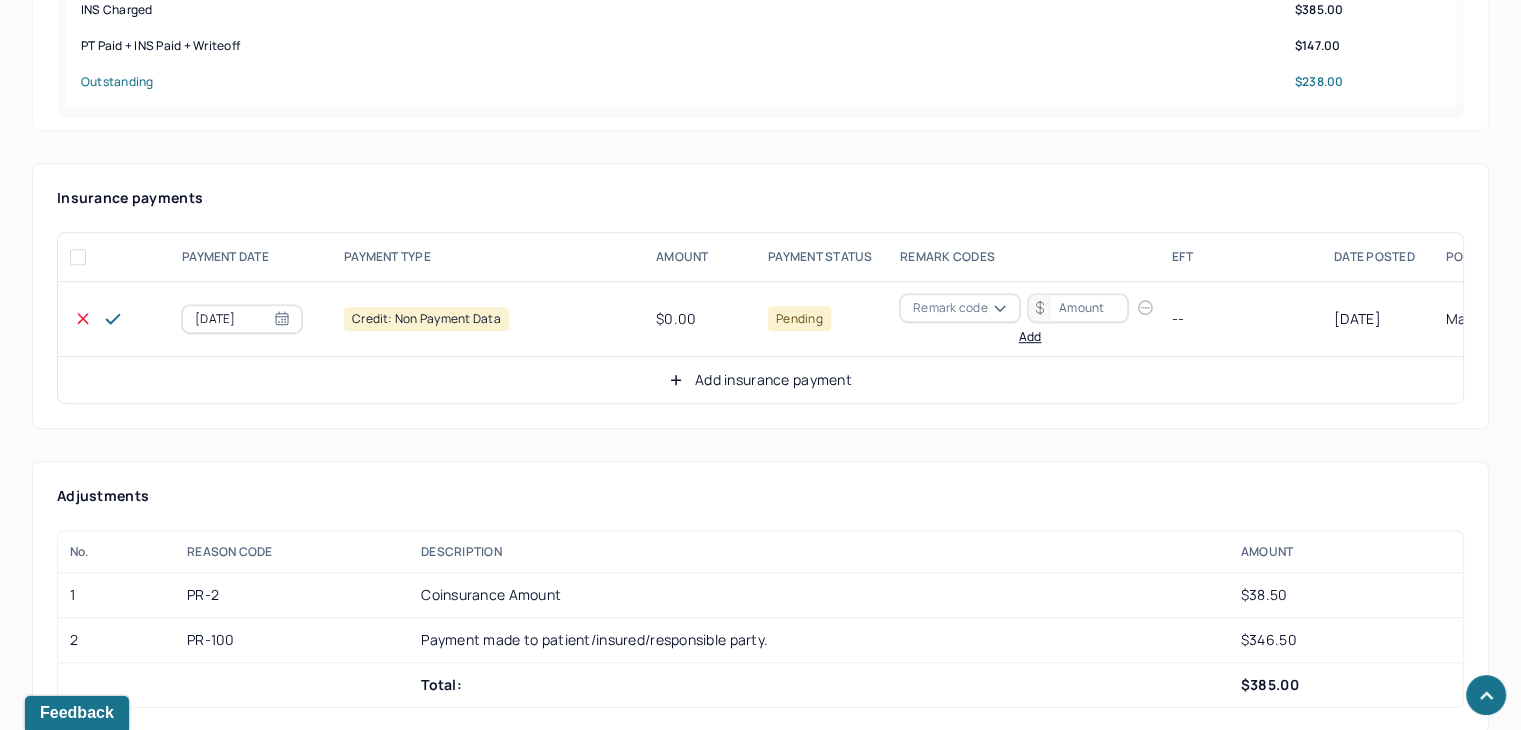 click on "Remark code" at bounding box center [950, 308] 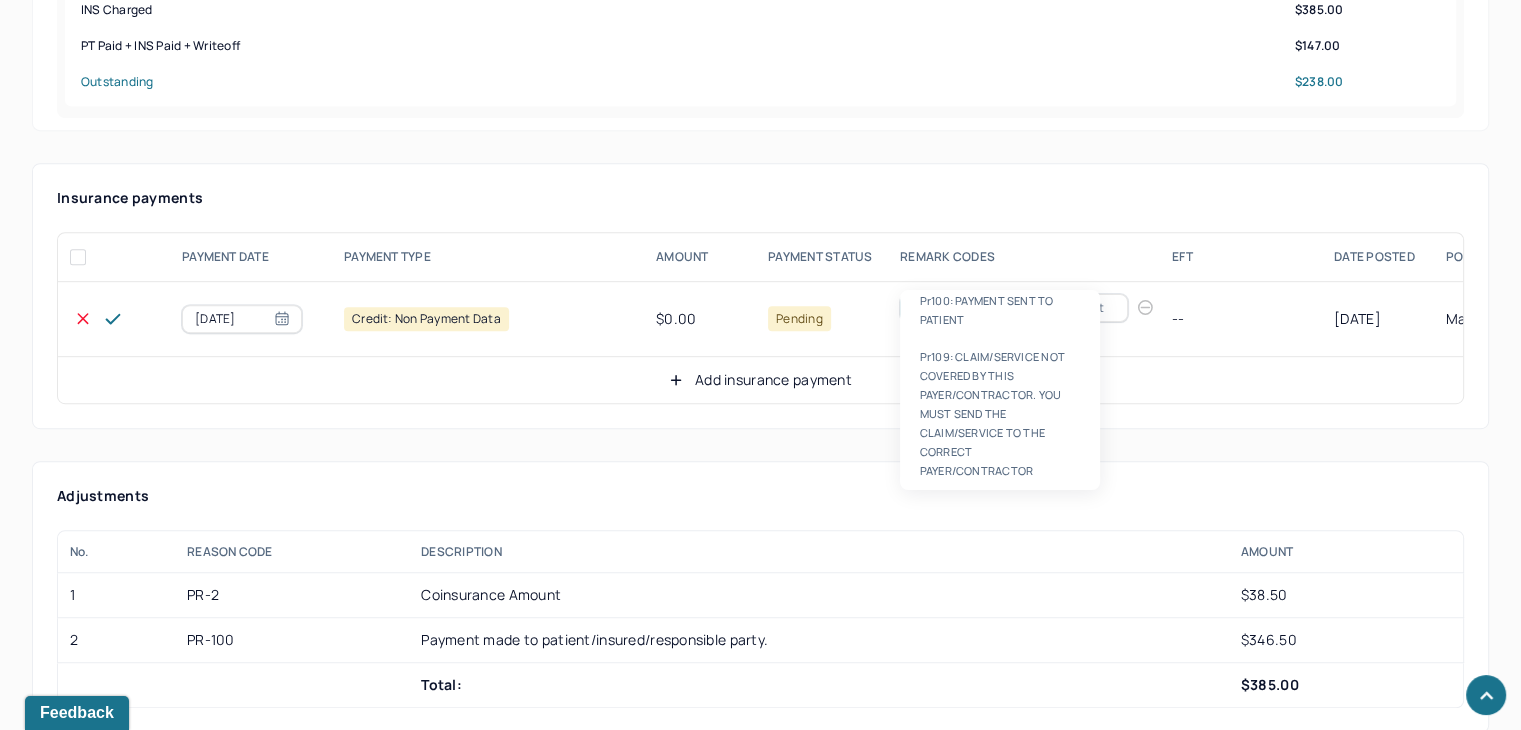 scroll, scrollTop: 8, scrollLeft: 0, axis: vertical 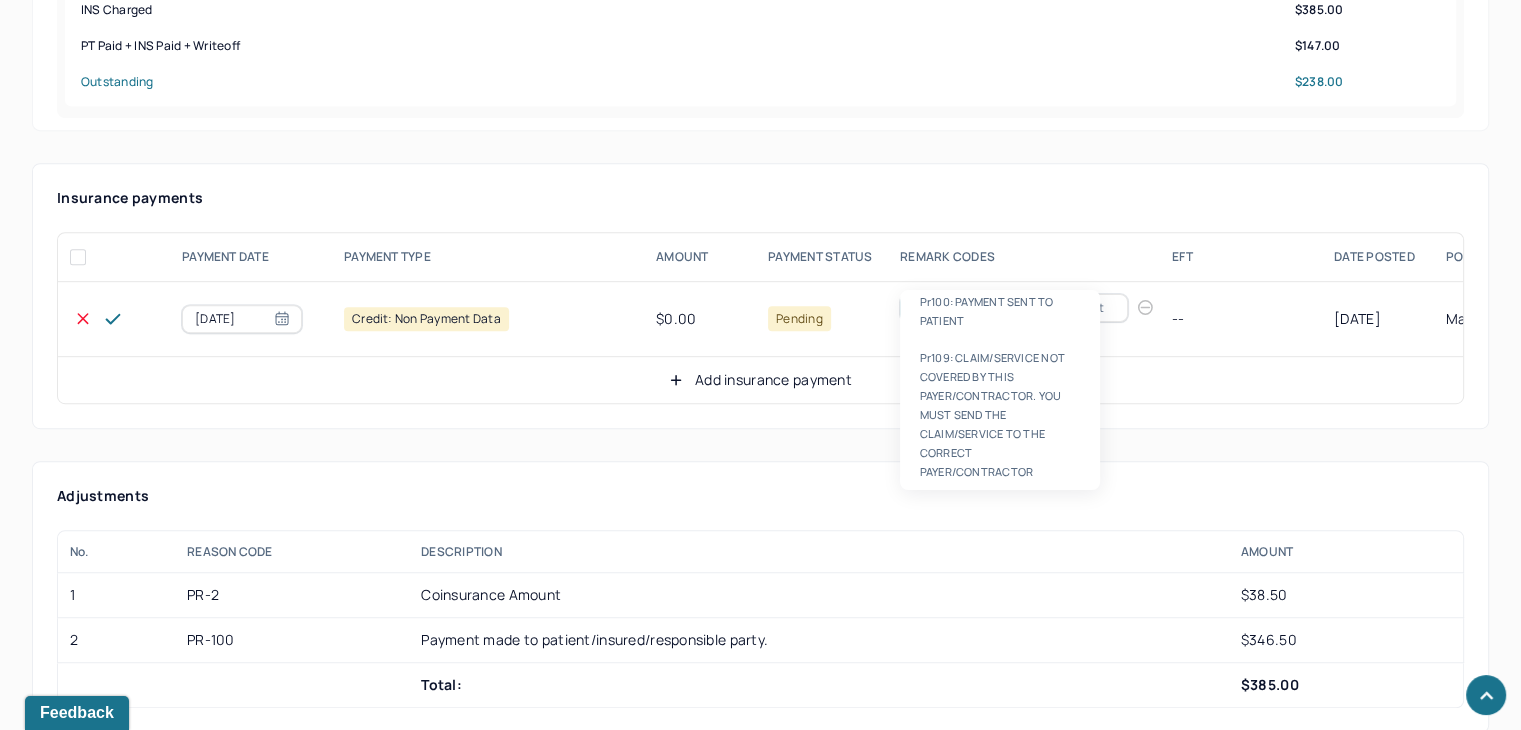type on "pr100" 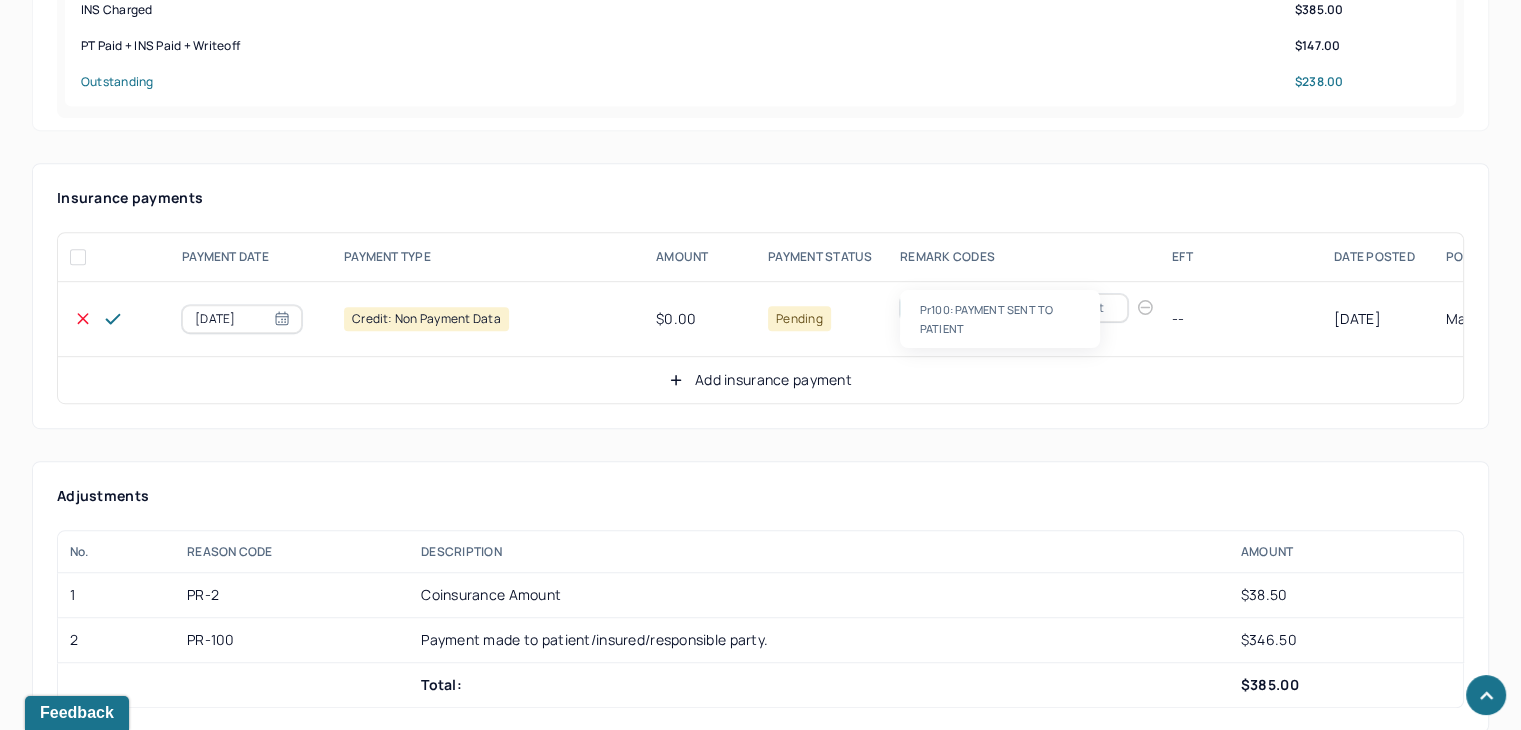 type 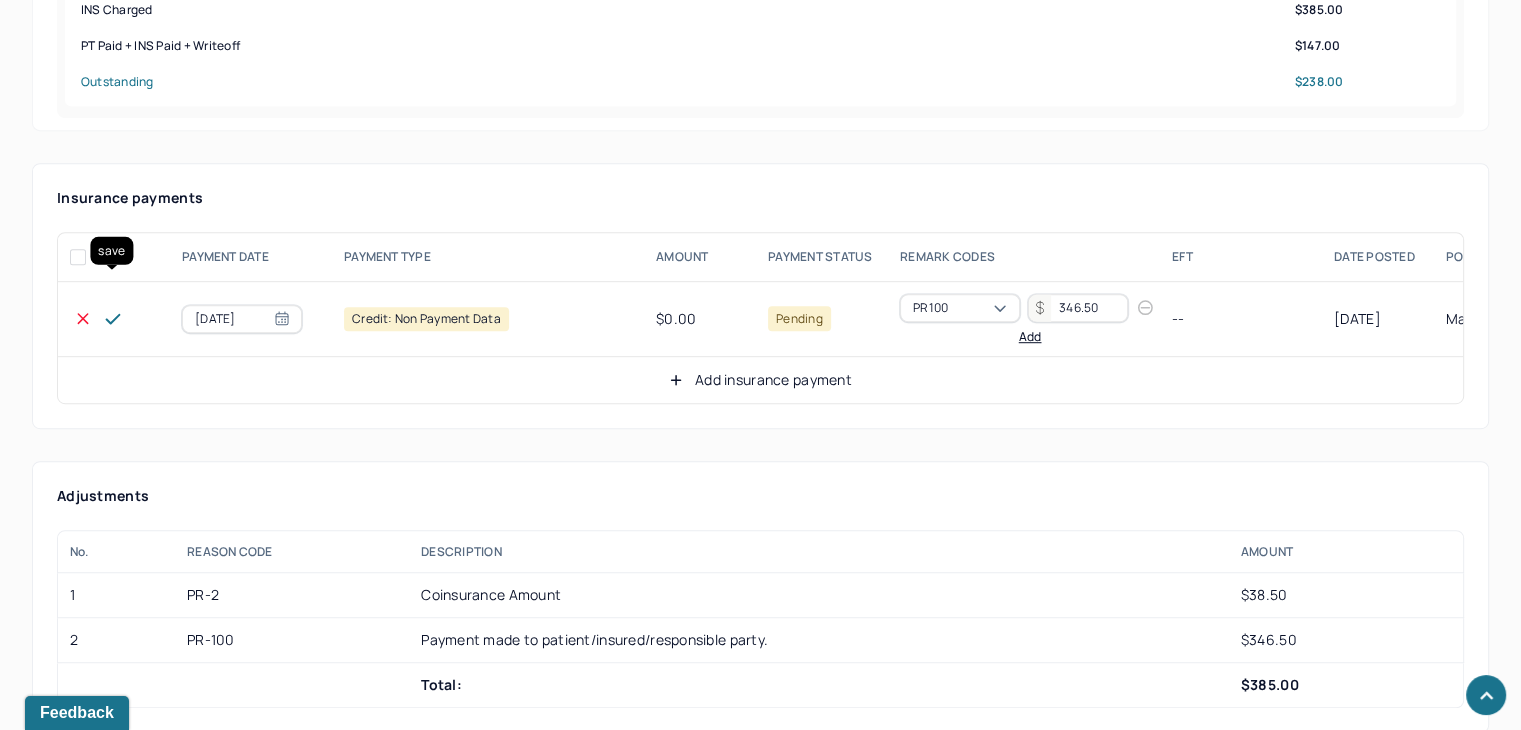 type on "346.50" 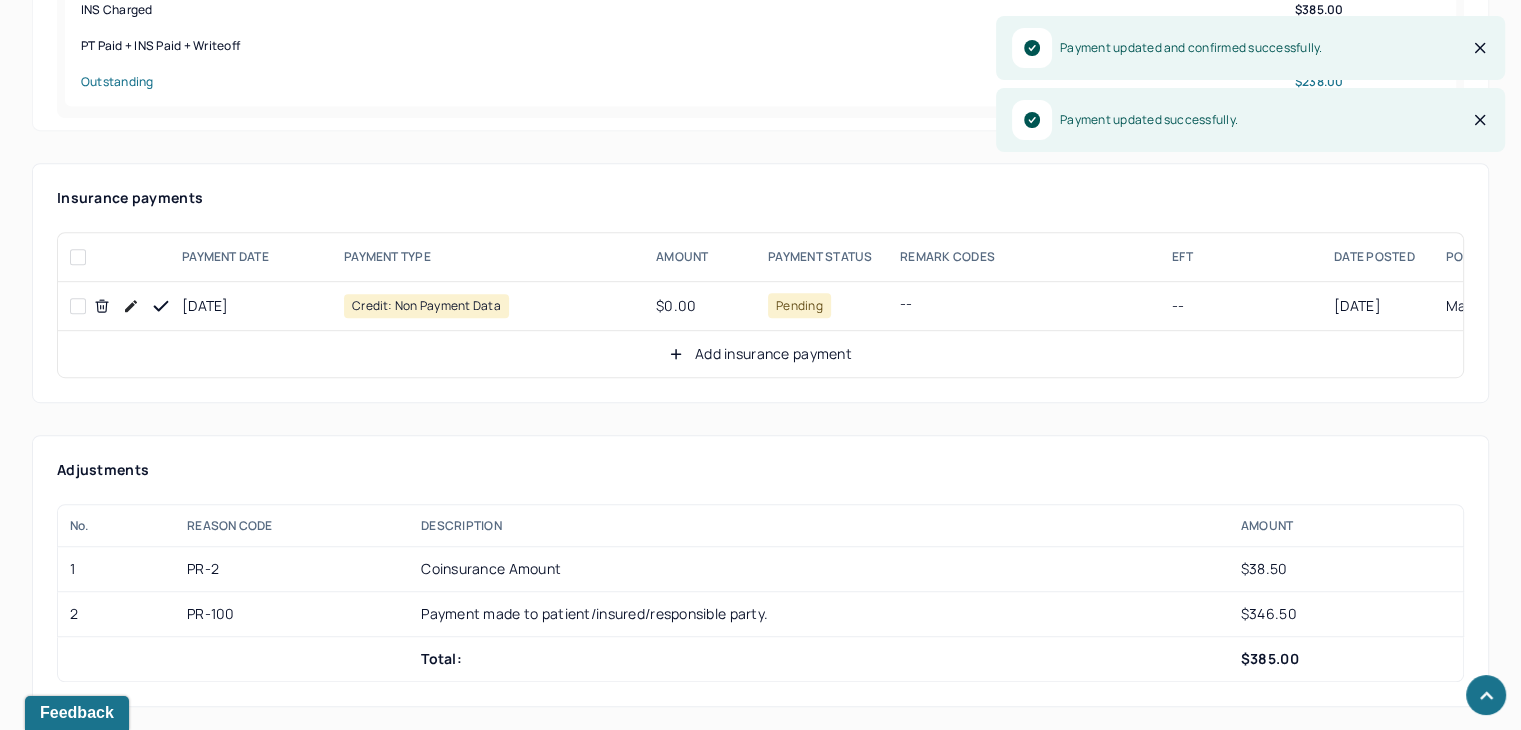 click on "Add insurance payment" at bounding box center [760, 354] 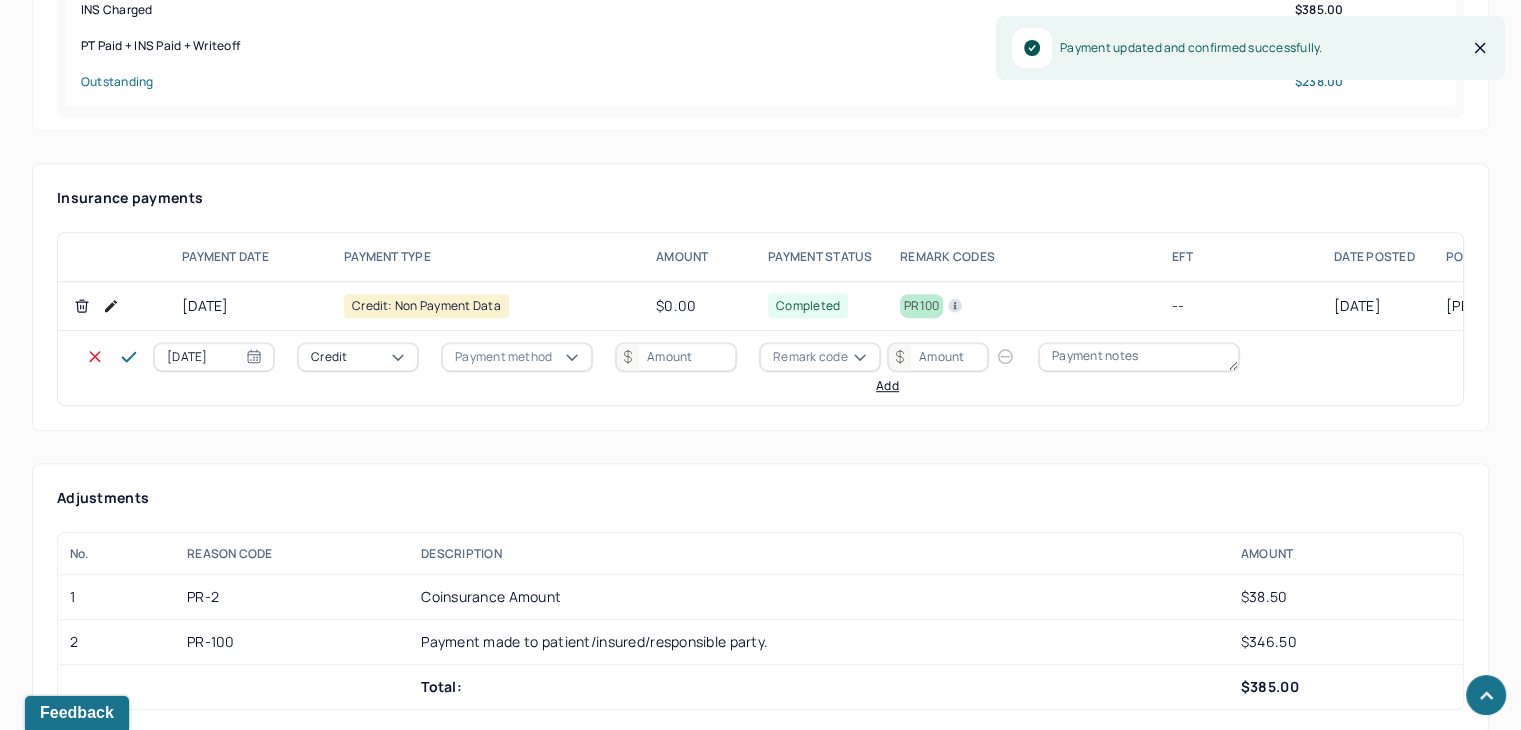 click 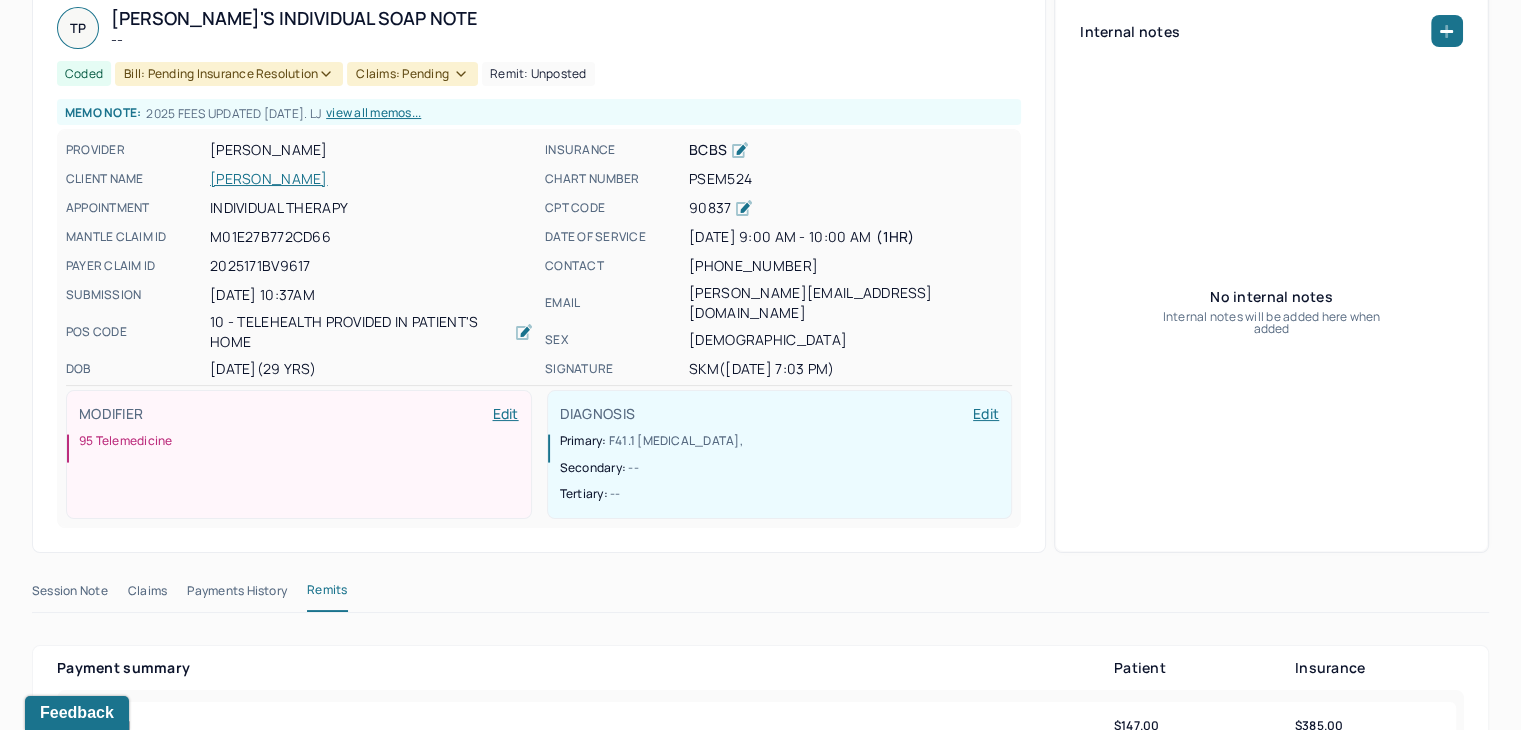 scroll, scrollTop: 134, scrollLeft: 0, axis: vertical 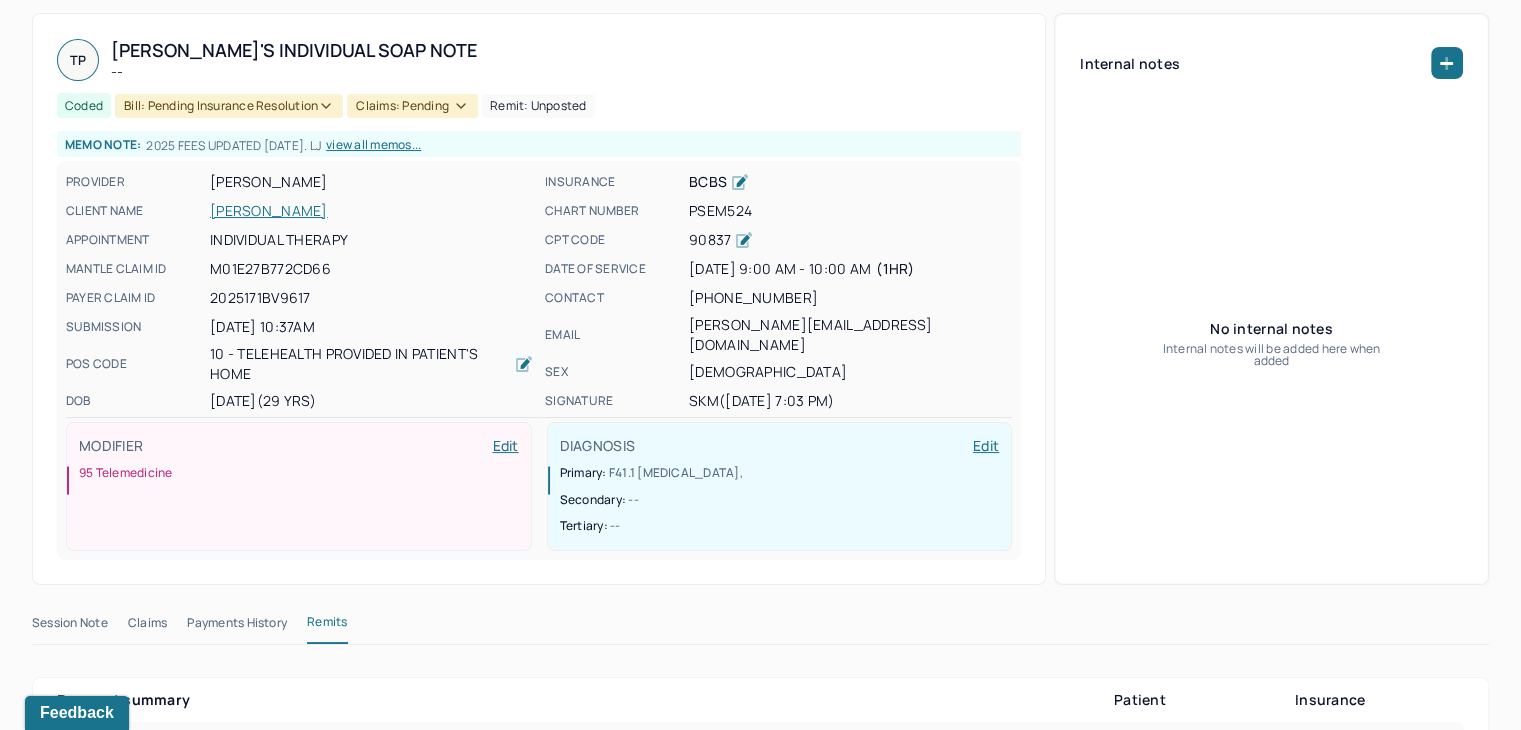 click on "PALASE, TERESA" at bounding box center [371, 211] 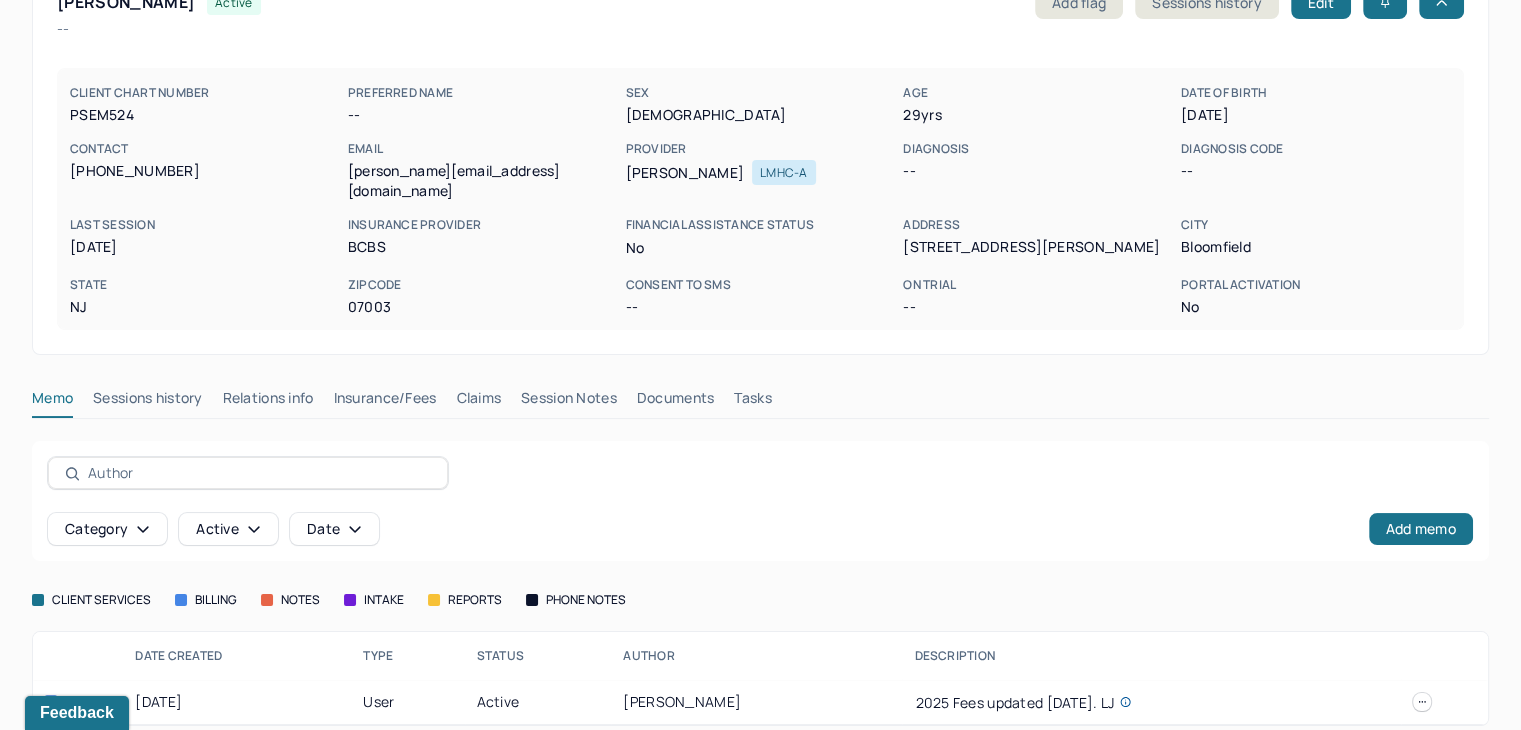 click on "Claims" at bounding box center (478, 402) 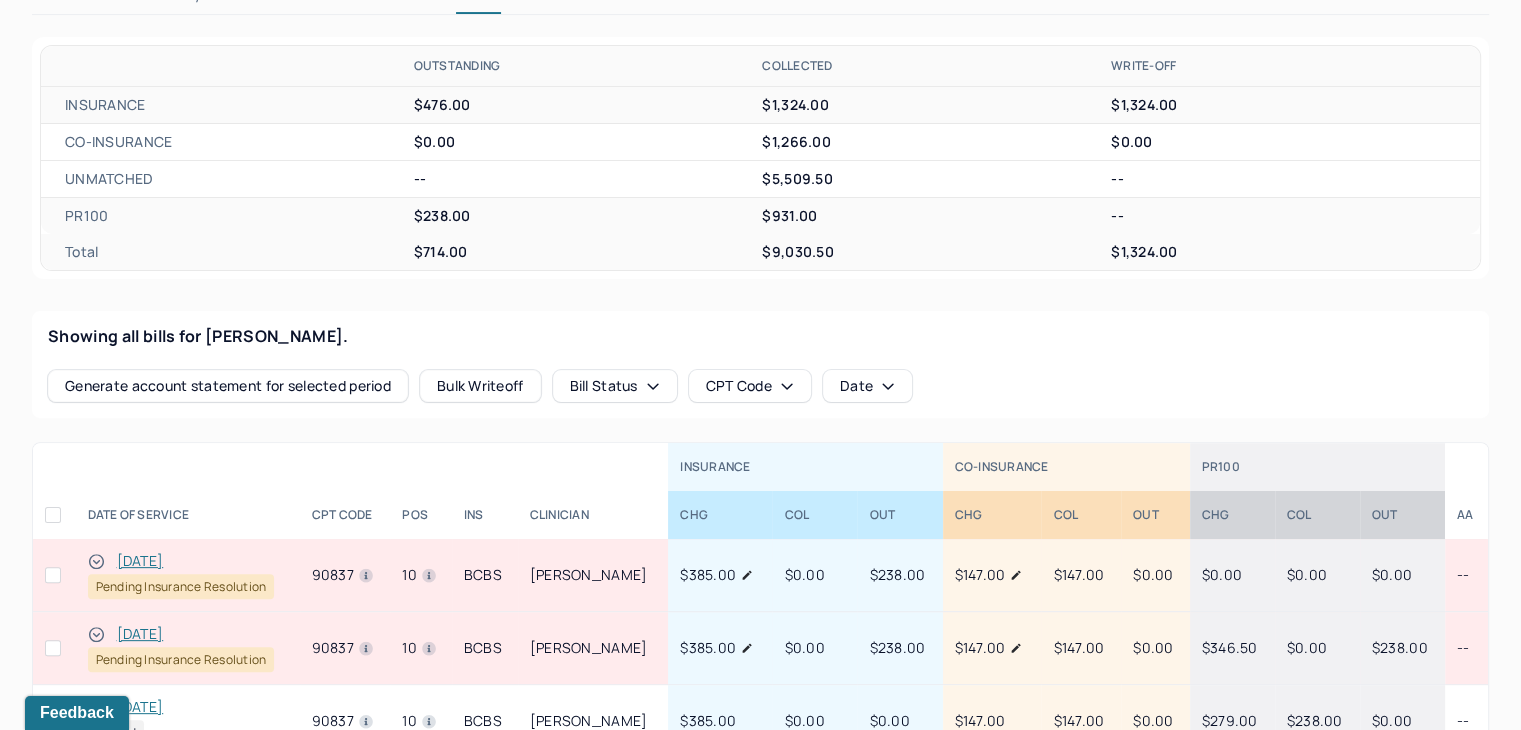 scroll, scrollTop: 476, scrollLeft: 0, axis: vertical 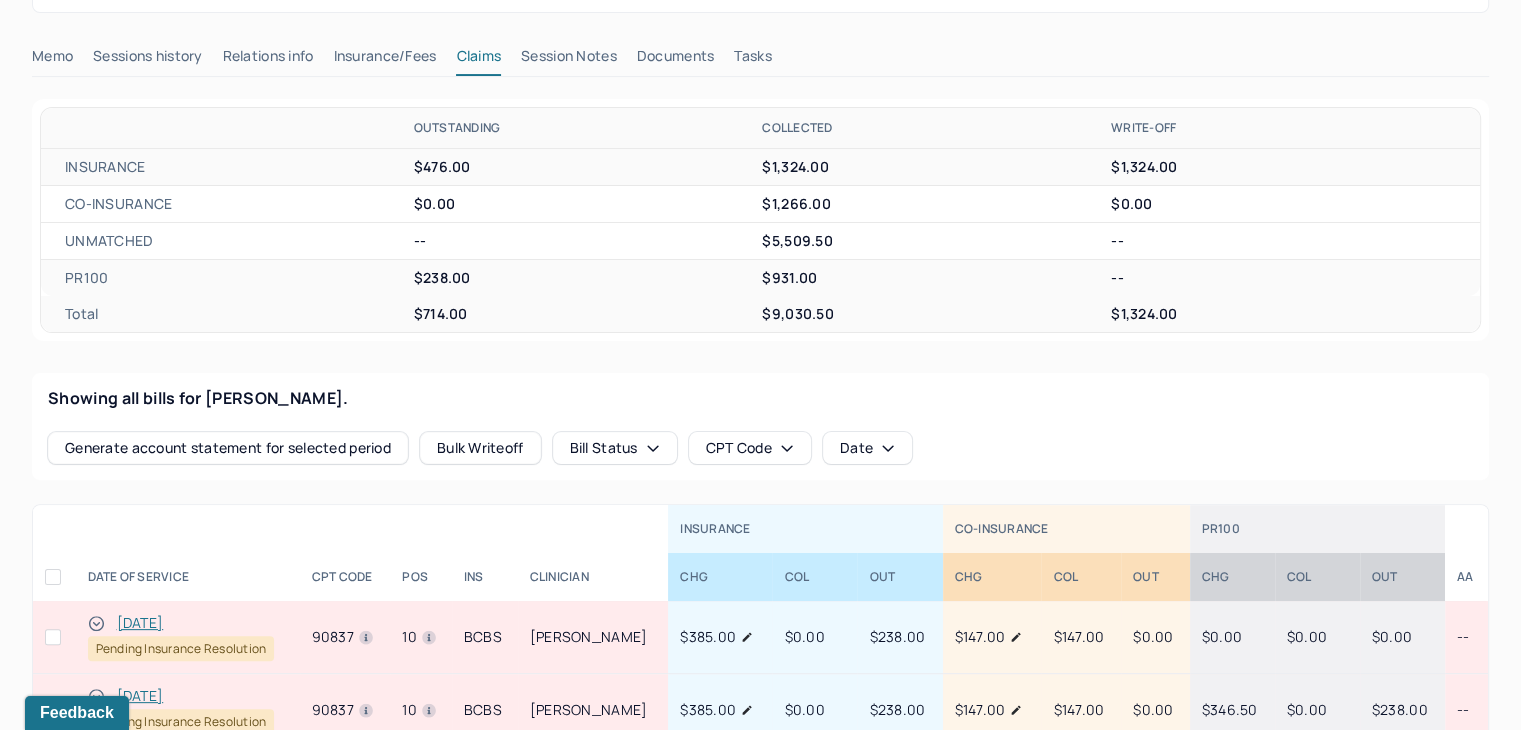 click on "Insurance/Fees" at bounding box center [385, 60] 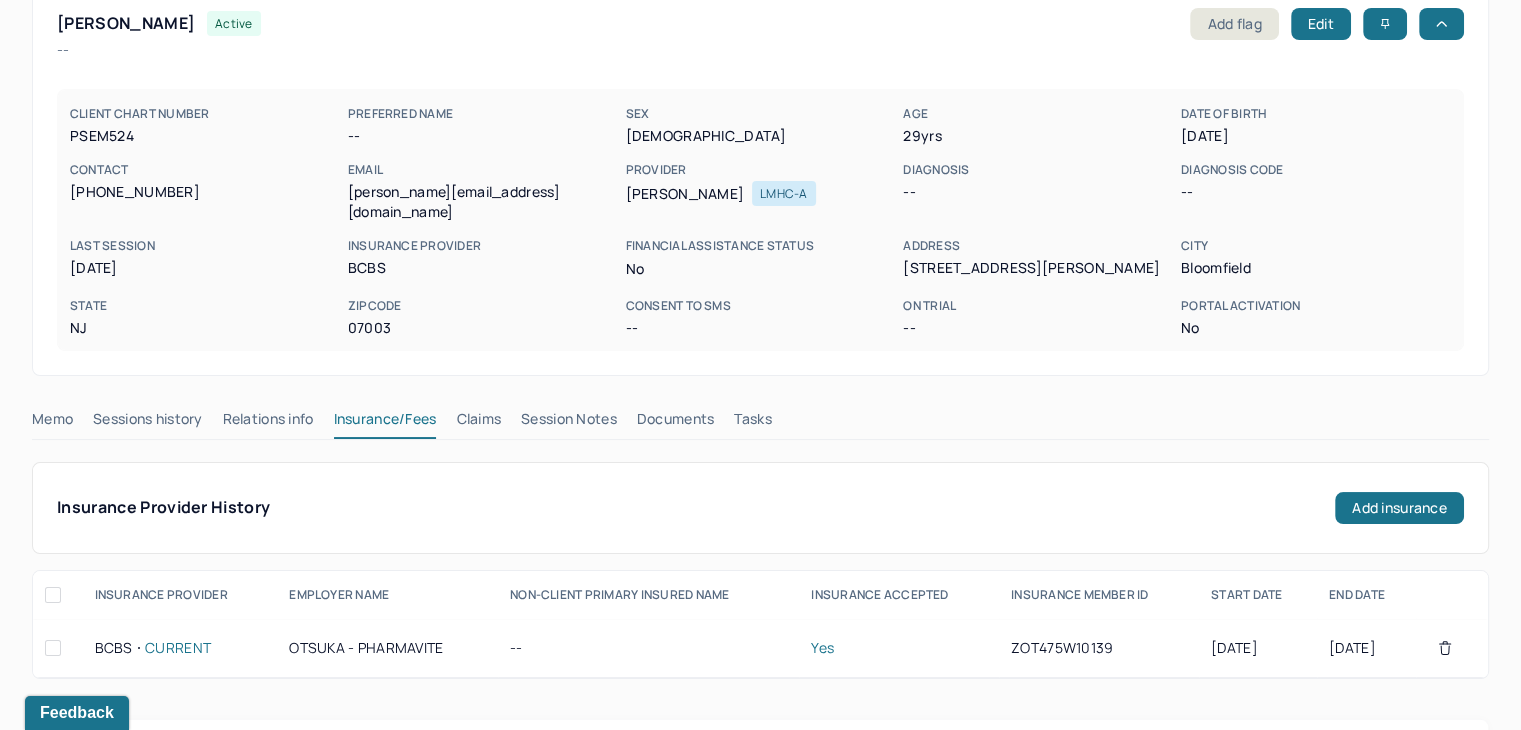 scroll, scrollTop: 0, scrollLeft: 0, axis: both 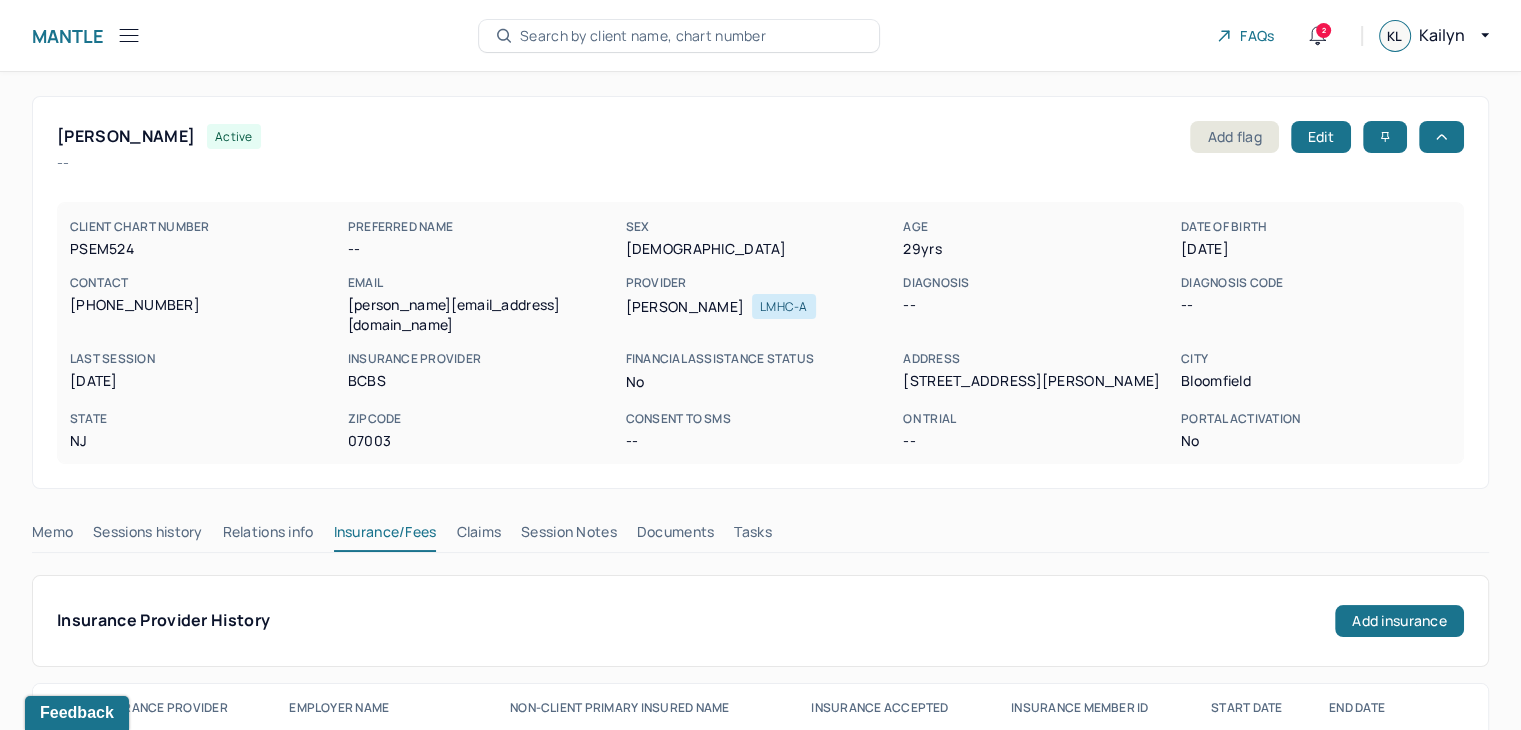 click on "PSEM524" at bounding box center [205, 249] 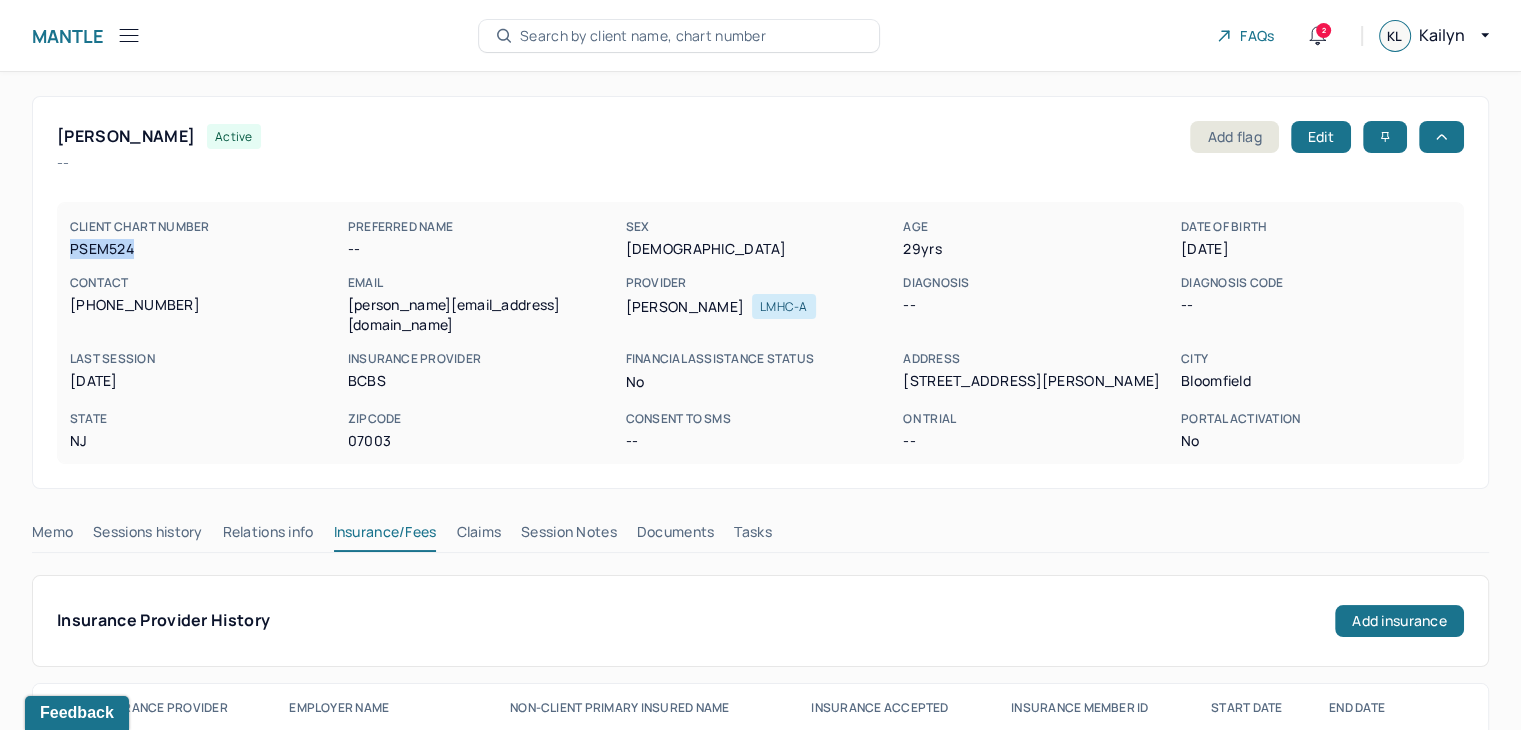 click on "PSEM524" at bounding box center [205, 249] 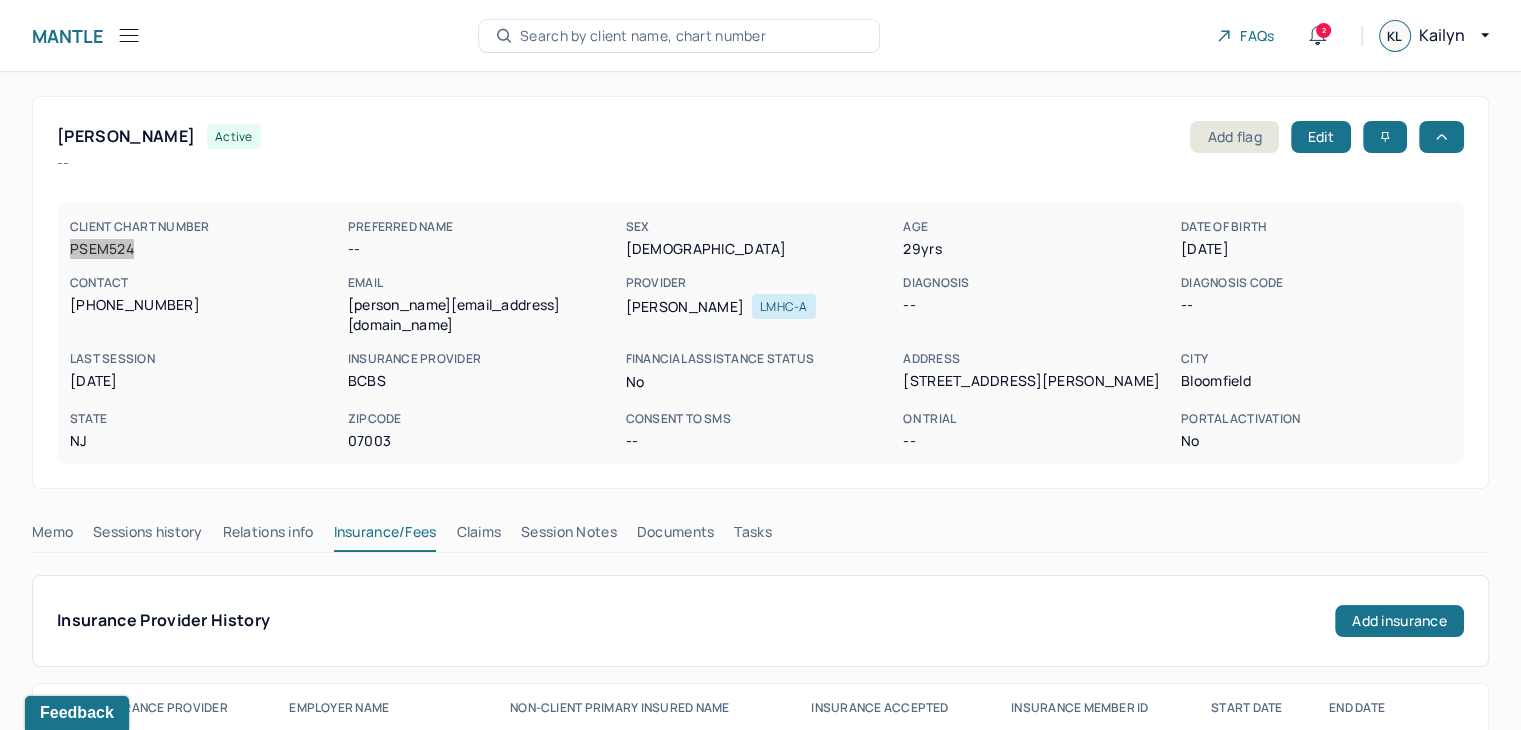 scroll, scrollTop: 300, scrollLeft: 0, axis: vertical 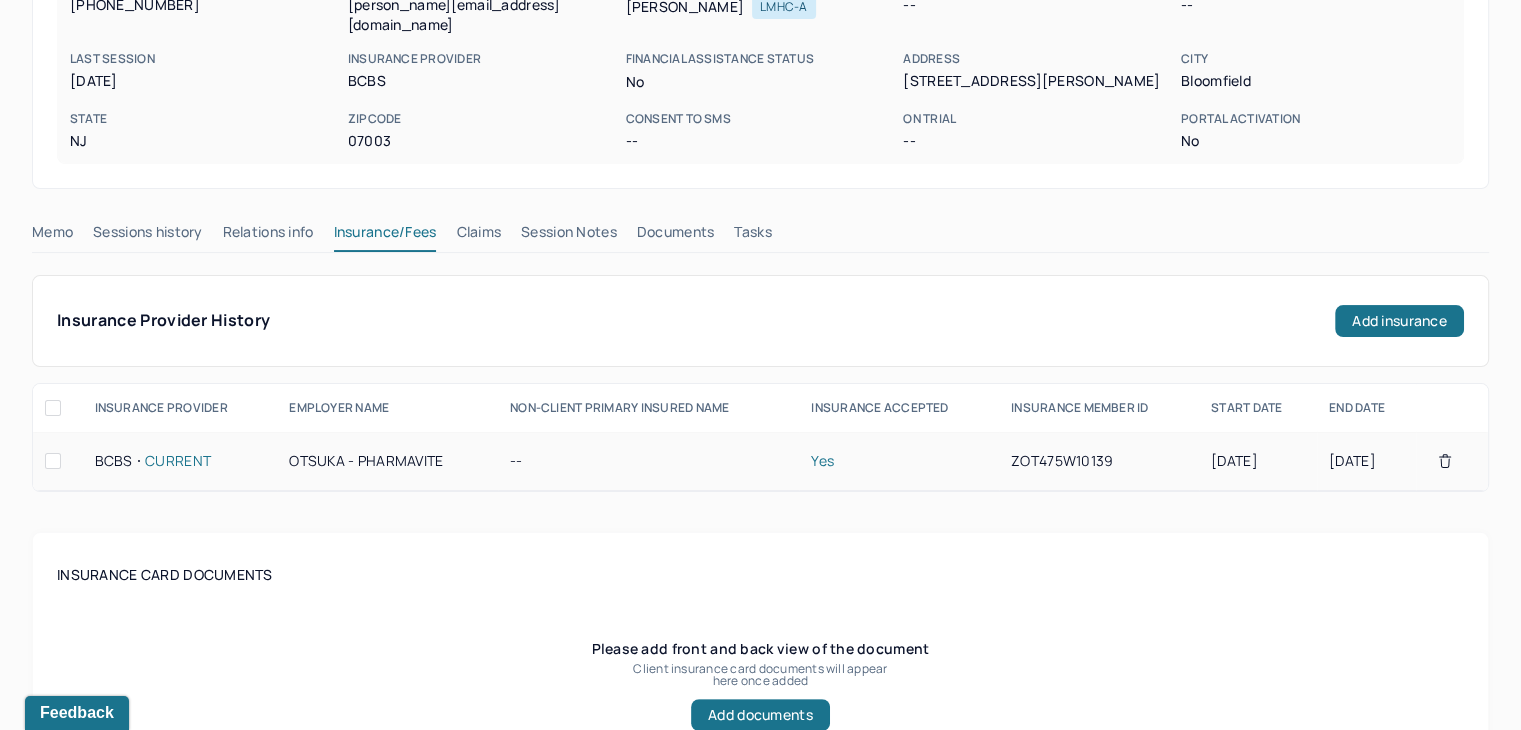 click on "ZOT475W10139" at bounding box center (1099, 461) 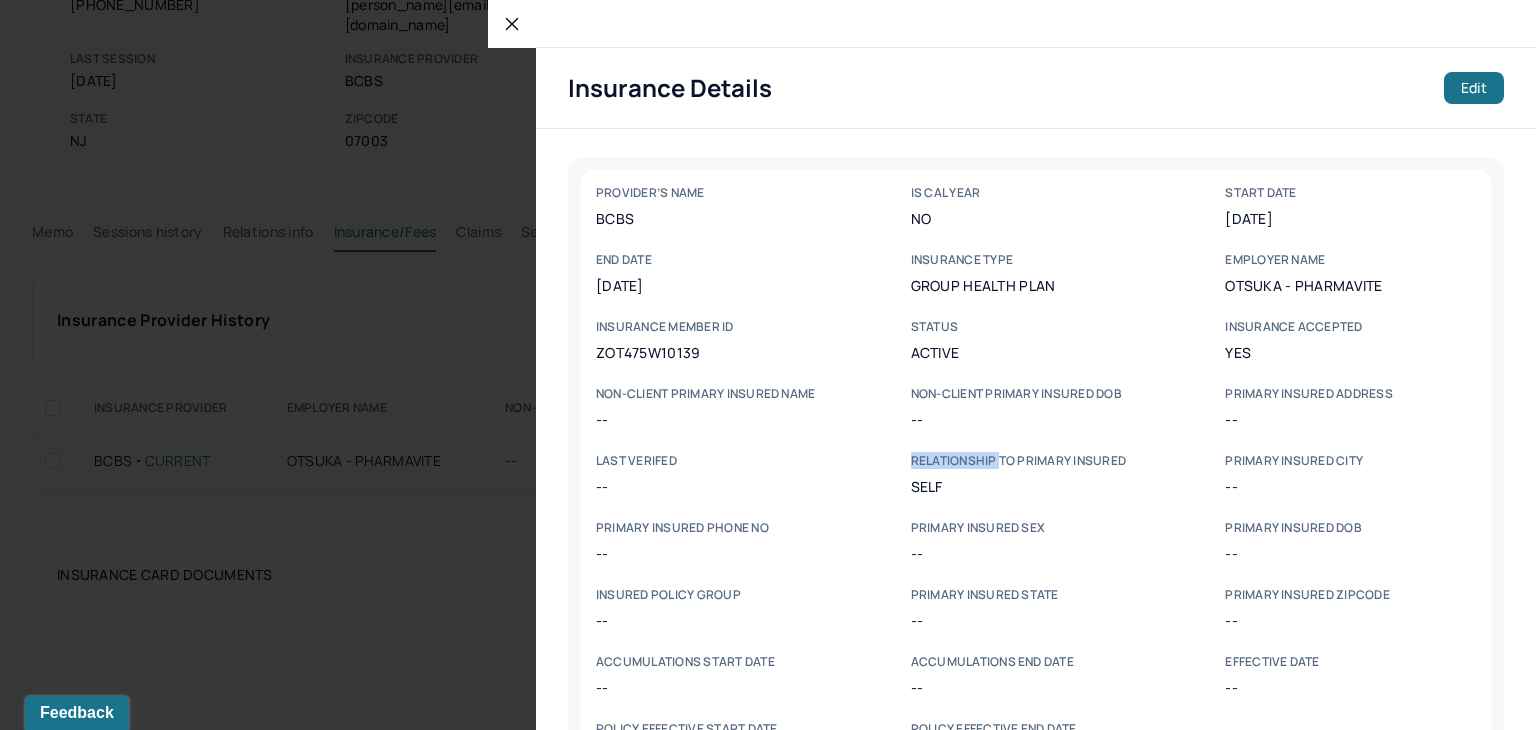 click on "PROVIDER’s NAME BCBS Is Cal Year No start date 01/01/2025 end date 12/31/2025 Insurance type group health plan Employer name OTSUKA - PHARMAVITE INSURANCE MEMBER ID ZOT475W10139 Status active Insurance accepted Yes NON-CLIENT PRIMARY INSURED NAME -- NON-CLIENT PRIMARY INSURED DOB -- PRIMARY INSURED address -- LAST VERIFED -- Relationship to primary insured self Primary insured city -- Primary insured phone no -- Primary insured sex -- Primary insured dob -- Insured policy group -- Primary insured state -- Primary insured zipcode -- Accumulations start date -- Accumulations end date -- Effective date -- Policy Effective start date -- Policy Effective end date --" at bounding box center (1036, 474) 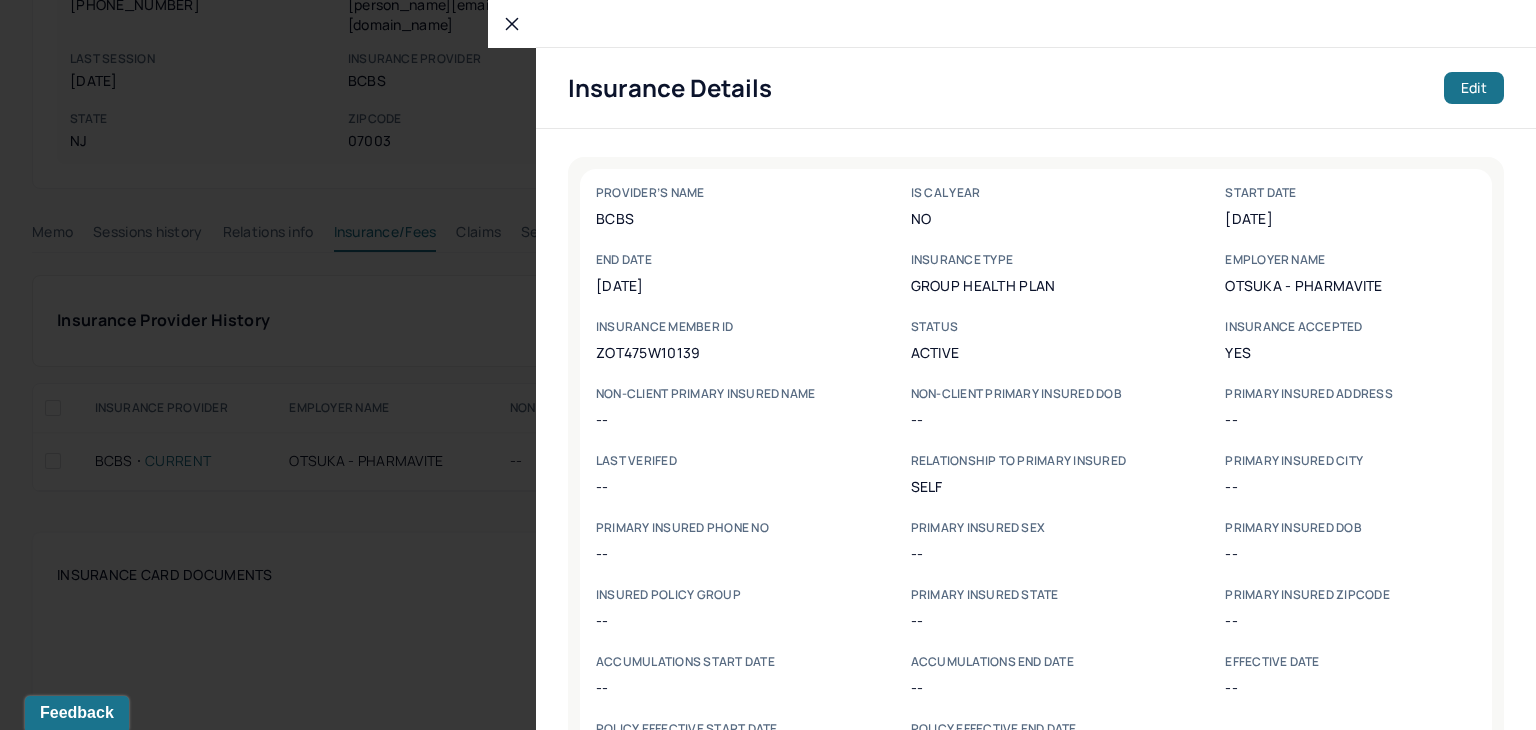 click on "INSURANCE MEMBER ID" at bounding box center [721, 327] 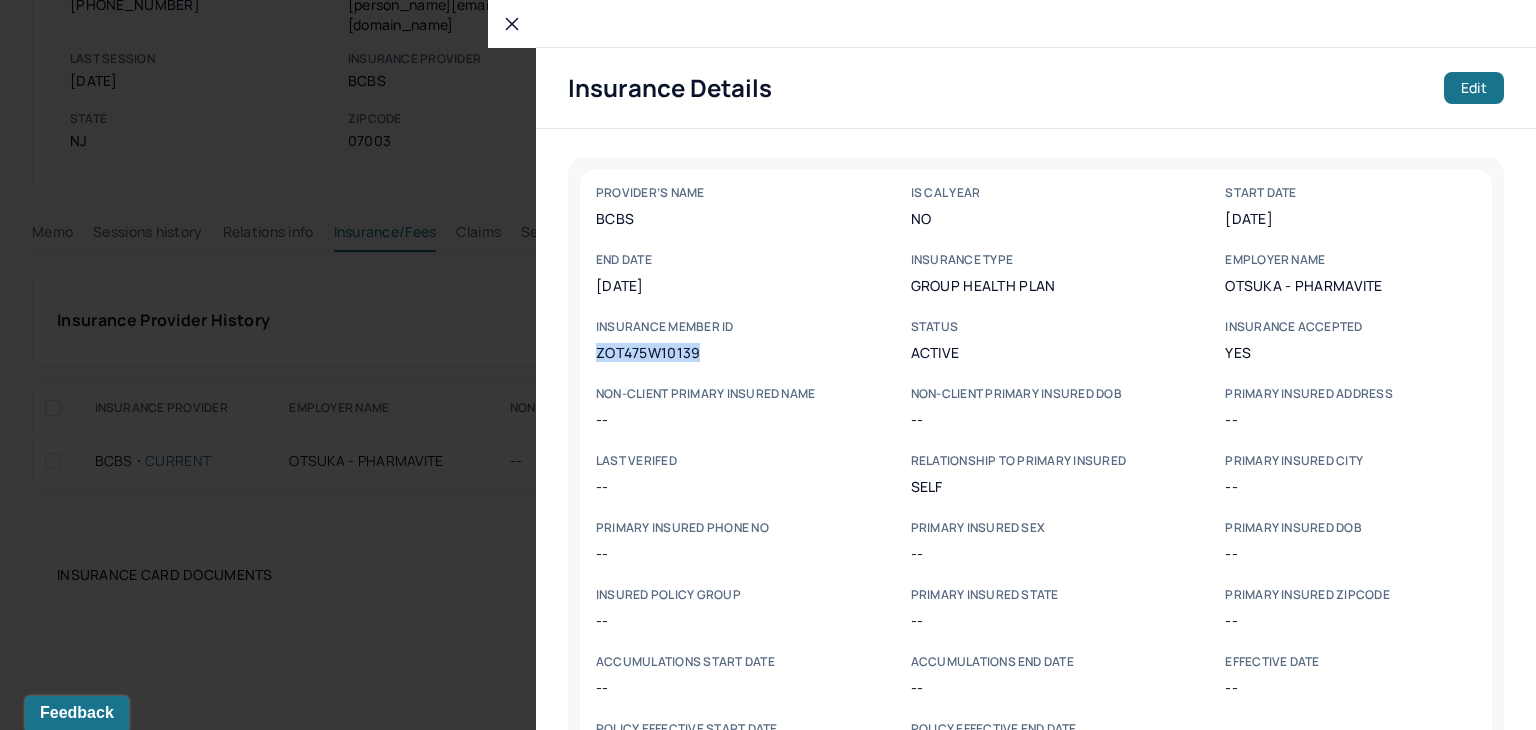 click on "ZOT475W10139" at bounding box center [721, 352] 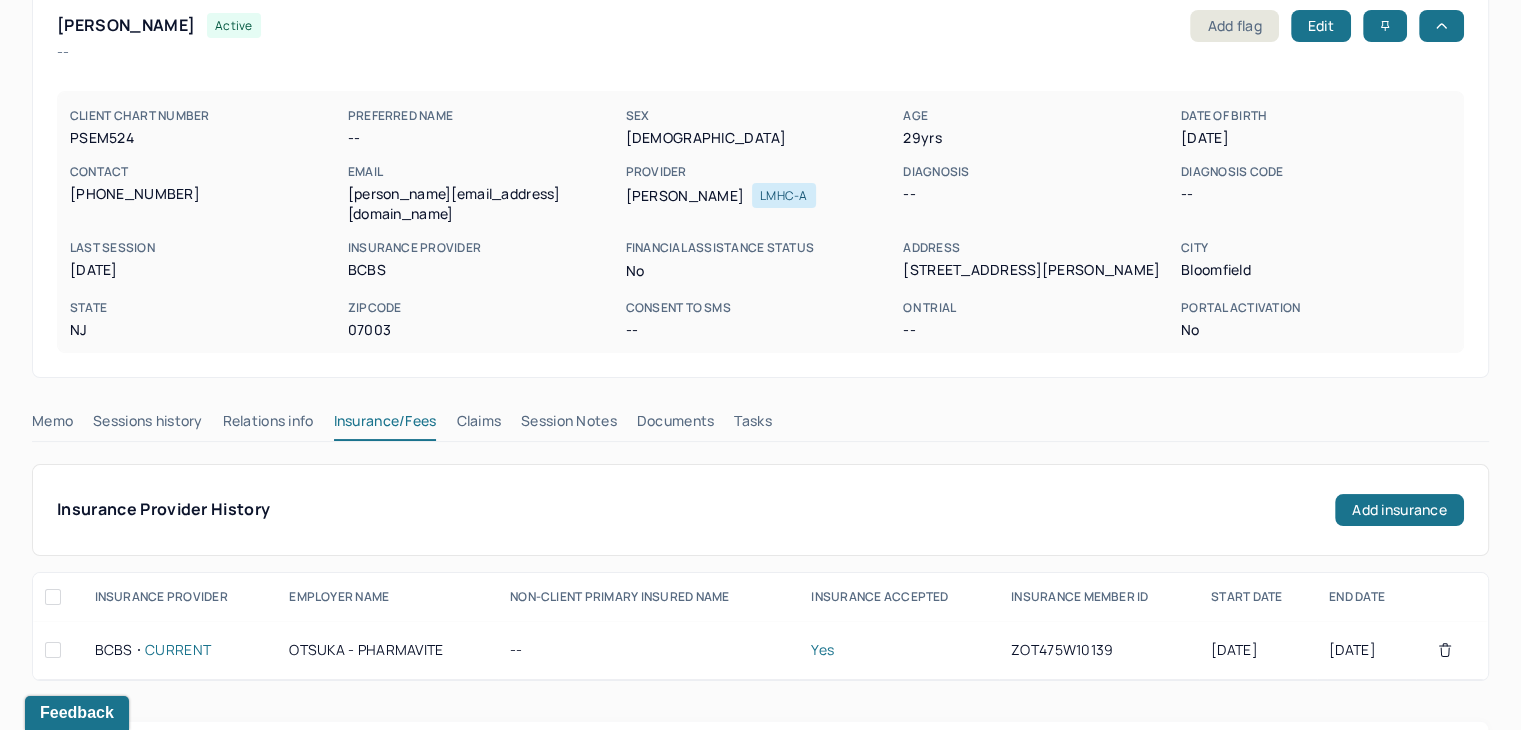 scroll, scrollTop: 0, scrollLeft: 0, axis: both 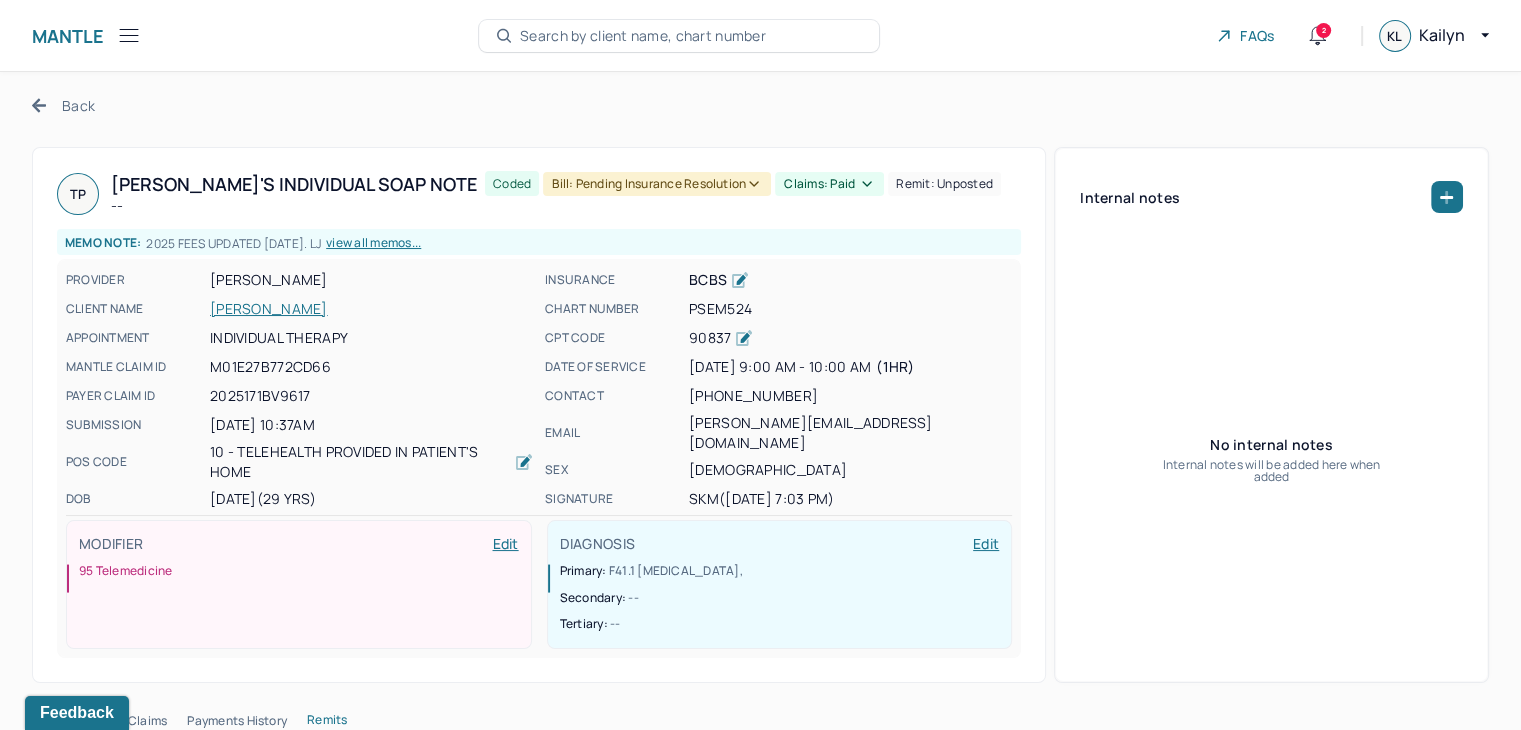 click on "Bill: Pending Insurance Resolution" at bounding box center [657, 184] 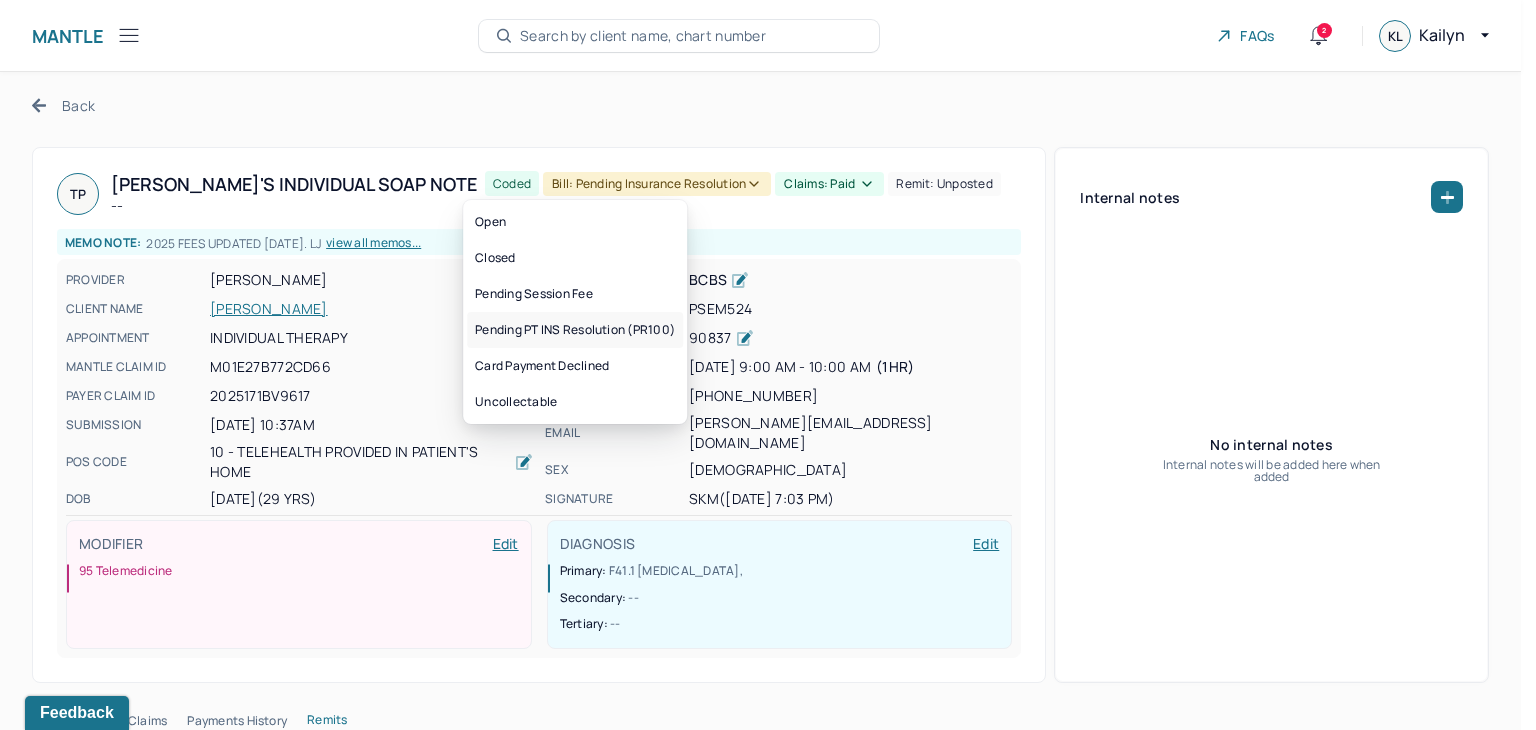 click on "Pending PT INS Resolution (PR100)" at bounding box center (575, 330) 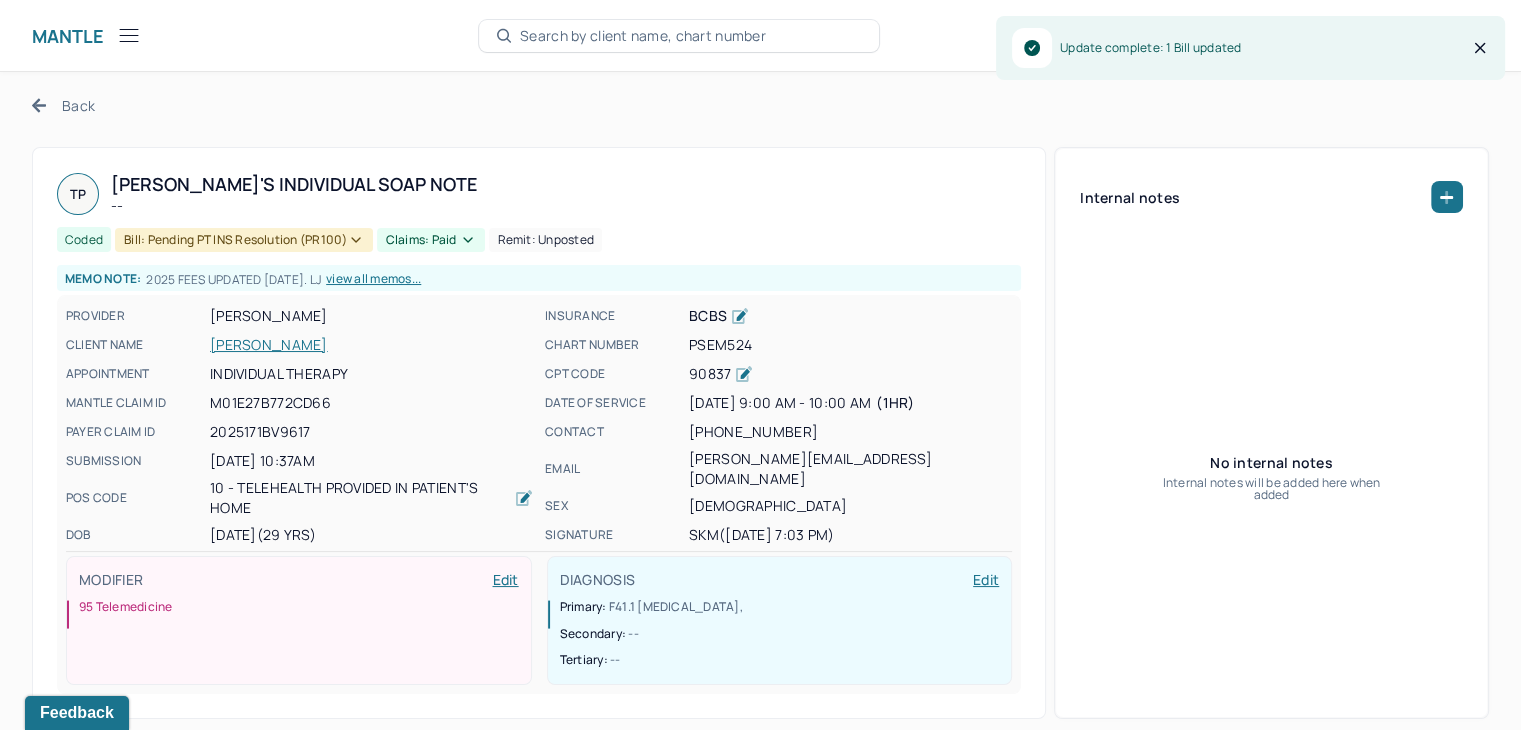 click on "Back" at bounding box center [63, 105] 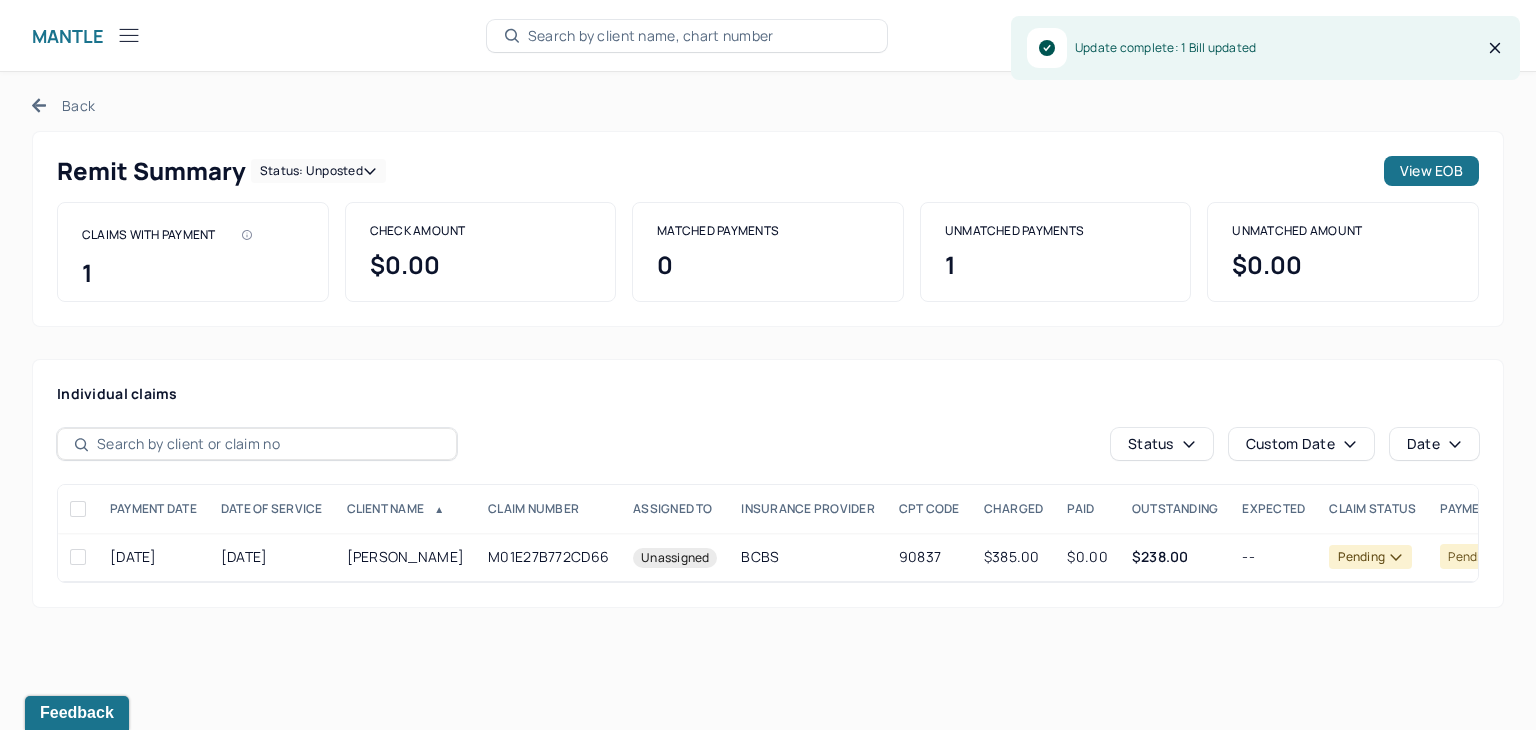 click on "Status: unposted" at bounding box center (318, 171) 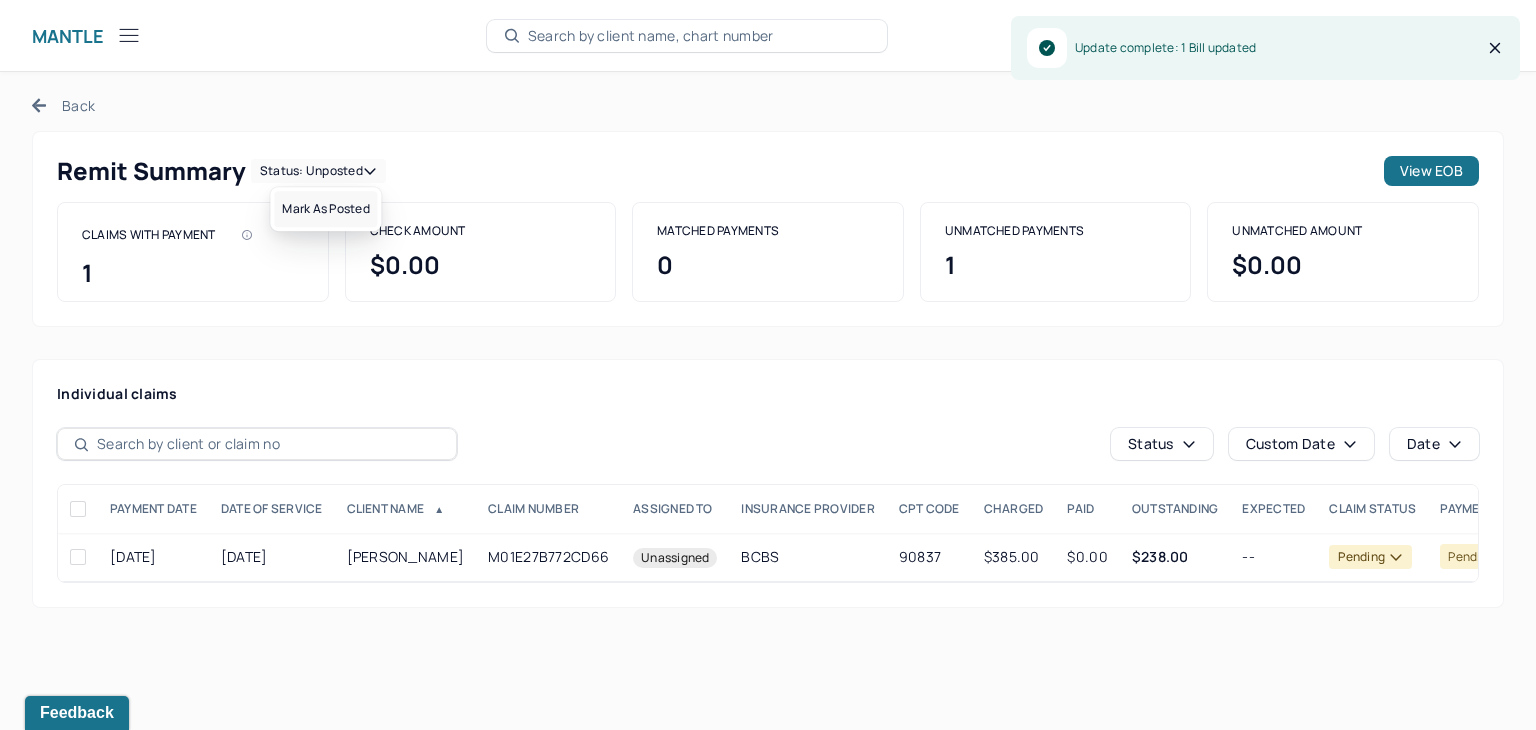 click on "Mark as Posted" at bounding box center [325, 209] 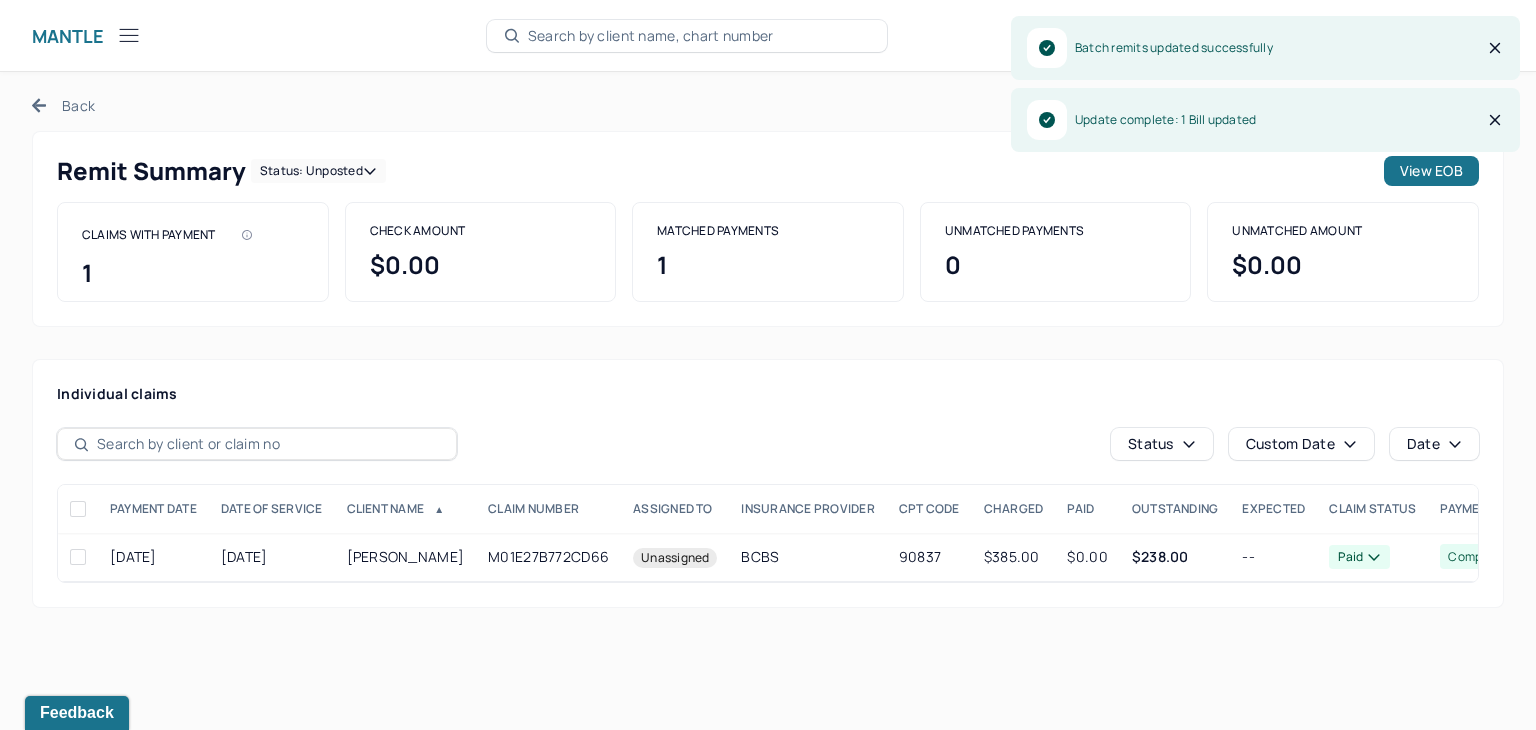 click on "Back" at bounding box center [63, 105] 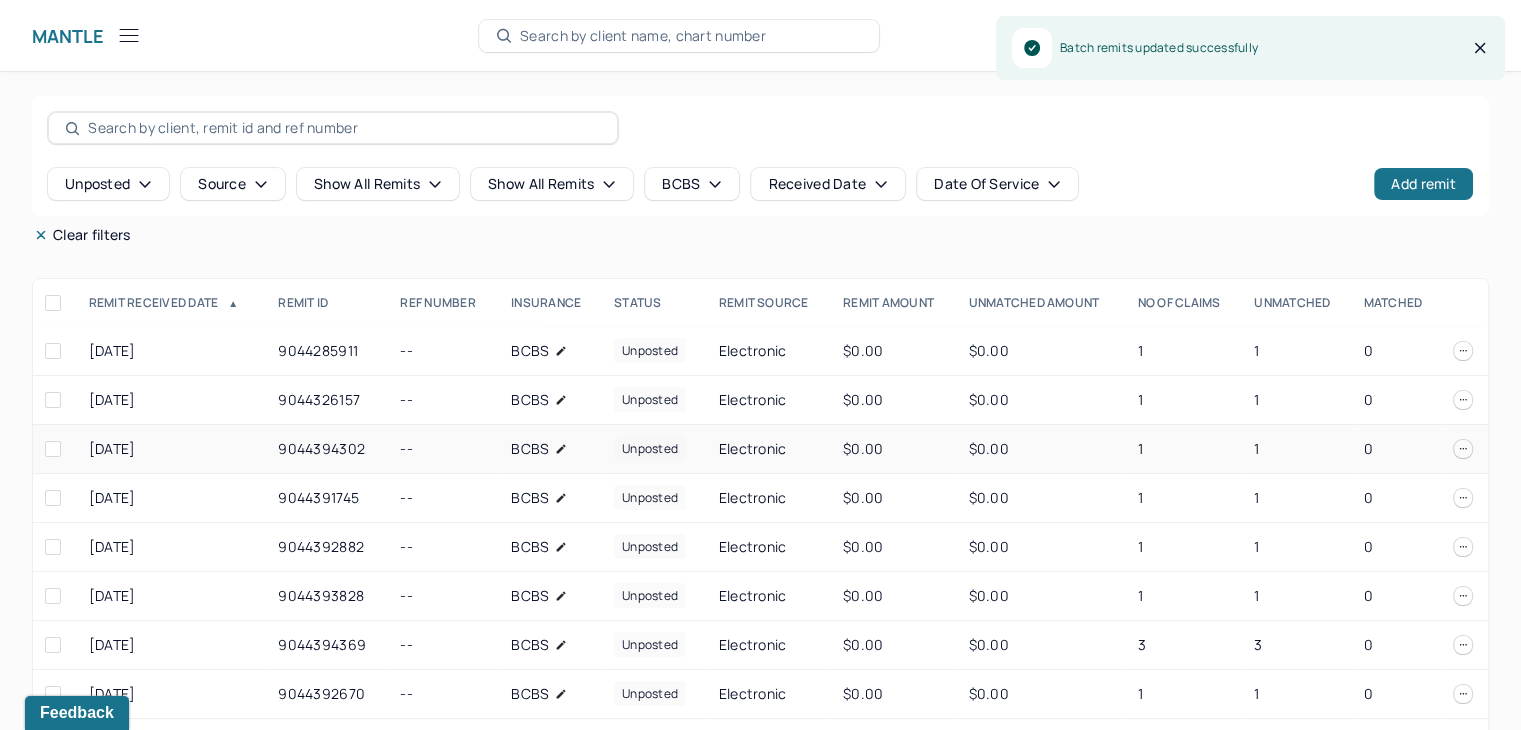 click on "1" at bounding box center (1296, 449) 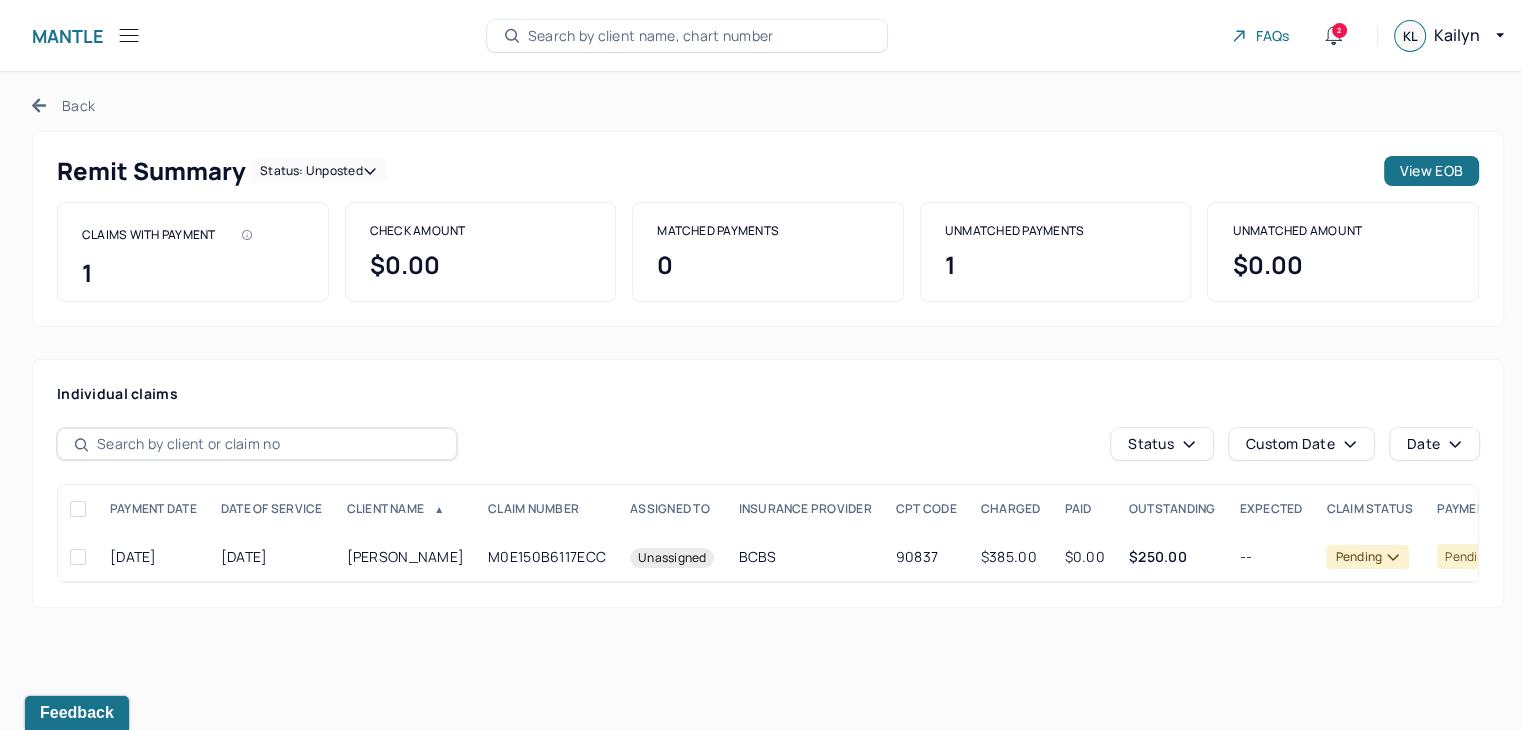 scroll, scrollTop: 0, scrollLeft: 0, axis: both 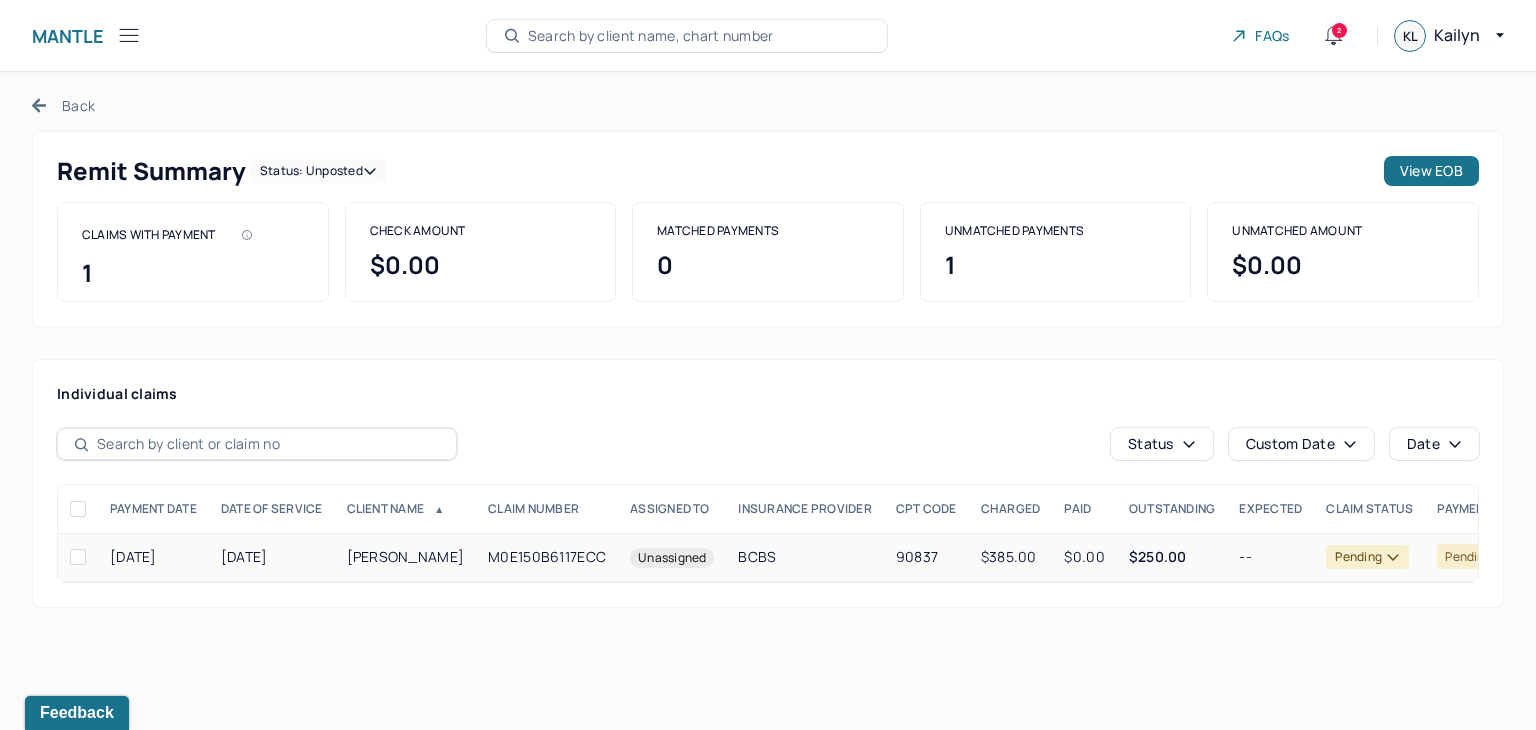 click on "BCBS" at bounding box center [804, 557] 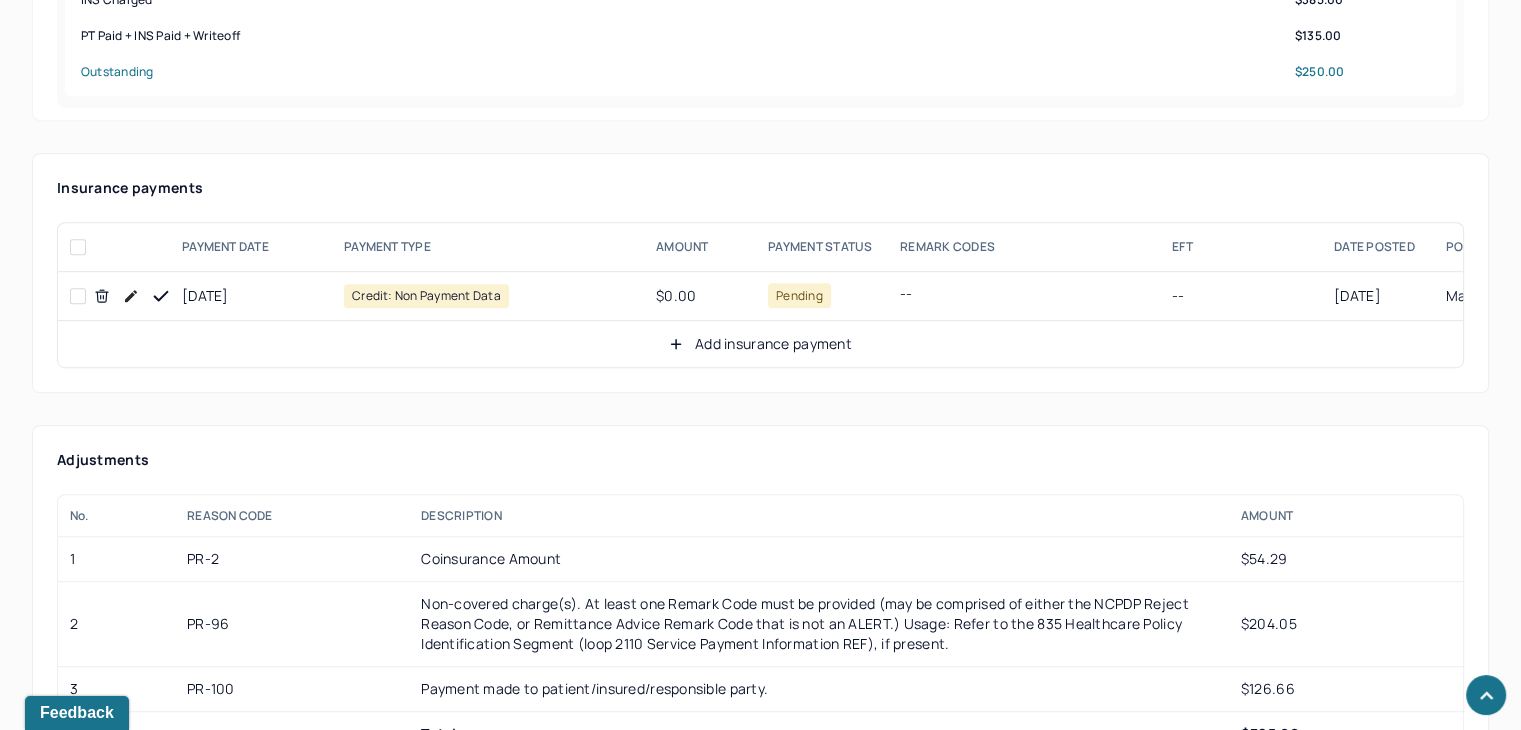 scroll, scrollTop: 1234, scrollLeft: 0, axis: vertical 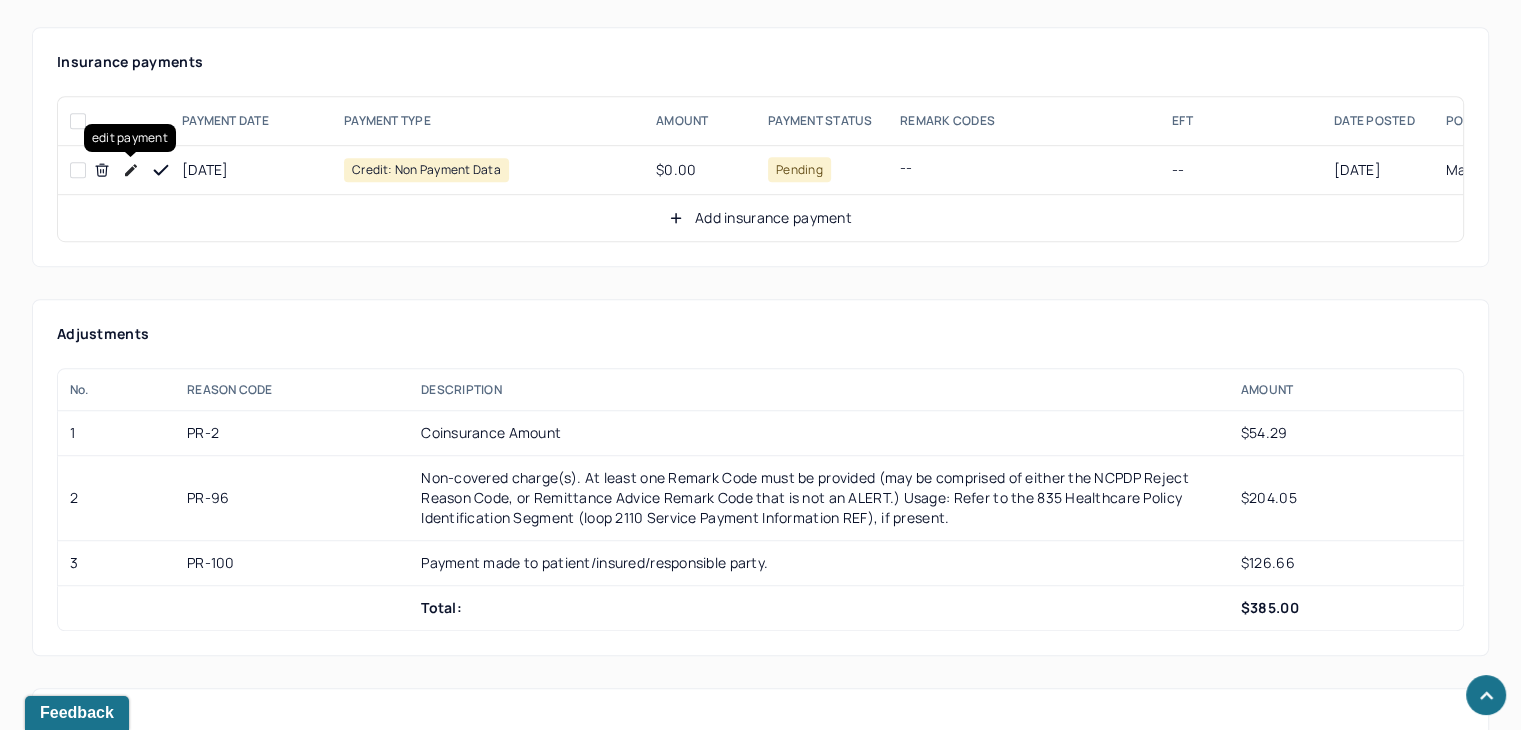 click 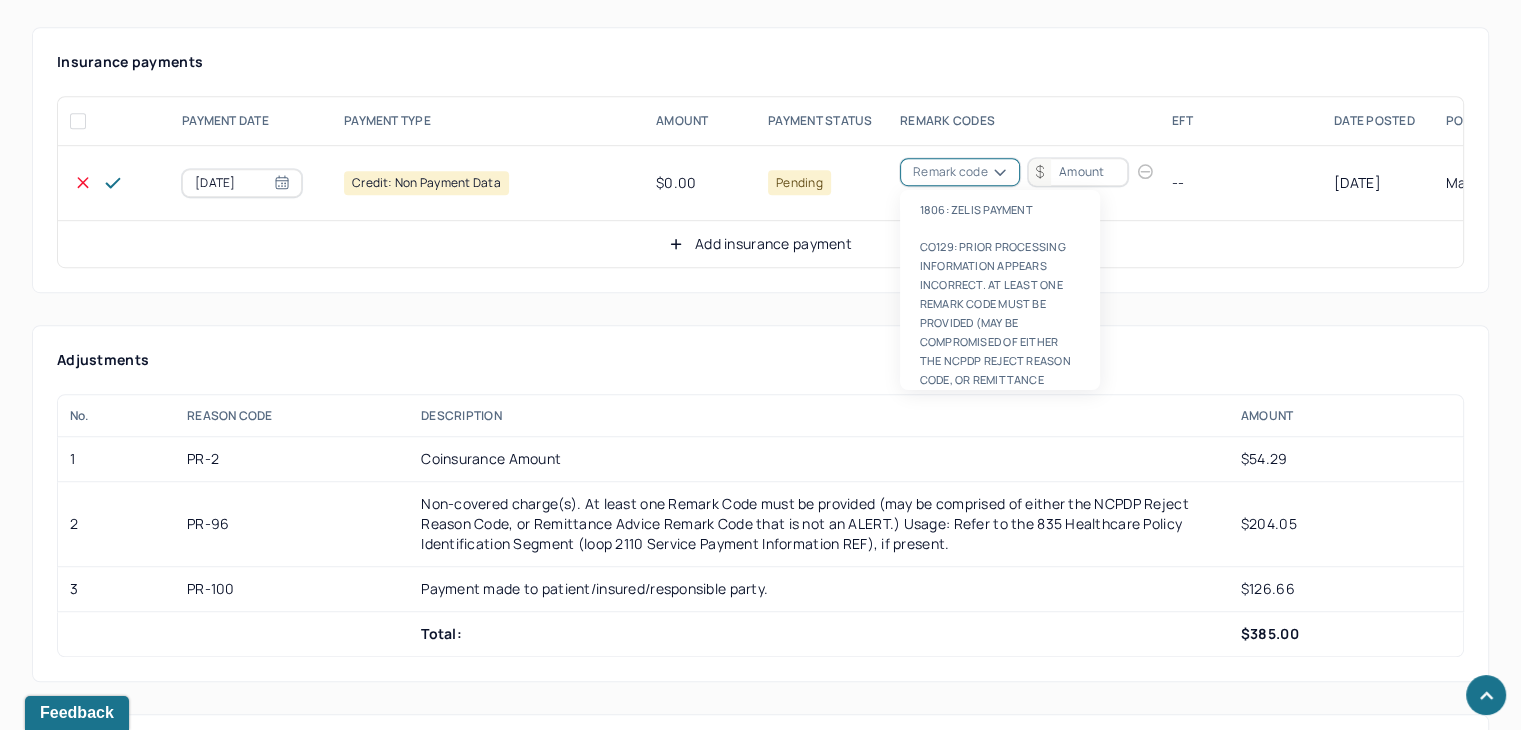 click on "Remark code" at bounding box center (950, 172) 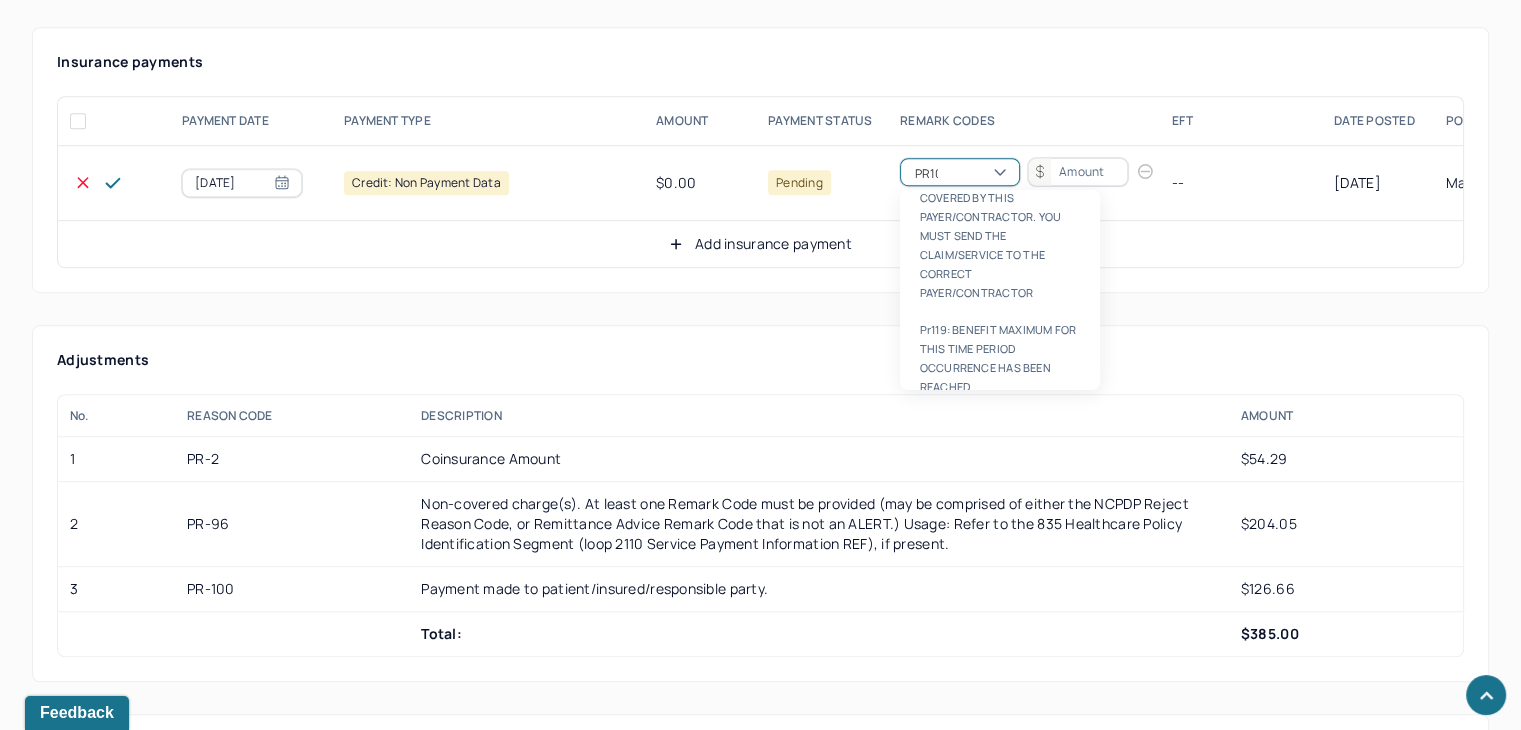 scroll, scrollTop: 8, scrollLeft: 0, axis: vertical 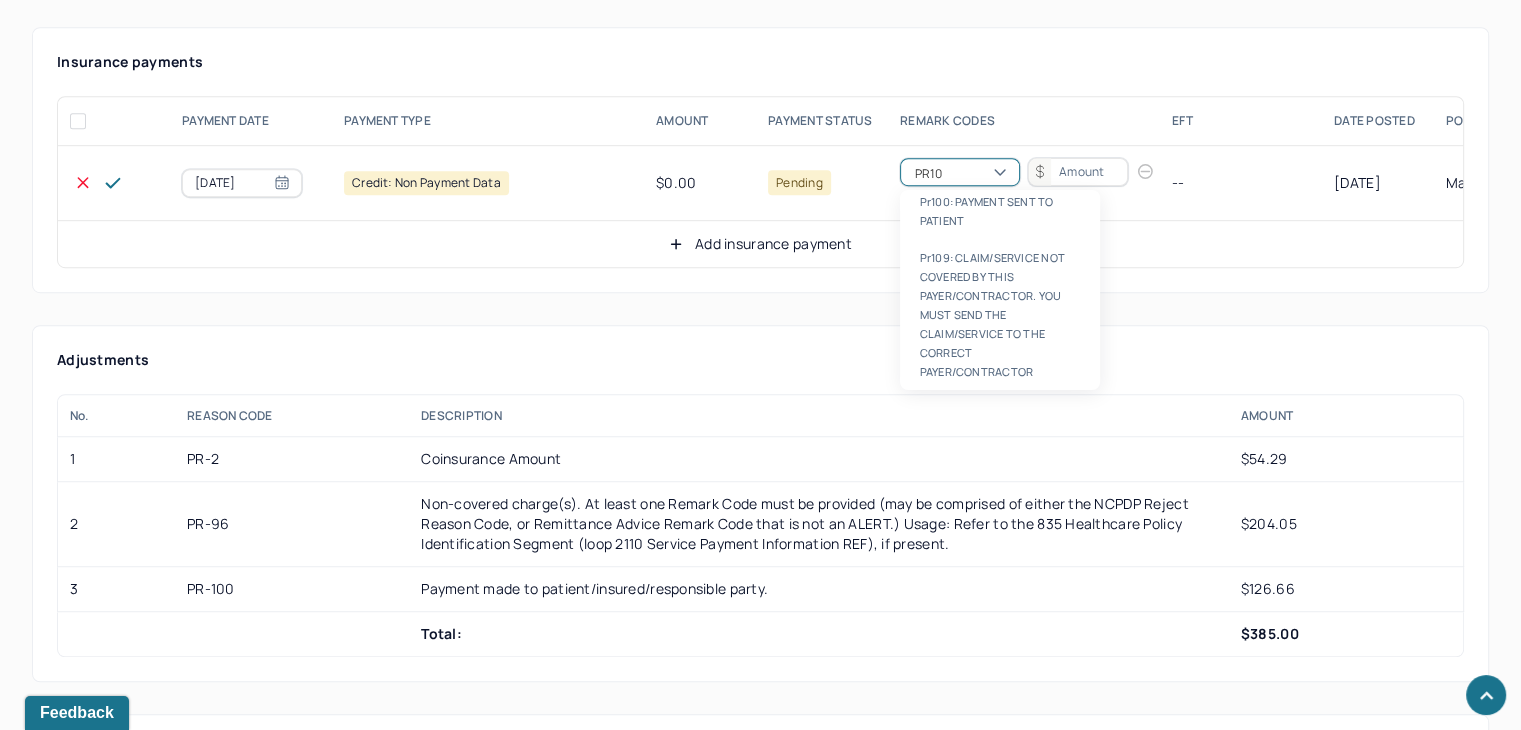 type on "PR100" 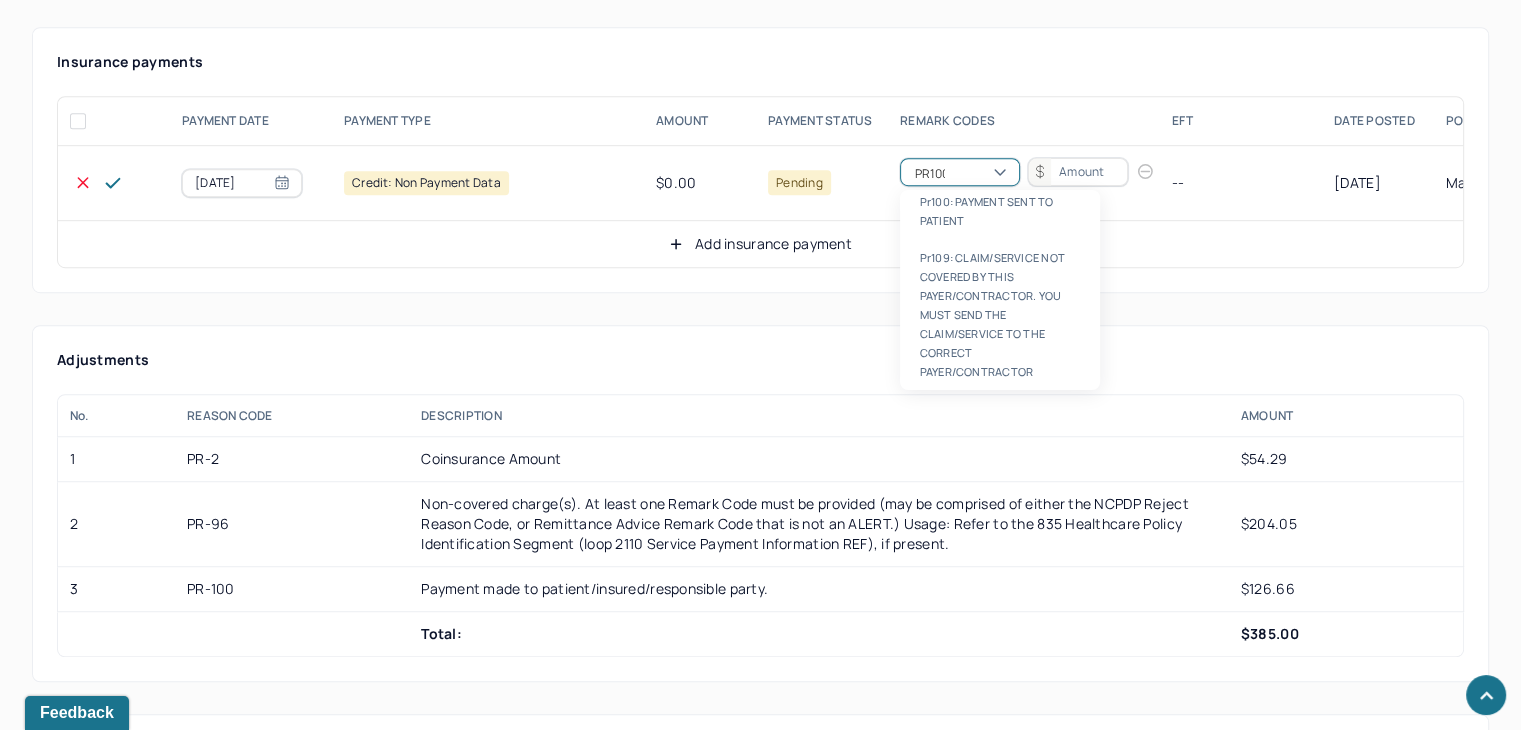 scroll, scrollTop: 0, scrollLeft: 0, axis: both 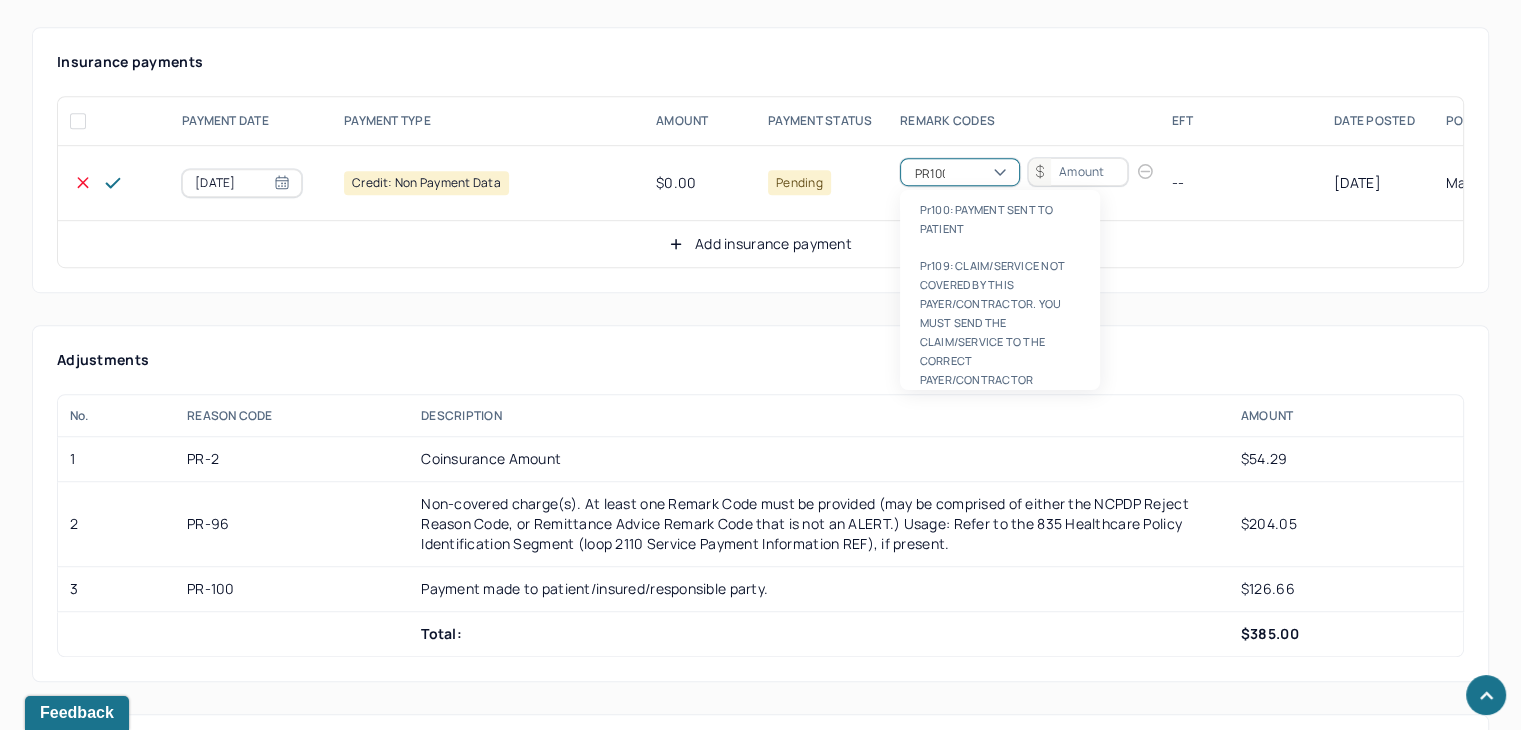 type 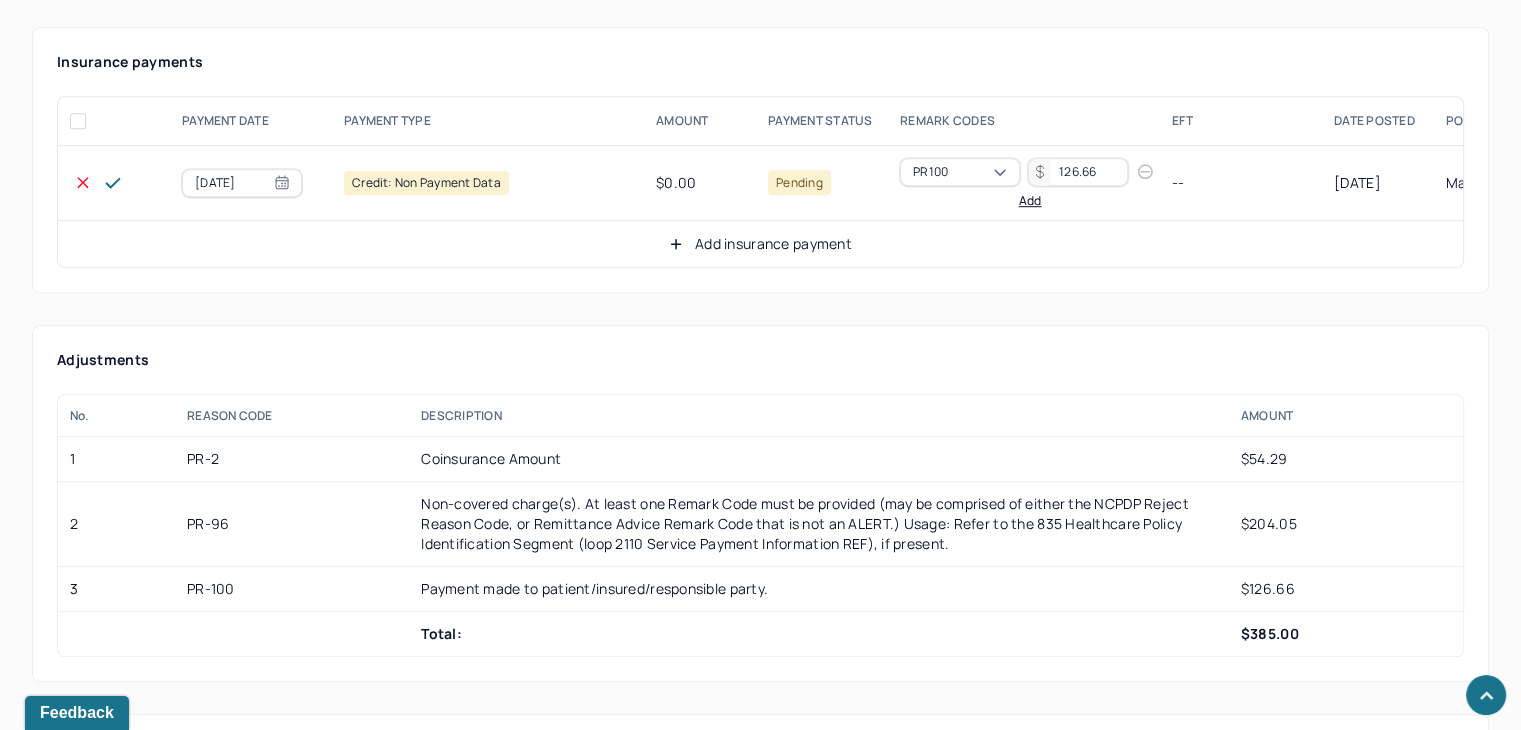 type on "126.66" 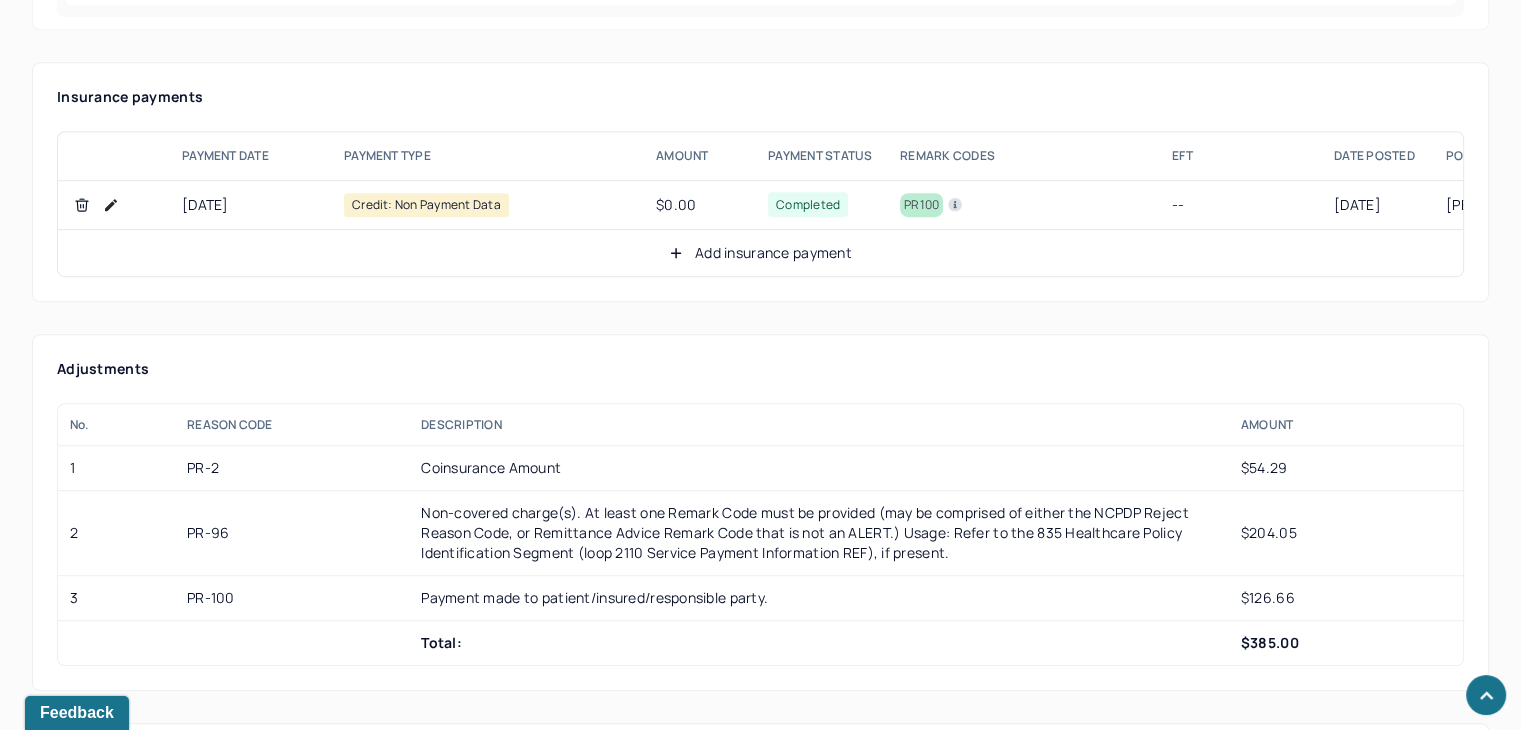 scroll, scrollTop: 1234, scrollLeft: 0, axis: vertical 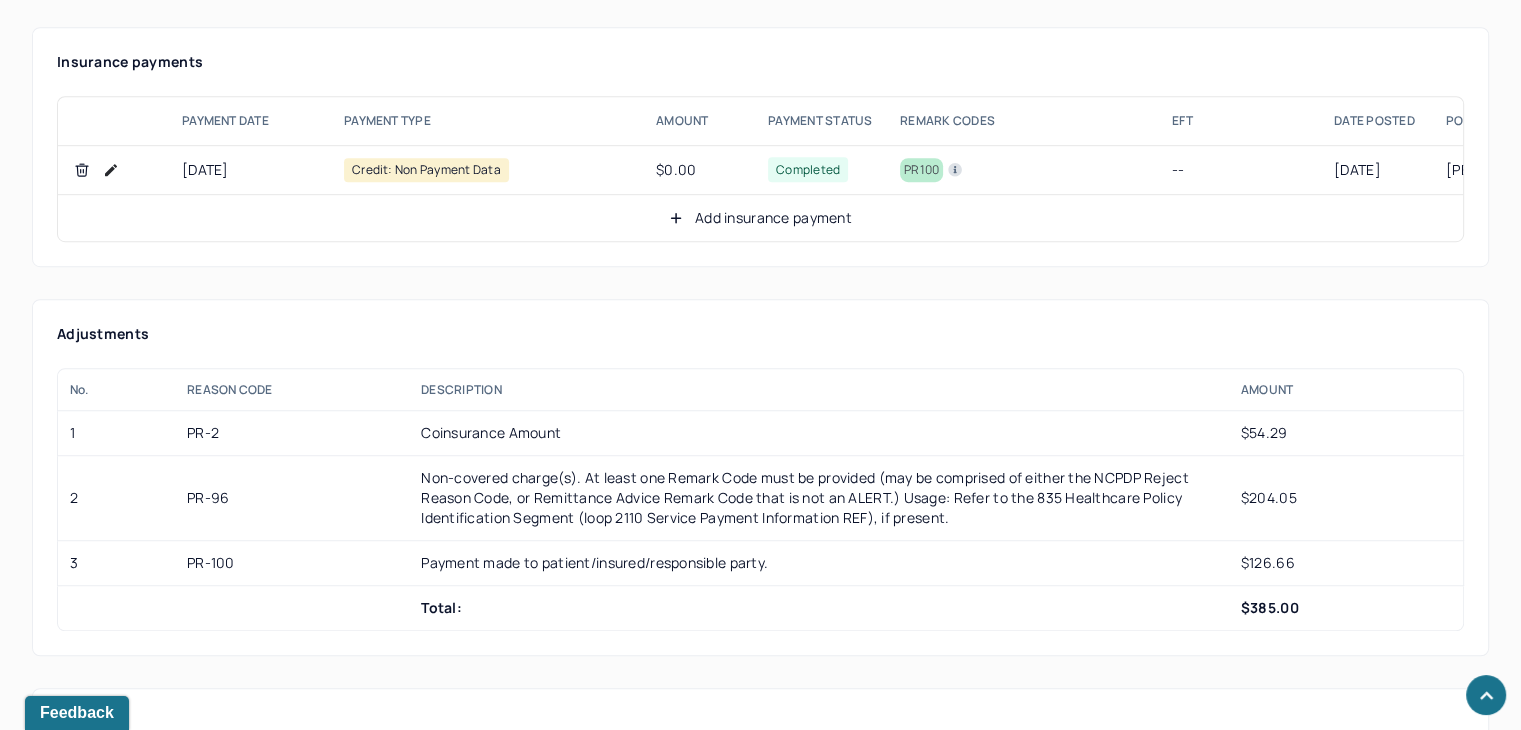 click on "Add insurance payment" at bounding box center [760, 218] 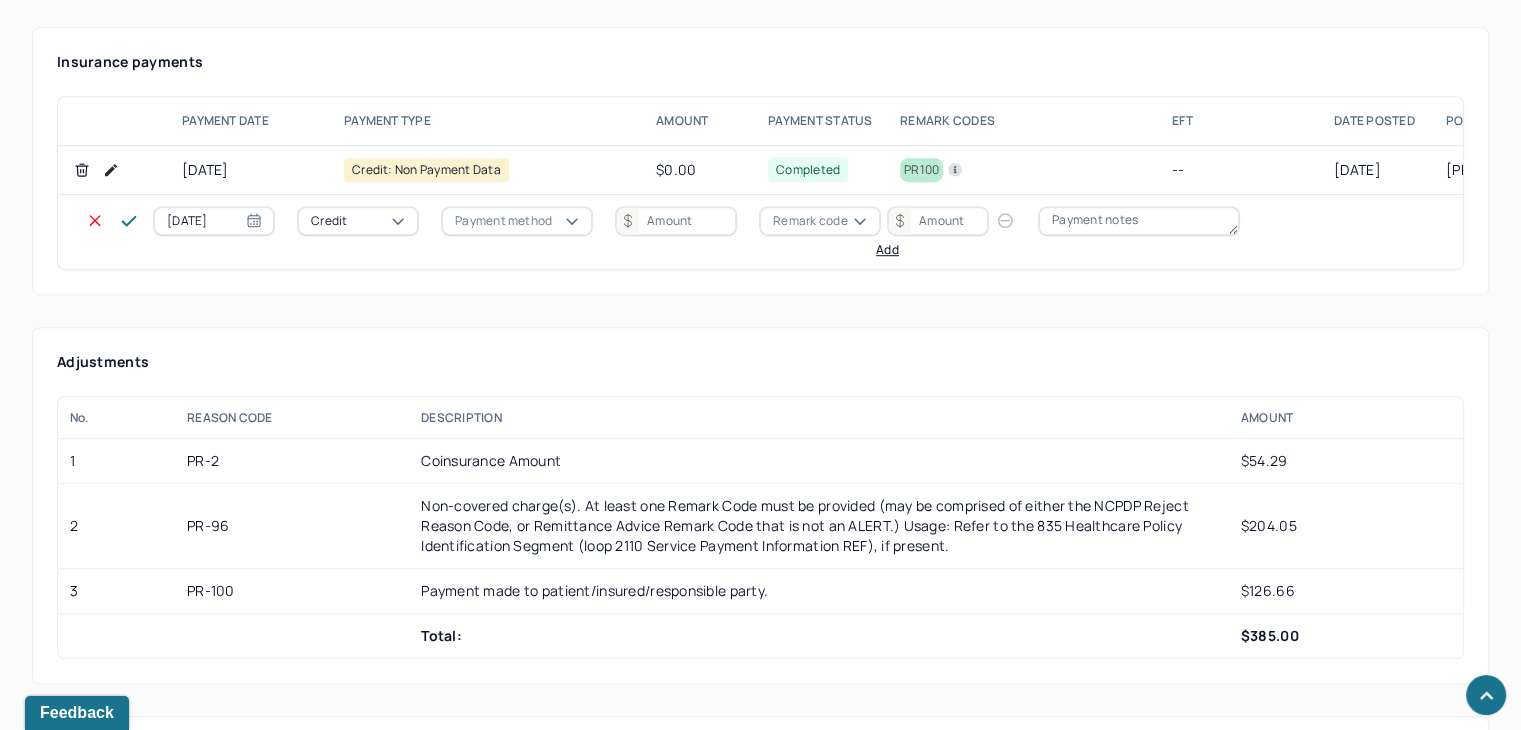 click on "Credit" at bounding box center (358, 221) 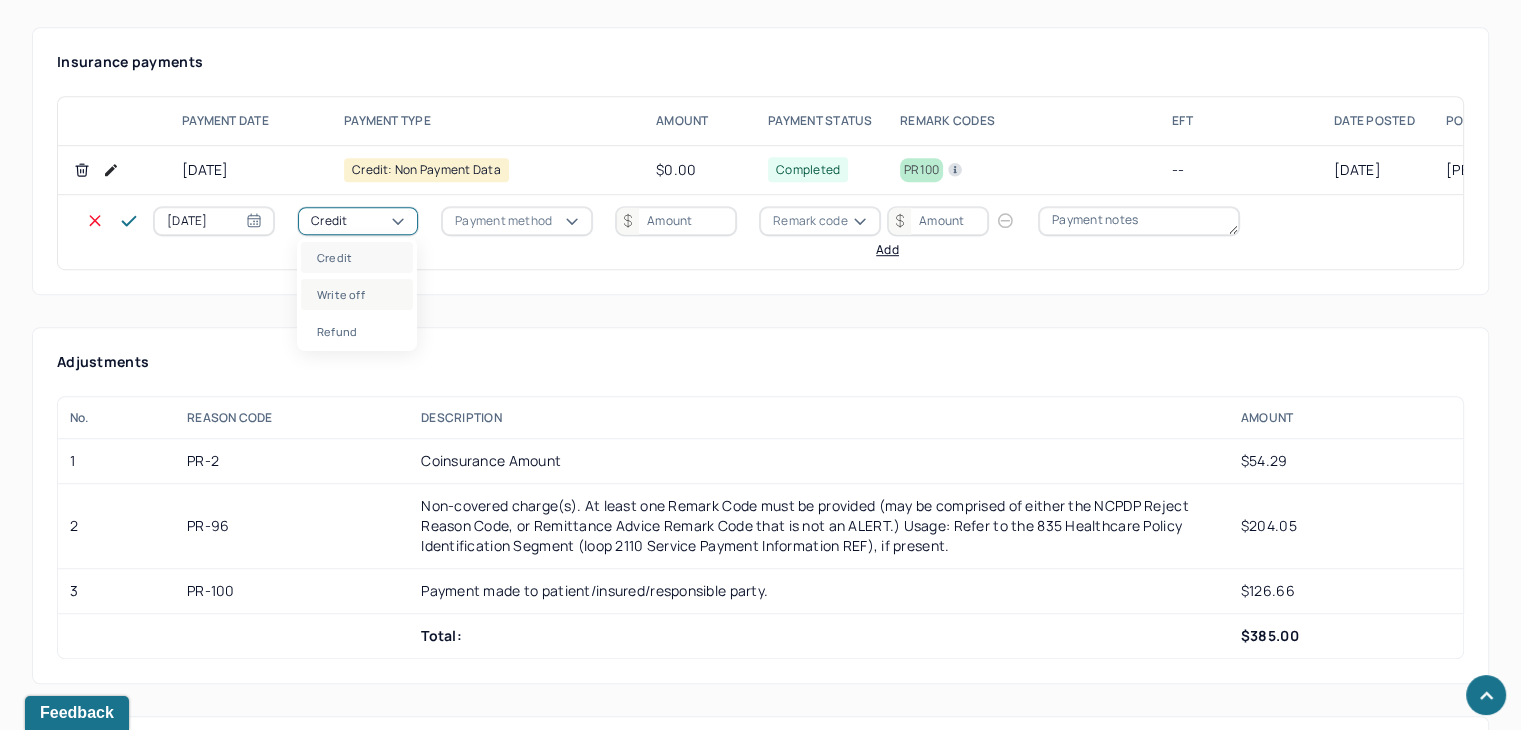 drag, startPoint x: 347, startPoint y: 293, endPoint x: 469, endPoint y: 233, distance: 135.95587 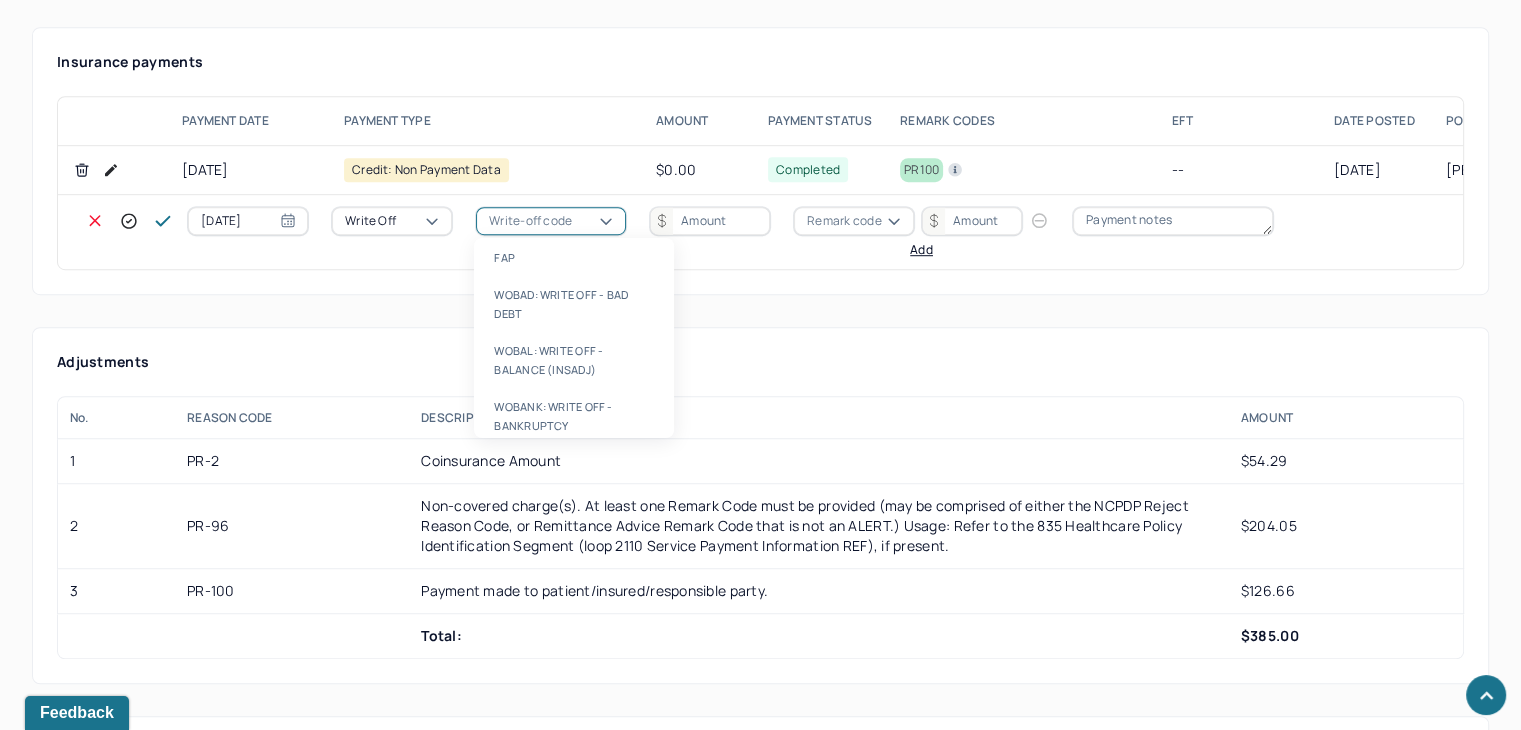 click on "Write-off code" at bounding box center (530, 221) 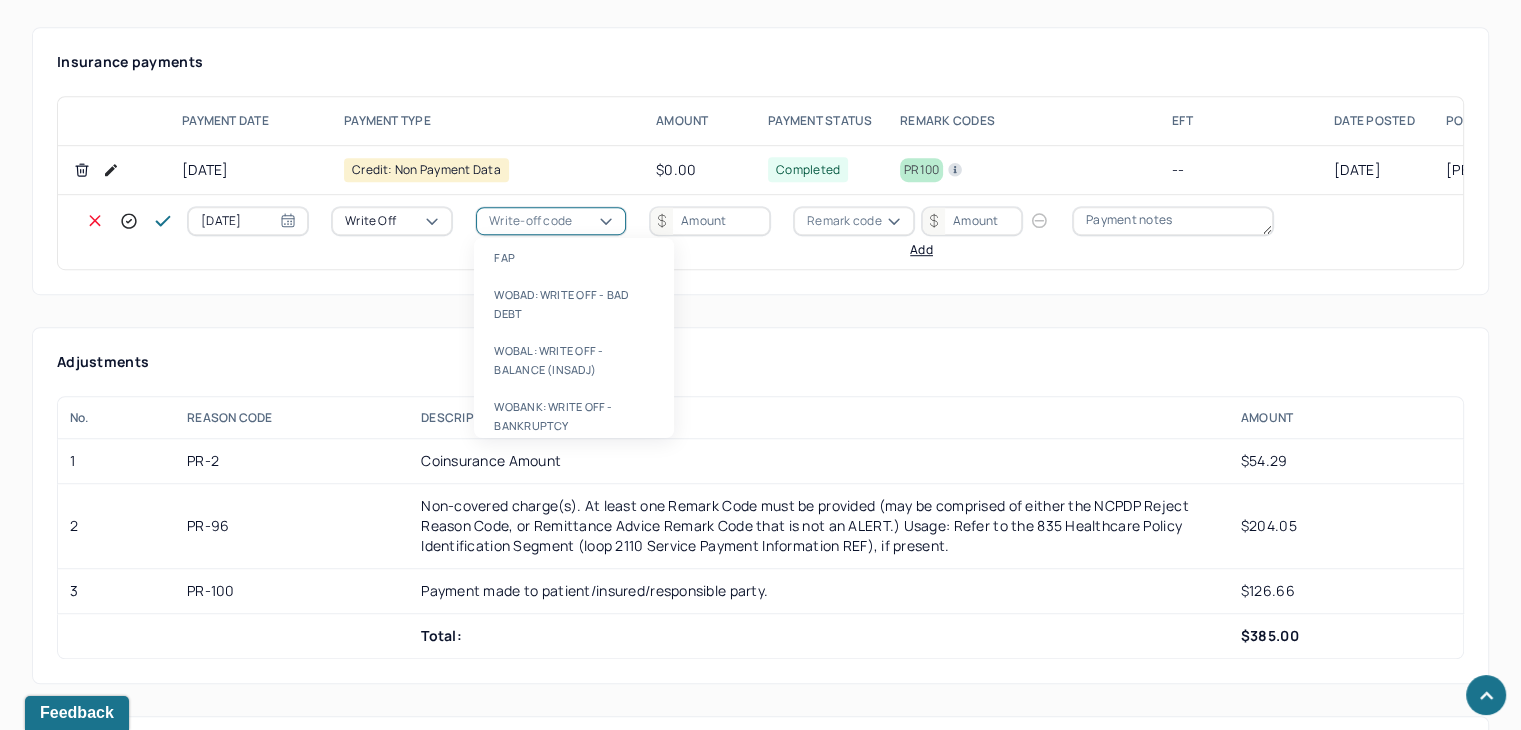 drag, startPoint x: 558, startPoint y: 358, endPoint x: 666, endPoint y: 253, distance: 150.62868 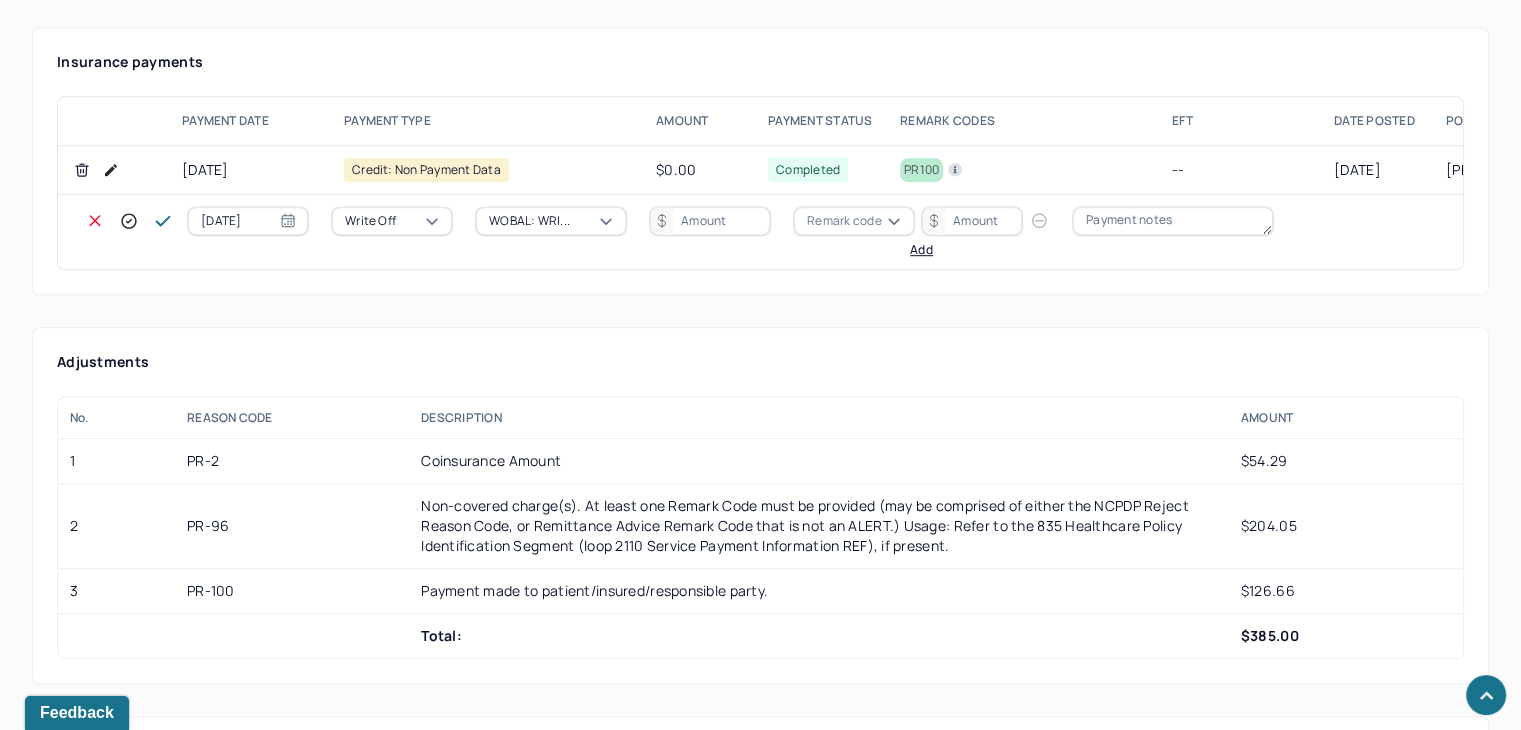 click at bounding box center (710, 221) 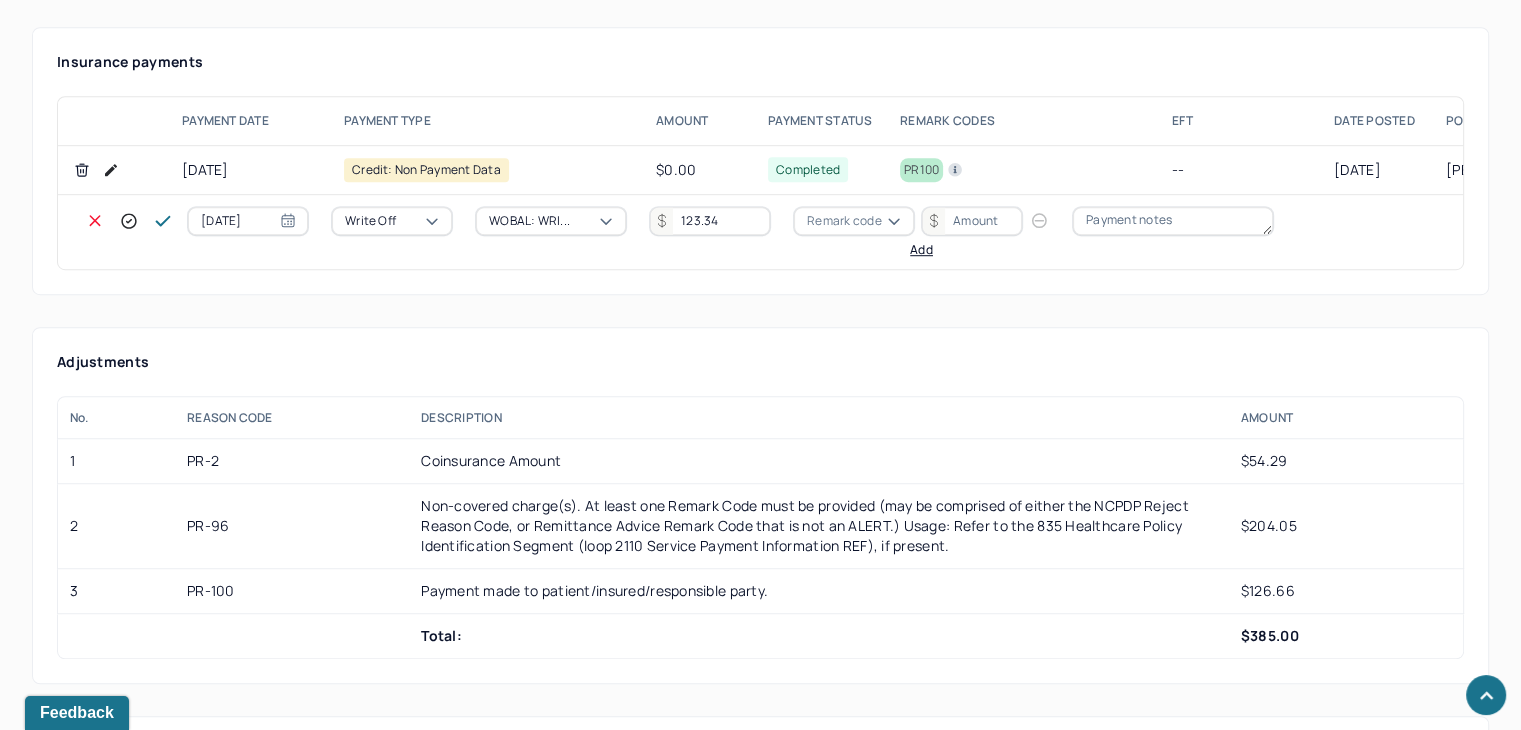 type on "123.34" 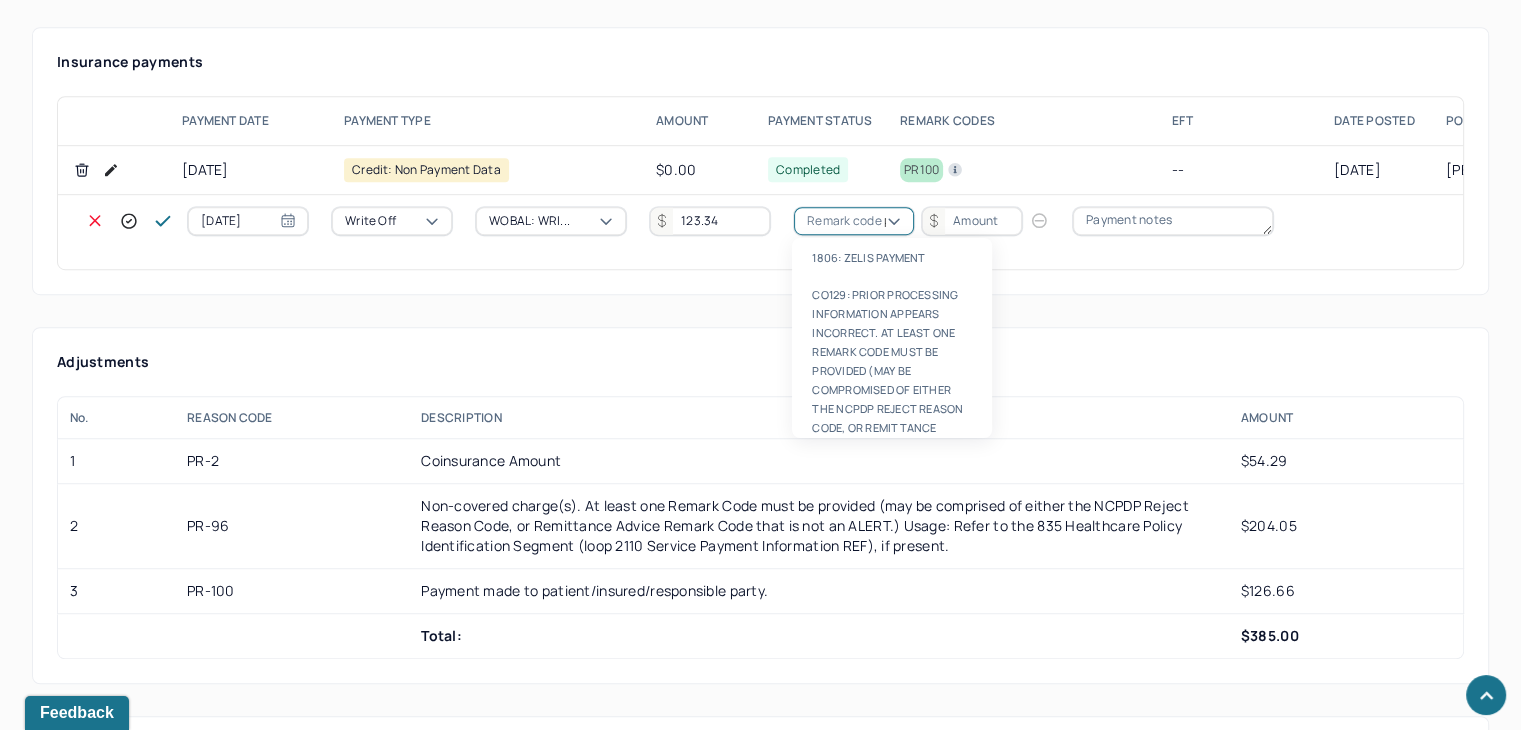 scroll, scrollTop: 124, scrollLeft: 0, axis: vertical 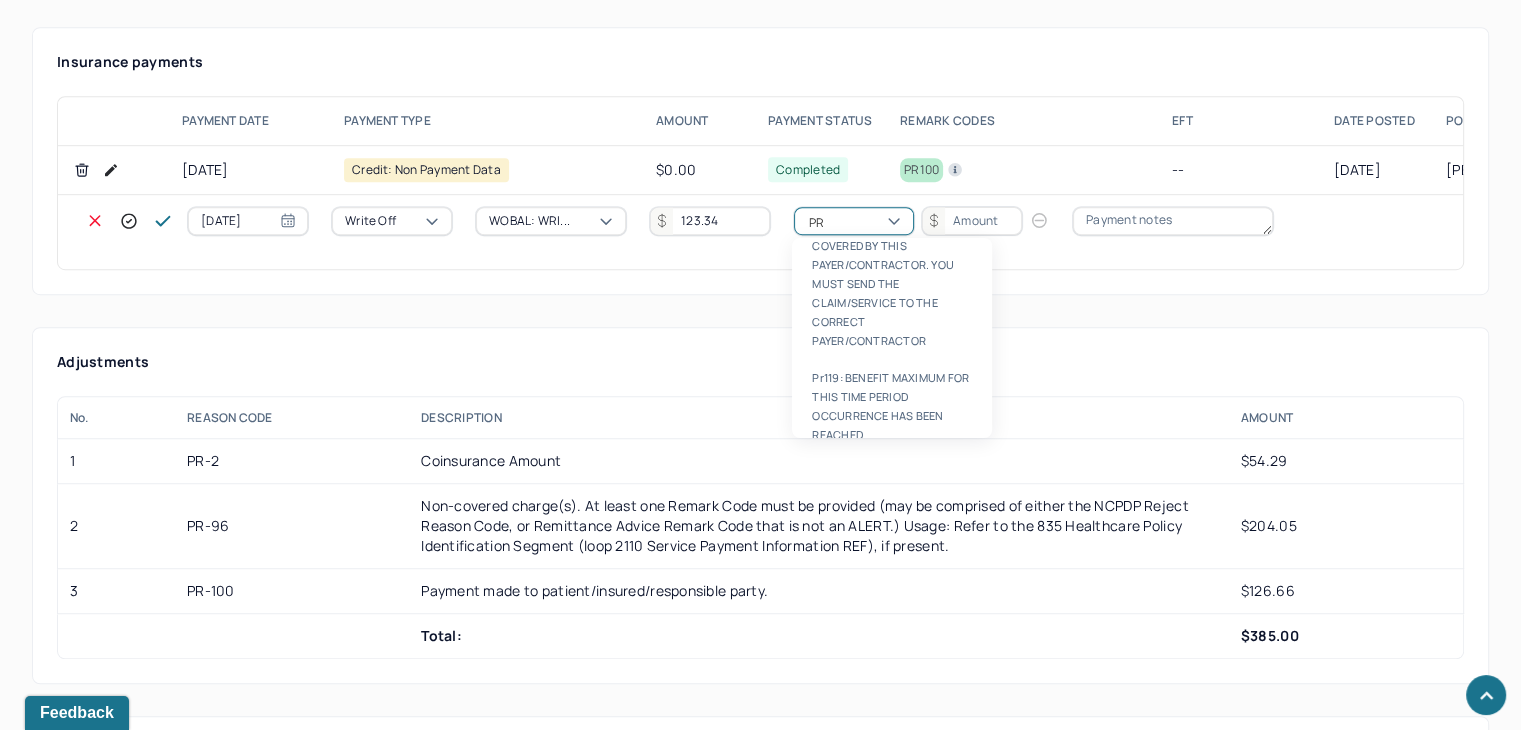 type on "PR2" 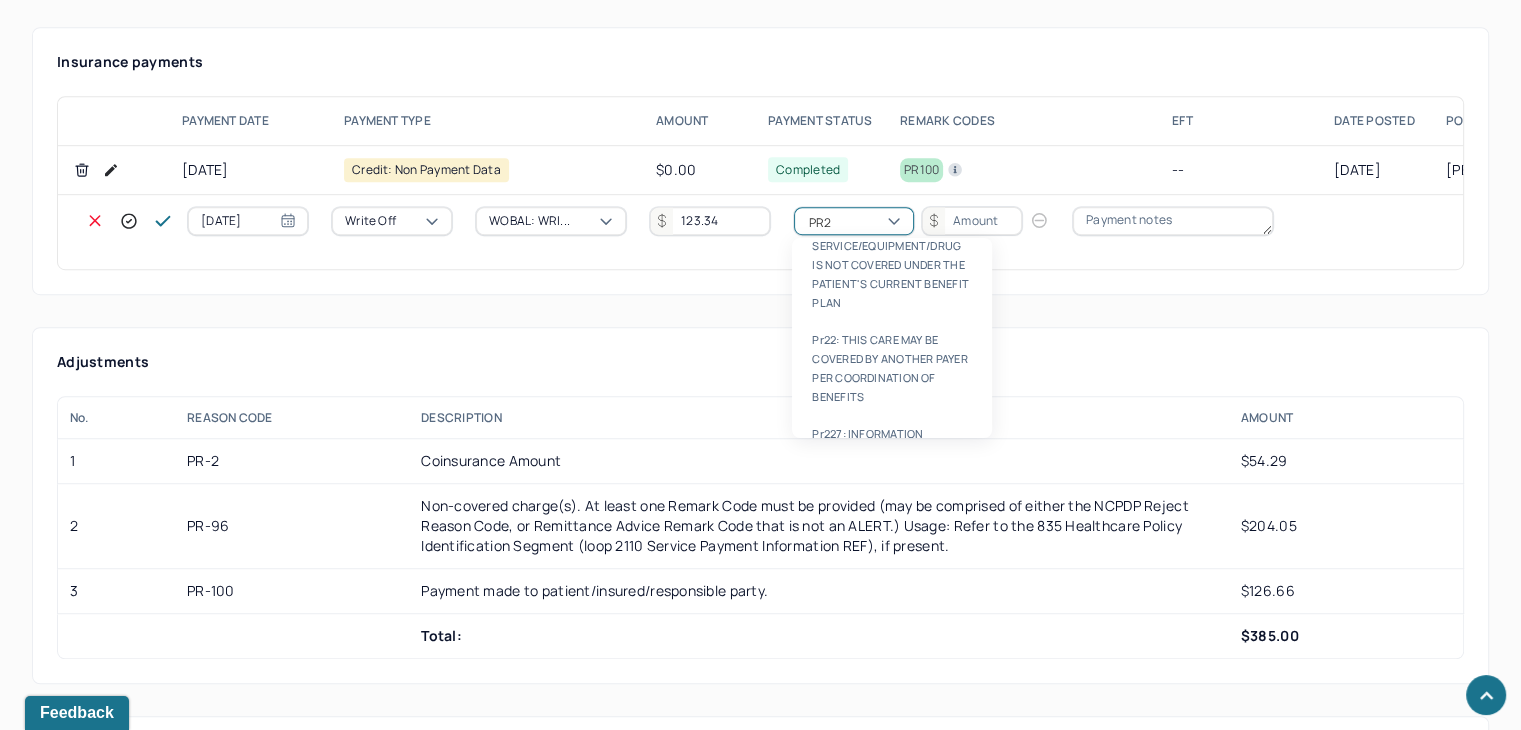 type 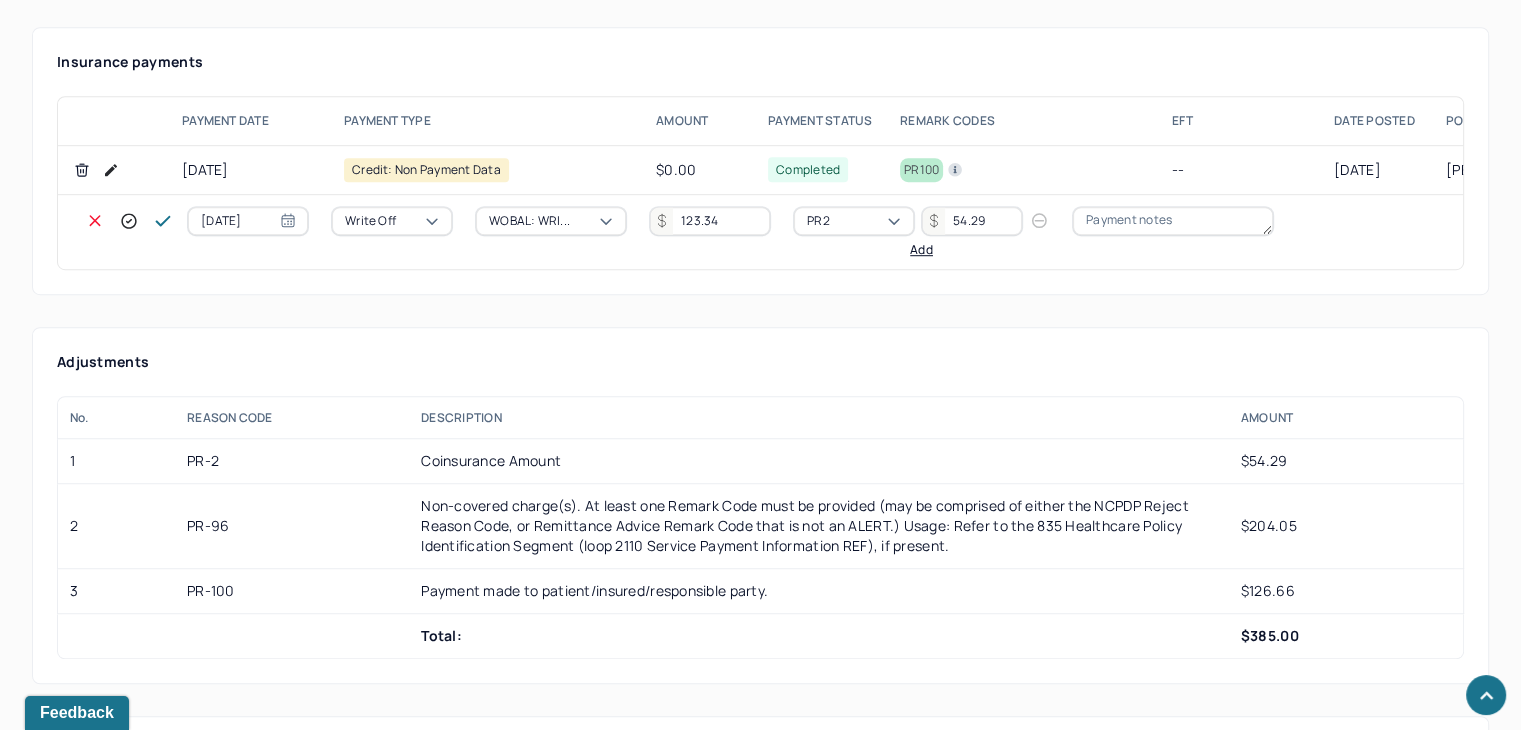 type on "54.29" 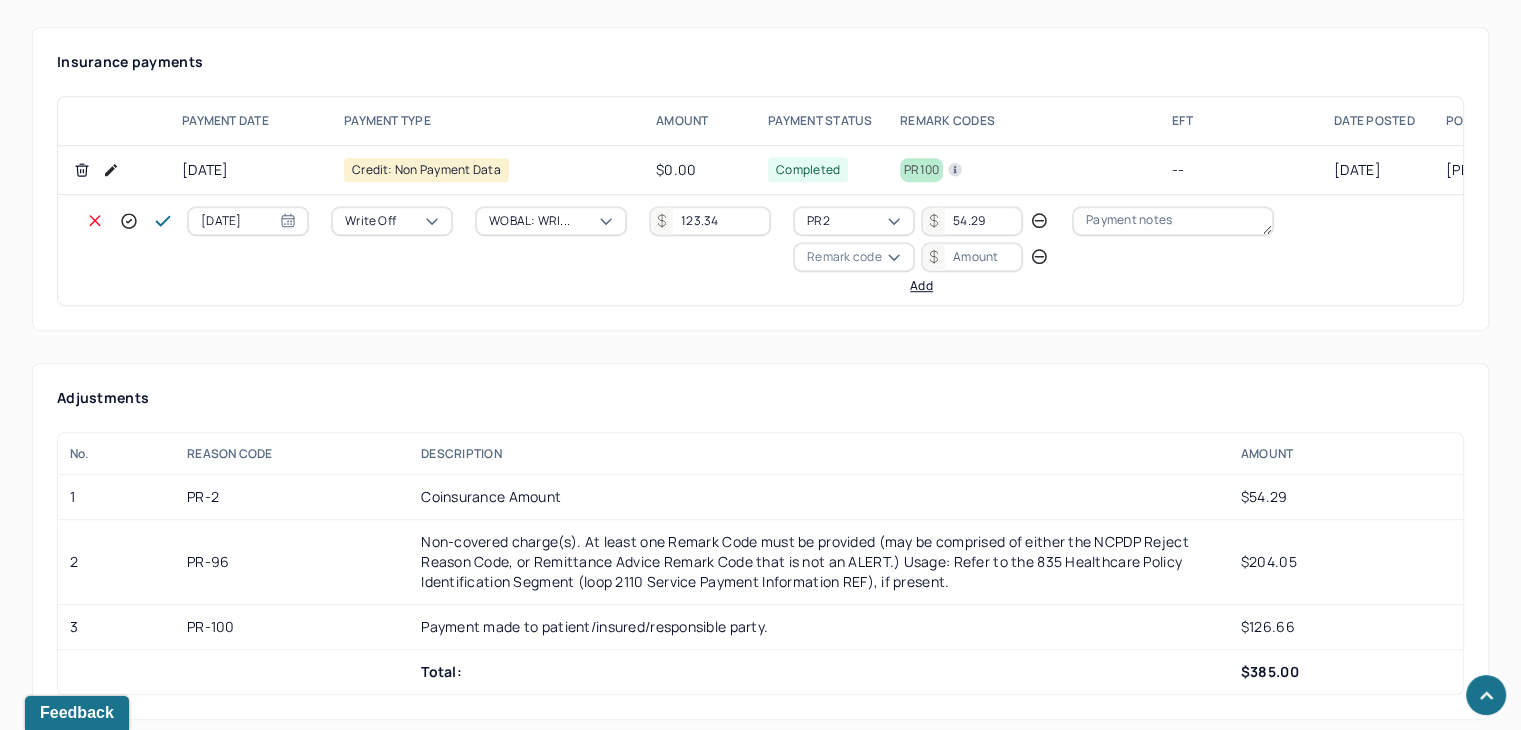 click on "Remark code" at bounding box center (844, 257) 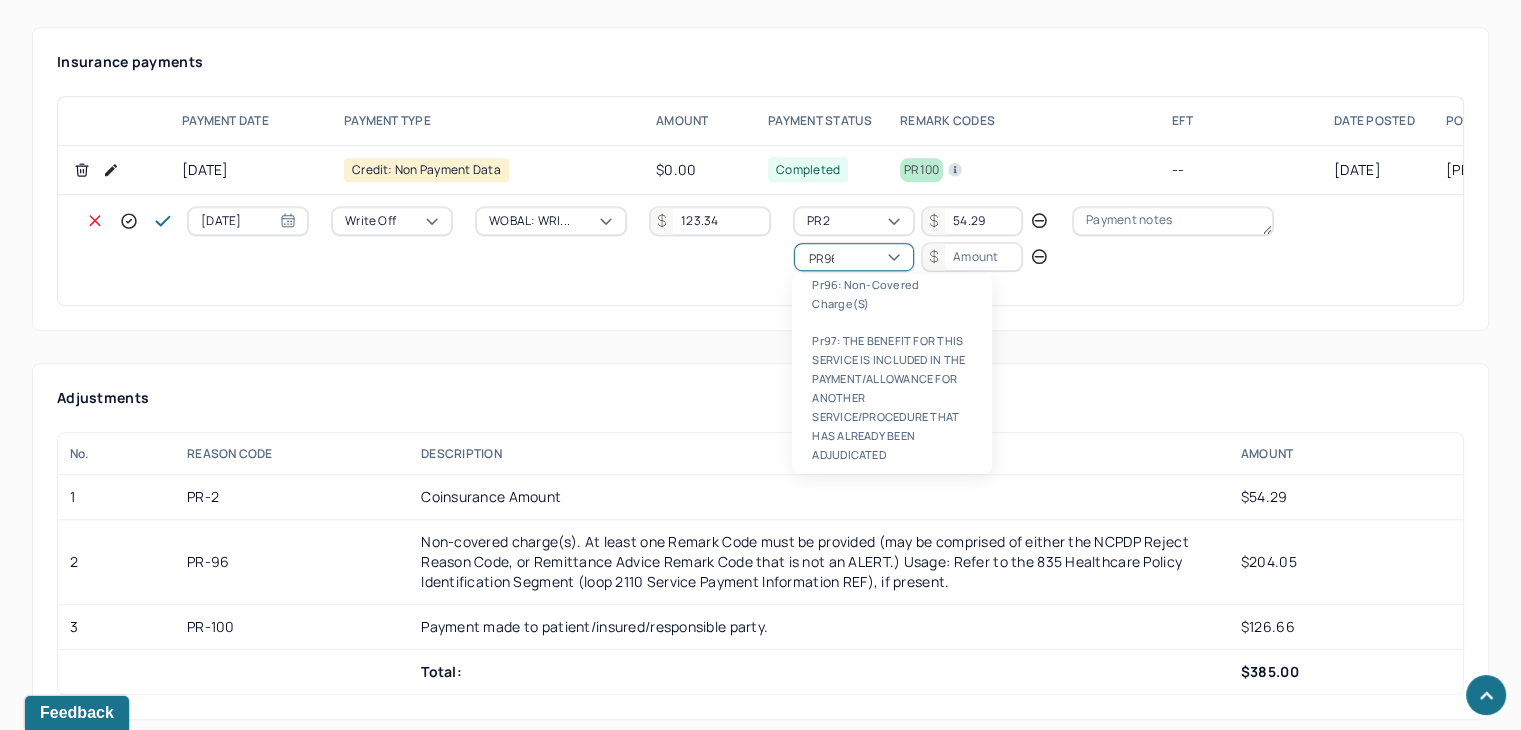 scroll, scrollTop: 0, scrollLeft: 0, axis: both 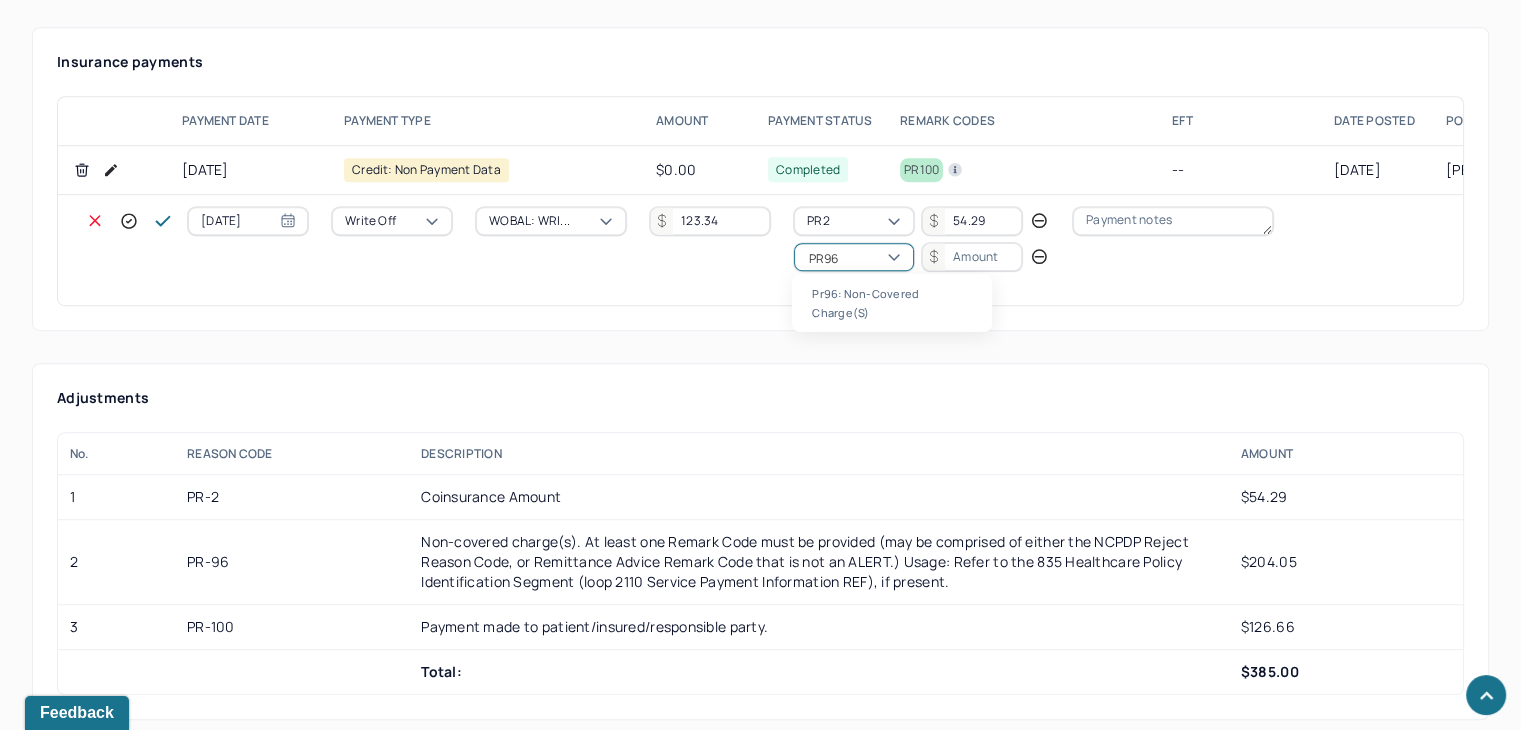 type on "PR96" 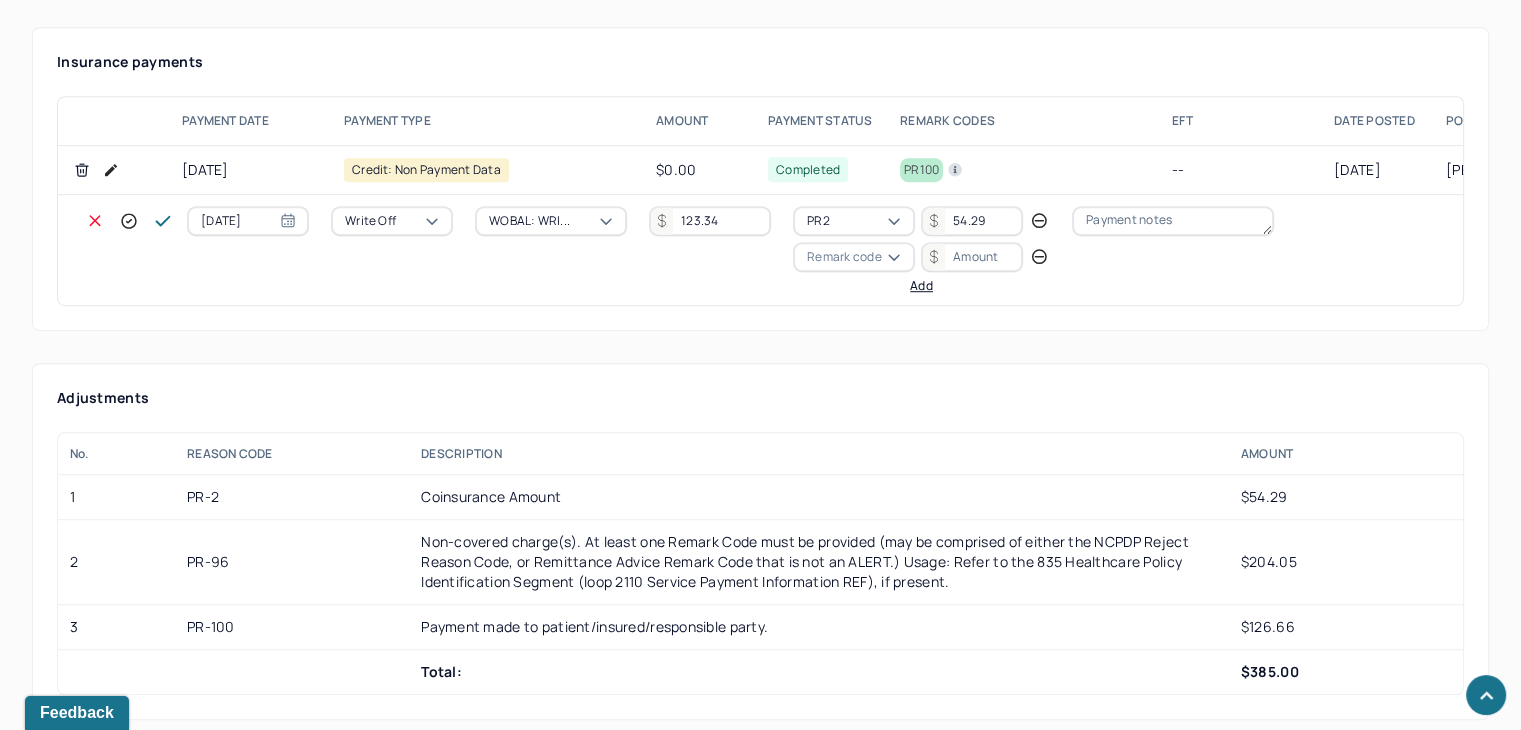 click at bounding box center (972, 257) 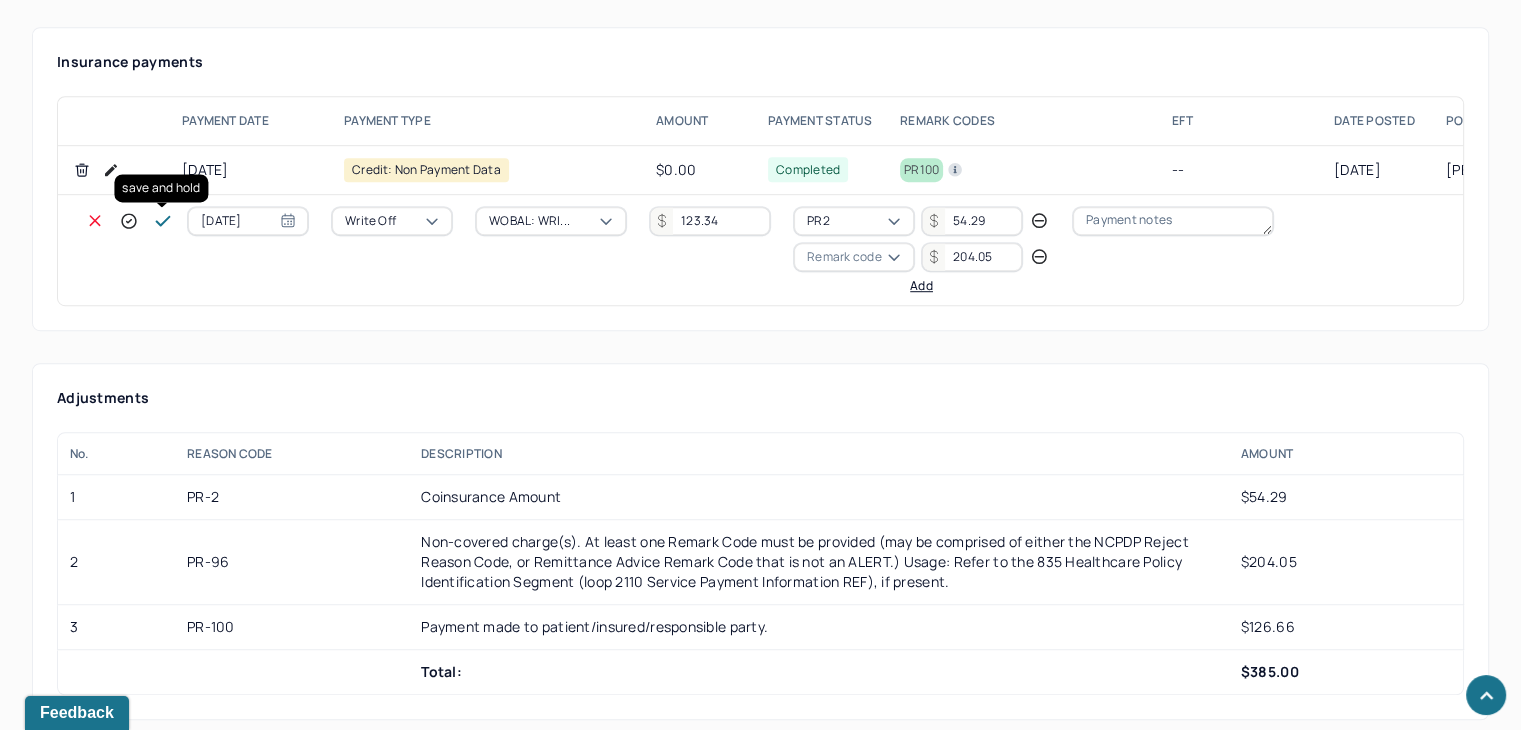type on "204.05" 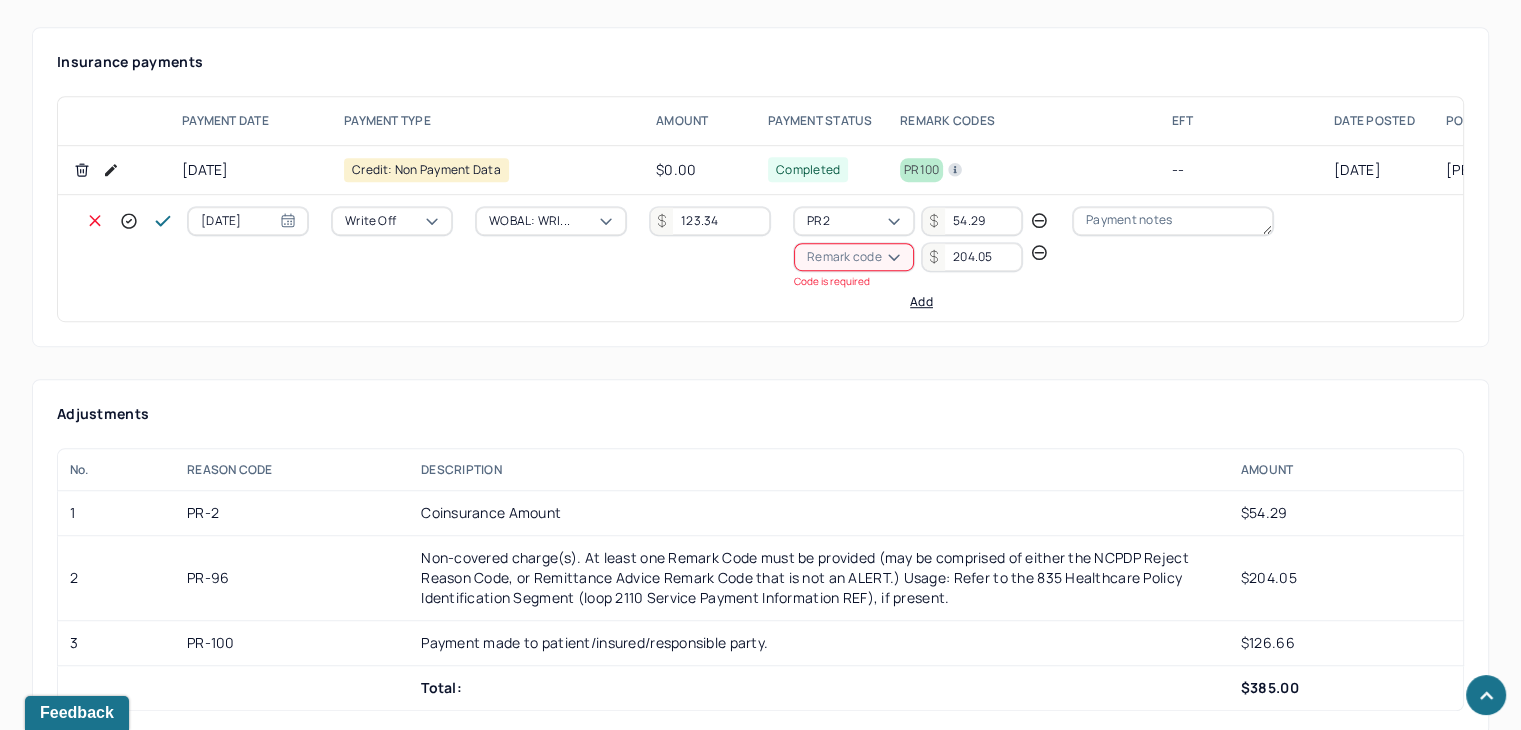 click on "Remark code" at bounding box center [844, 257] 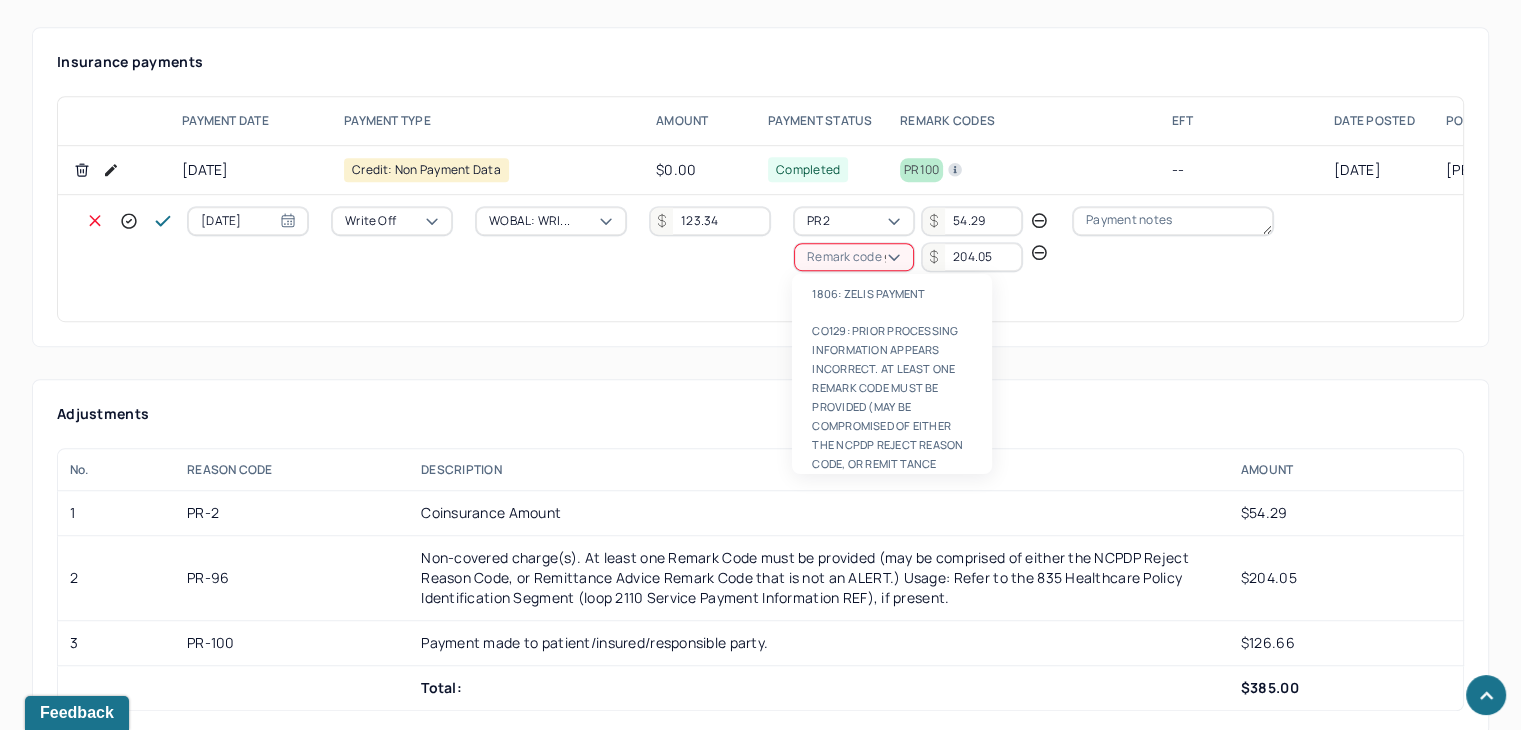 scroll, scrollTop: 124, scrollLeft: 0, axis: vertical 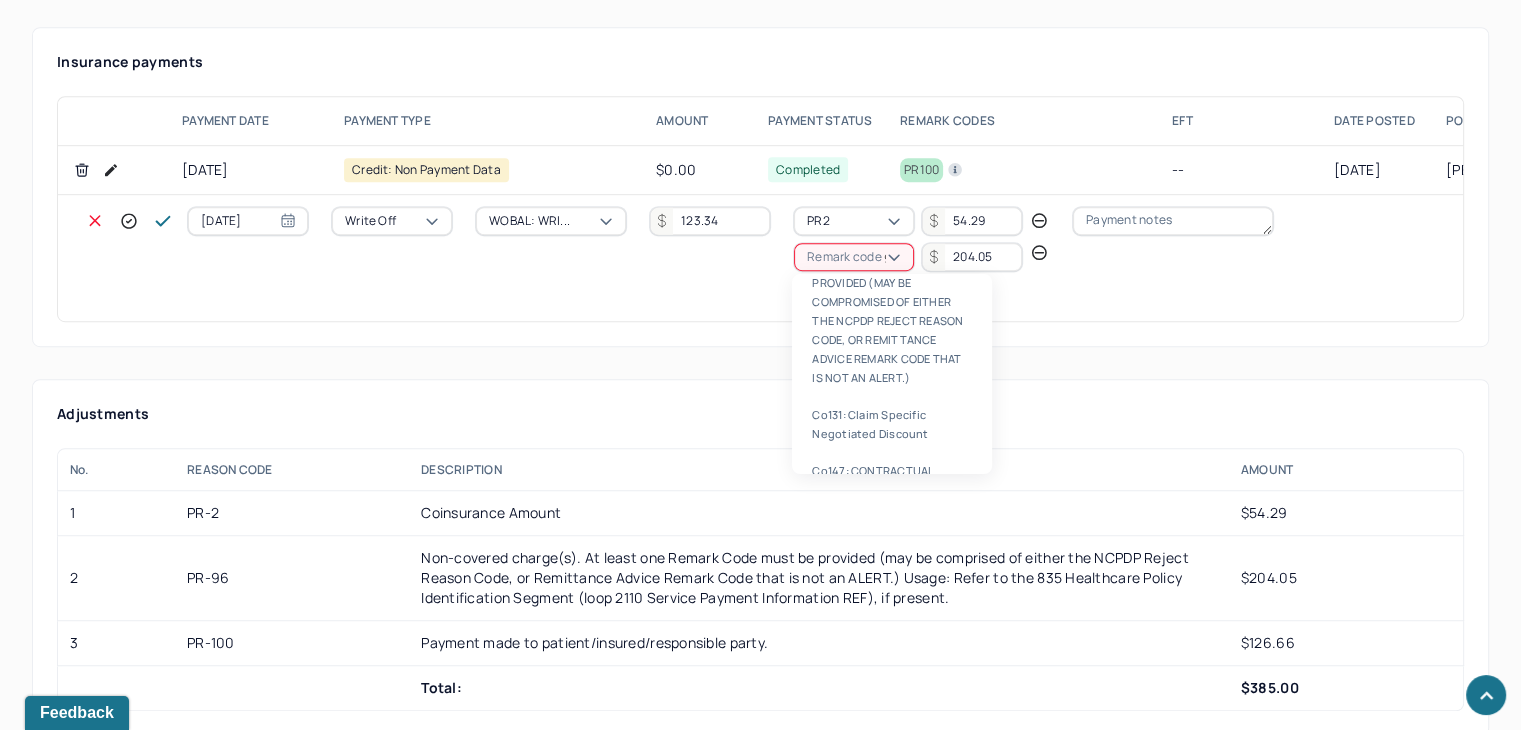 type on "96" 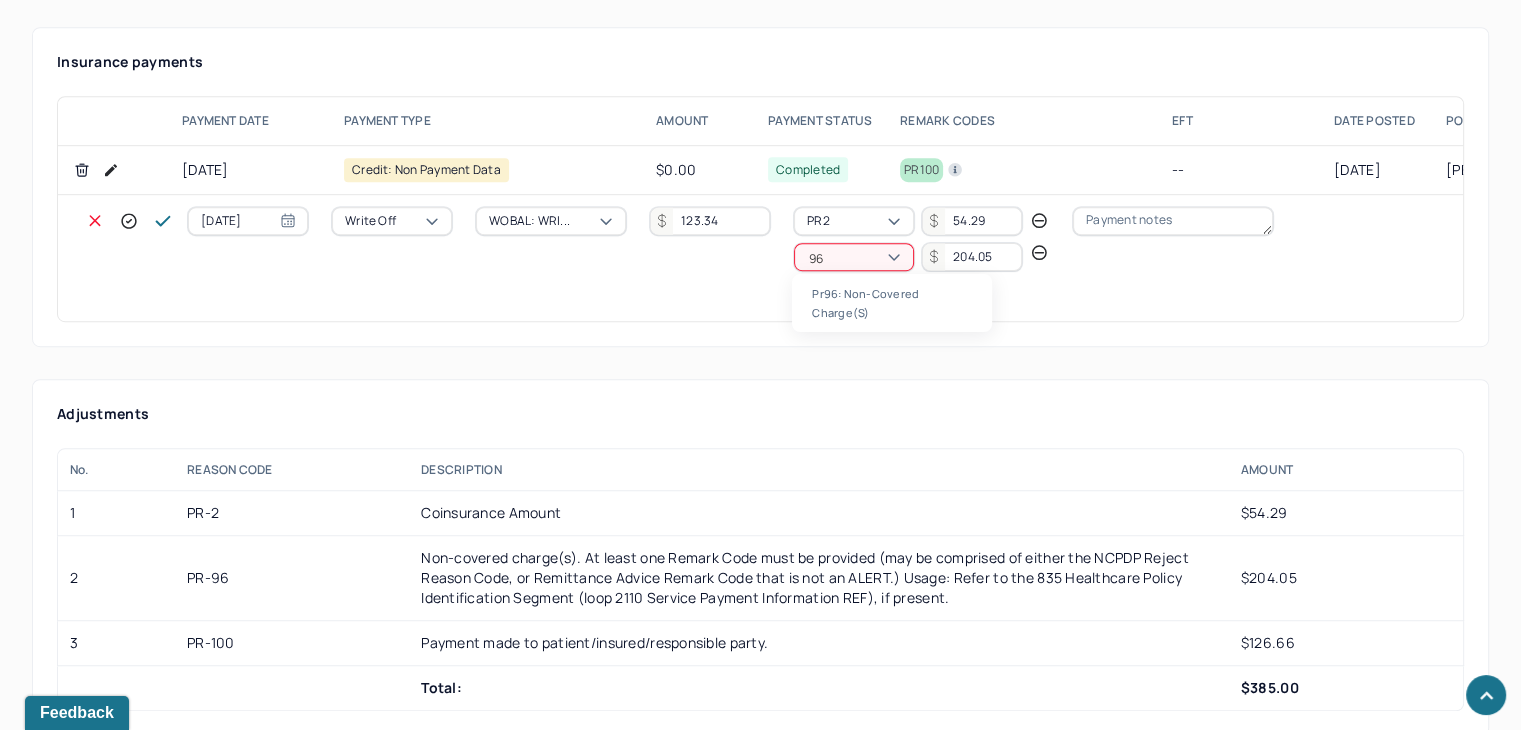 scroll, scrollTop: 0, scrollLeft: 0, axis: both 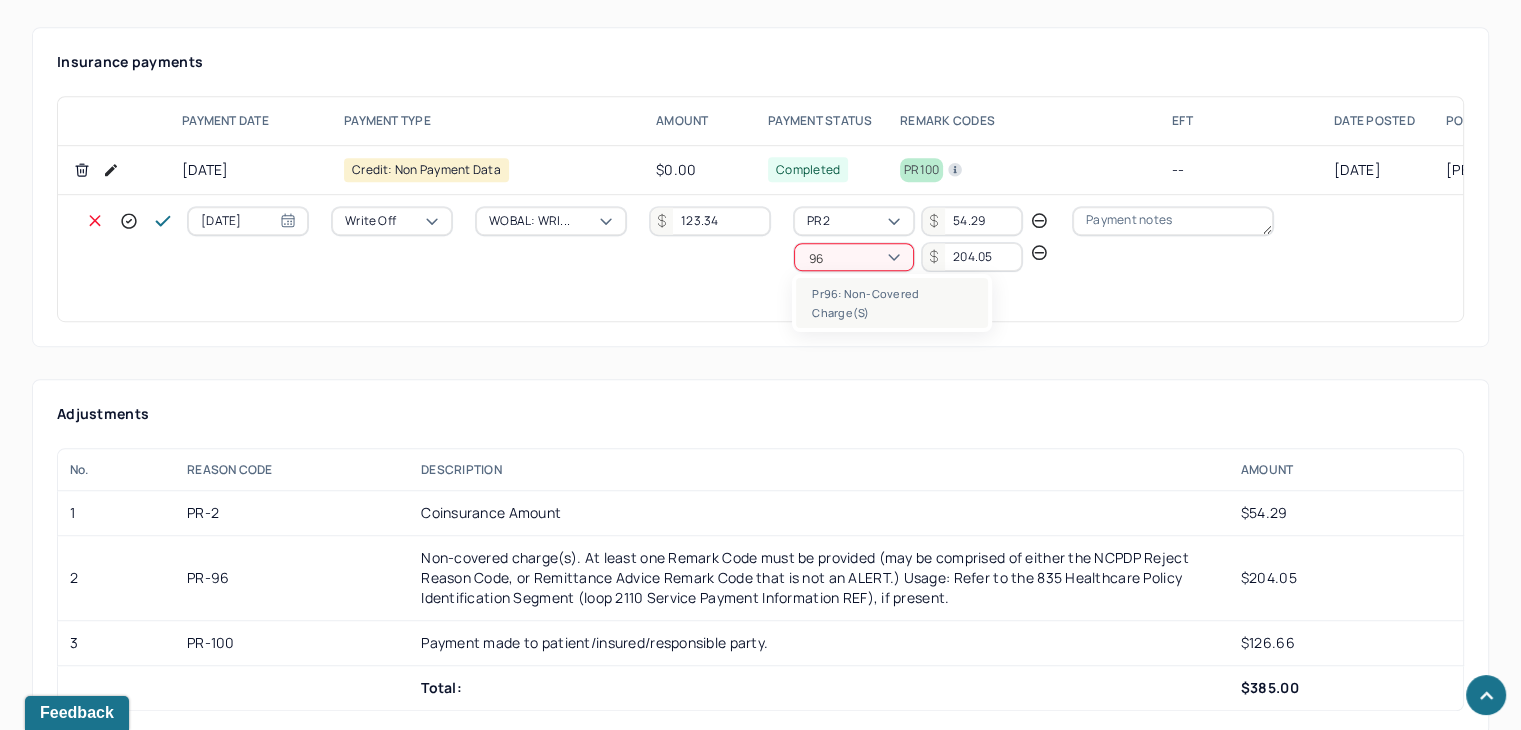 click on "pr96: Non-covered charge(s)" at bounding box center (892, 303) 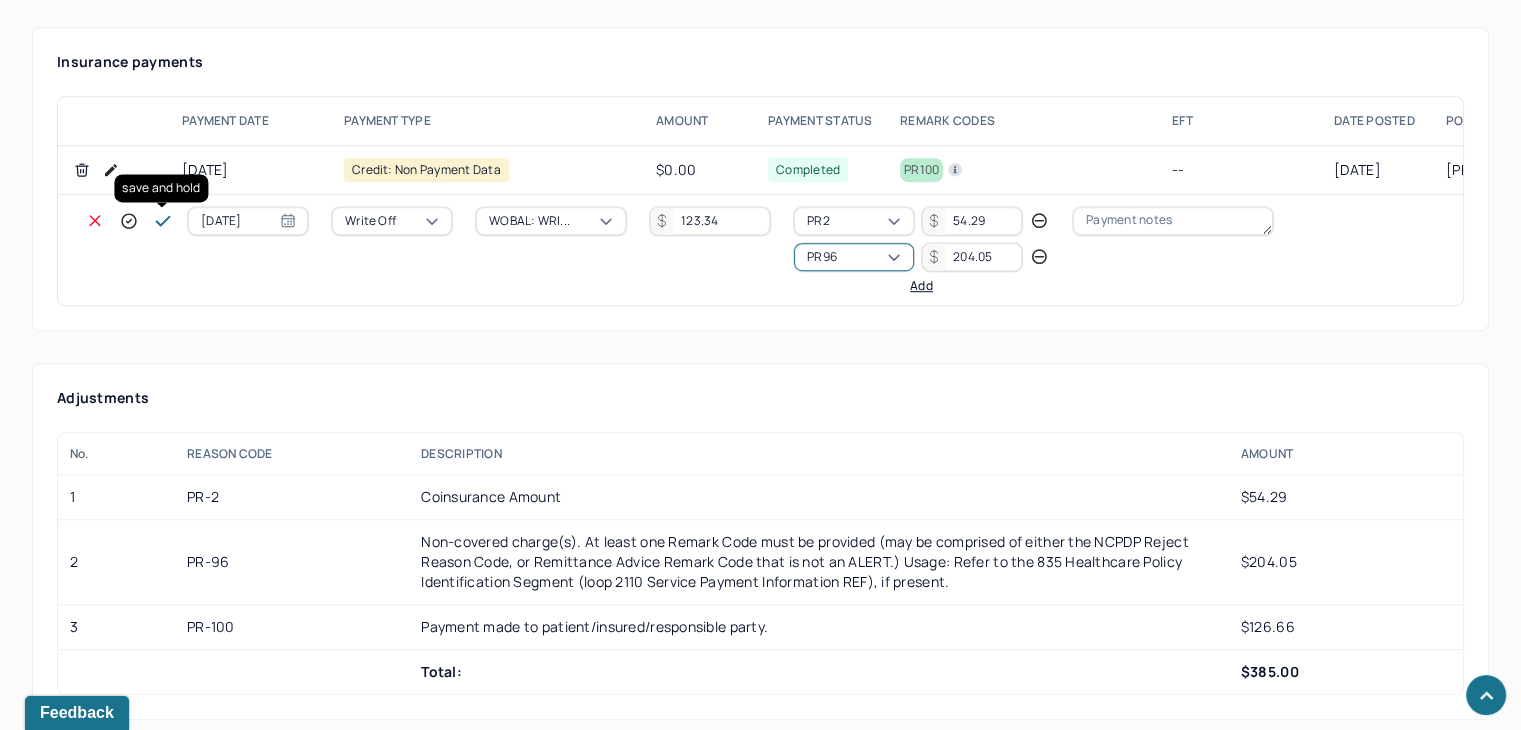 click 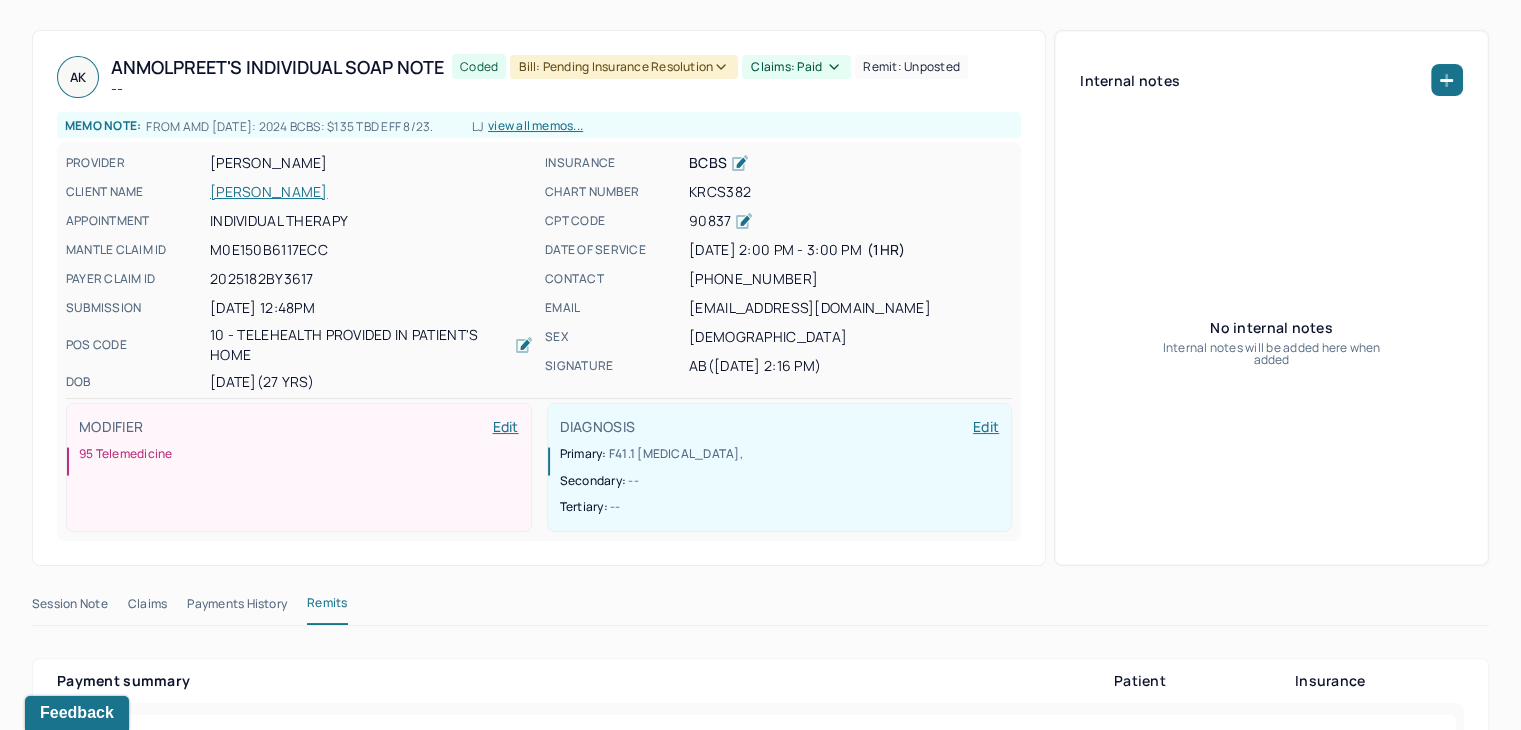 scroll, scrollTop: 0, scrollLeft: 0, axis: both 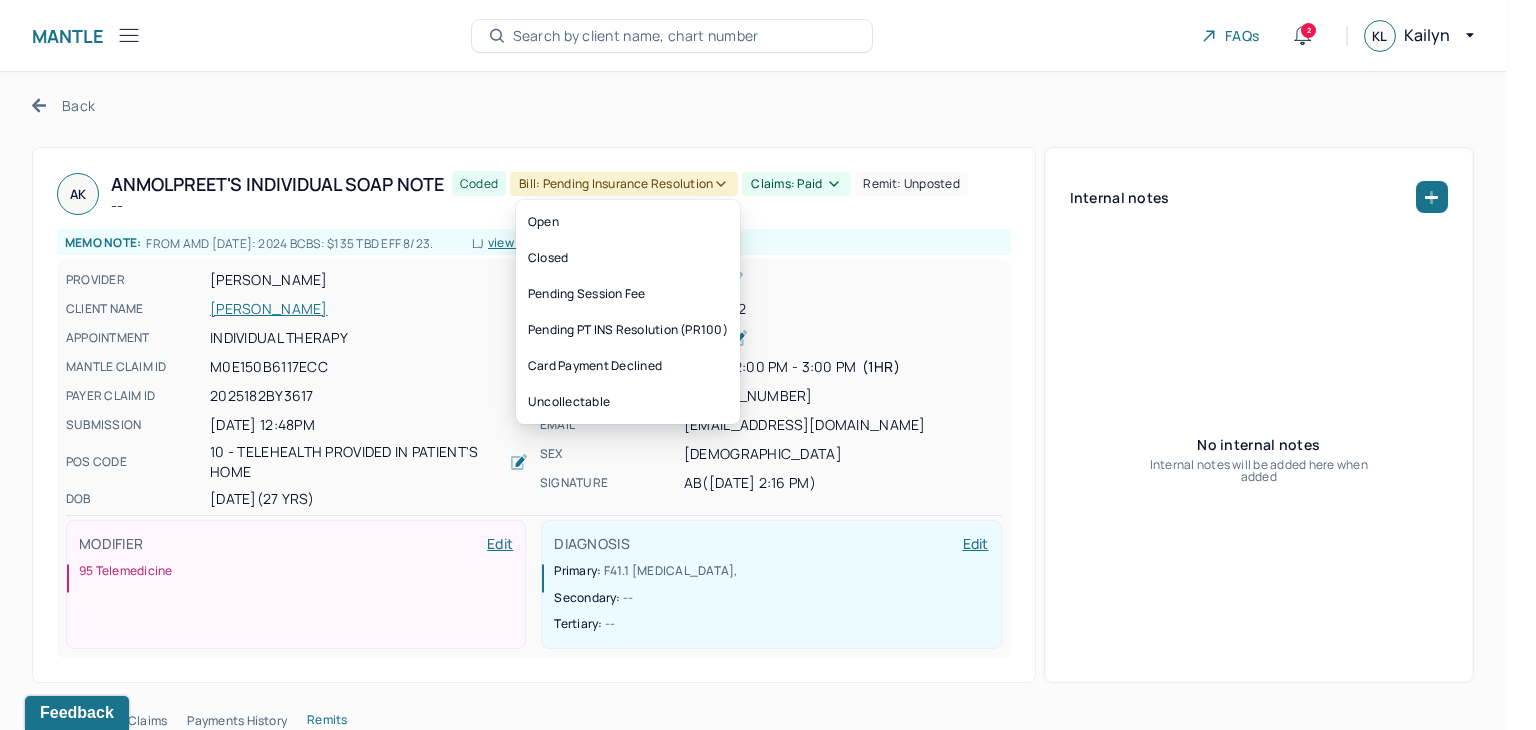 click on "Bill: Pending Insurance Resolution" at bounding box center [624, 184] 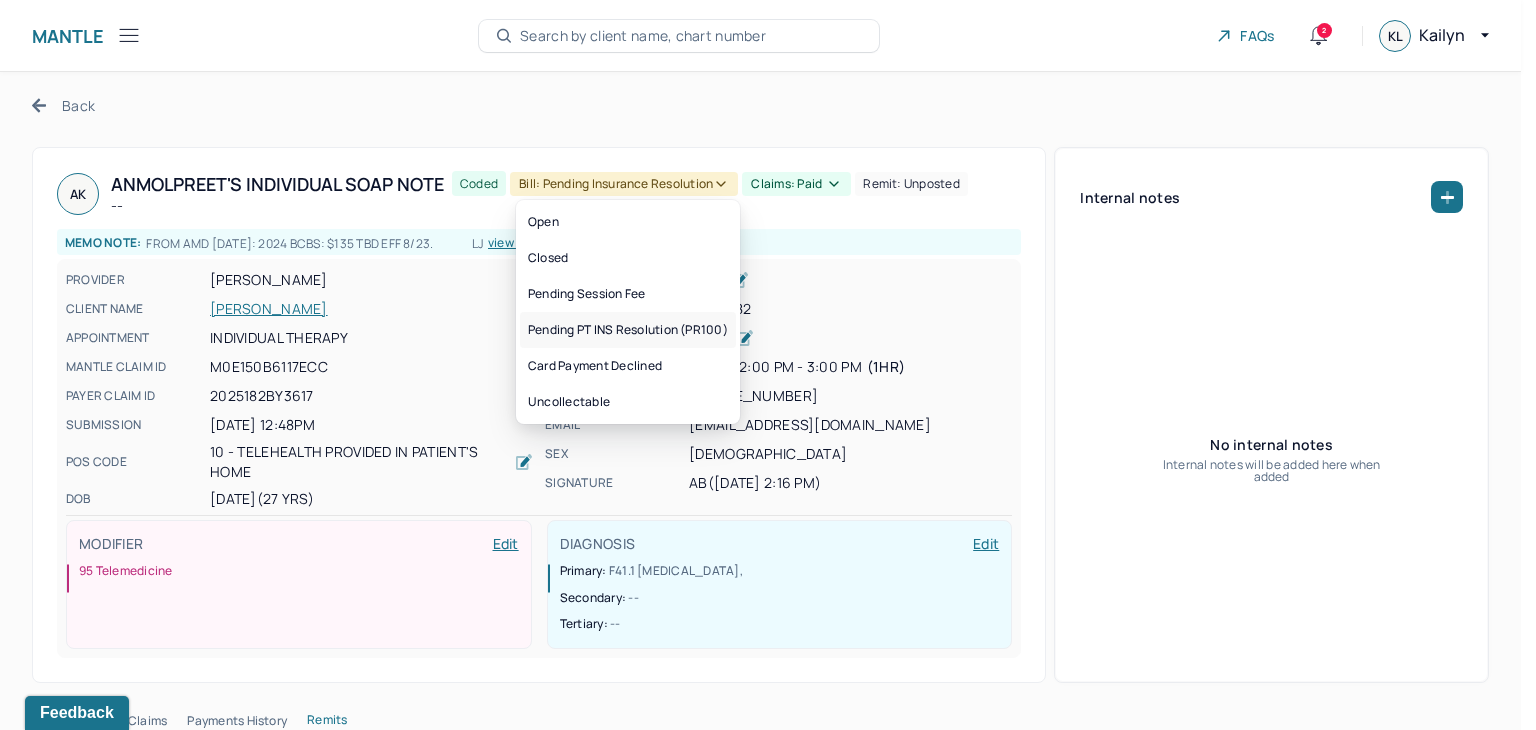drag, startPoint x: 628, startPoint y: 333, endPoint x: 613, endPoint y: 317, distance: 21.931713 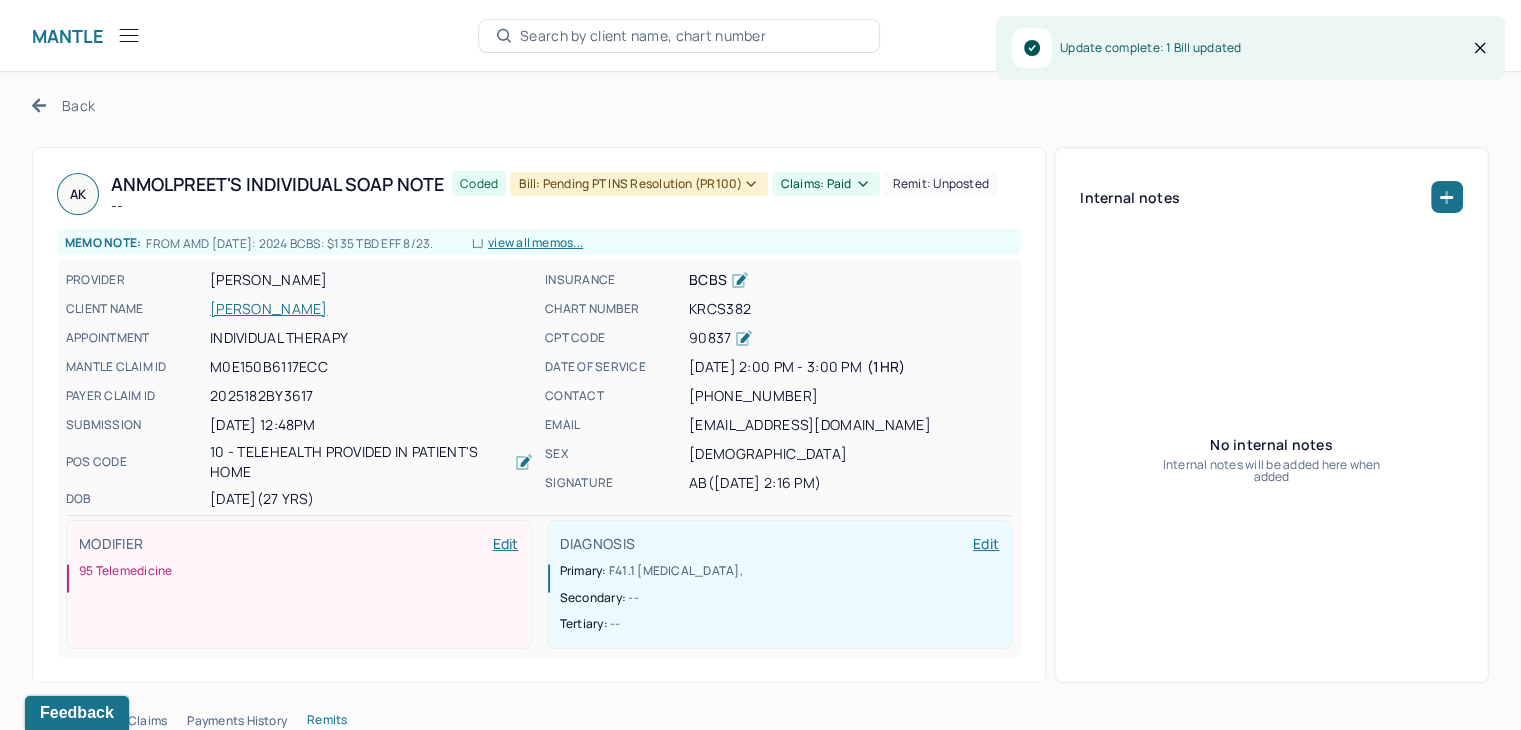 click on "Back" at bounding box center (63, 105) 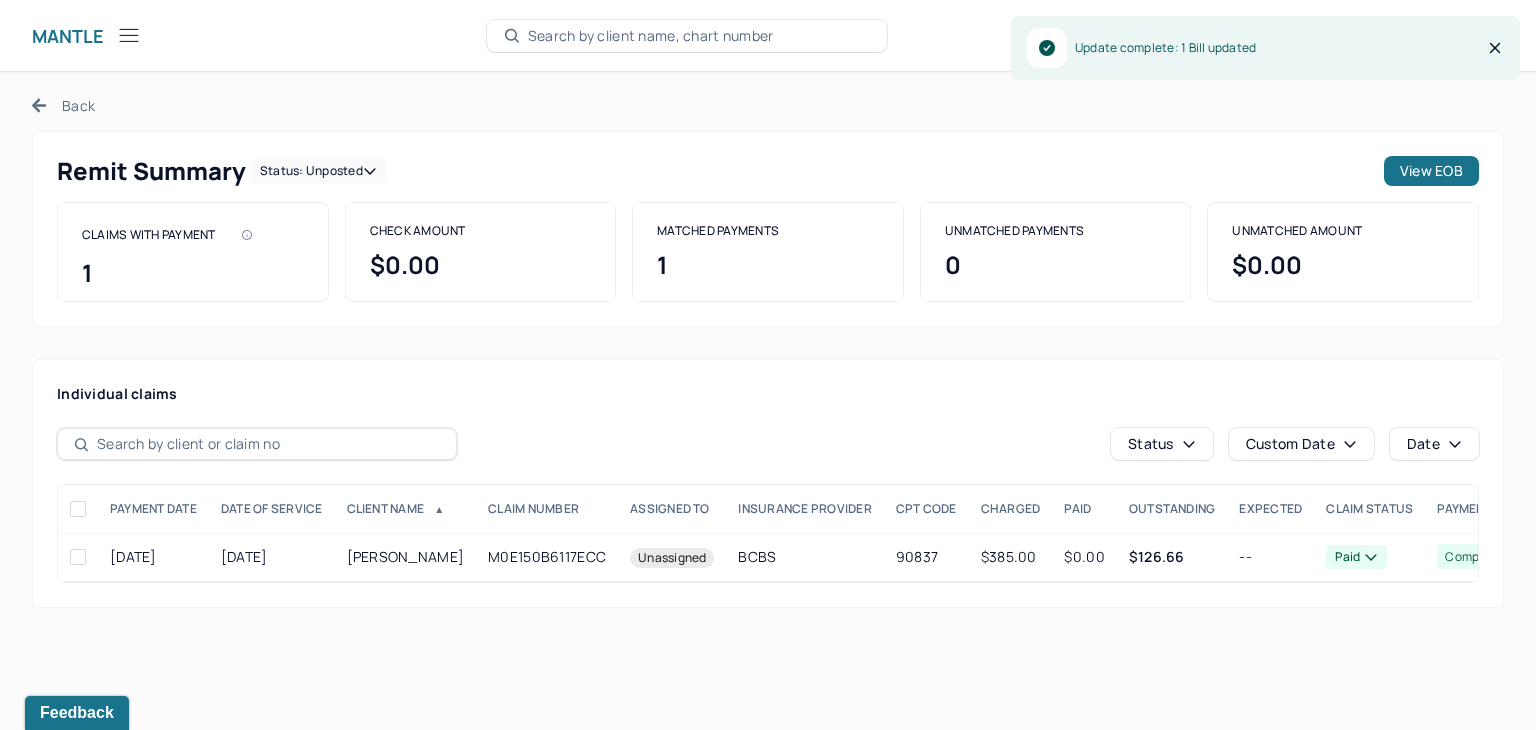 click on "Status: unposted" at bounding box center (318, 171) 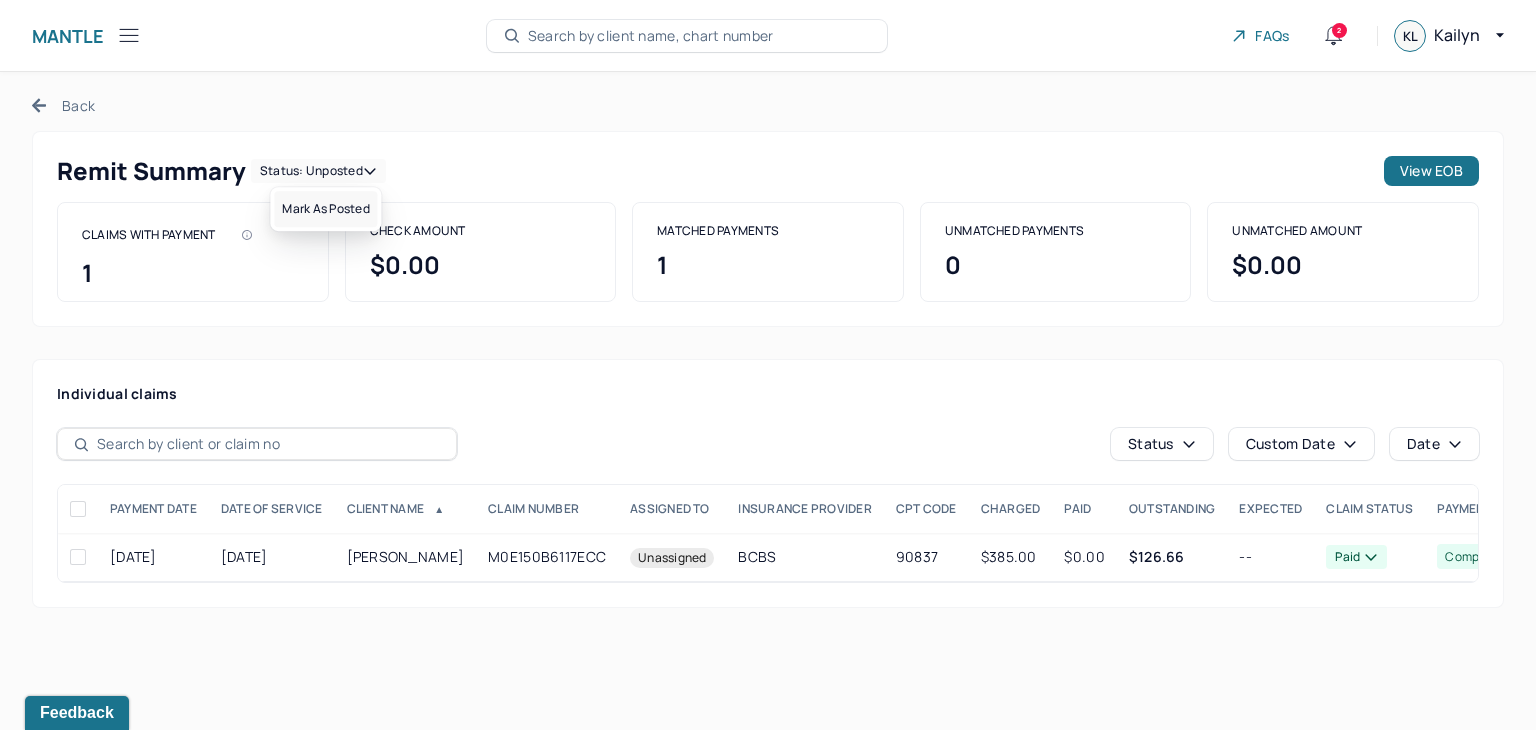 click on "Mark as Posted" at bounding box center [325, 209] 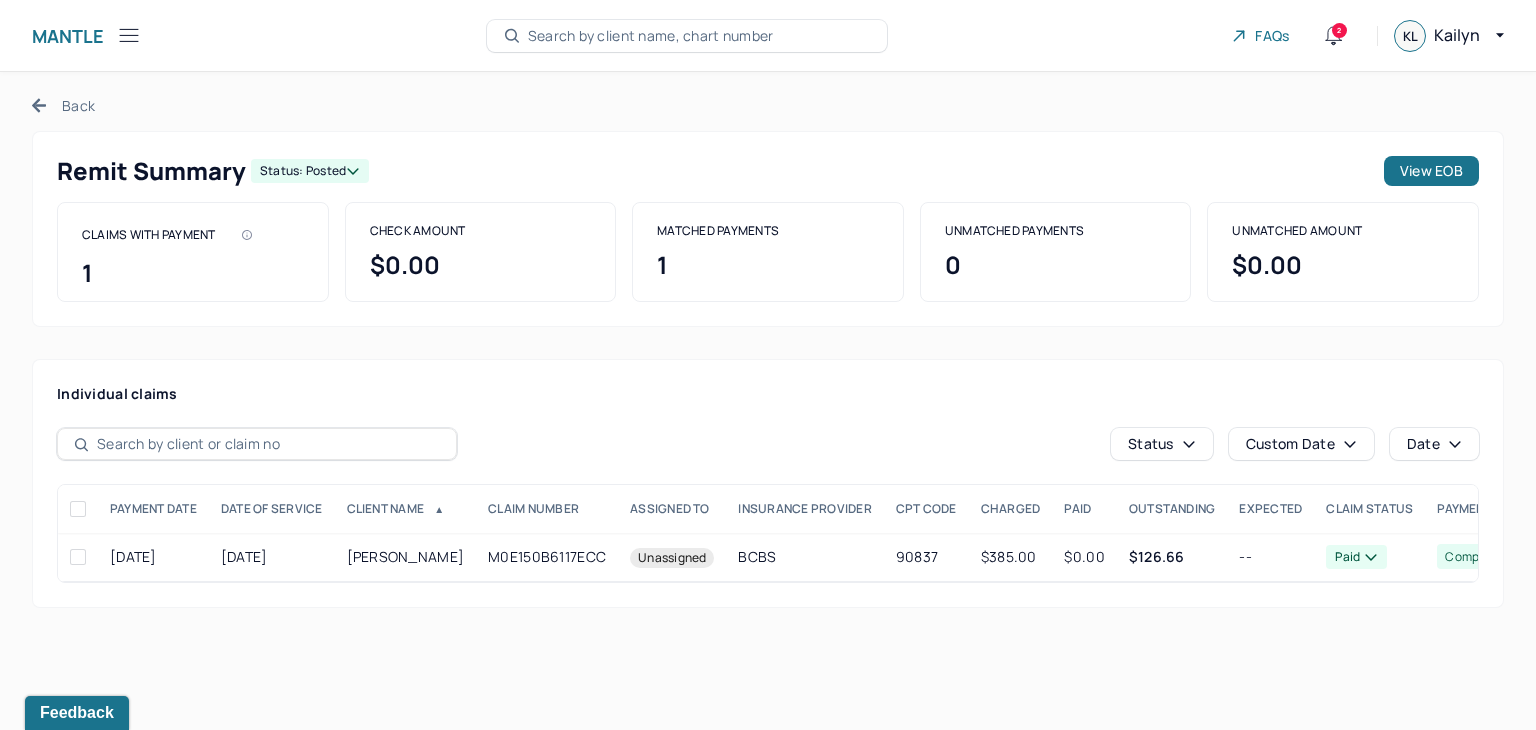 click on "Search by client name, chart number" at bounding box center [687, 36] 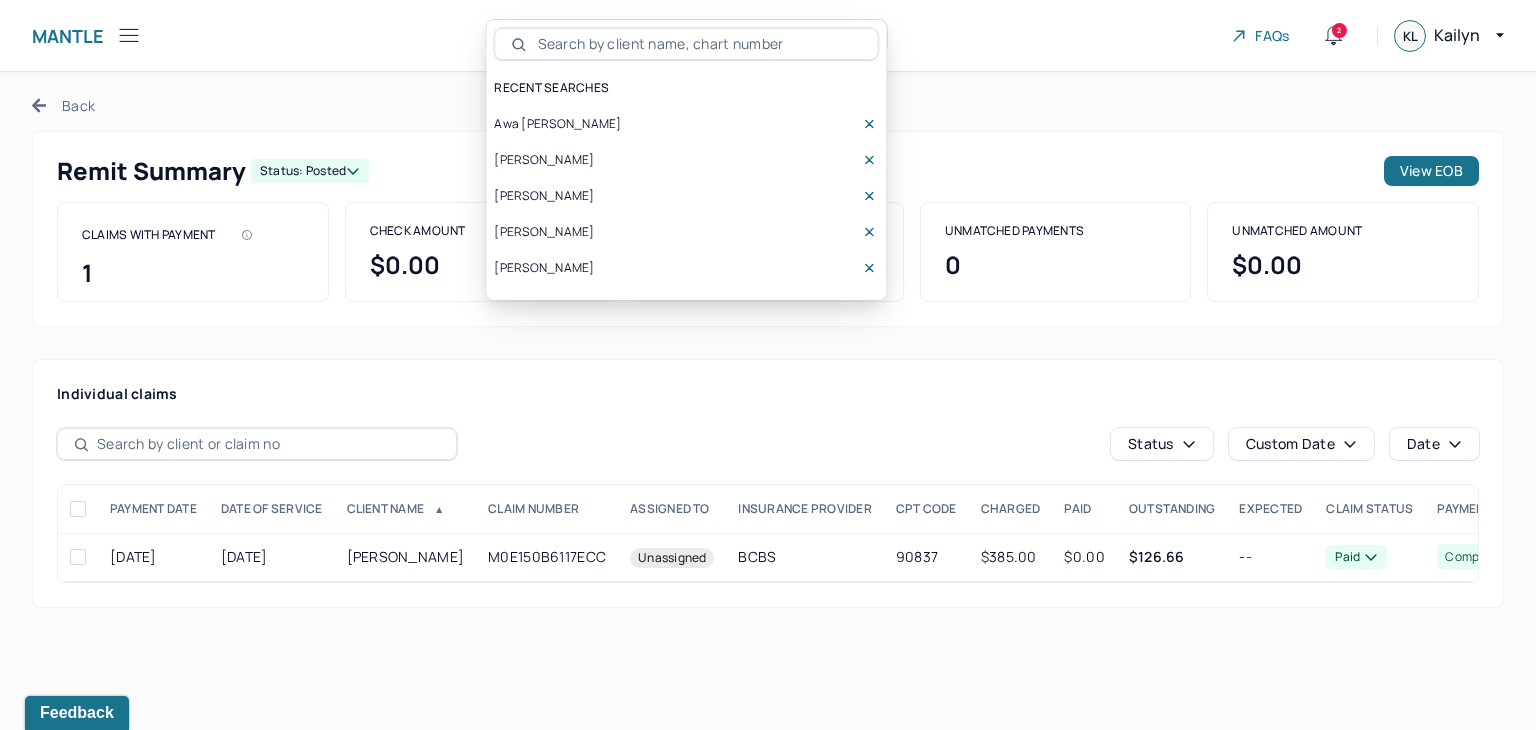 drag, startPoint x: 649, startPoint y: 32, endPoint x: 584, endPoint y: 43, distance: 65.9242 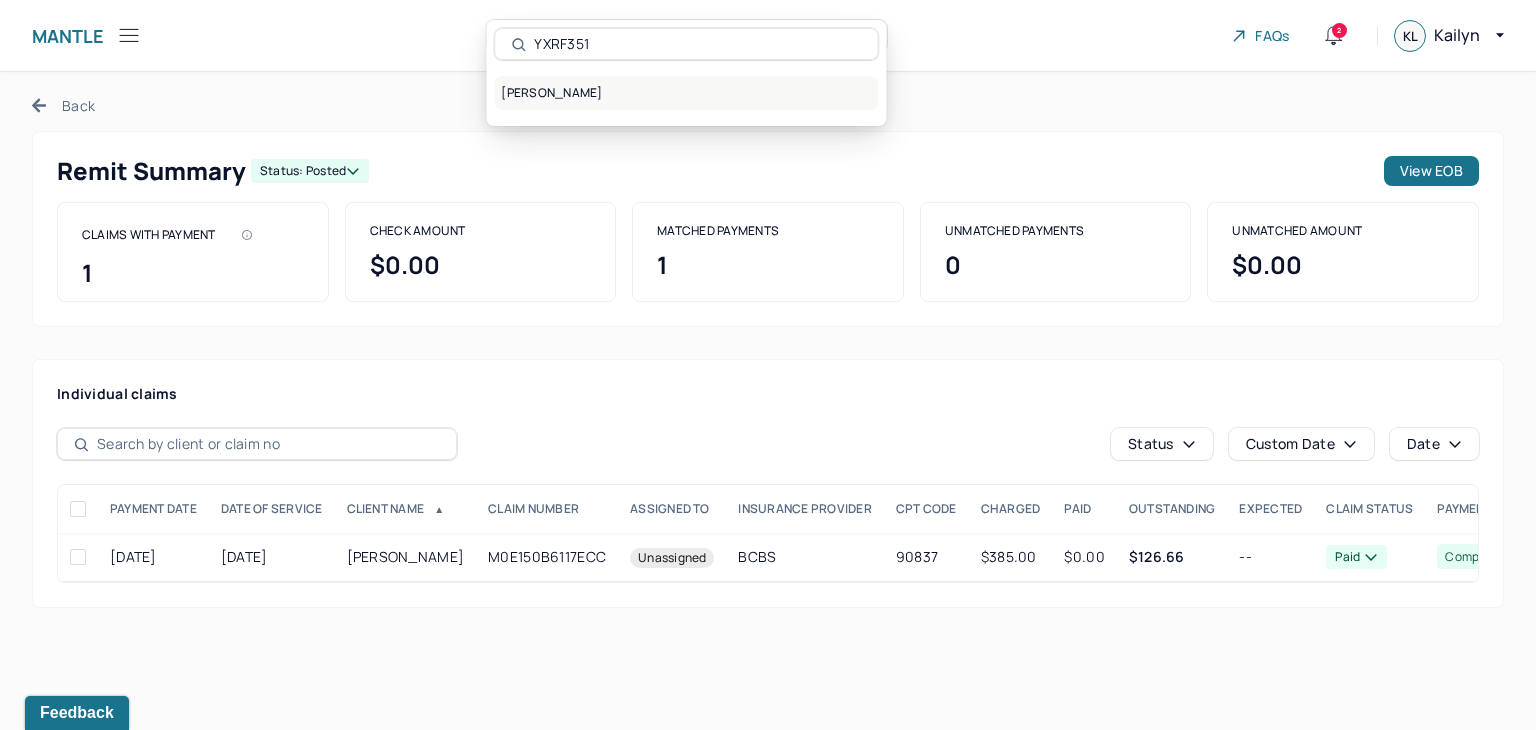 type on "YXRF351" 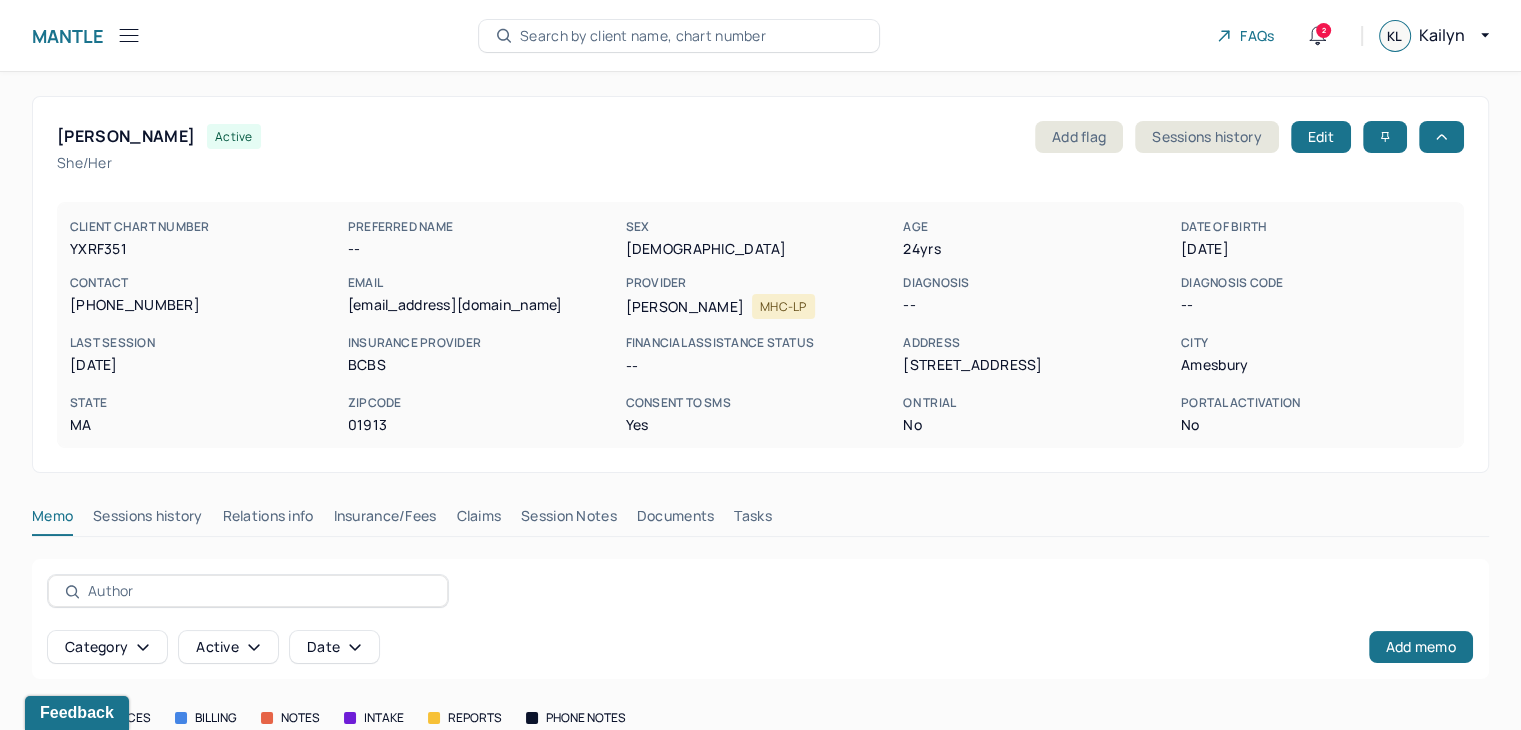 click on "Claims" at bounding box center (478, 520) 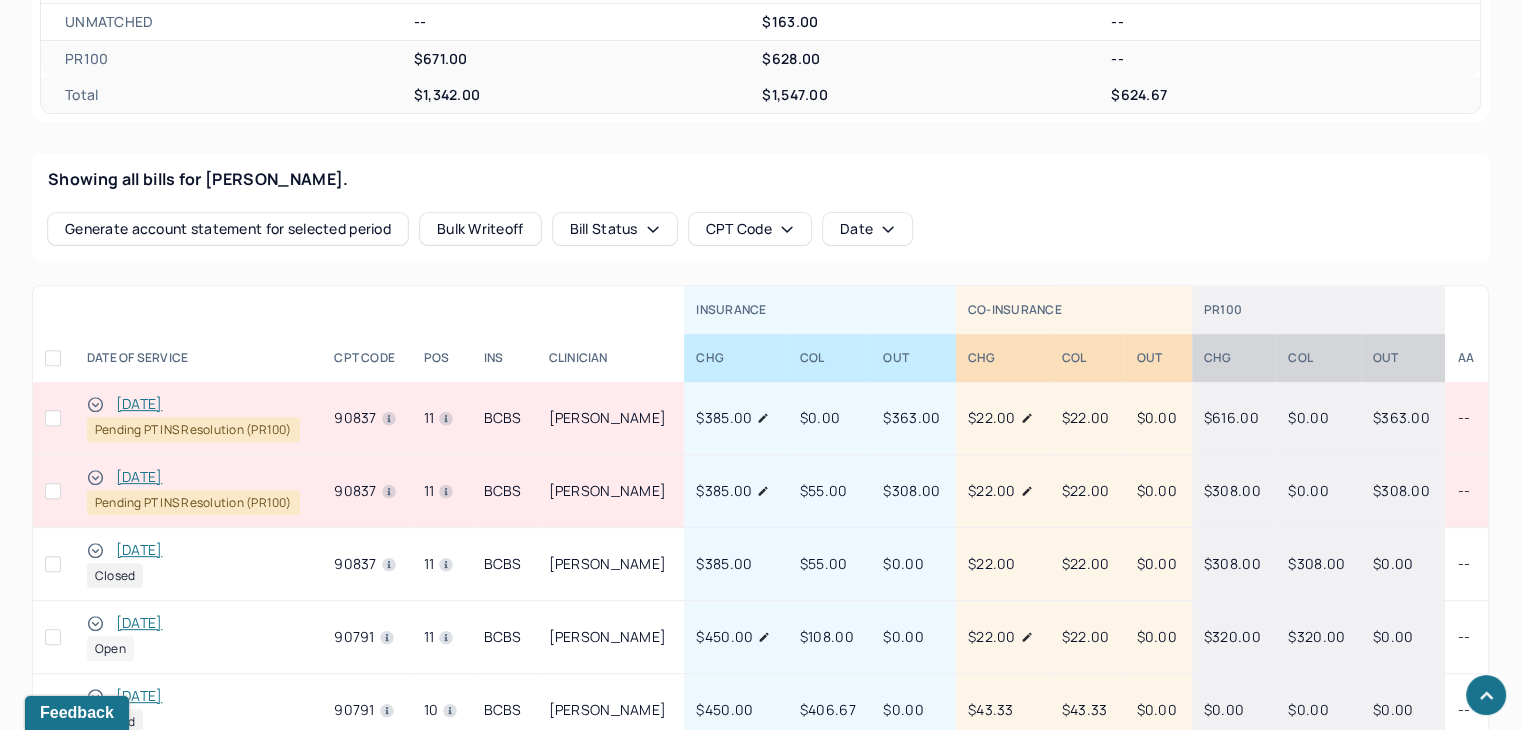 scroll, scrollTop: 800, scrollLeft: 0, axis: vertical 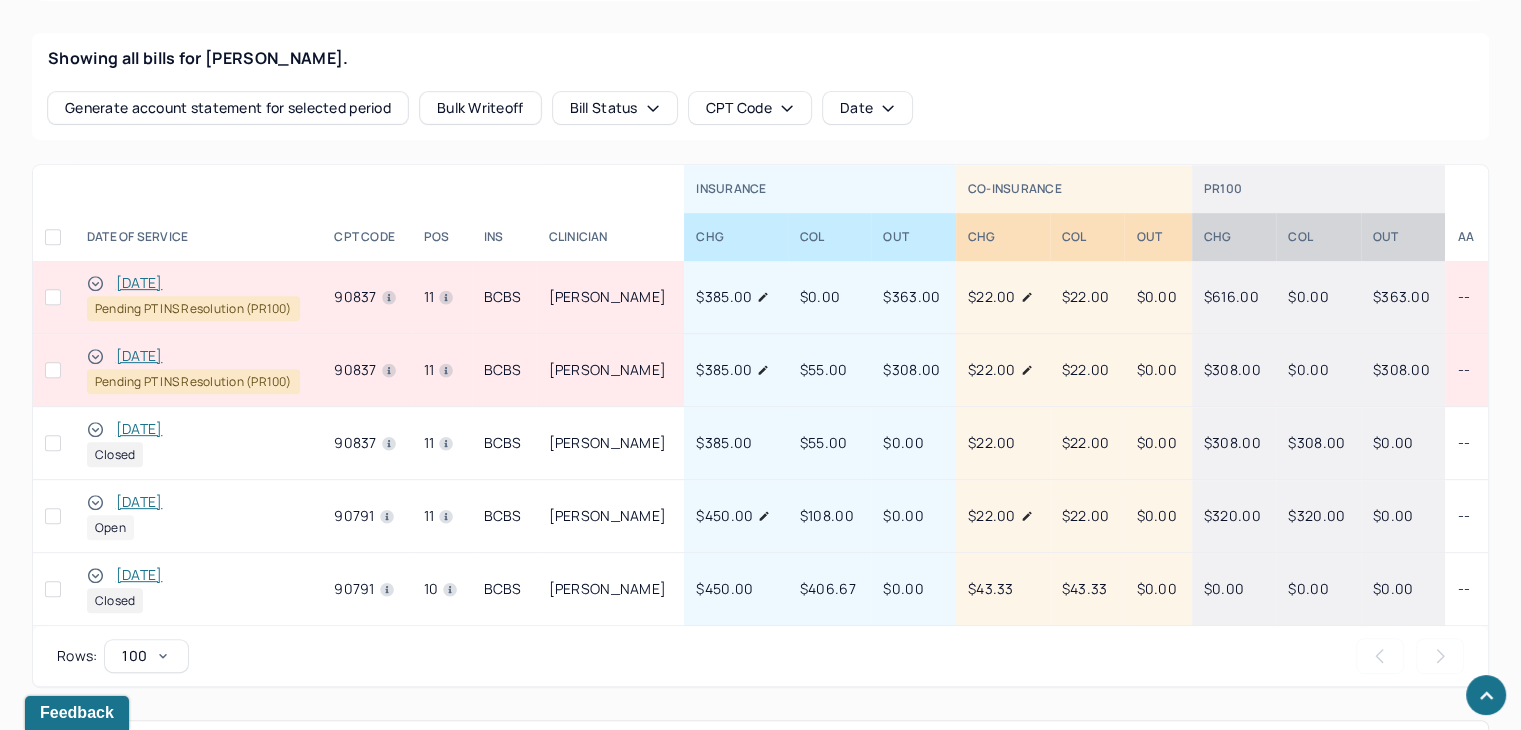 click on "[DATE]" at bounding box center [139, 283] 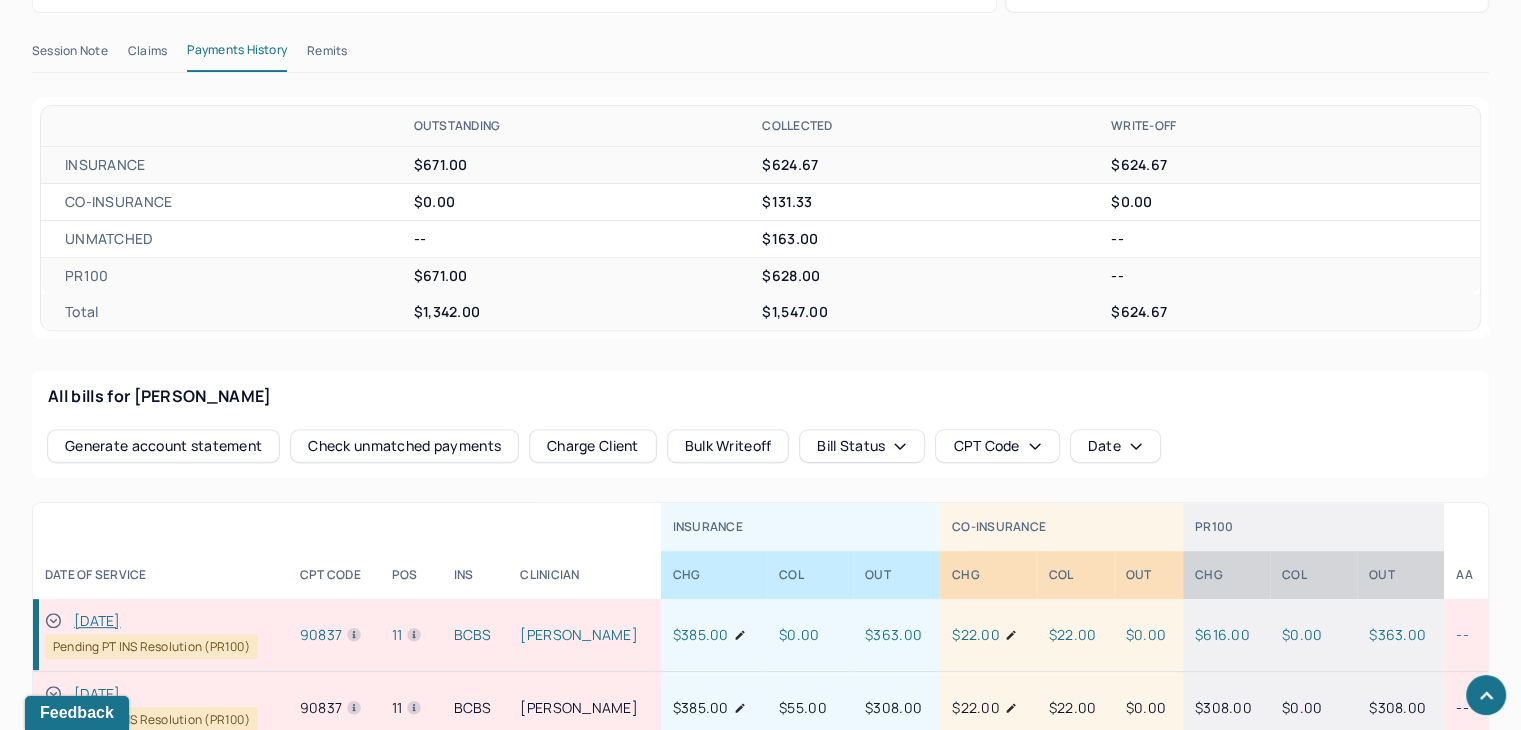 scroll, scrollTop: 600, scrollLeft: 0, axis: vertical 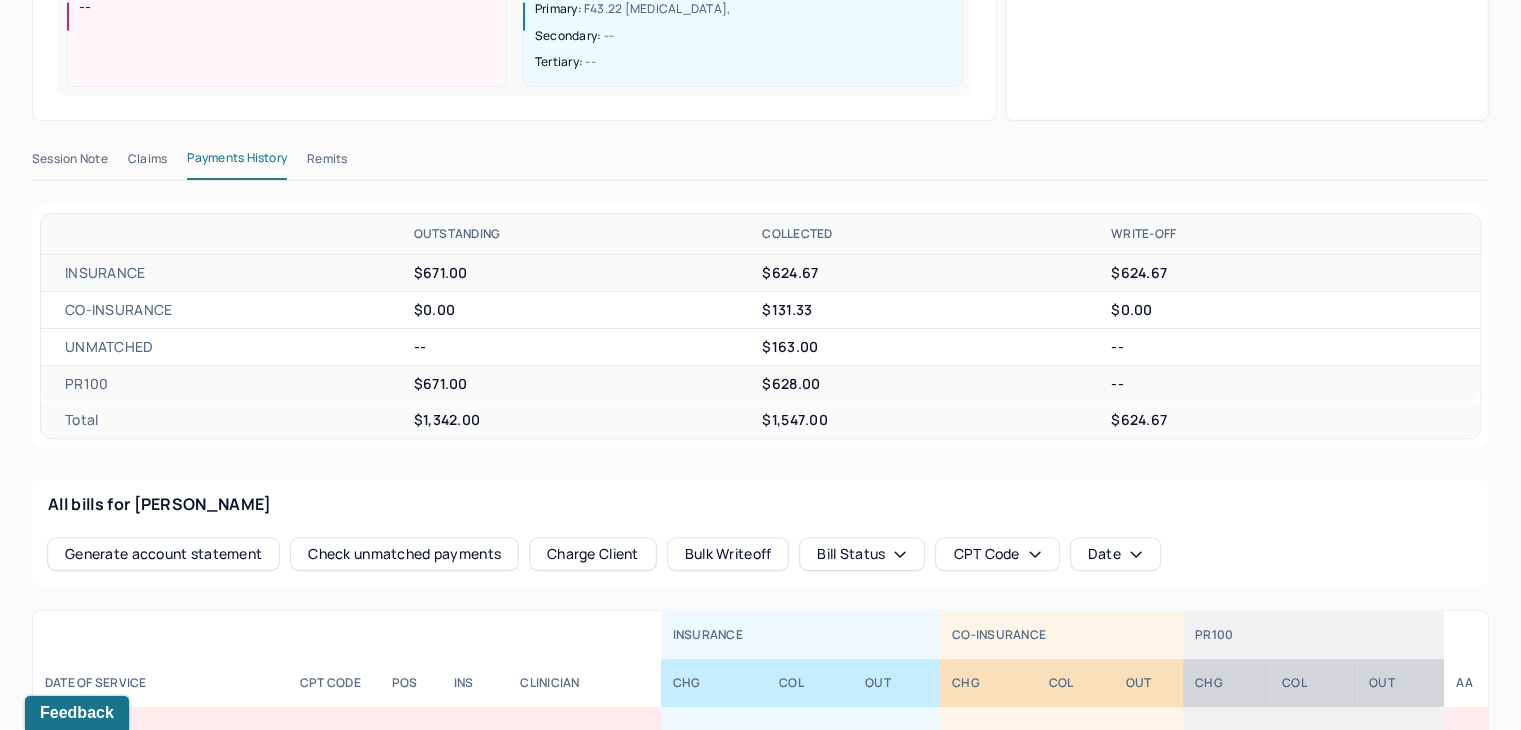 click on "Remits" at bounding box center [327, 163] 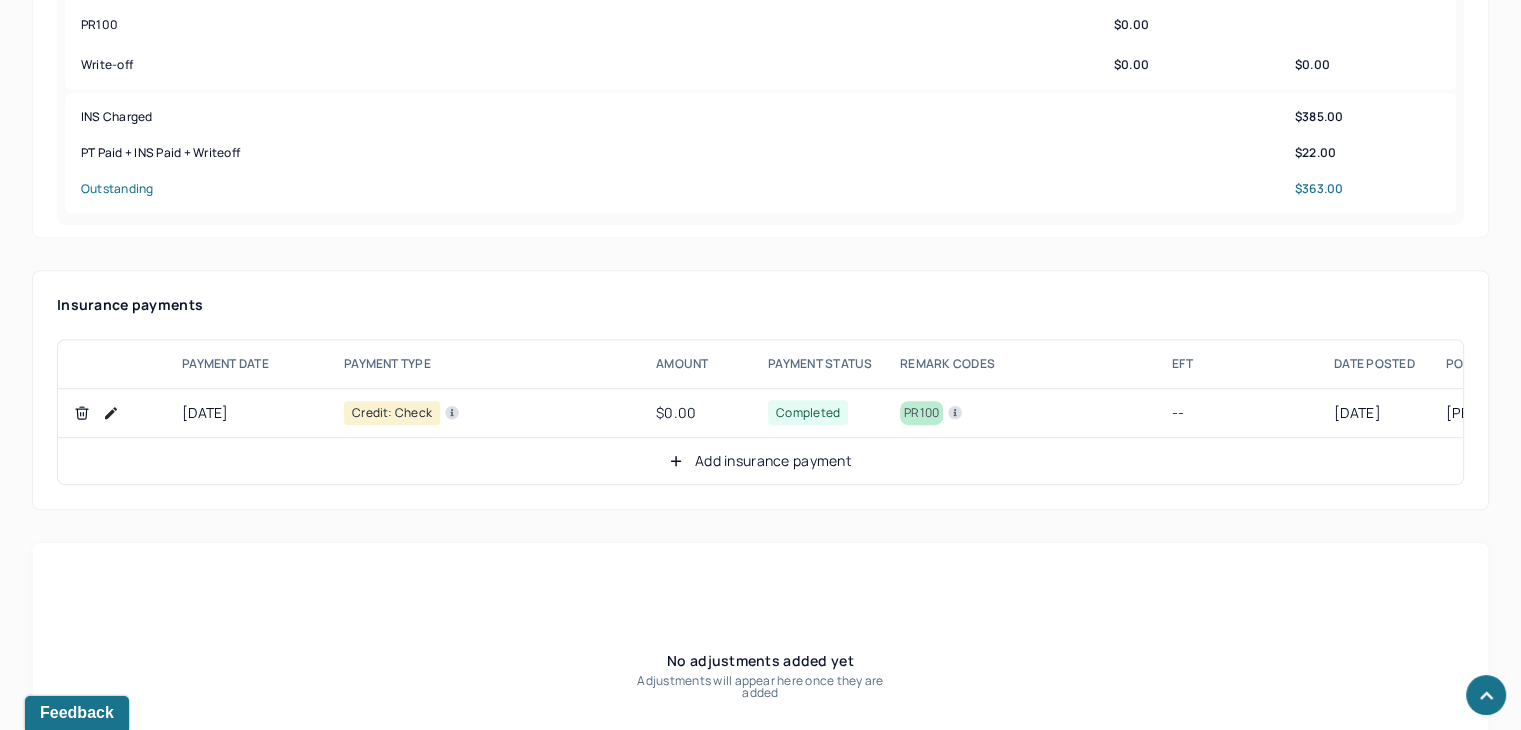 scroll, scrollTop: 1041, scrollLeft: 0, axis: vertical 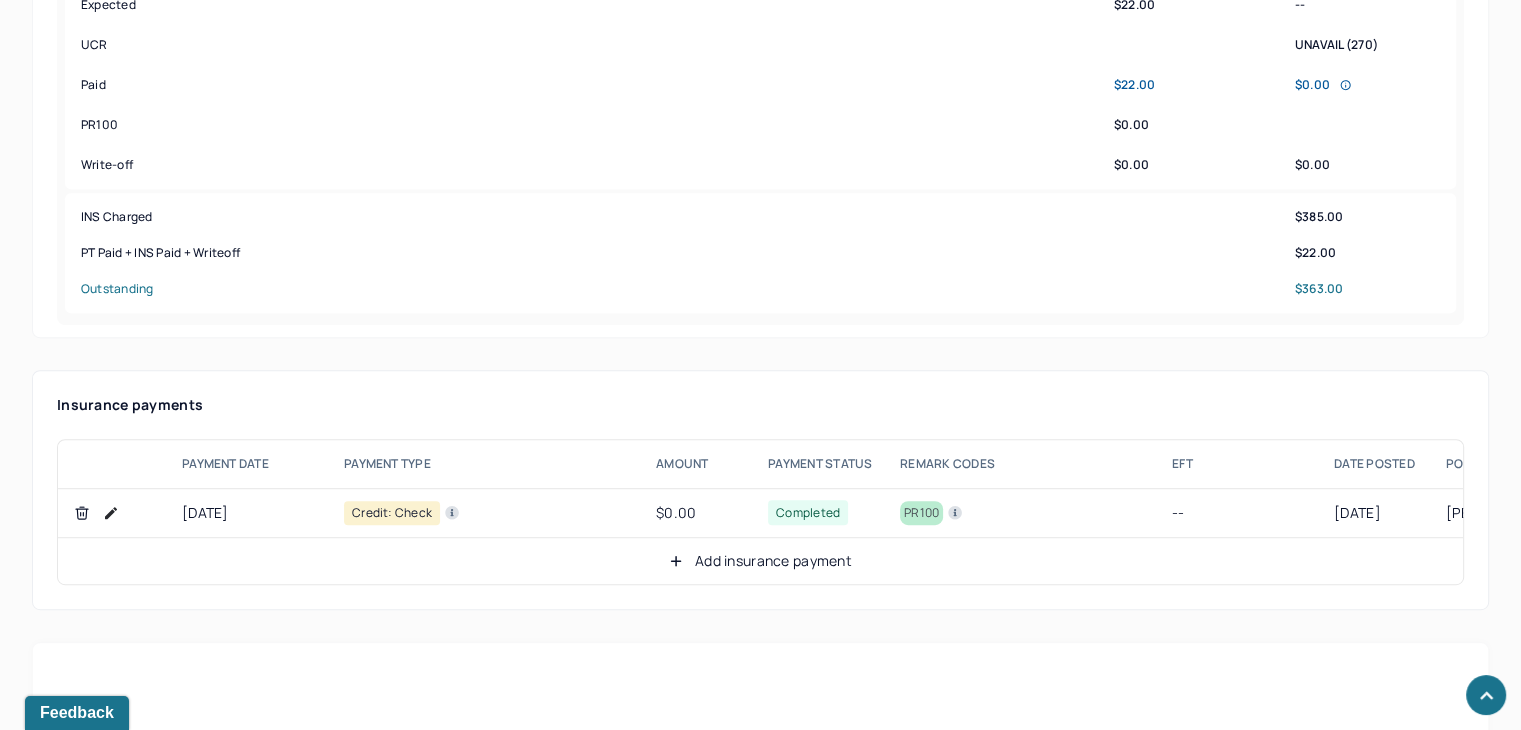 click on "Add insurance payment" at bounding box center [760, 561] 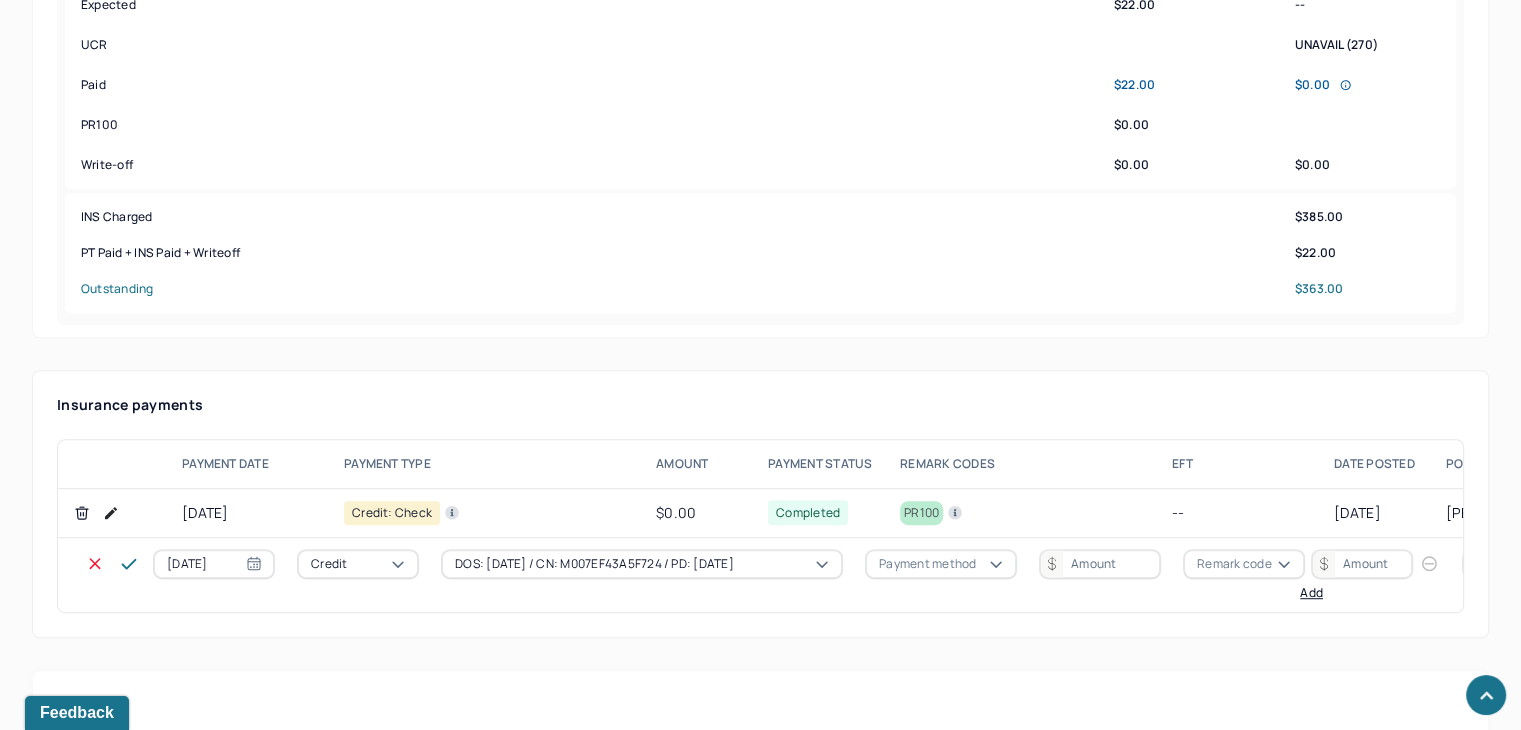 click on "Credit" at bounding box center [358, 564] 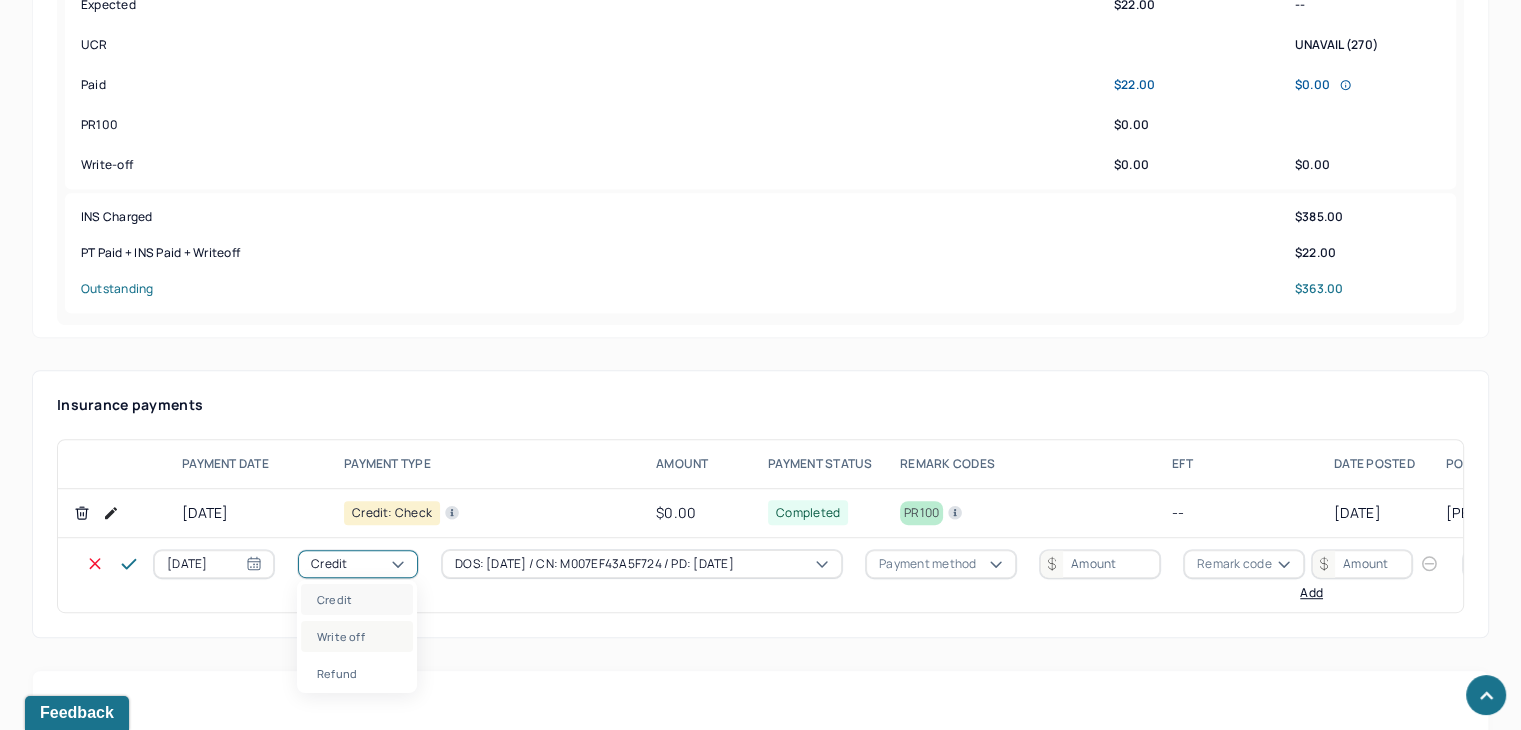 click on "Write off" at bounding box center (357, 636) 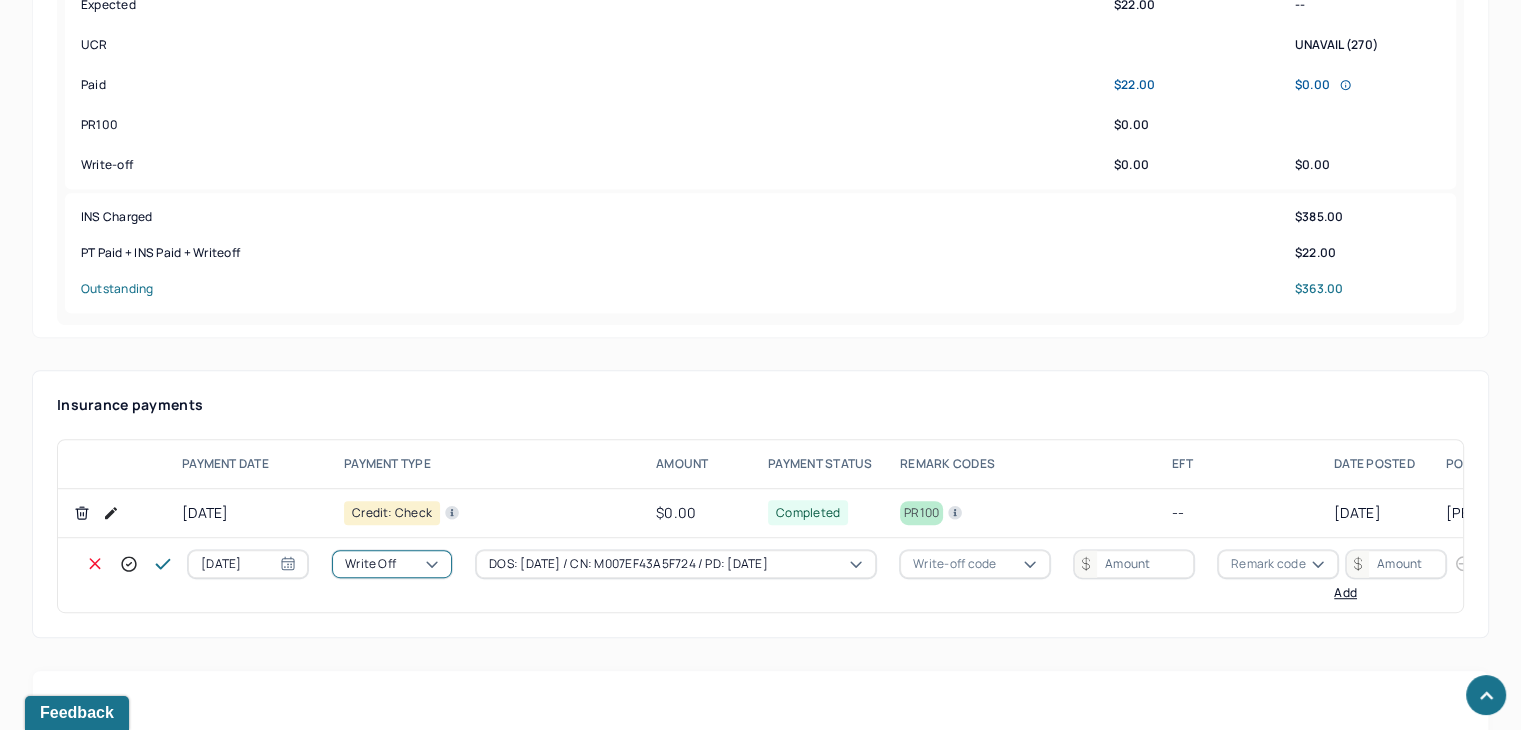 drag, startPoint x: 961, startPoint y: 552, endPoint x: 964, endPoint y: 569, distance: 17.262676 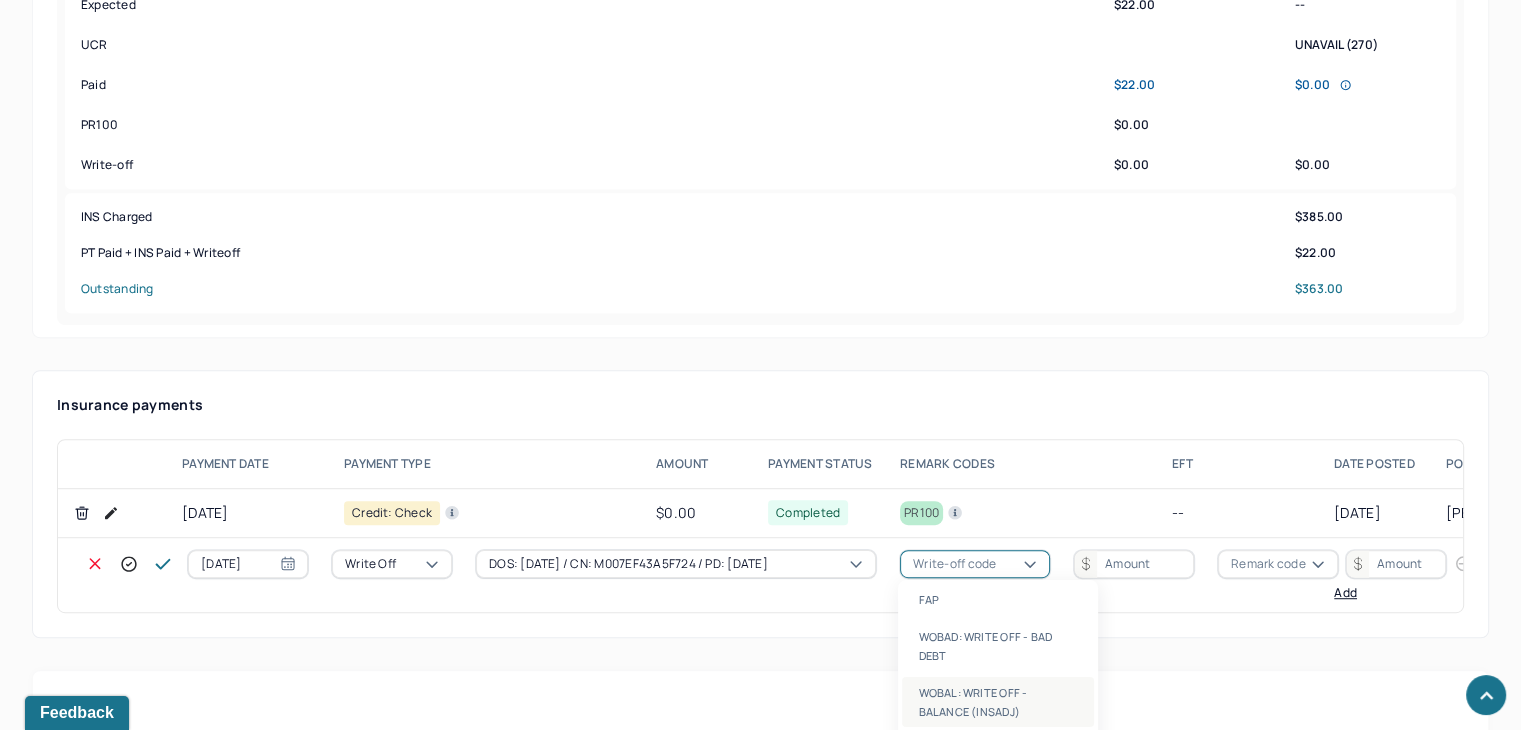 click on "WOBAL: WRITE OFF - BALANCE (INSADJ)" at bounding box center (998, 702) 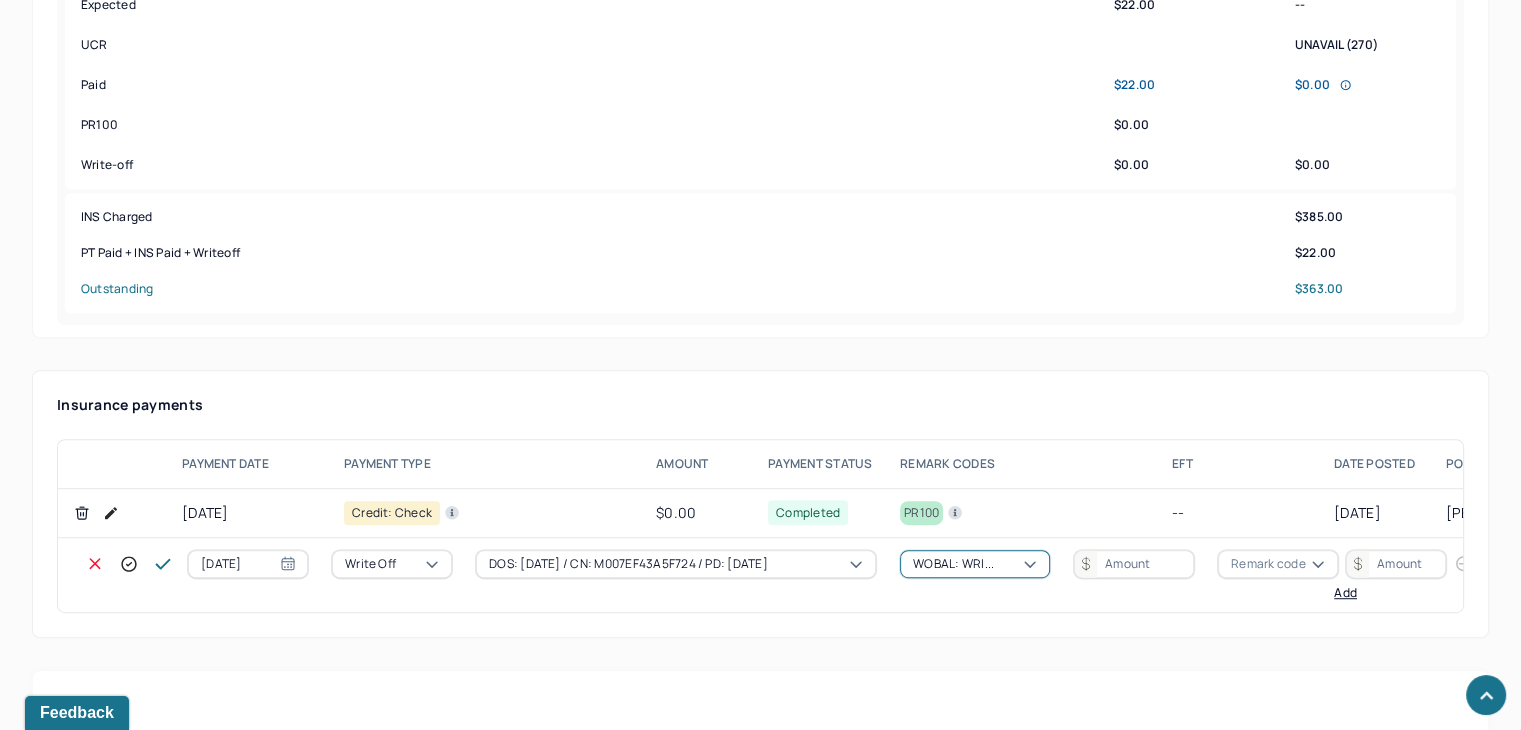 click at bounding box center [1134, 564] 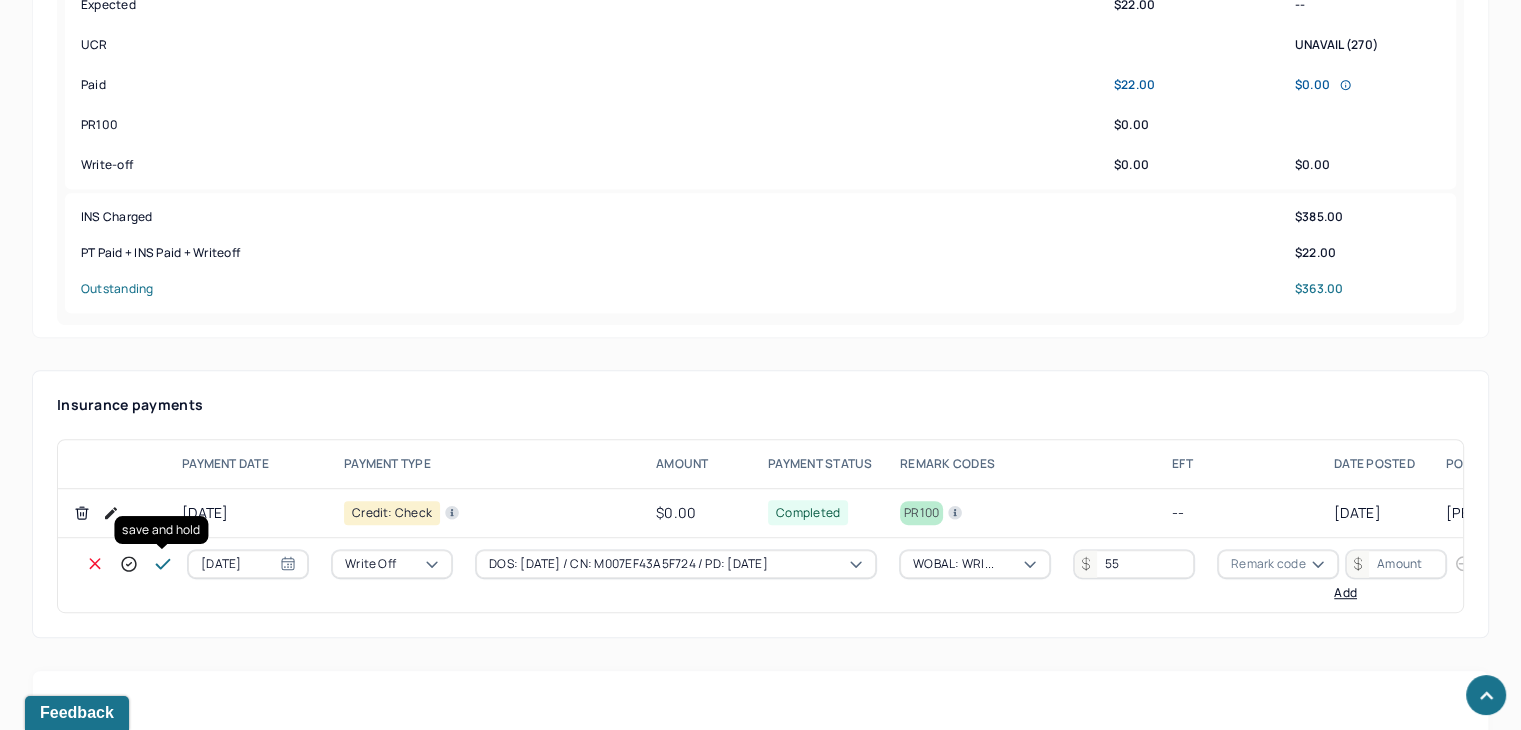 type on "55" 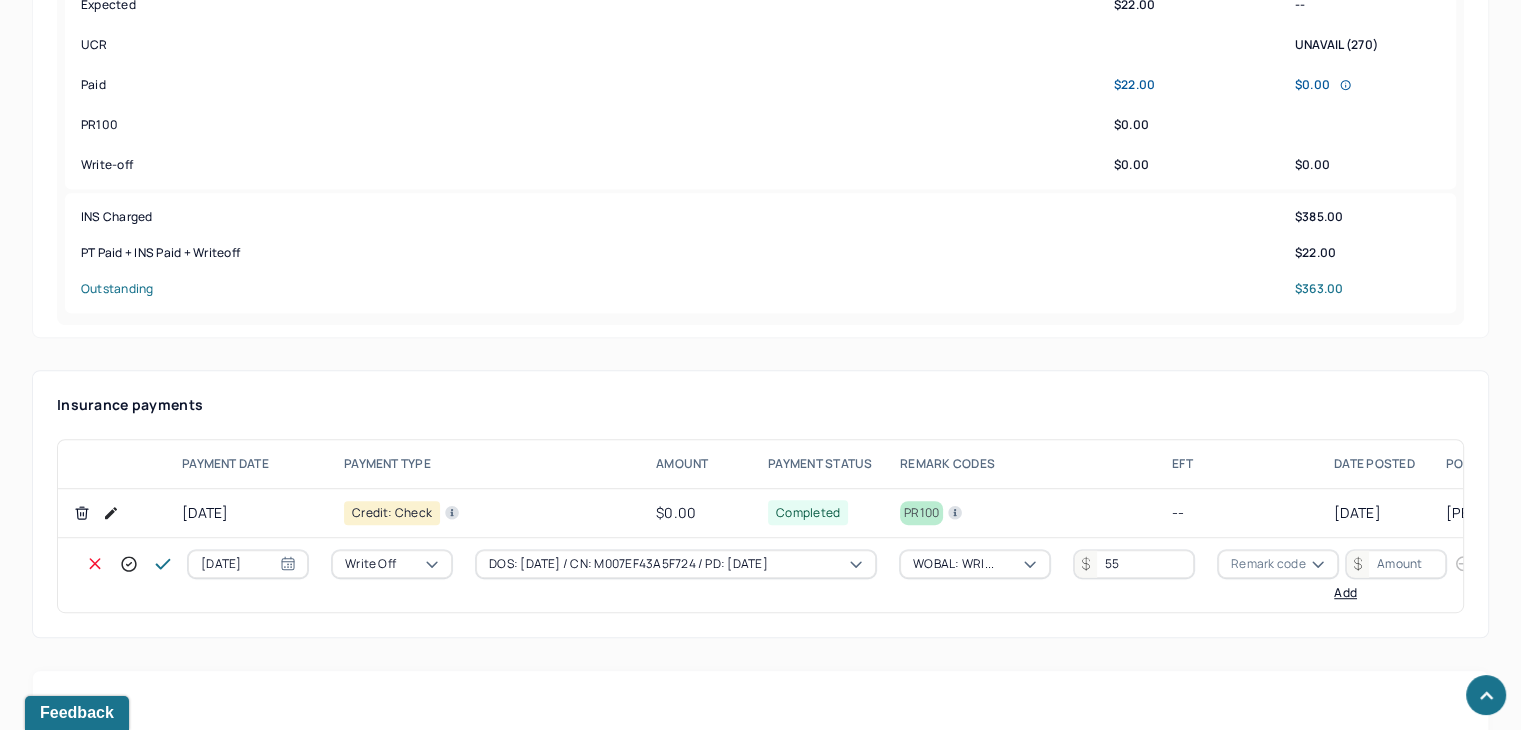 click at bounding box center [163, 564] 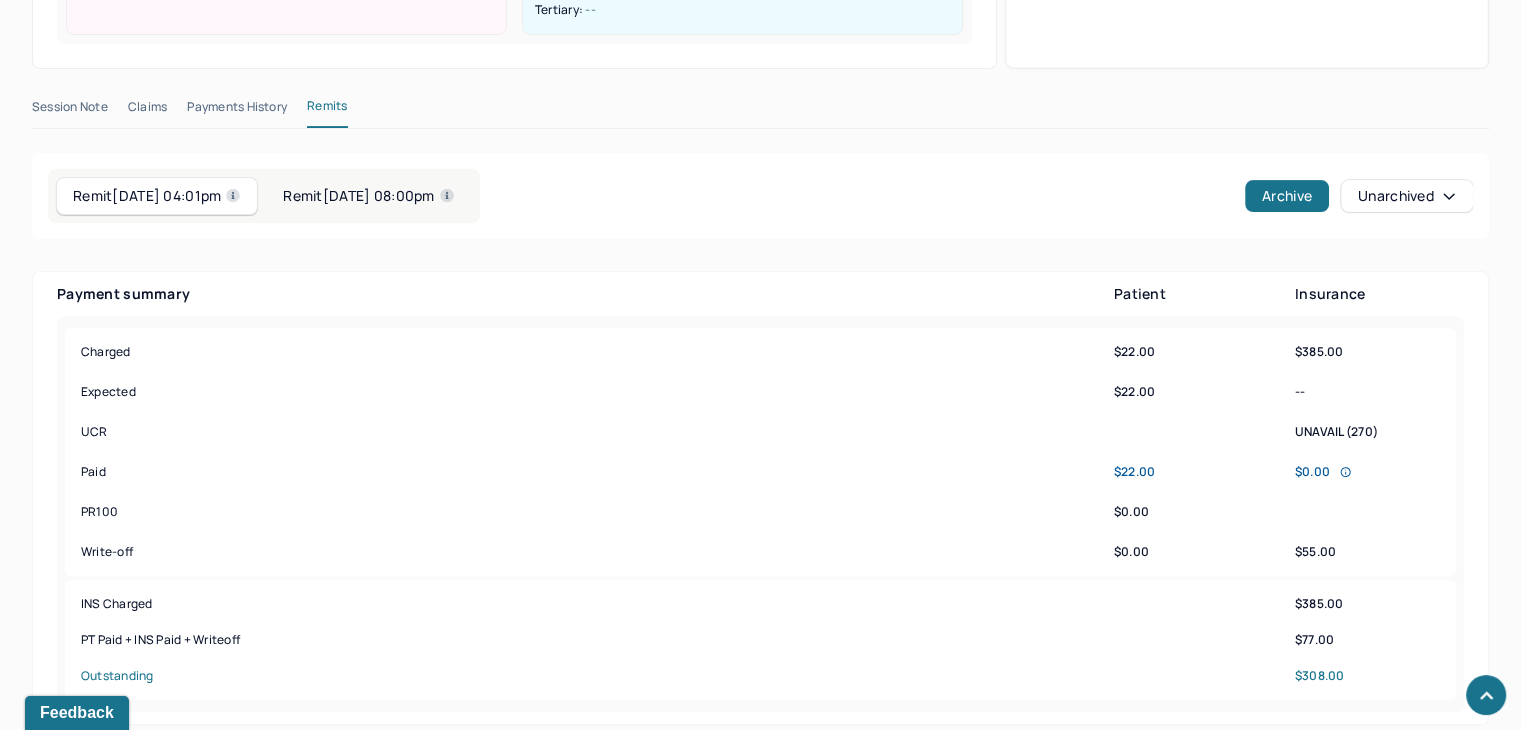 scroll, scrollTop: 641, scrollLeft: 0, axis: vertical 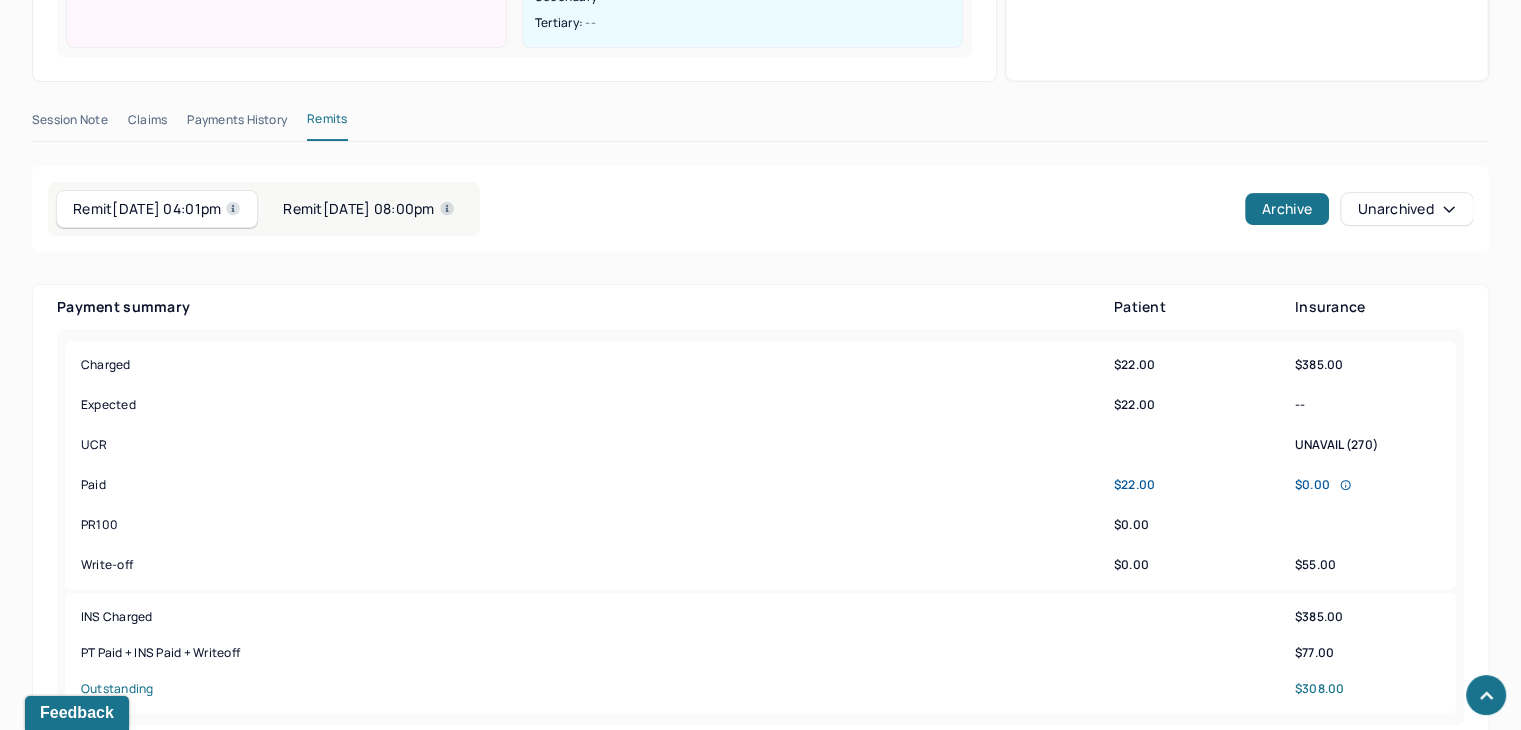 click on "Remit 06/23/2025 08:00pm" at bounding box center (368, 209) 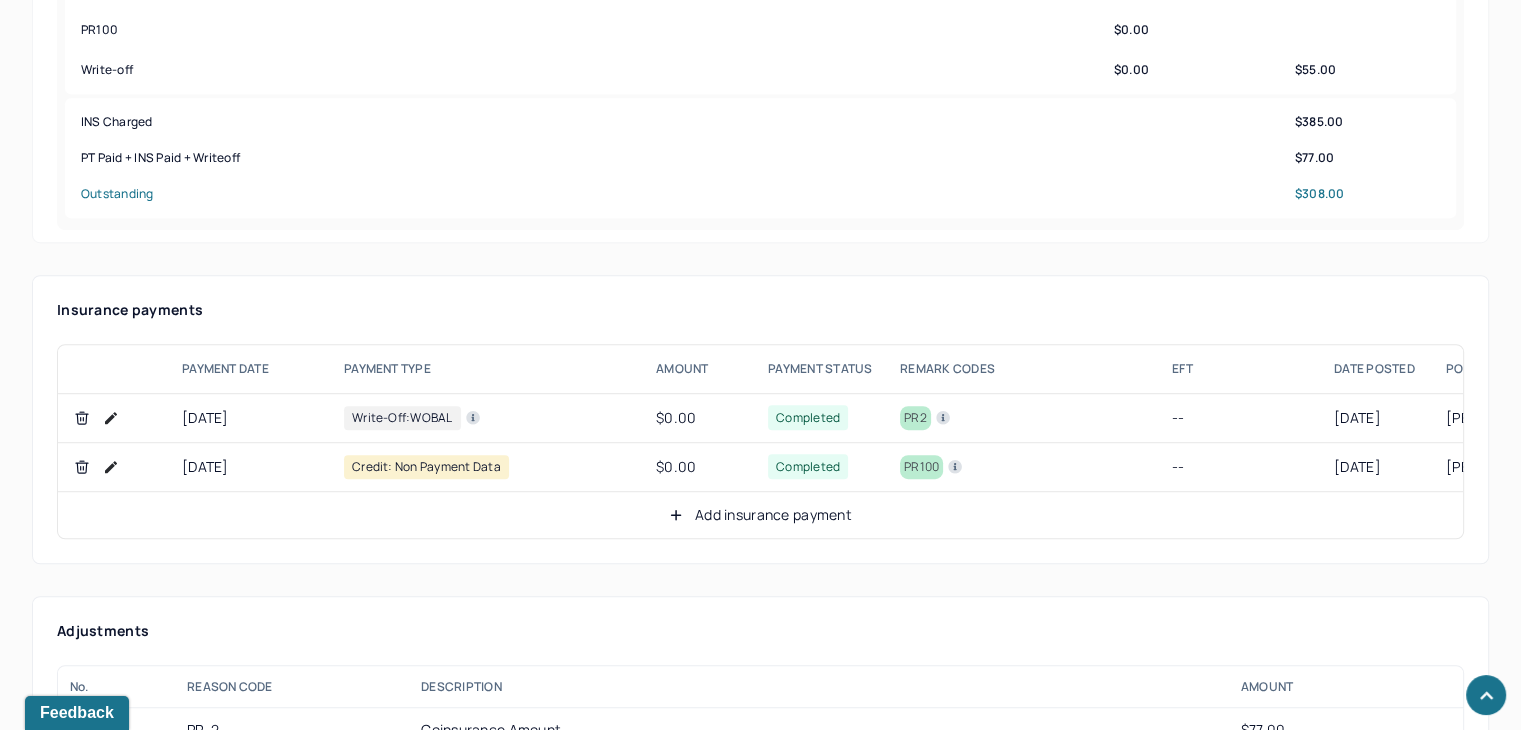 scroll, scrollTop: 1141, scrollLeft: 0, axis: vertical 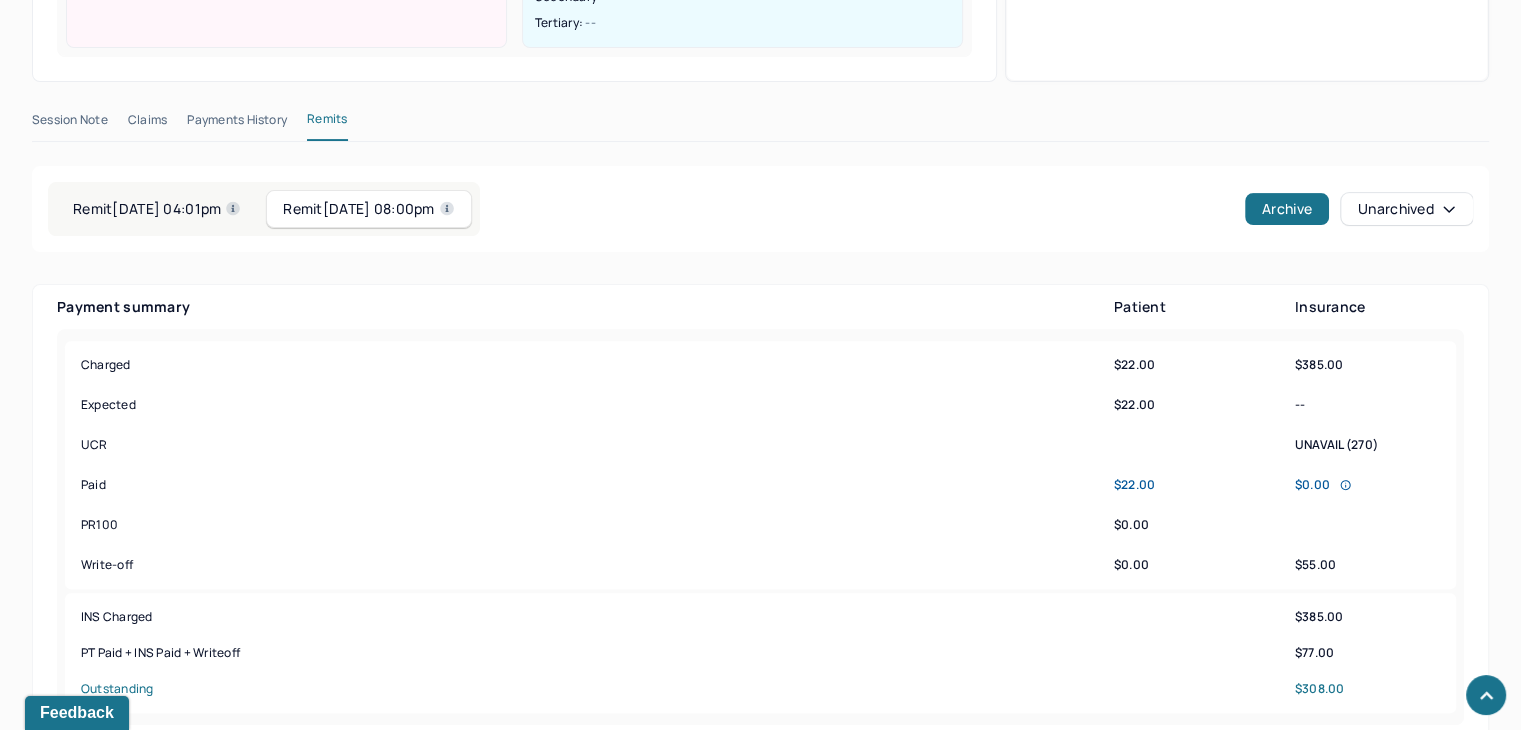 click on "Remit 06/27/2025 04:01pm" at bounding box center [157, 209] 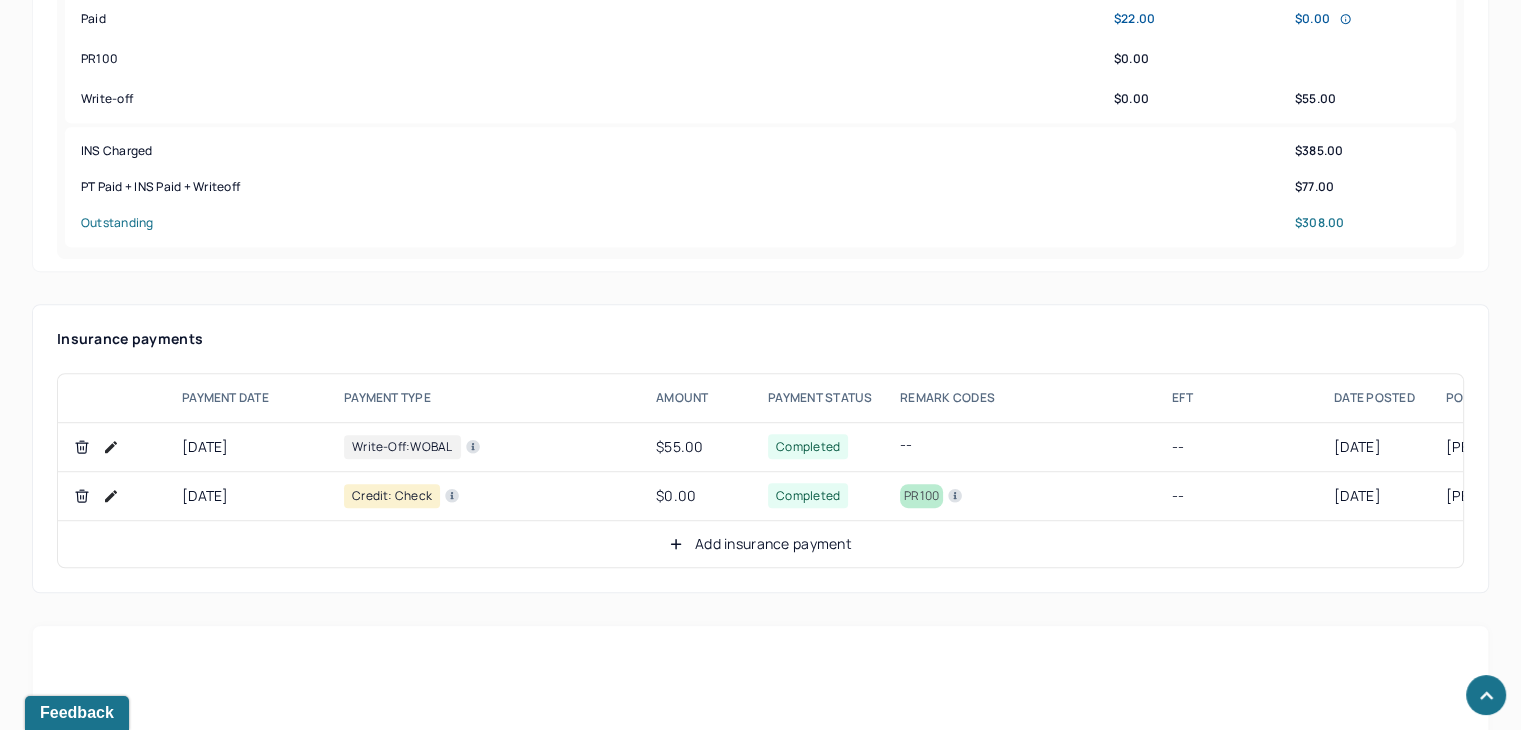 scroll, scrollTop: 1141, scrollLeft: 0, axis: vertical 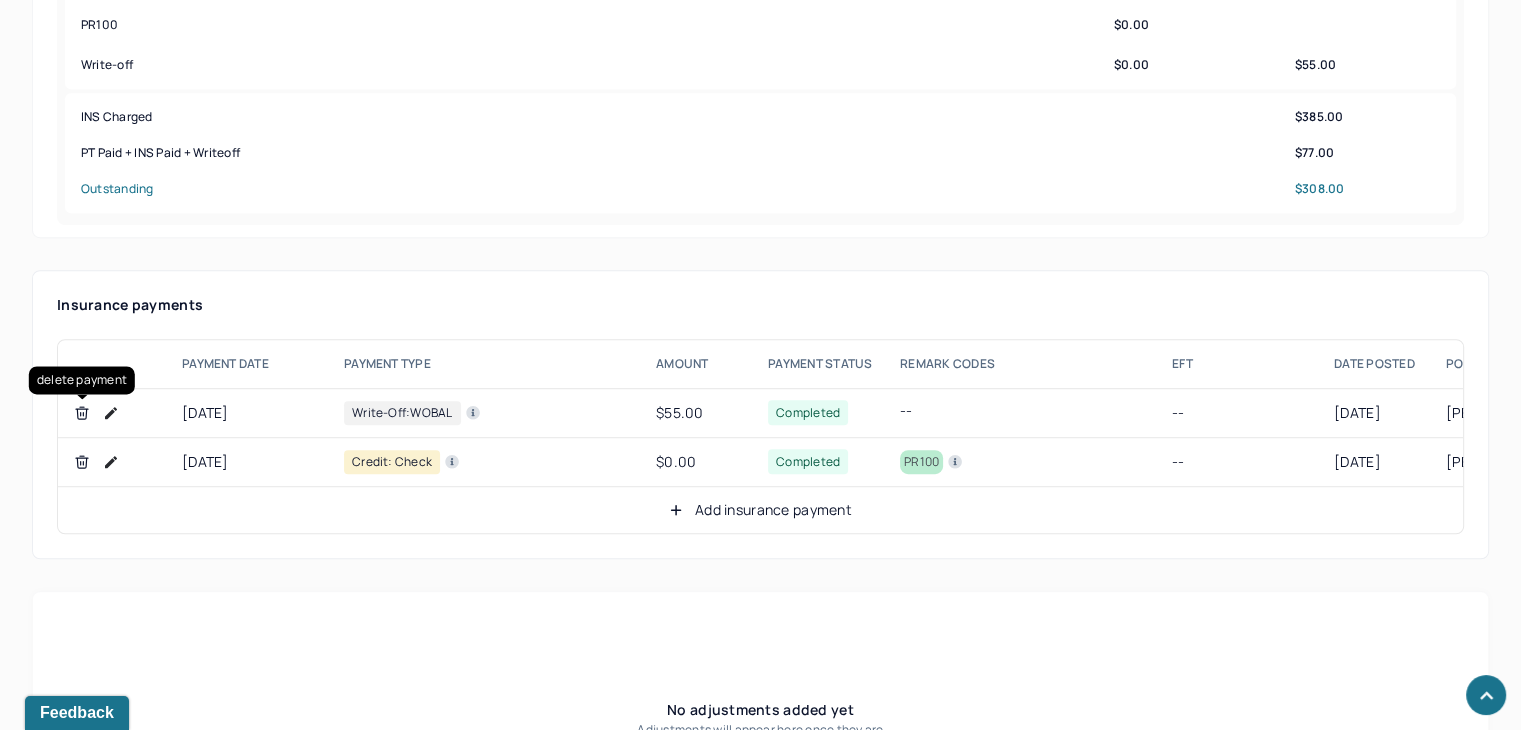 click 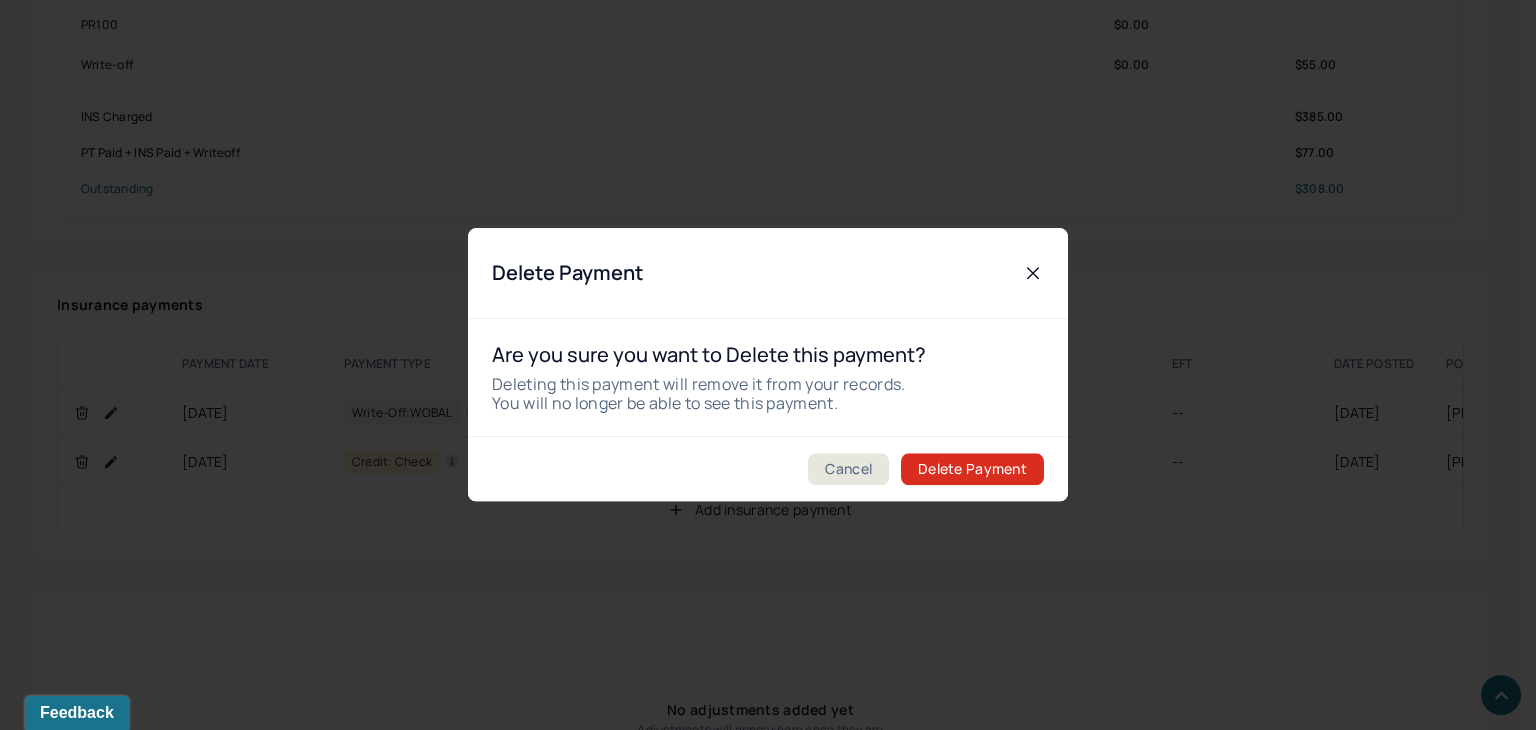 click on "Delete Payment" at bounding box center (972, 470) 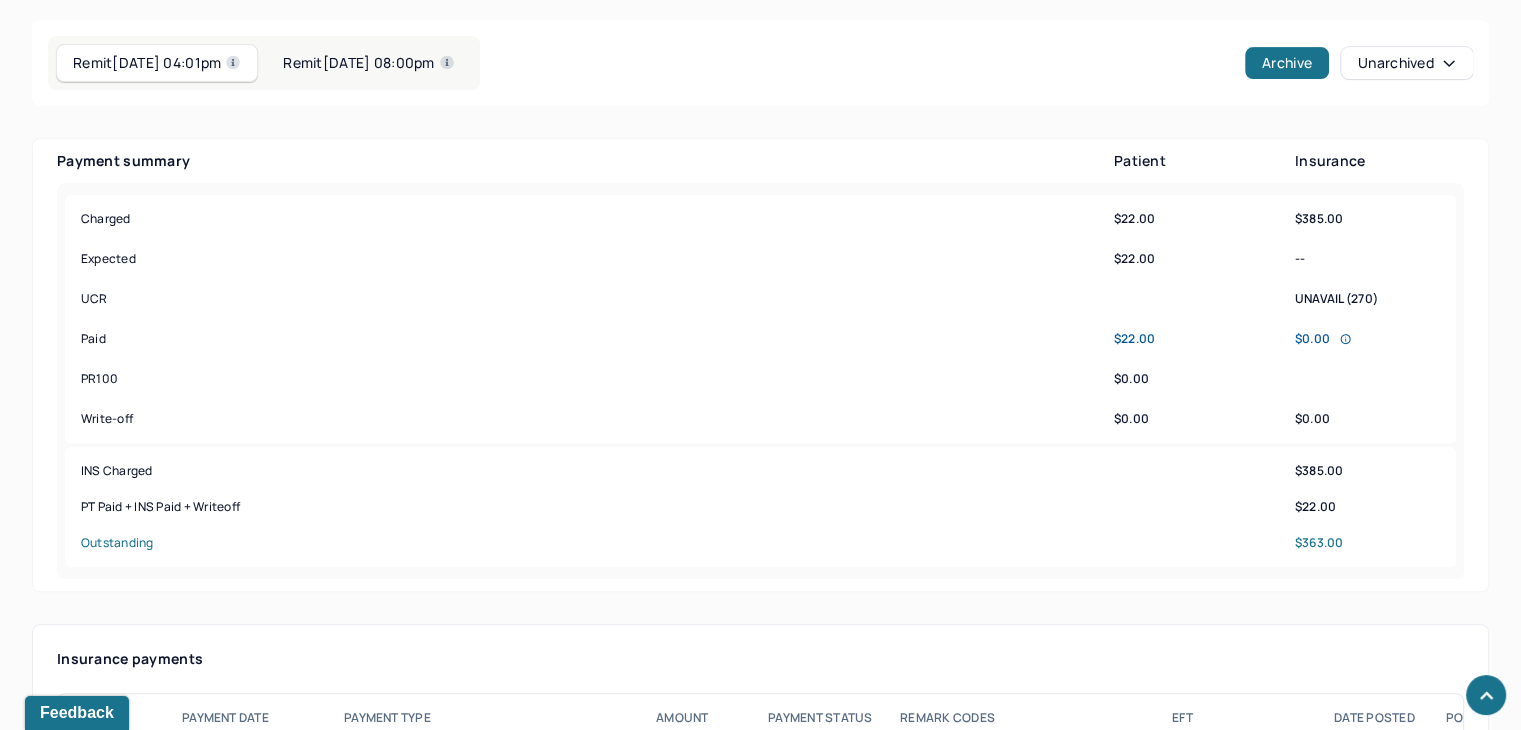 scroll, scrollTop: 641, scrollLeft: 0, axis: vertical 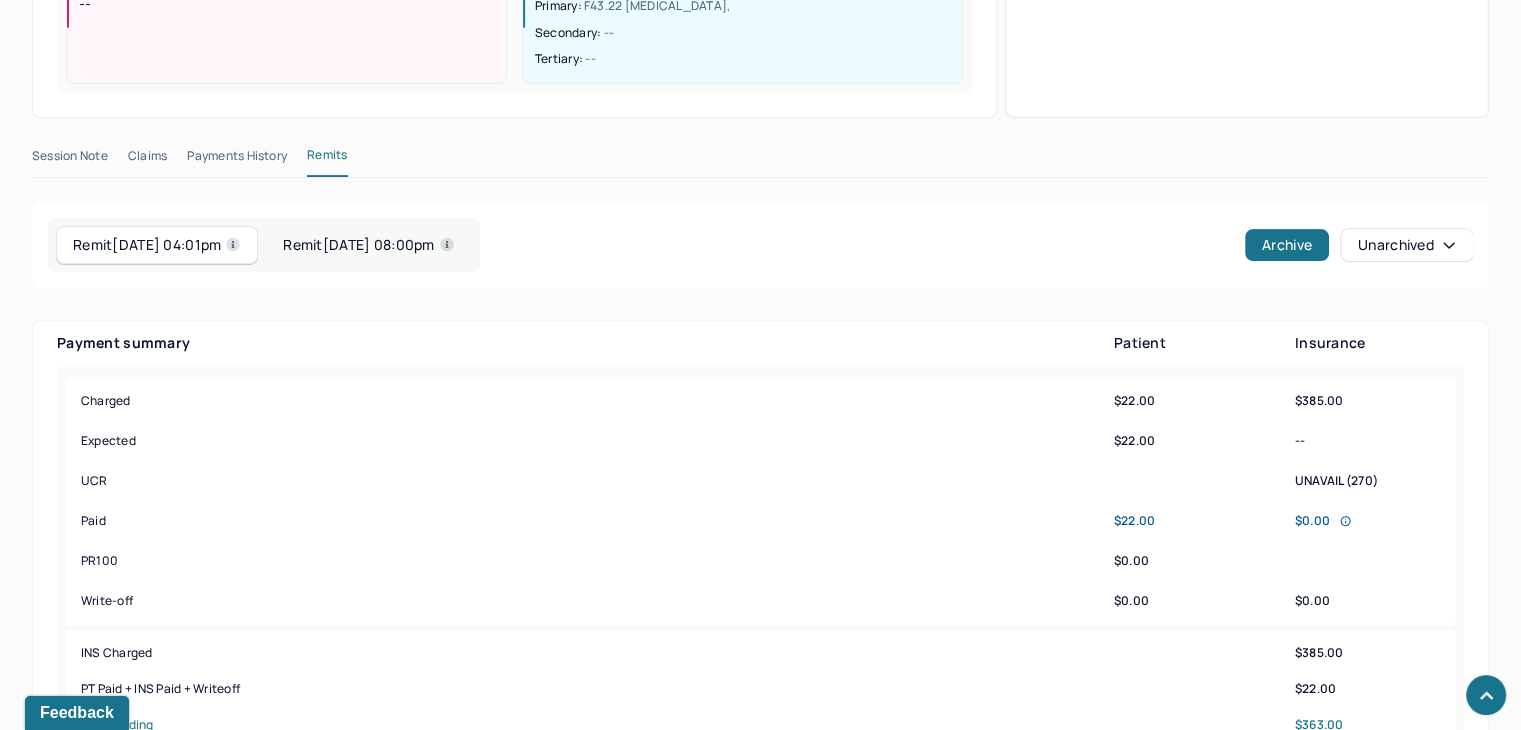 click on "Remit 06/23/2025 08:00pm" at bounding box center (368, 245) 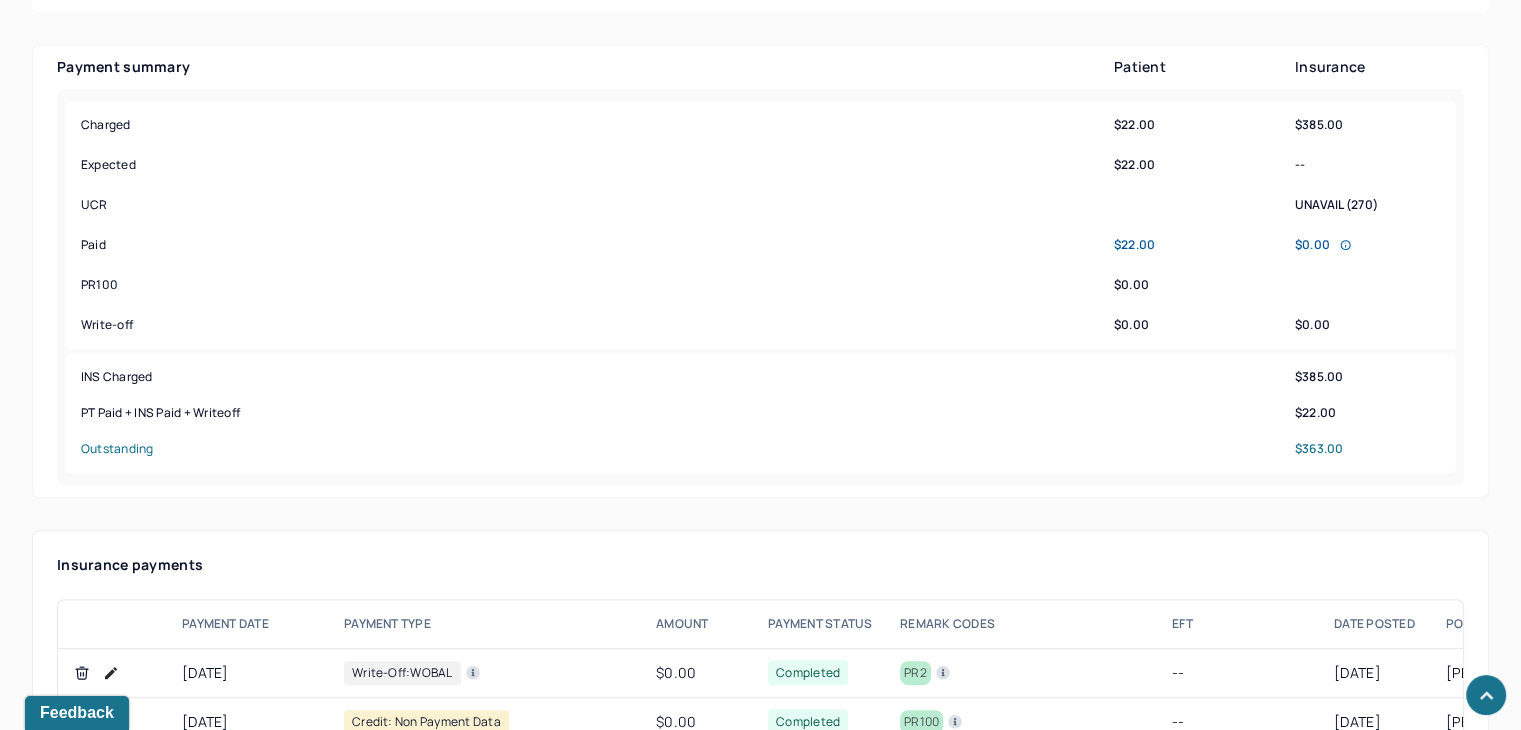 scroll, scrollTop: 1141, scrollLeft: 0, axis: vertical 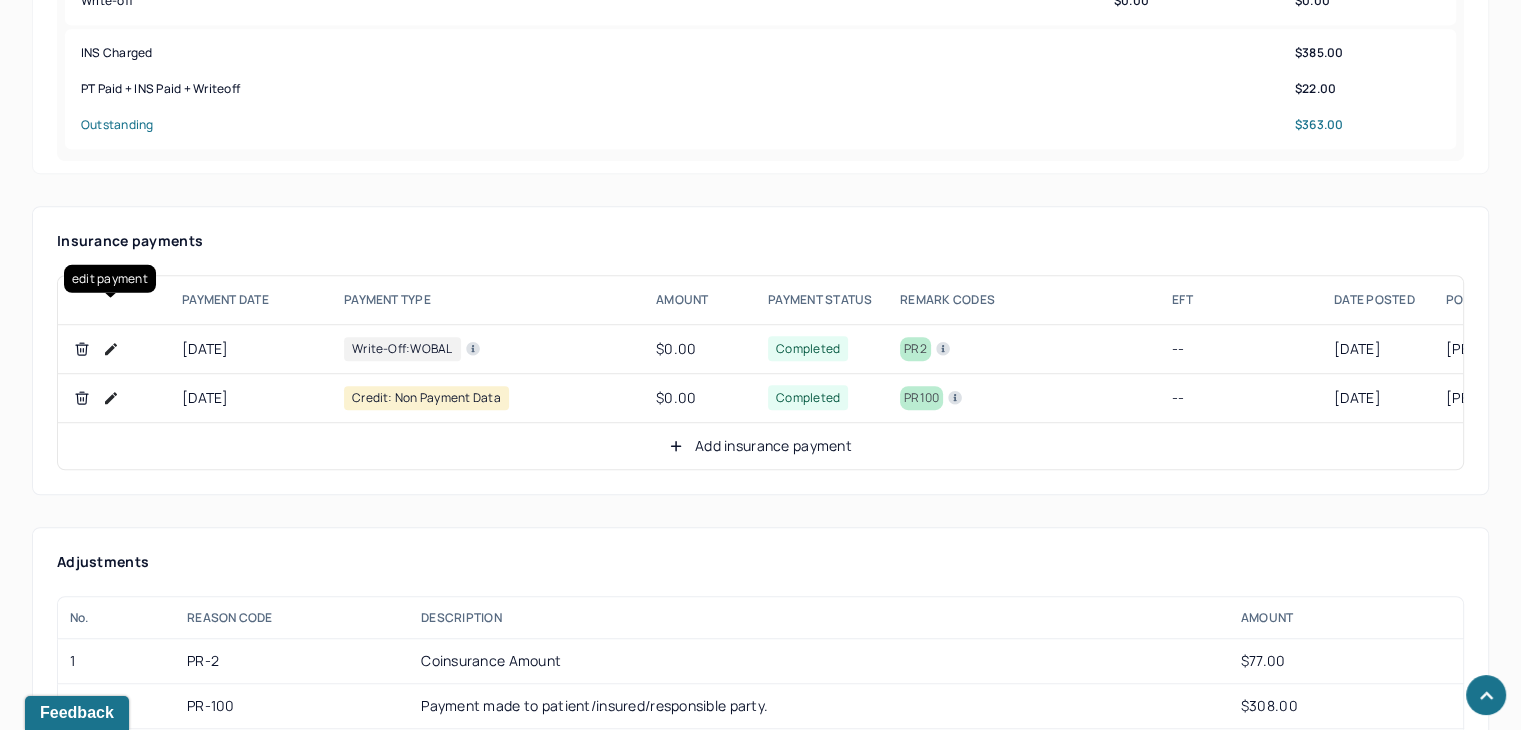 click at bounding box center [111, 349] 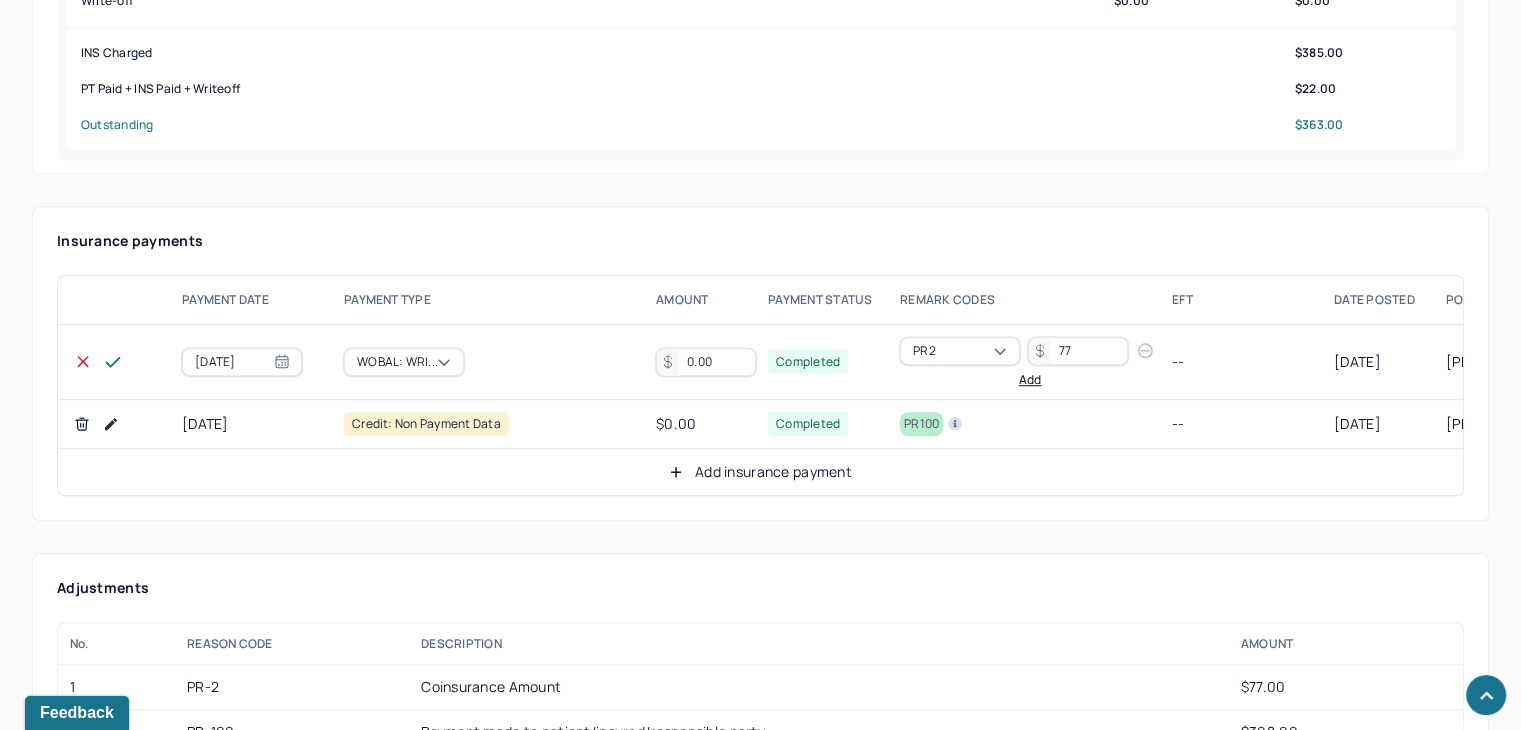 click on "0.00" at bounding box center (706, 362) 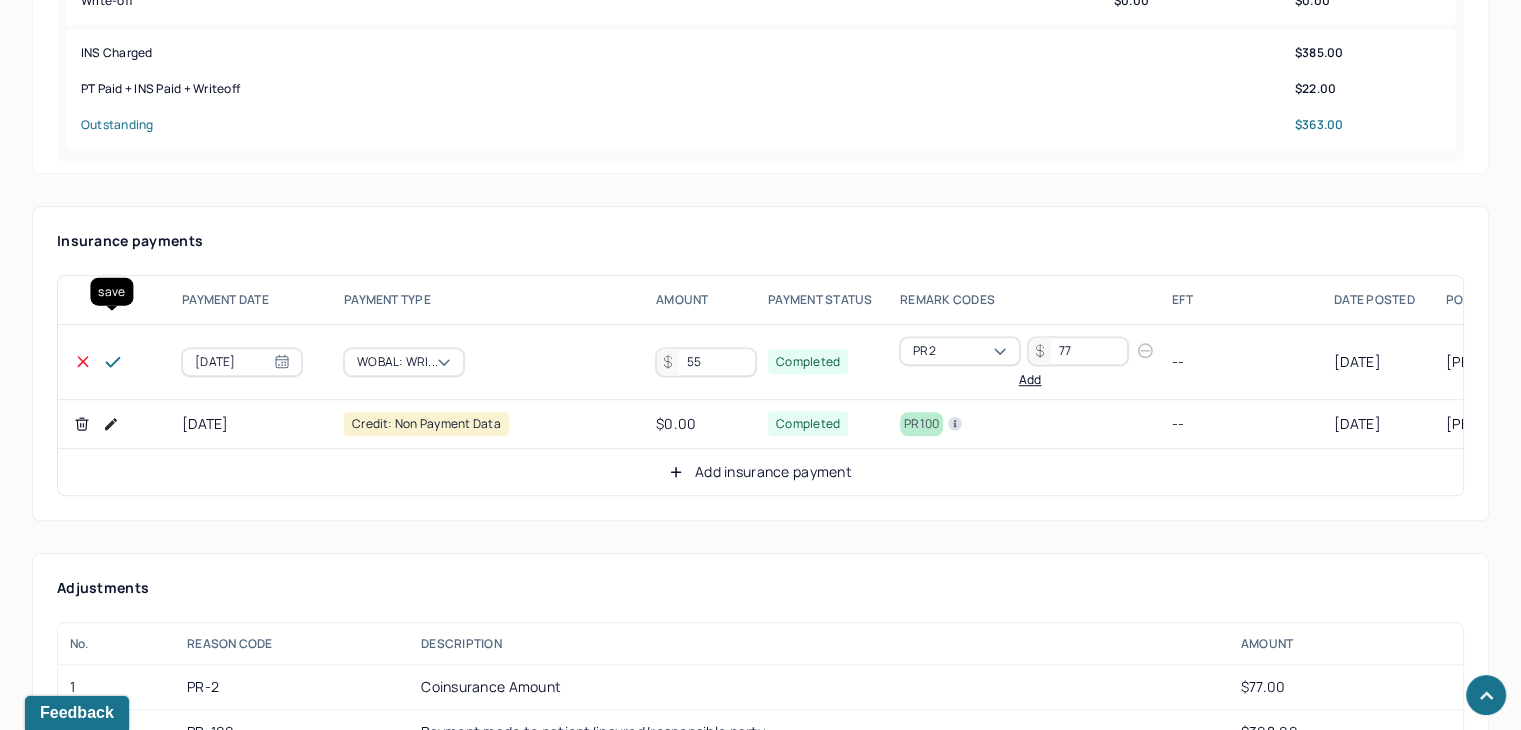 type on "55" 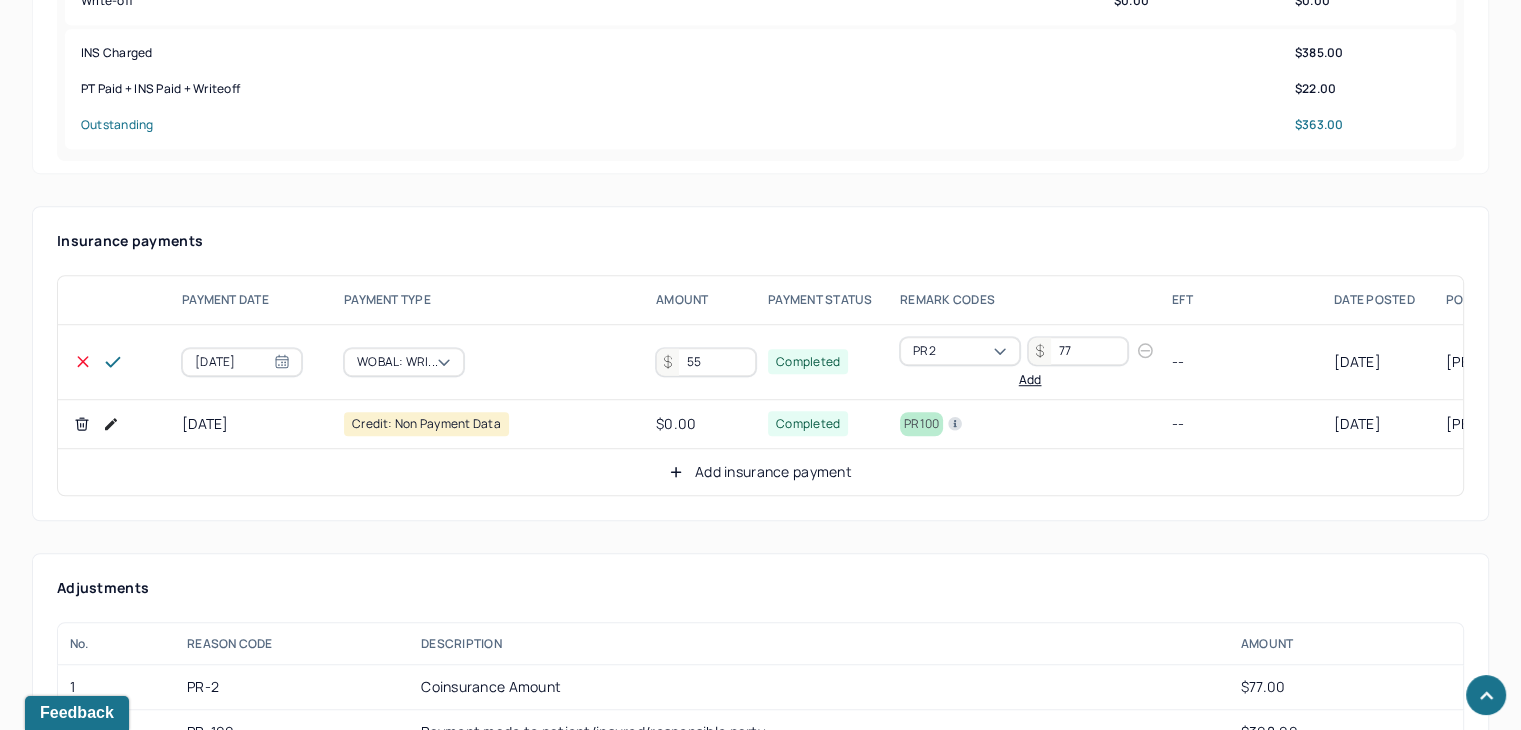 click at bounding box center [113, 362] 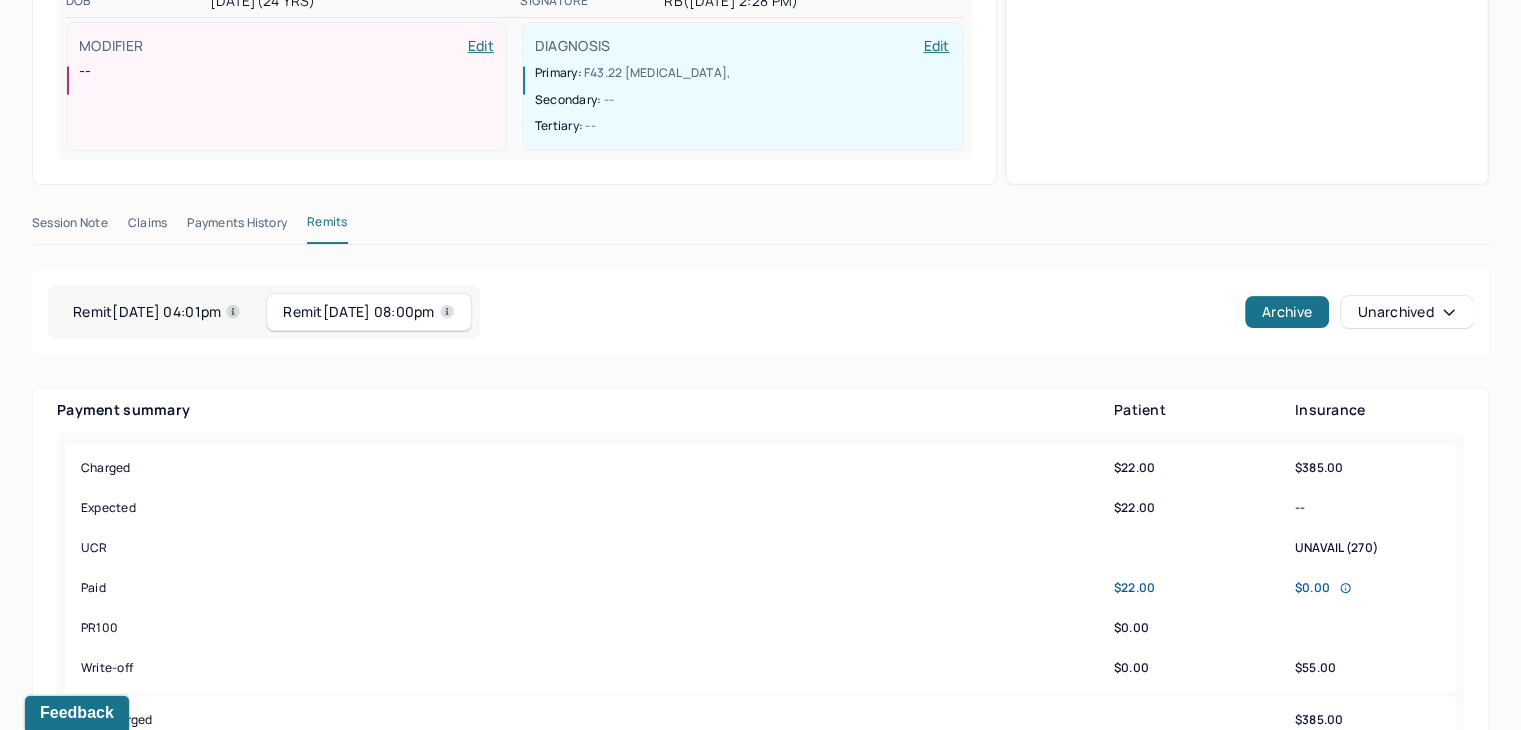 scroll, scrollTop: 541, scrollLeft: 0, axis: vertical 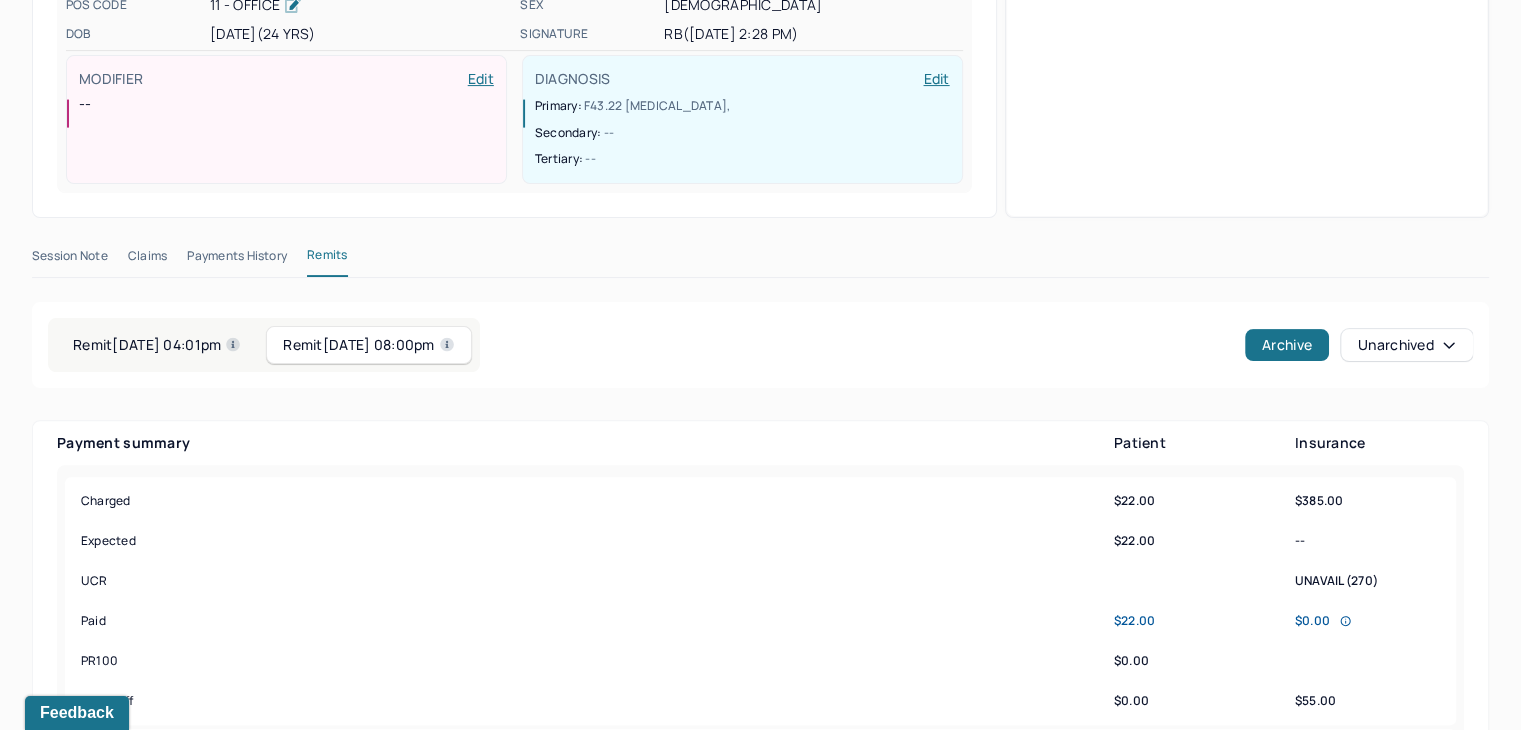 click on "Remit 06/27/2025 04:01pm" at bounding box center [157, 345] 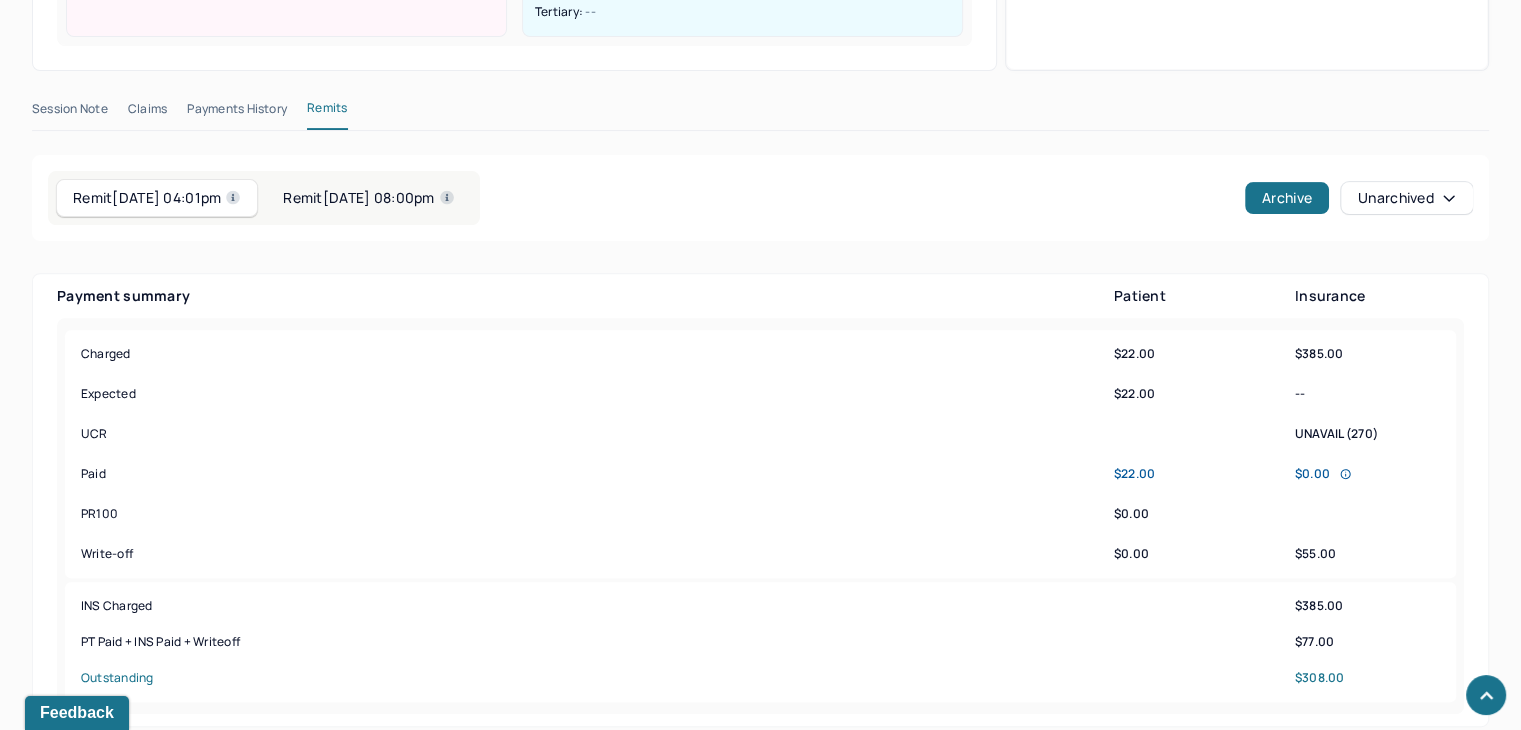 scroll, scrollTop: 641, scrollLeft: 0, axis: vertical 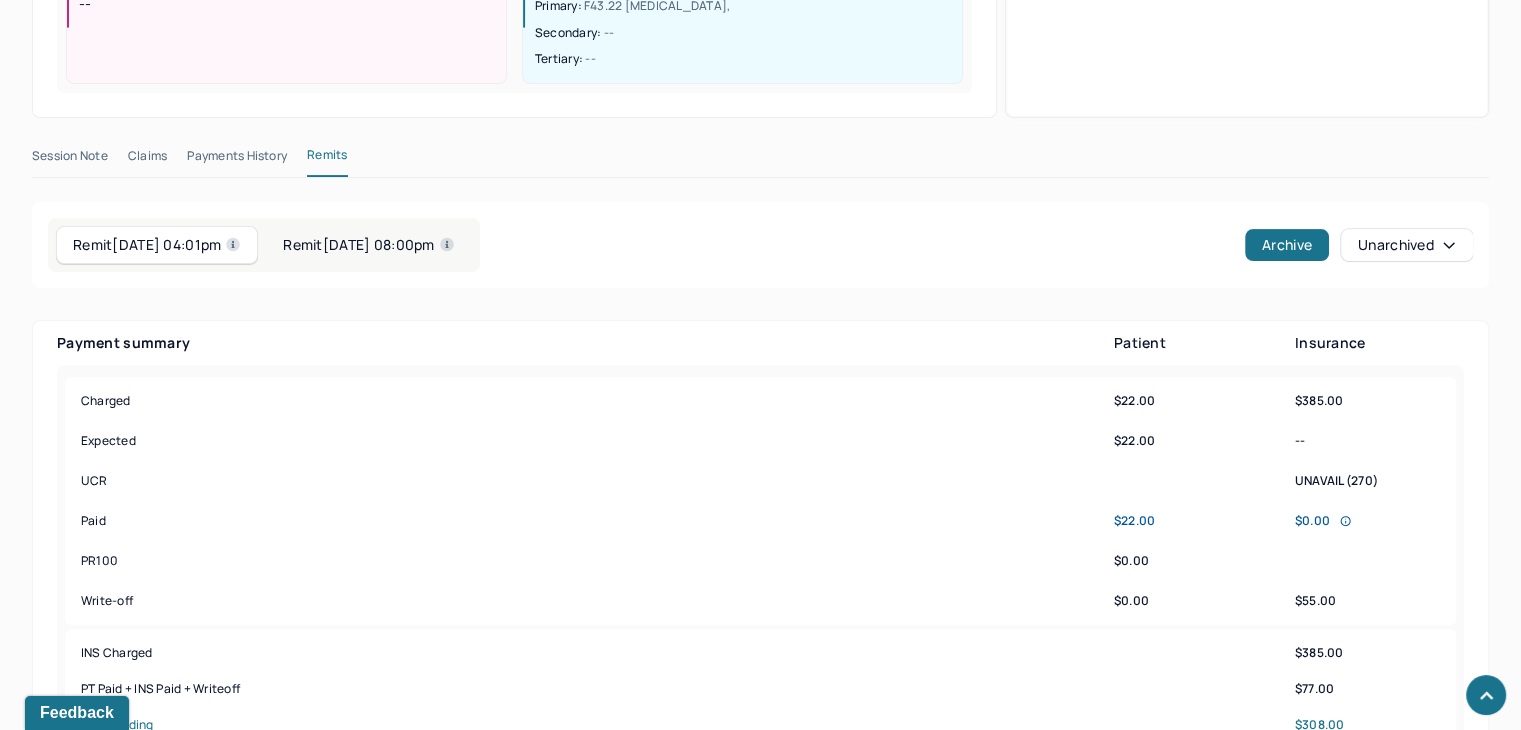 drag, startPoint x: 172, startPoint y: 209, endPoint x: 147, endPoint y: 200, distance: 26.57066 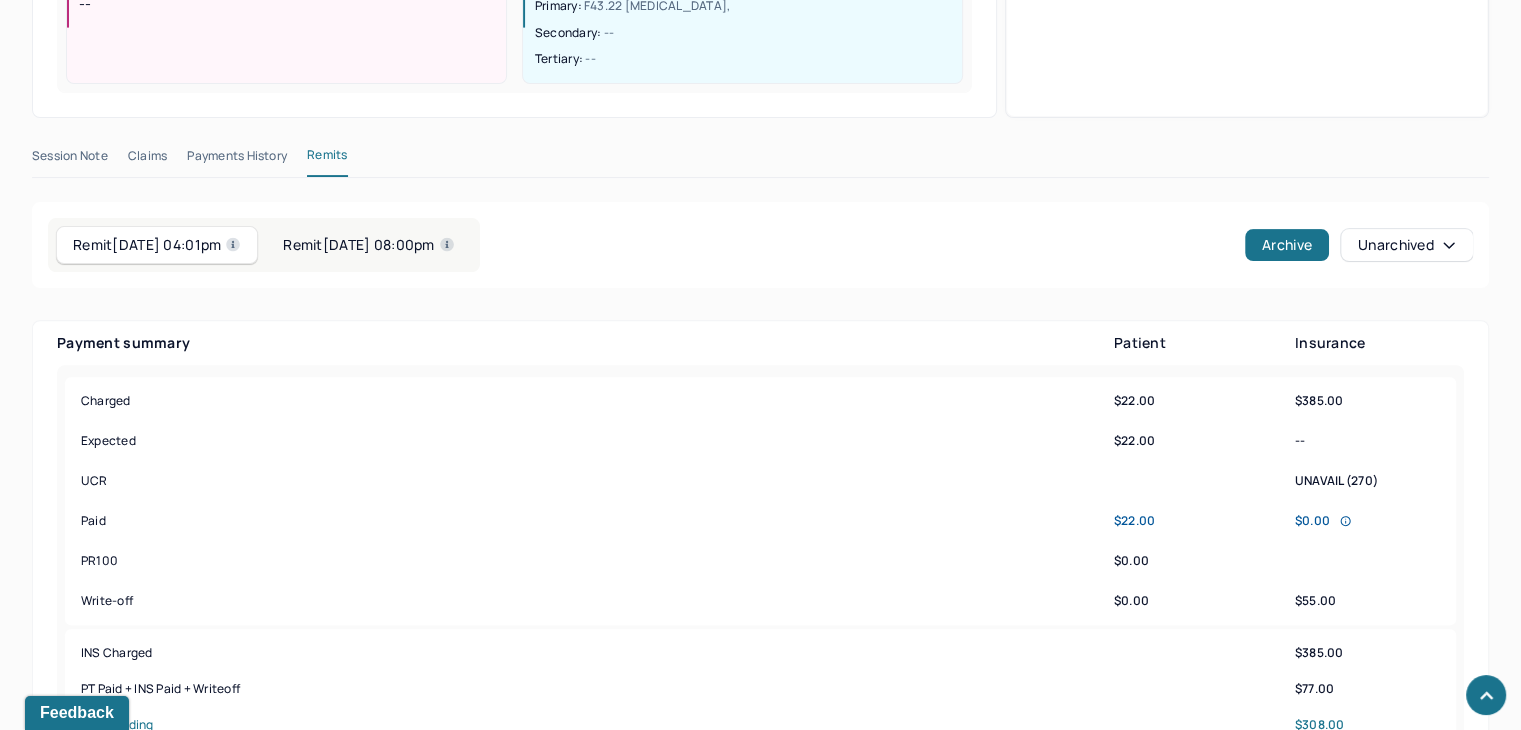 click on "Remit 06/23/2025 08:00pm" at bounding box center (368, 245) 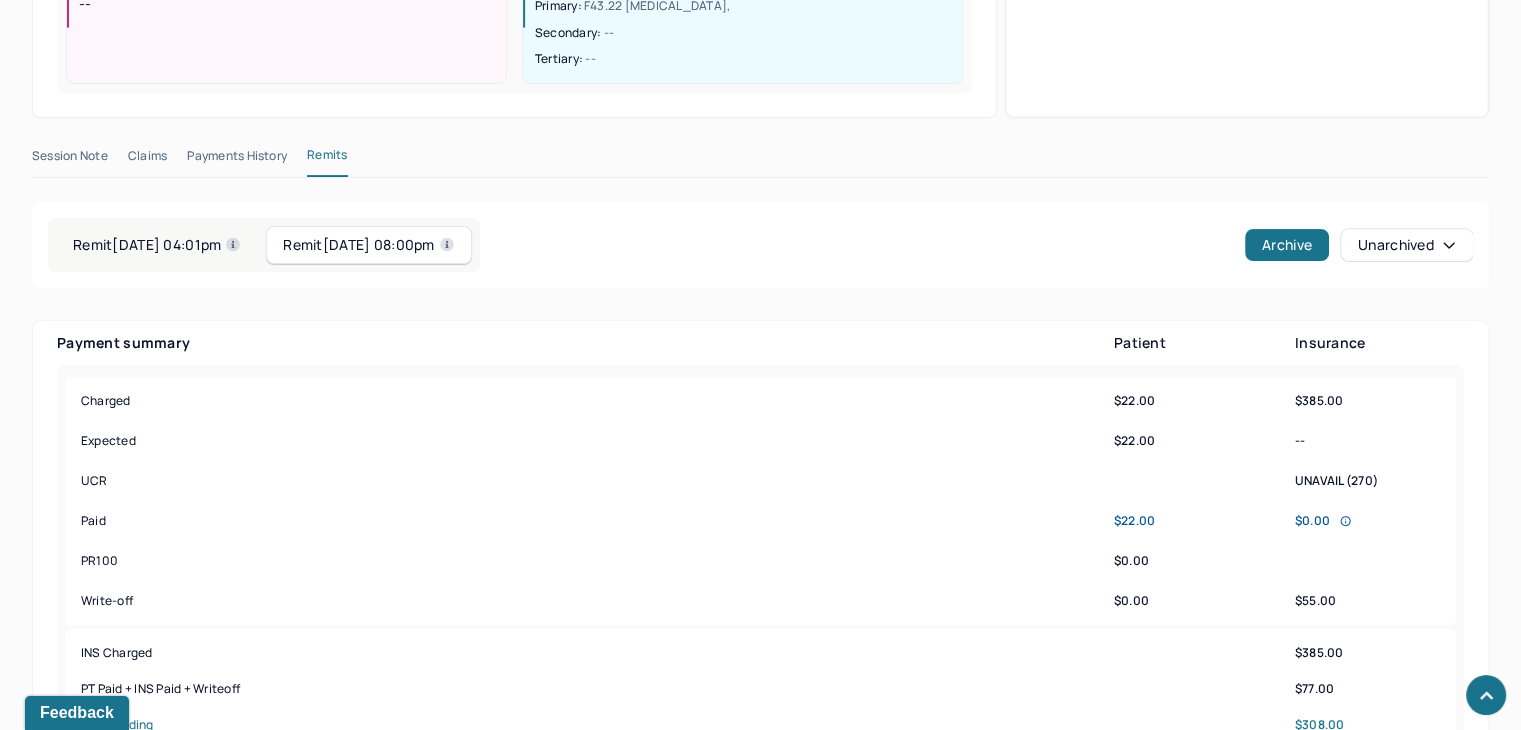 click on "Remit 06/27/2025 04:01pm" at bounding box center [157, 245] 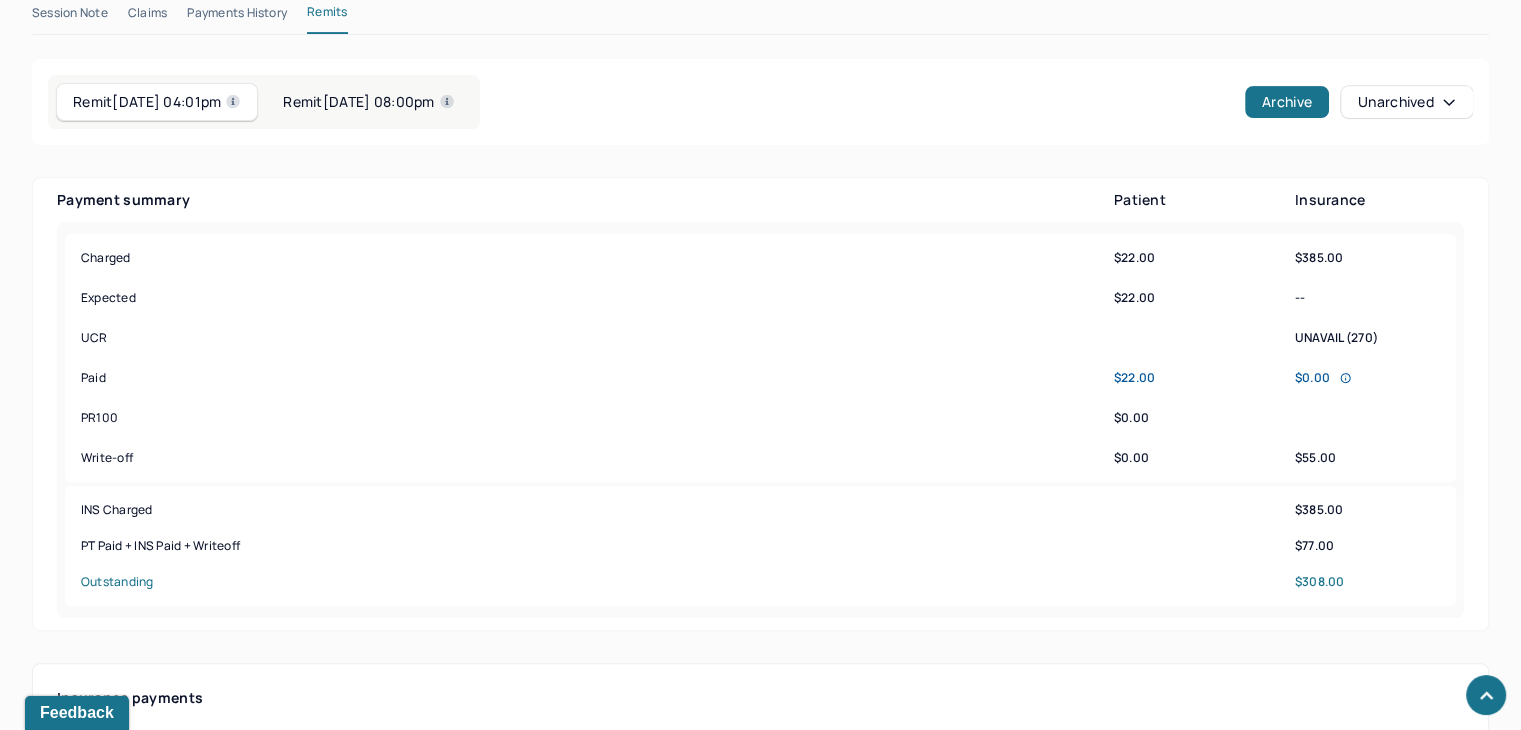 scroll, scrollTop: 1041, scrollLeft: 0, axis: vertical 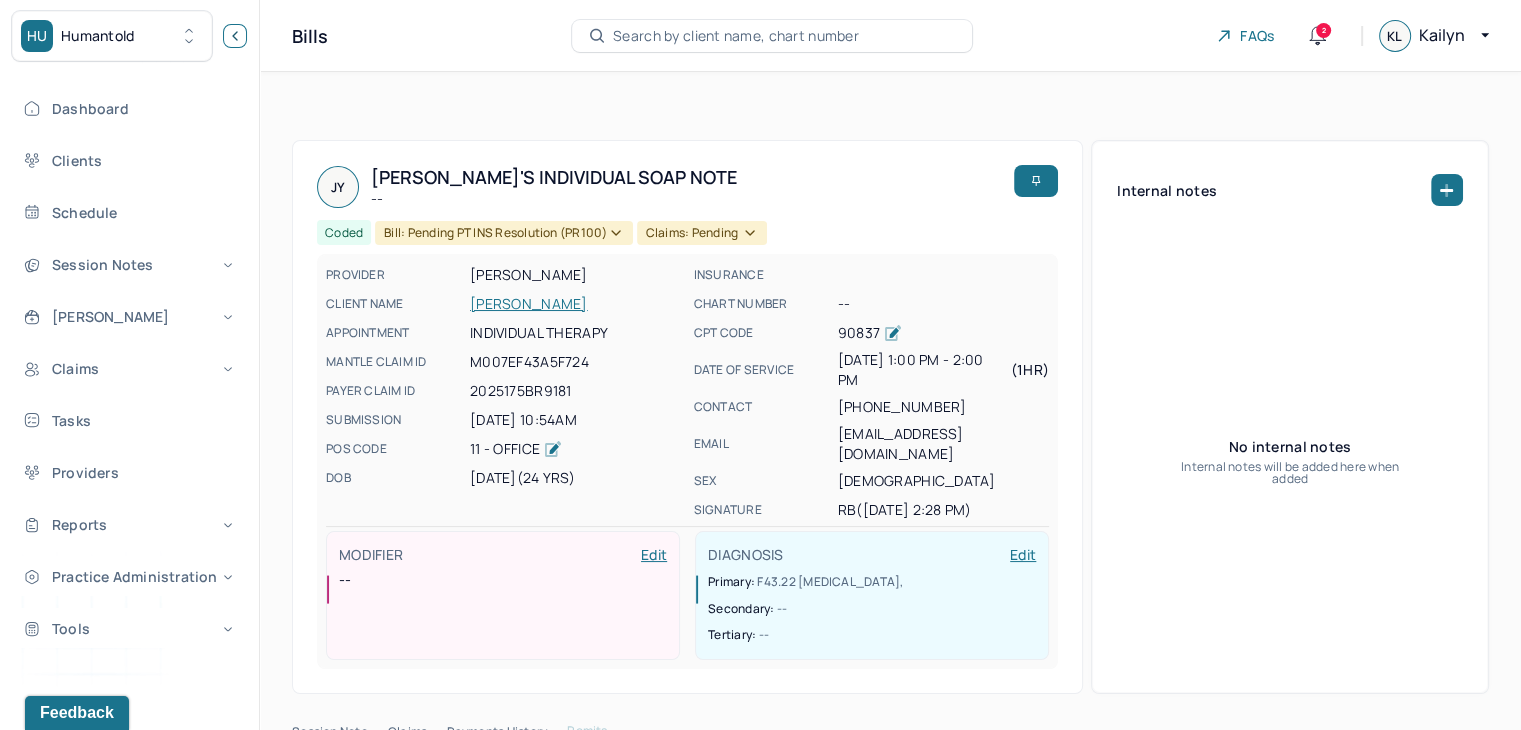 click 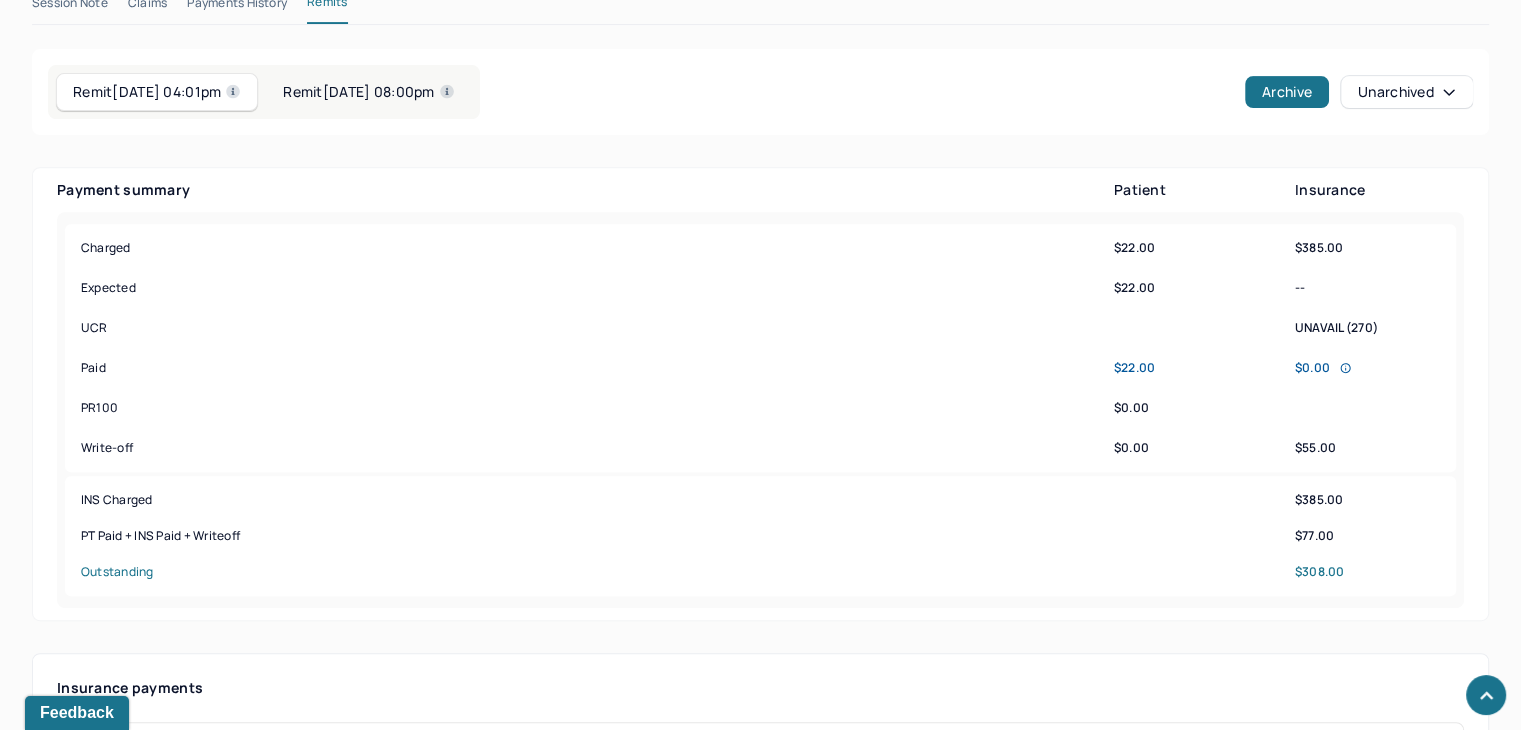 scroll, scrollTop: 541, scrollLeft: 0, axis: vertical 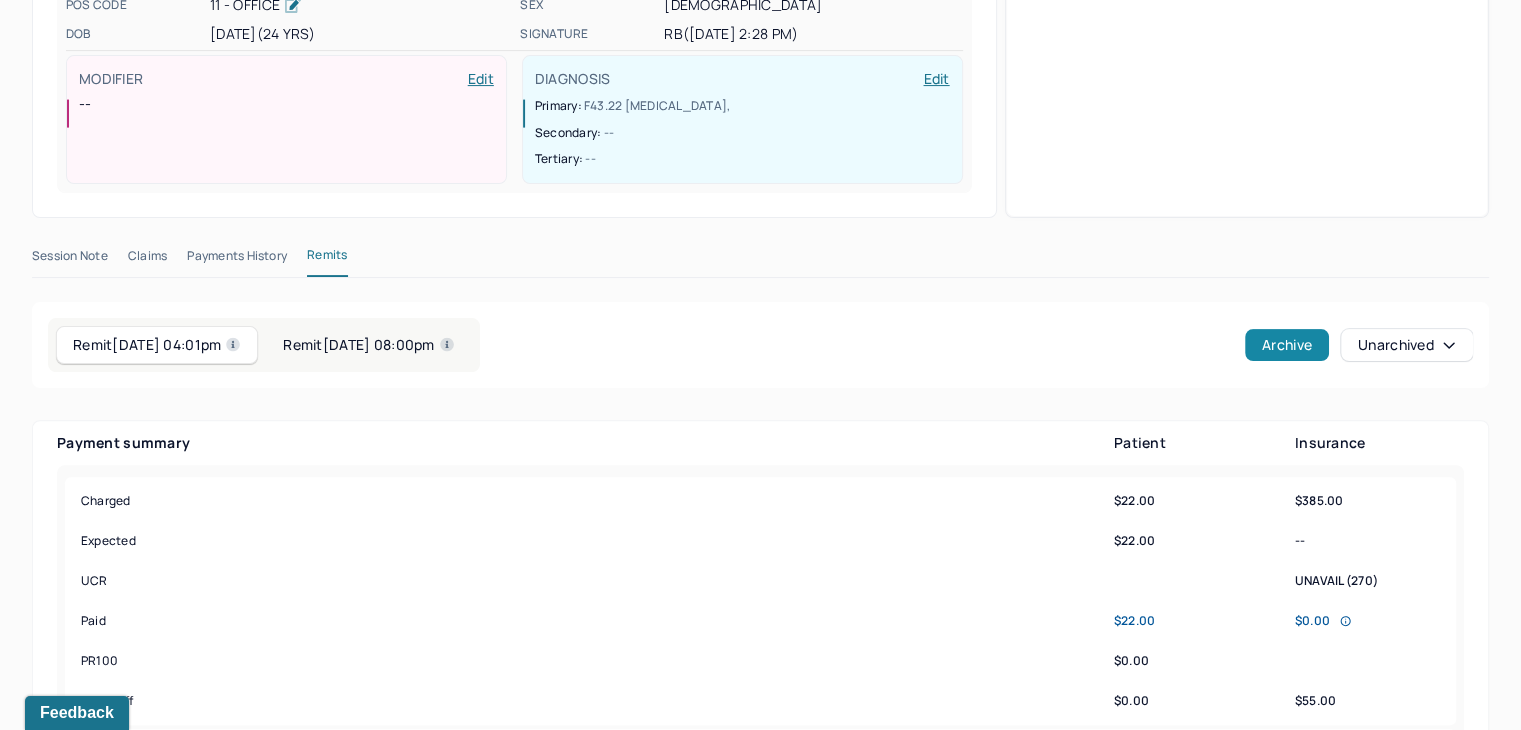 click on "Archive" at bounding box center [1287, 345] 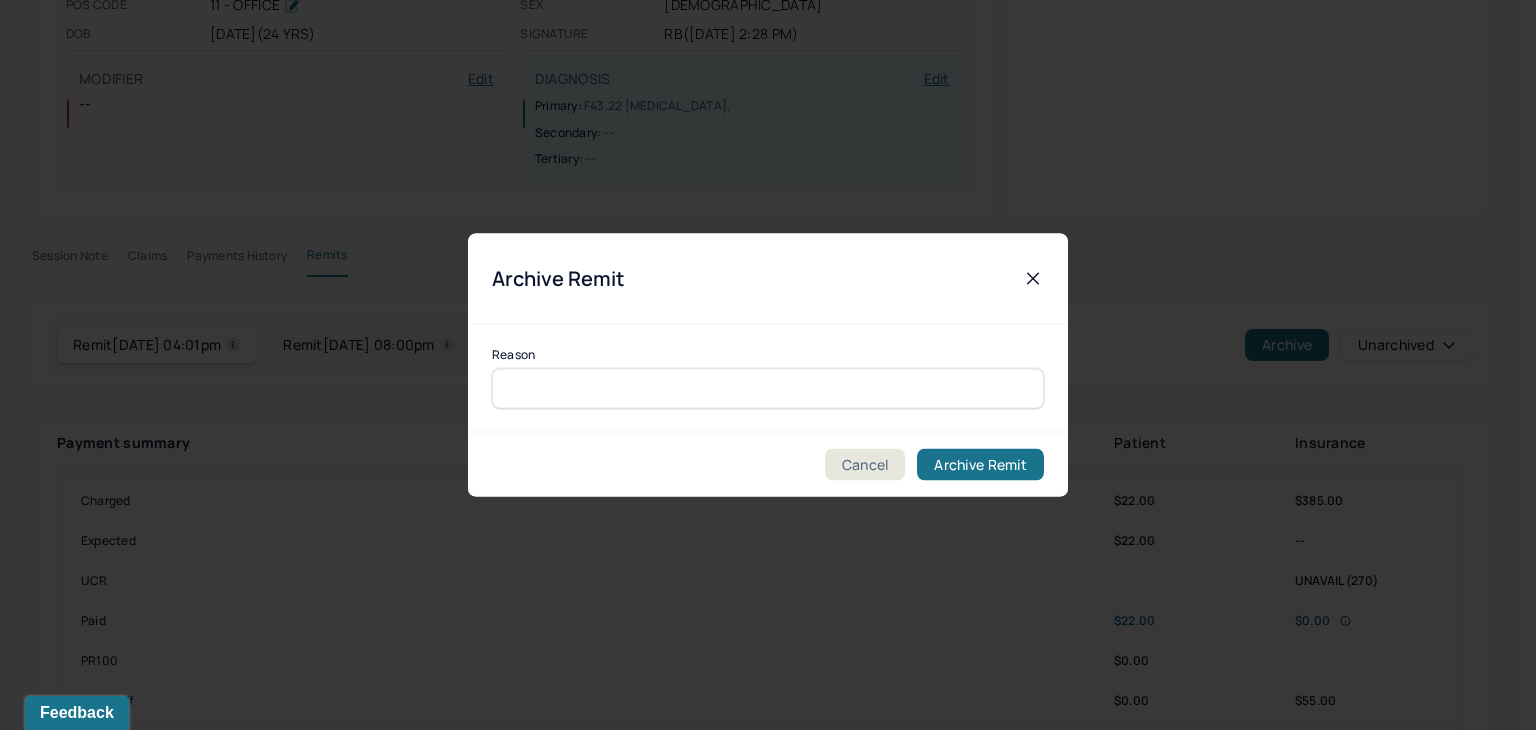 click at bounding box center [768, 389] 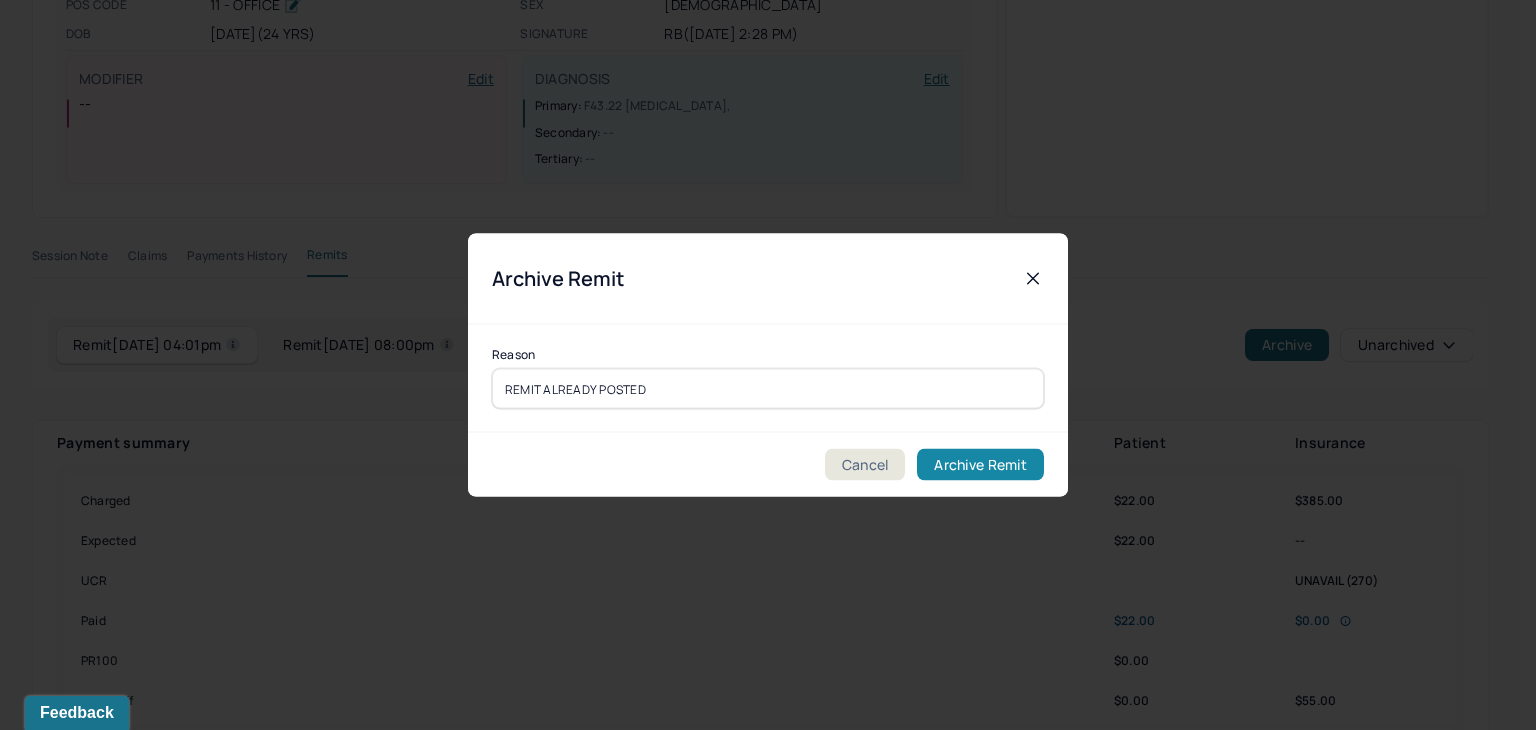 click on "Archive Remit" at bounding box center (980, 465) 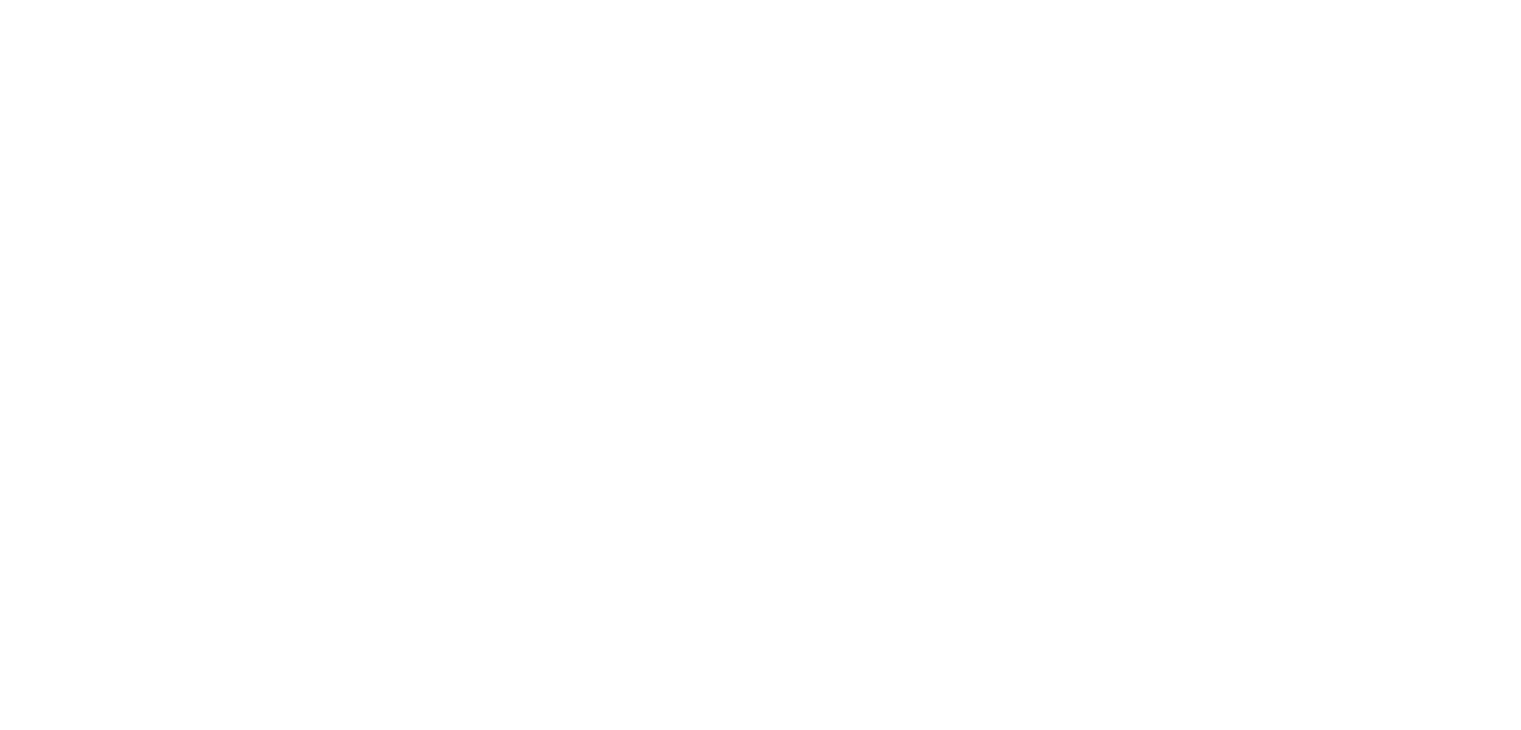 scroll, scrollTop: 0, scrollLeft: 0, axis: both 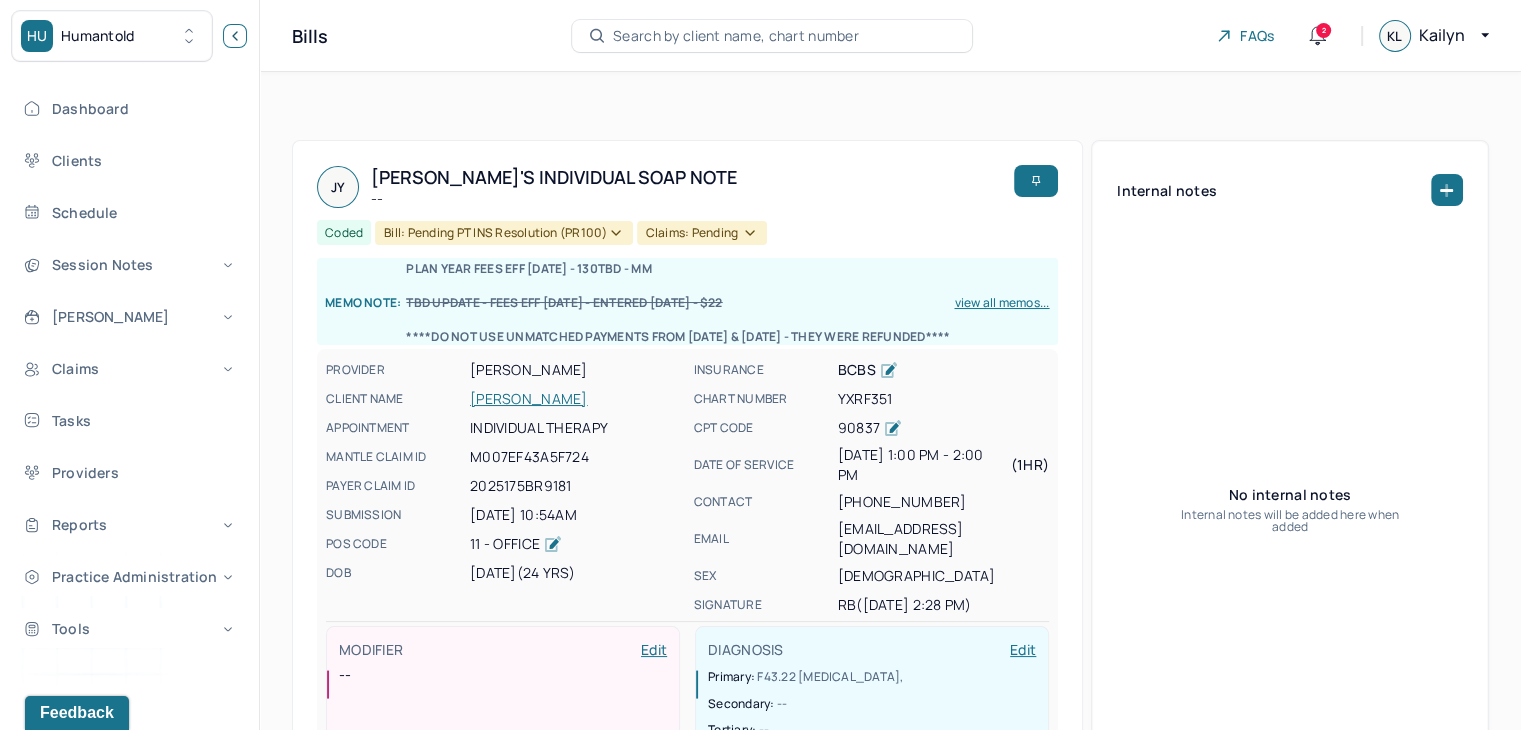click at bounding box center [235, 36] 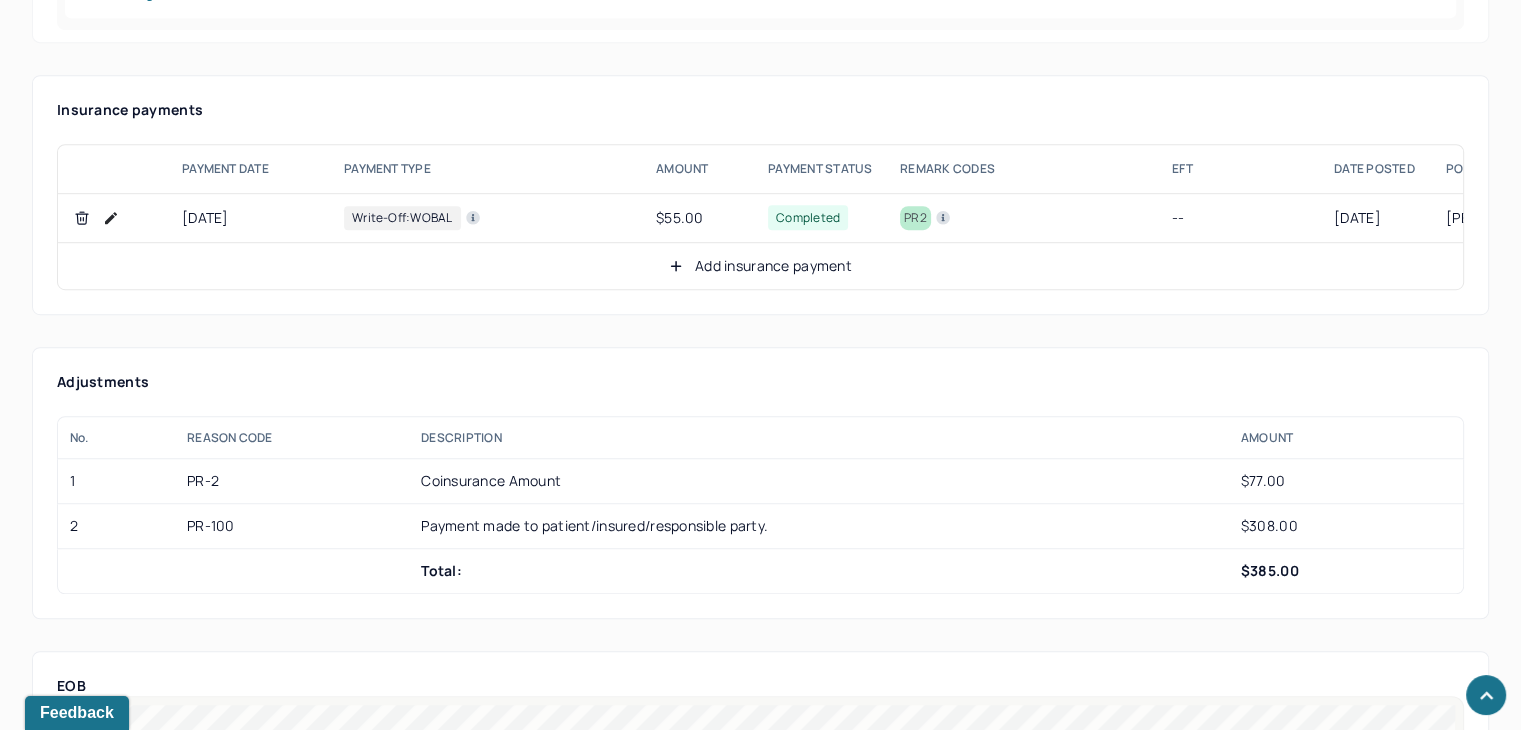 scroll, scrollTop: 1202, scrollLeft: 0, axis: vertical 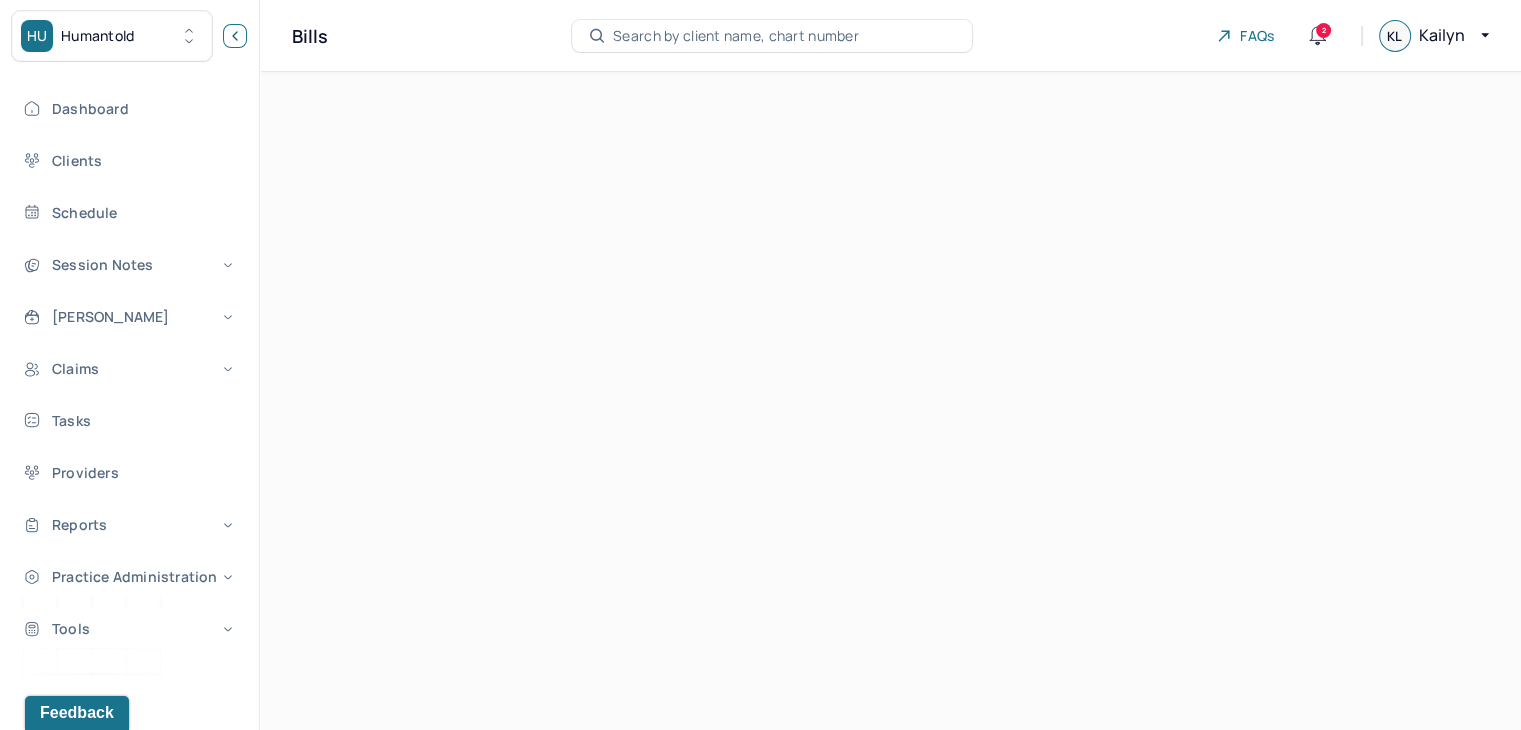 click 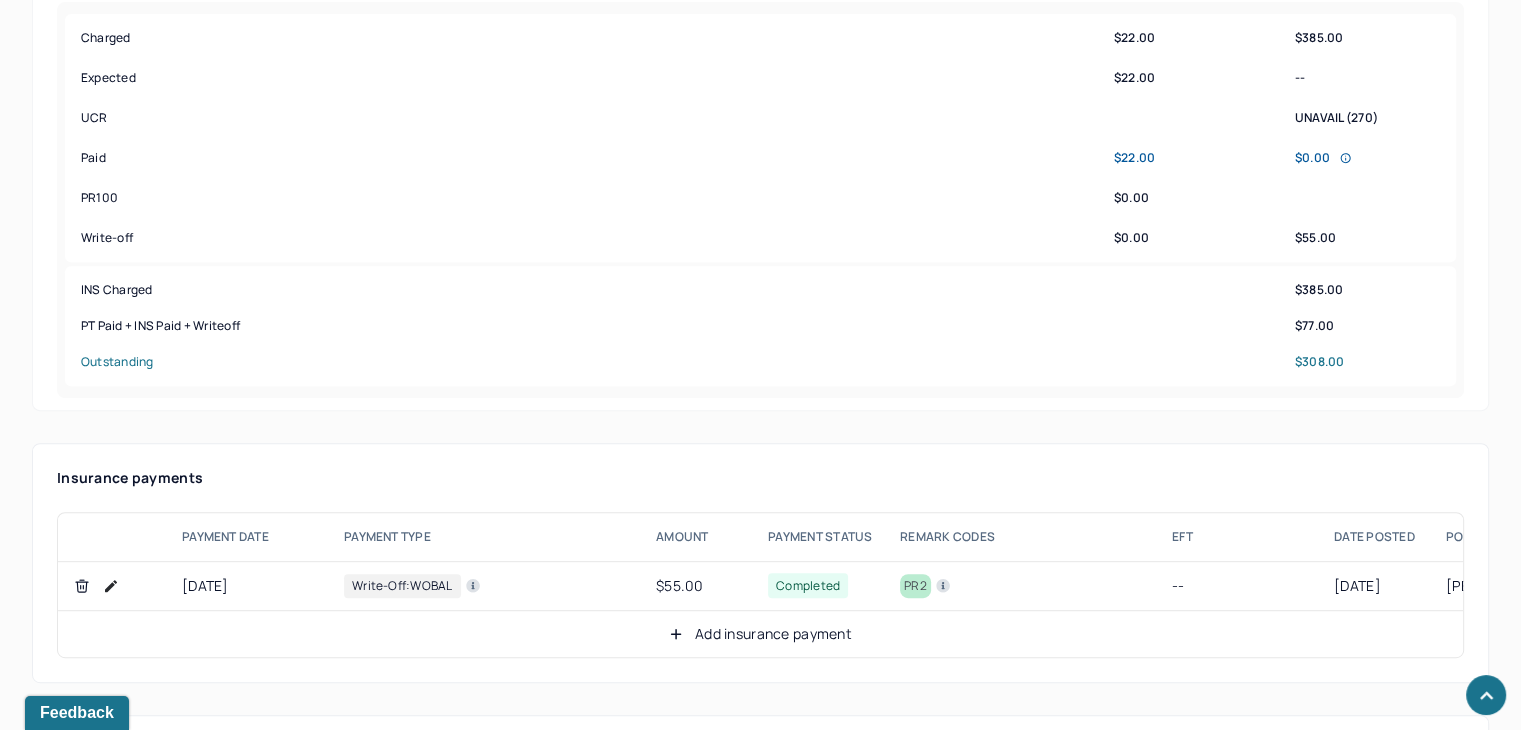 scroll, scrollTop: 894, scrollLeft: 0, axis: vertical 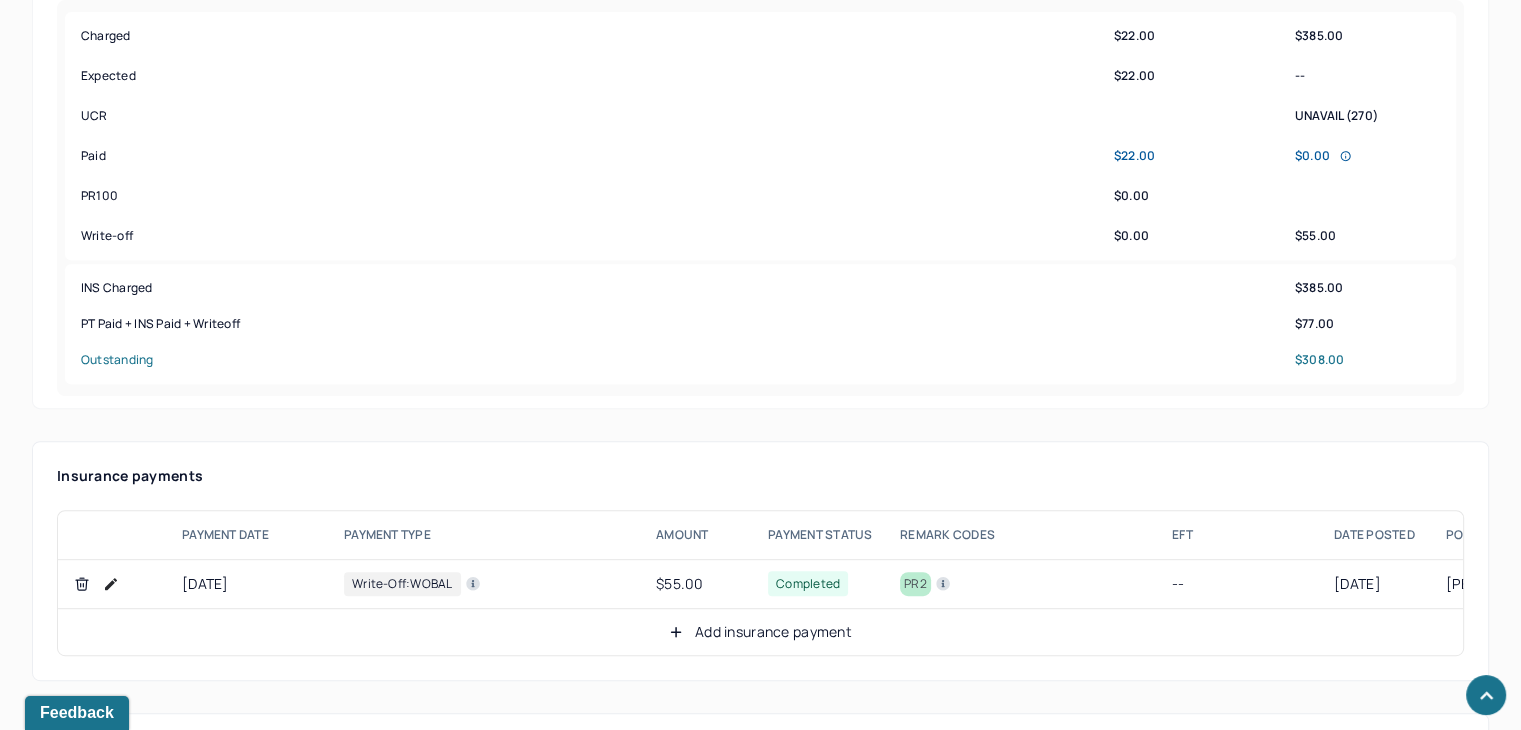 click on "Add insurance payment" at bounding box center (760, 632) 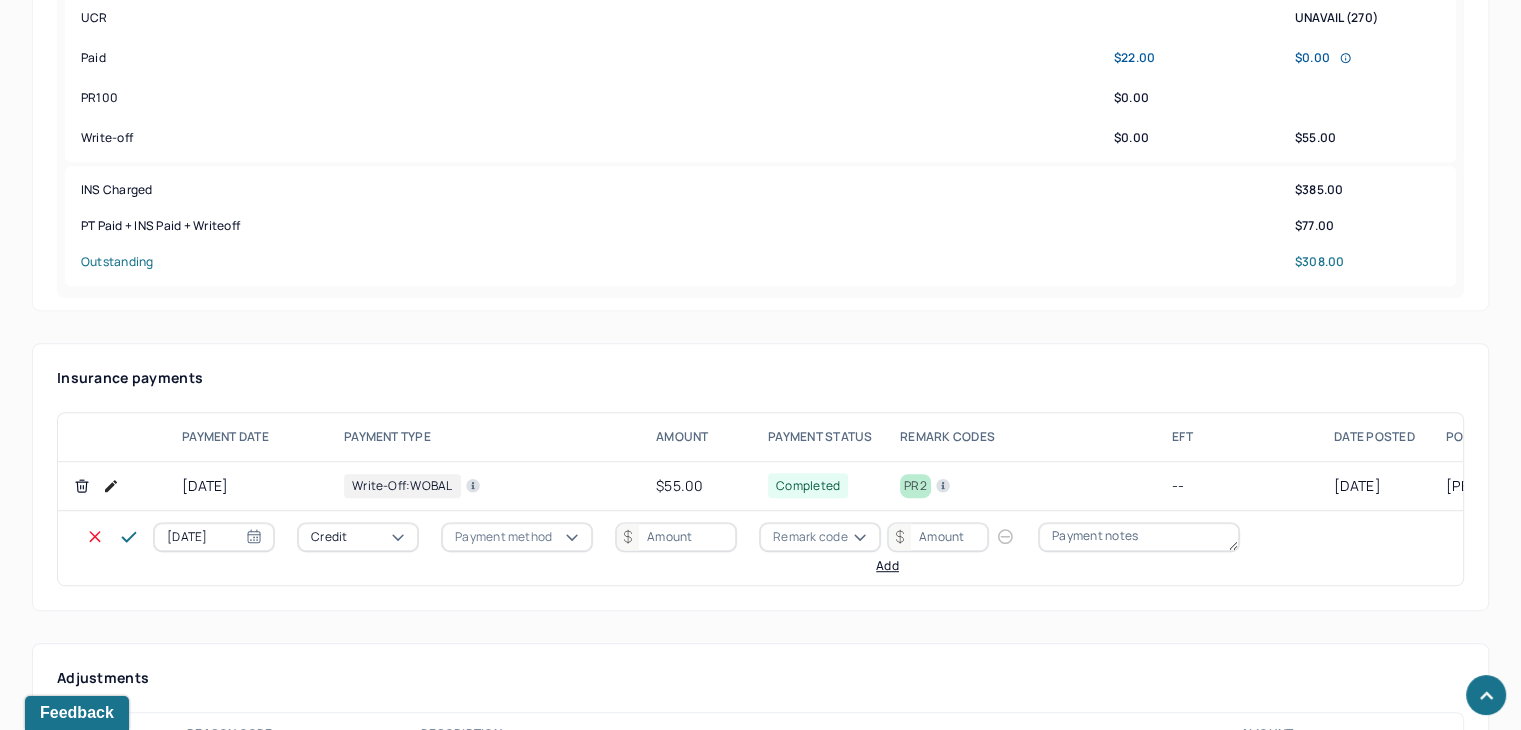 scroll, scrollTop: 996, scrollLeft: 0, axis: vertical 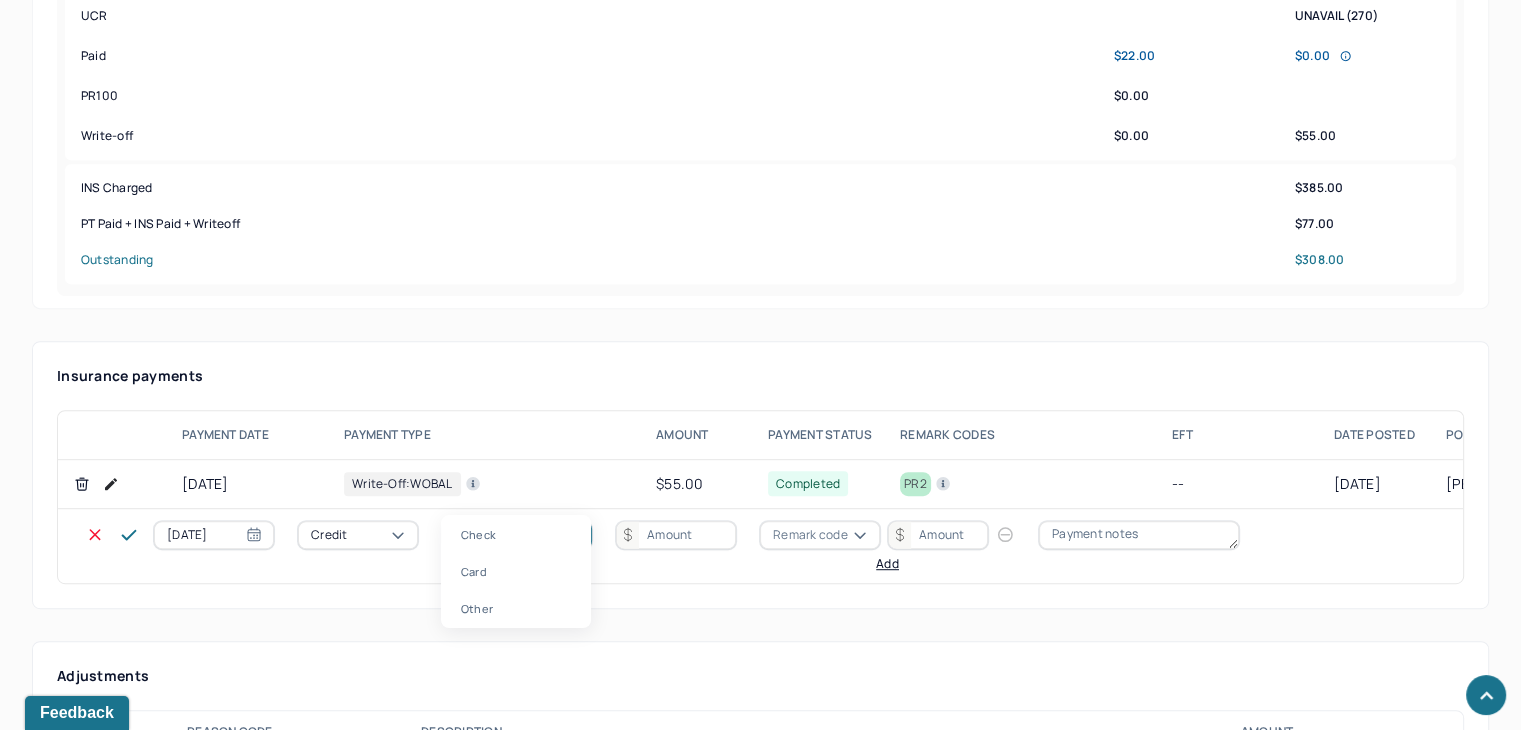 click on "Payment method" at bounding box center (503, 535) 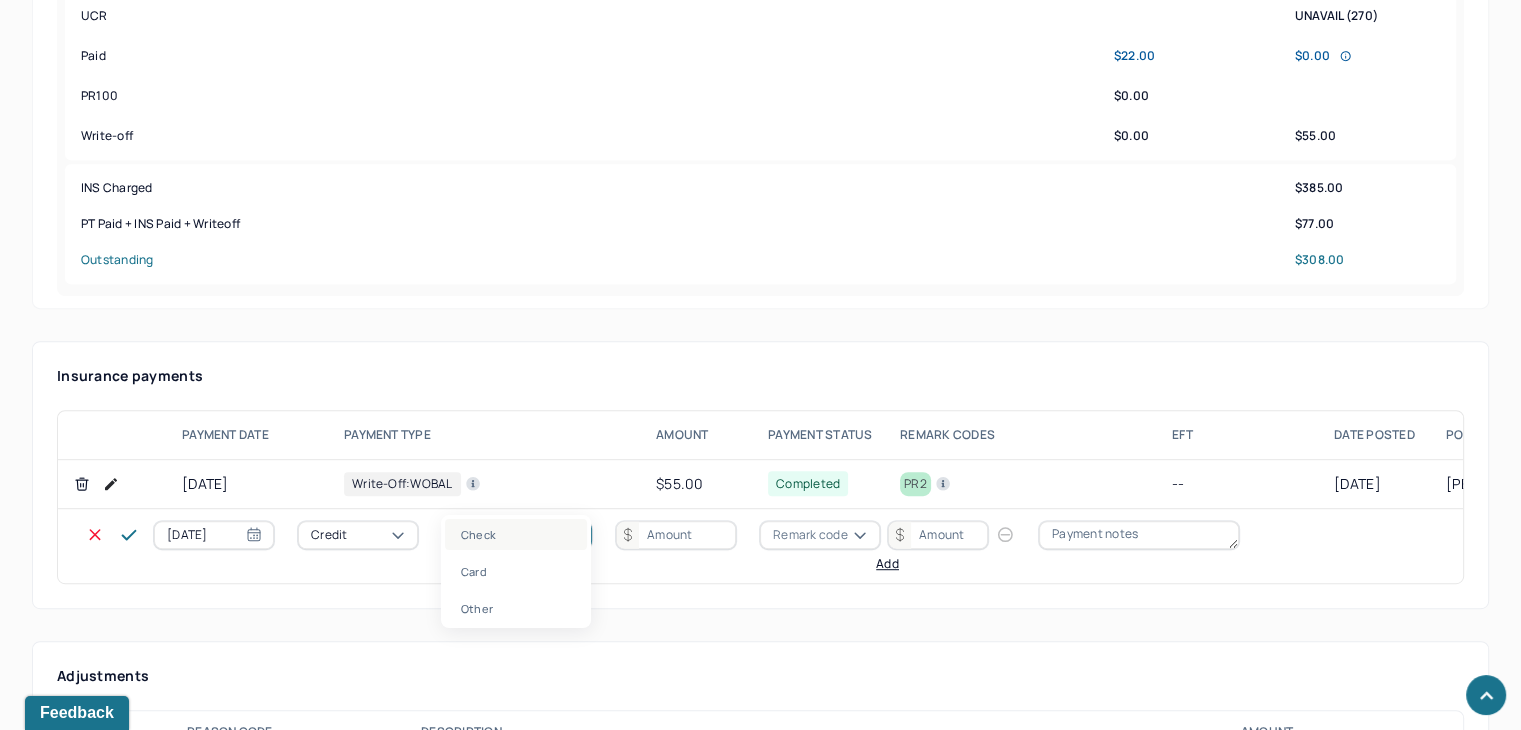 click on "Check" at bounding box center [516, 534] 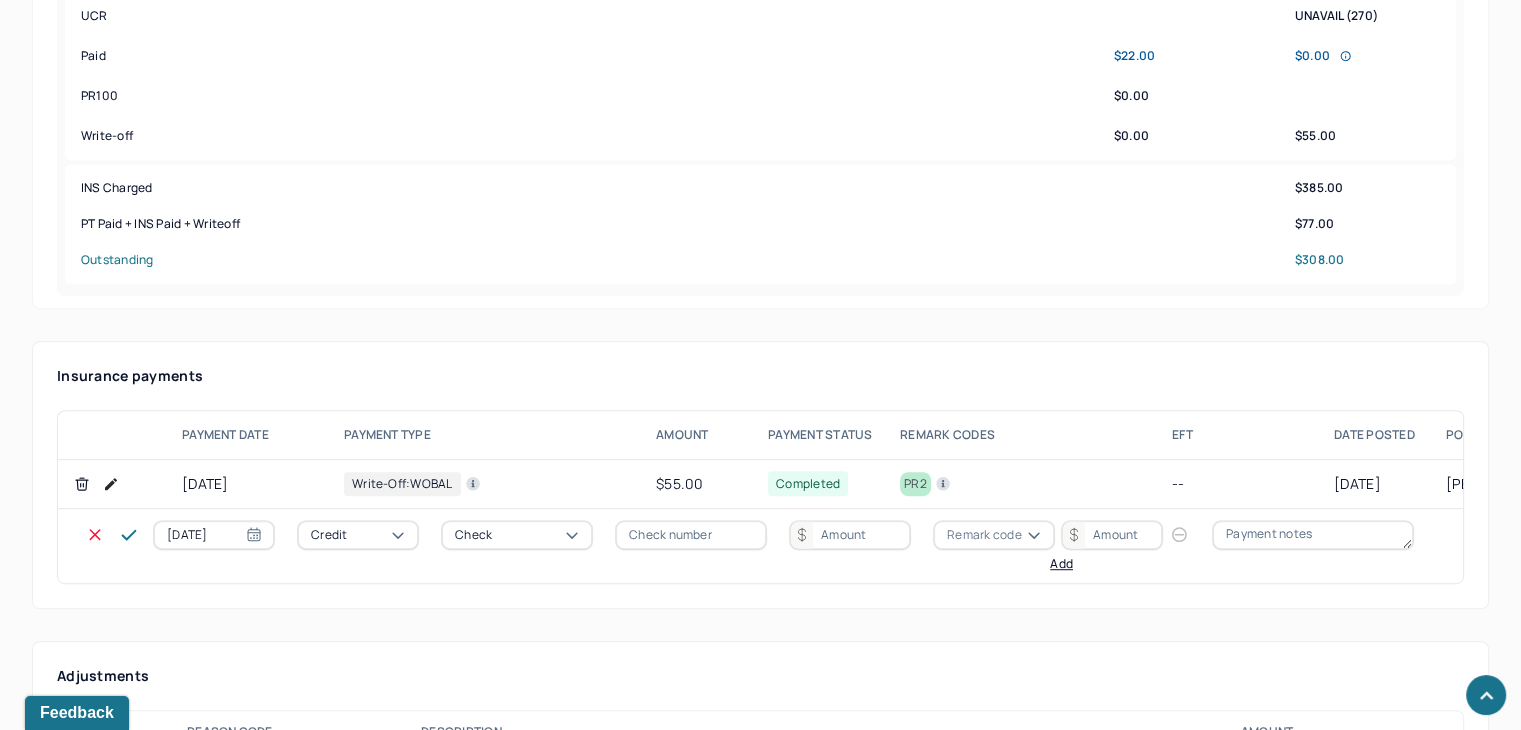 click at bounding box center [691, 535] 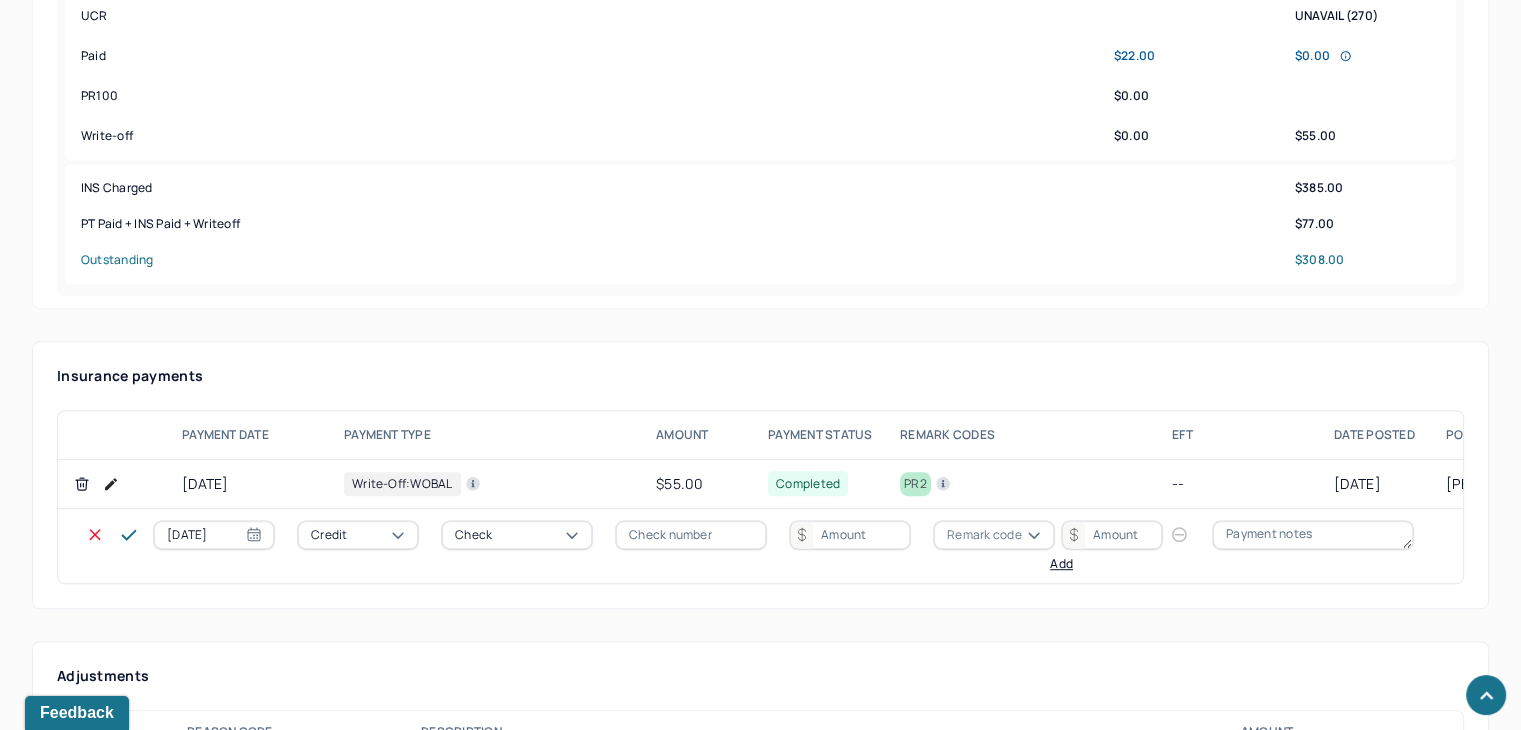 click at bounding box center [850, 535] 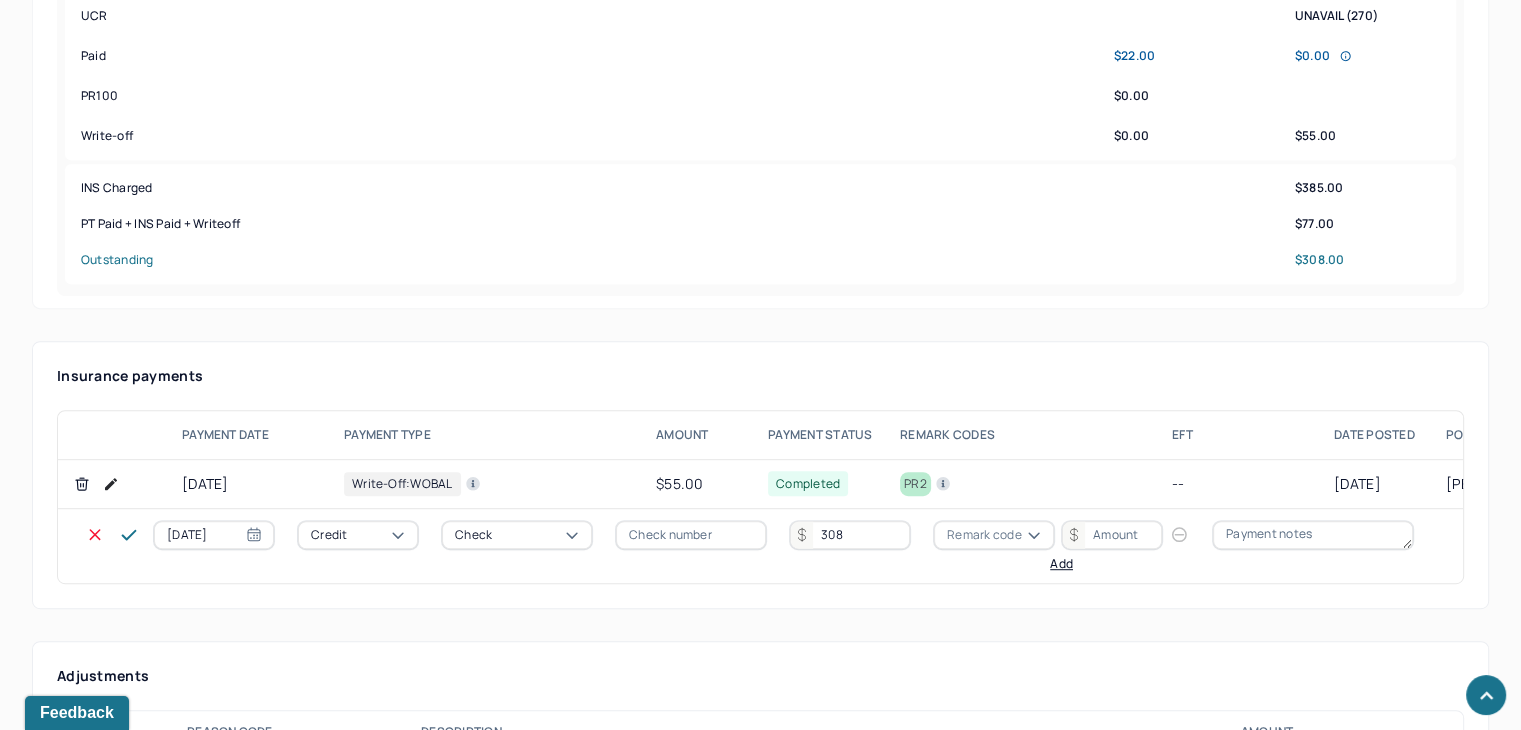 type on "308" 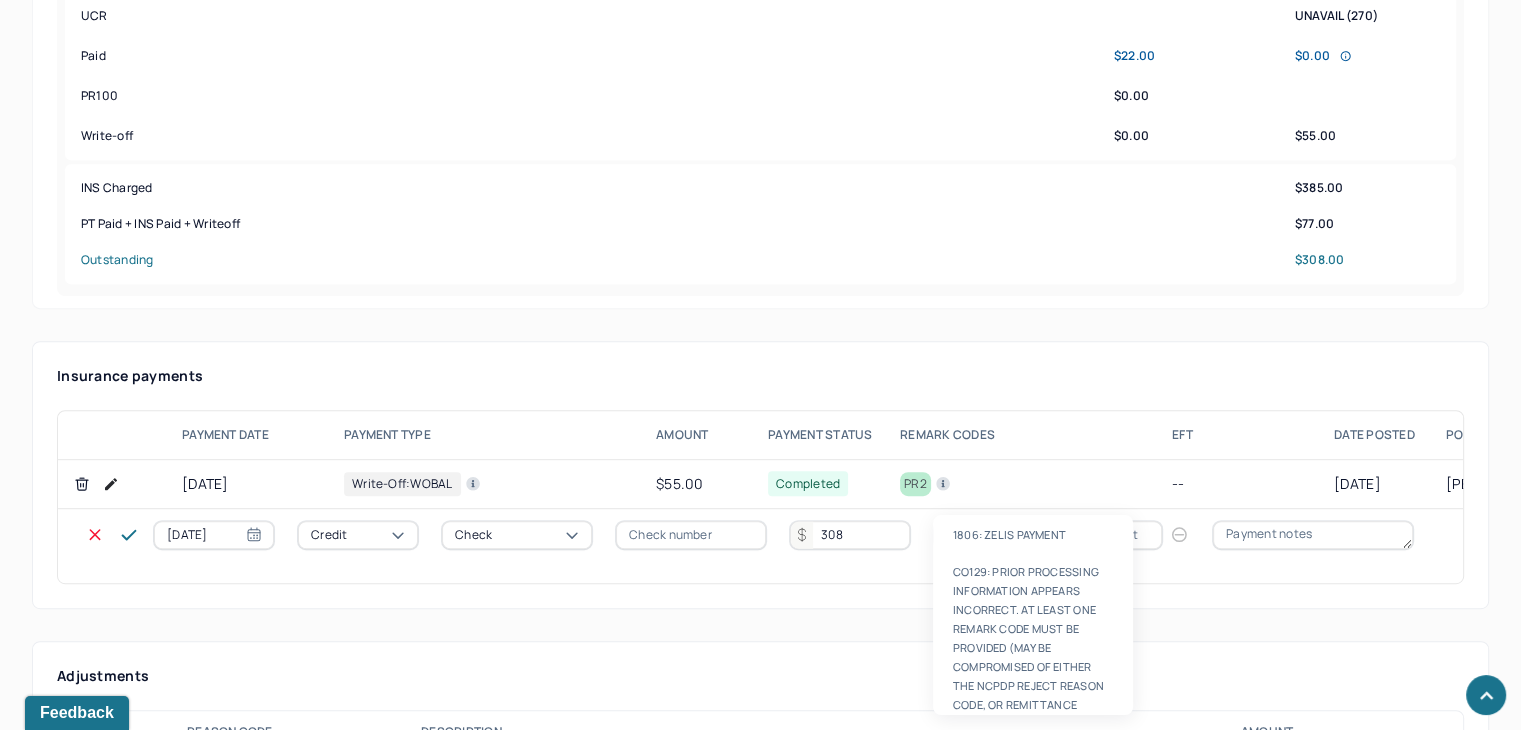 click on "Remark code" at bounding box center (984, 535) 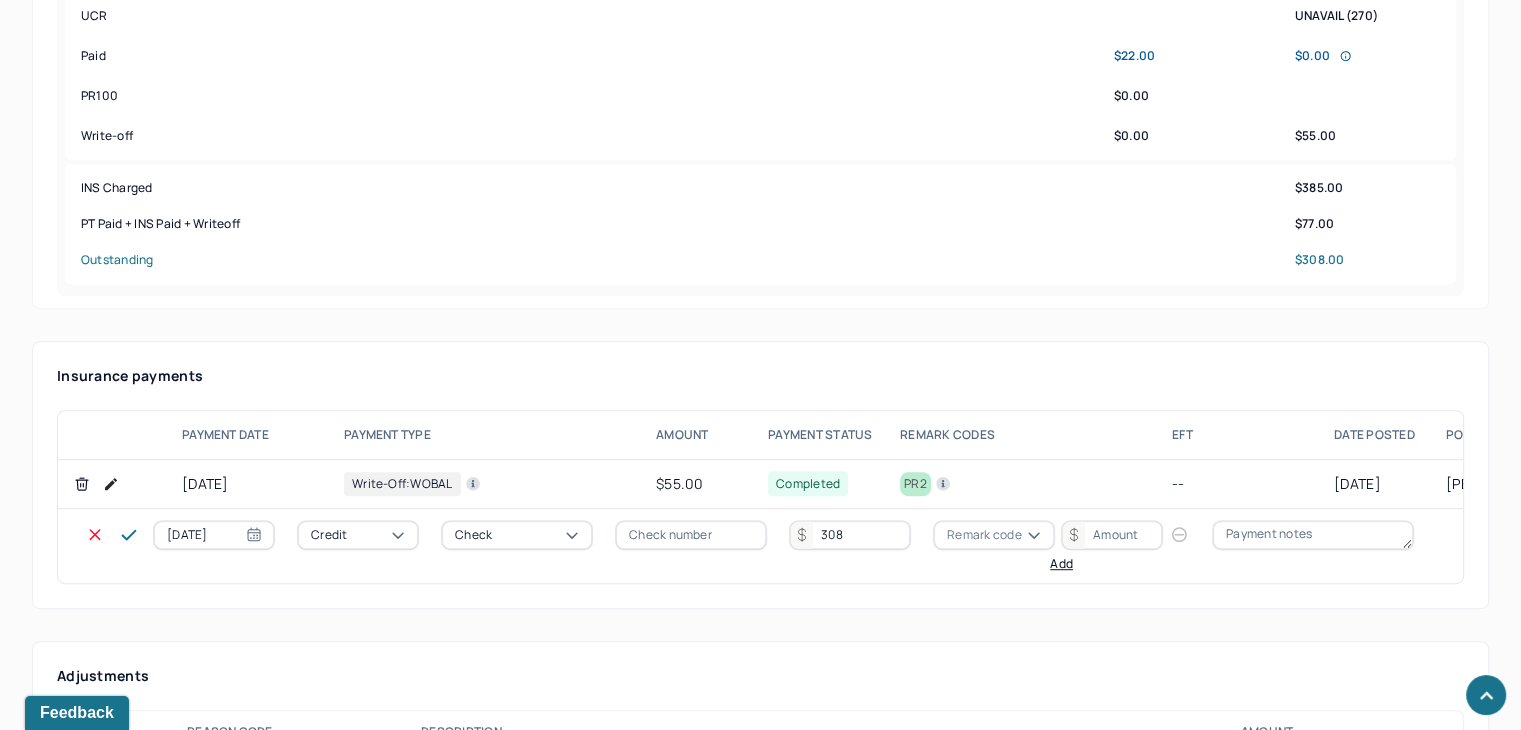 click on "308" at bounding box center (850, 535) 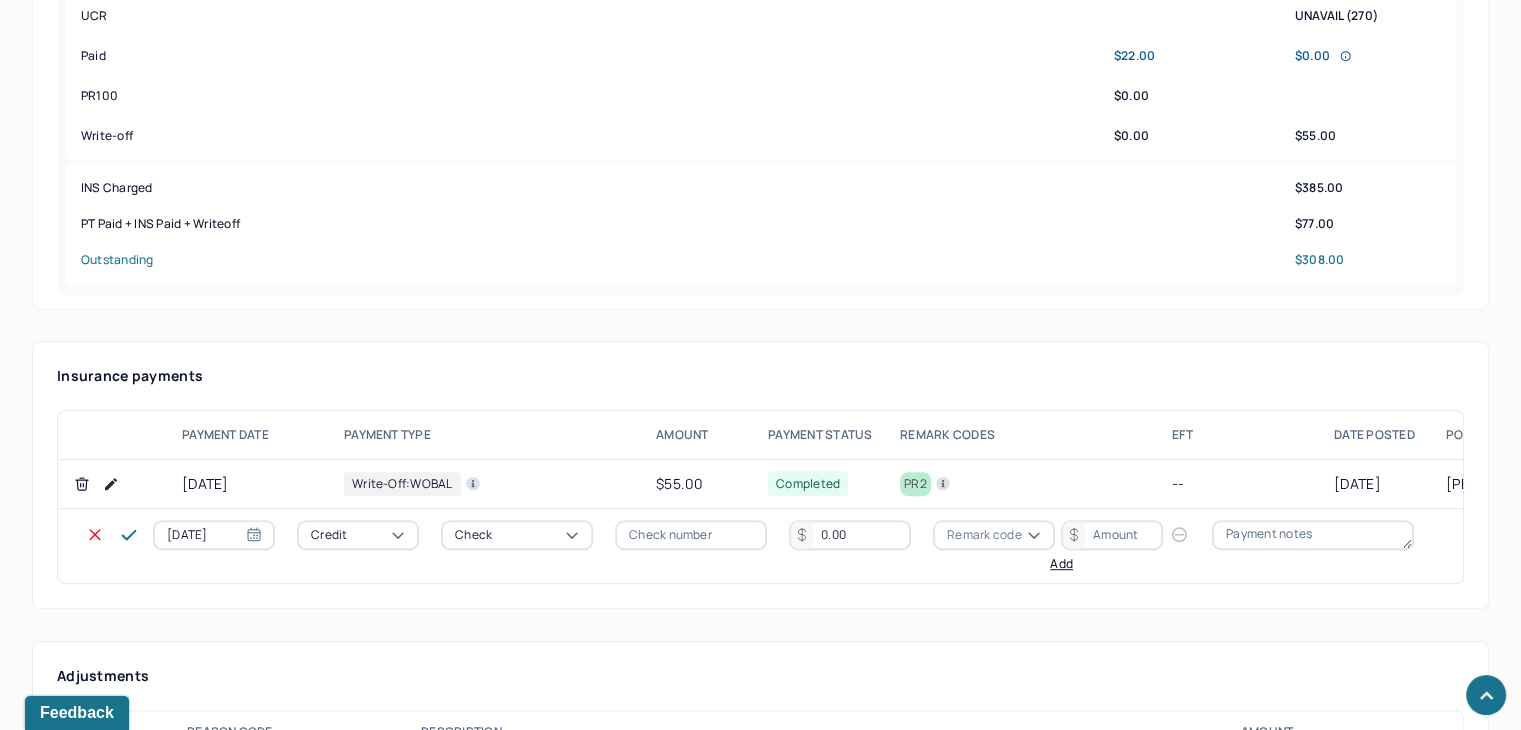 type on "0.00" 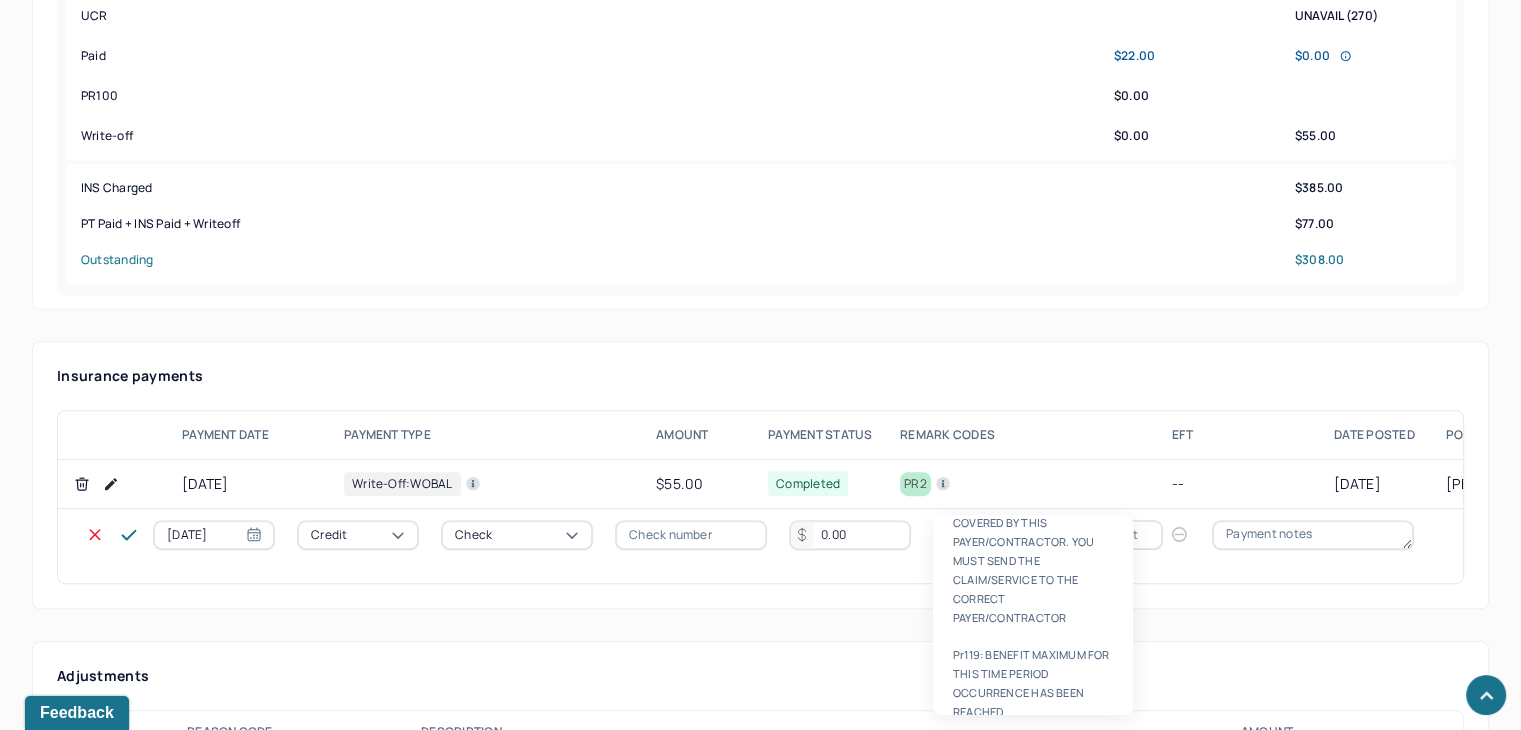 scroll, scrollTop: 8, scrollLeft: 0, axis: vertical 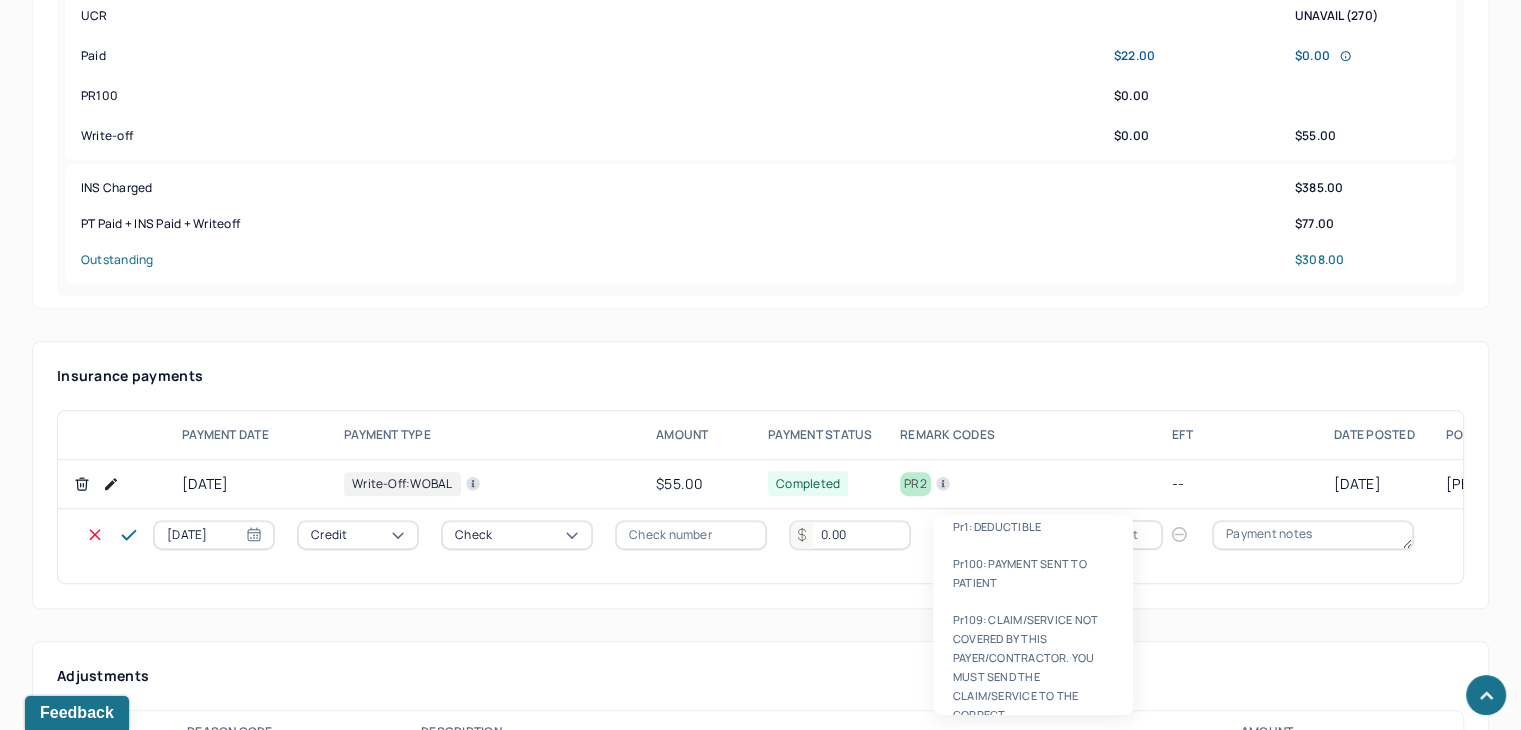 type on "pr100" 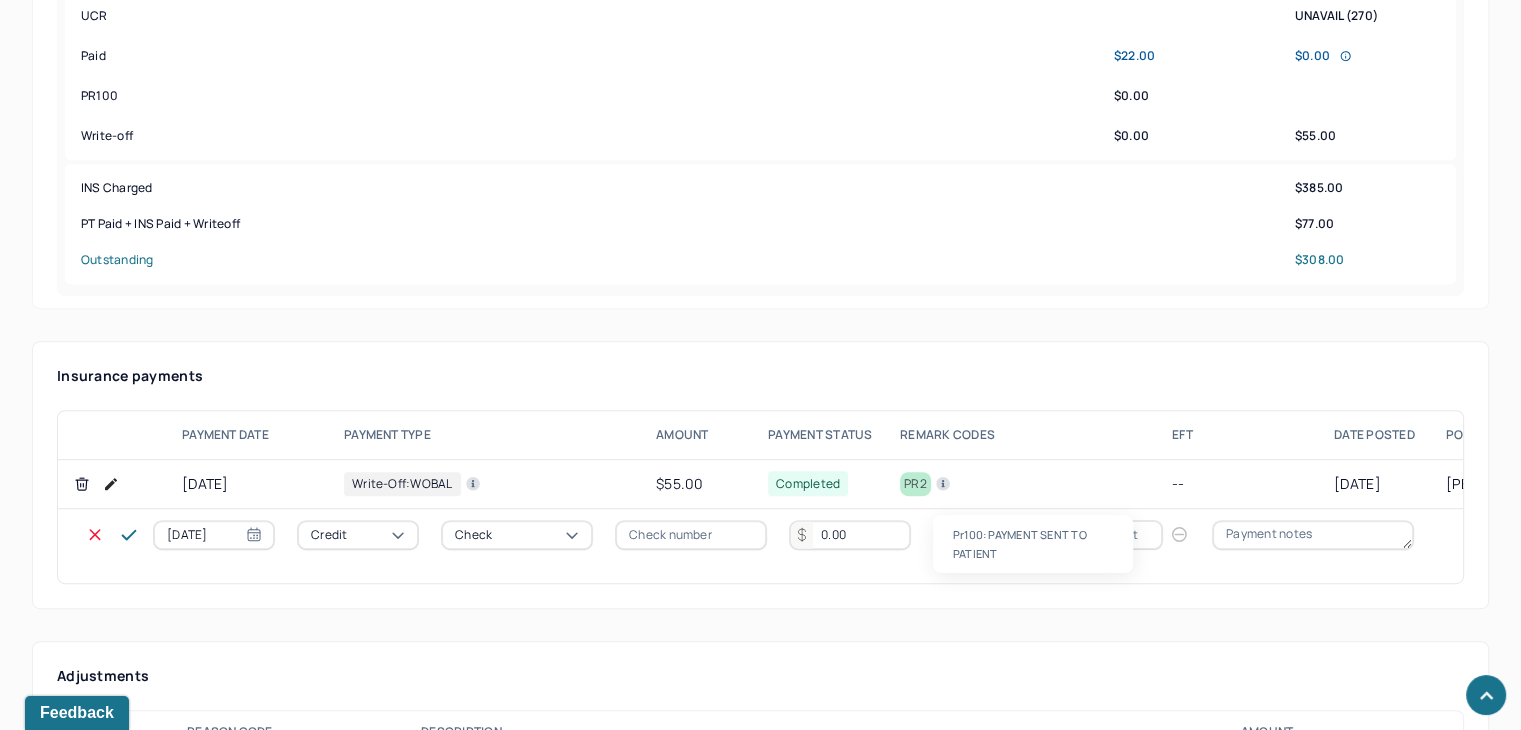 scroll, scrollTop: 0, scrollLeft: 0, axis: both 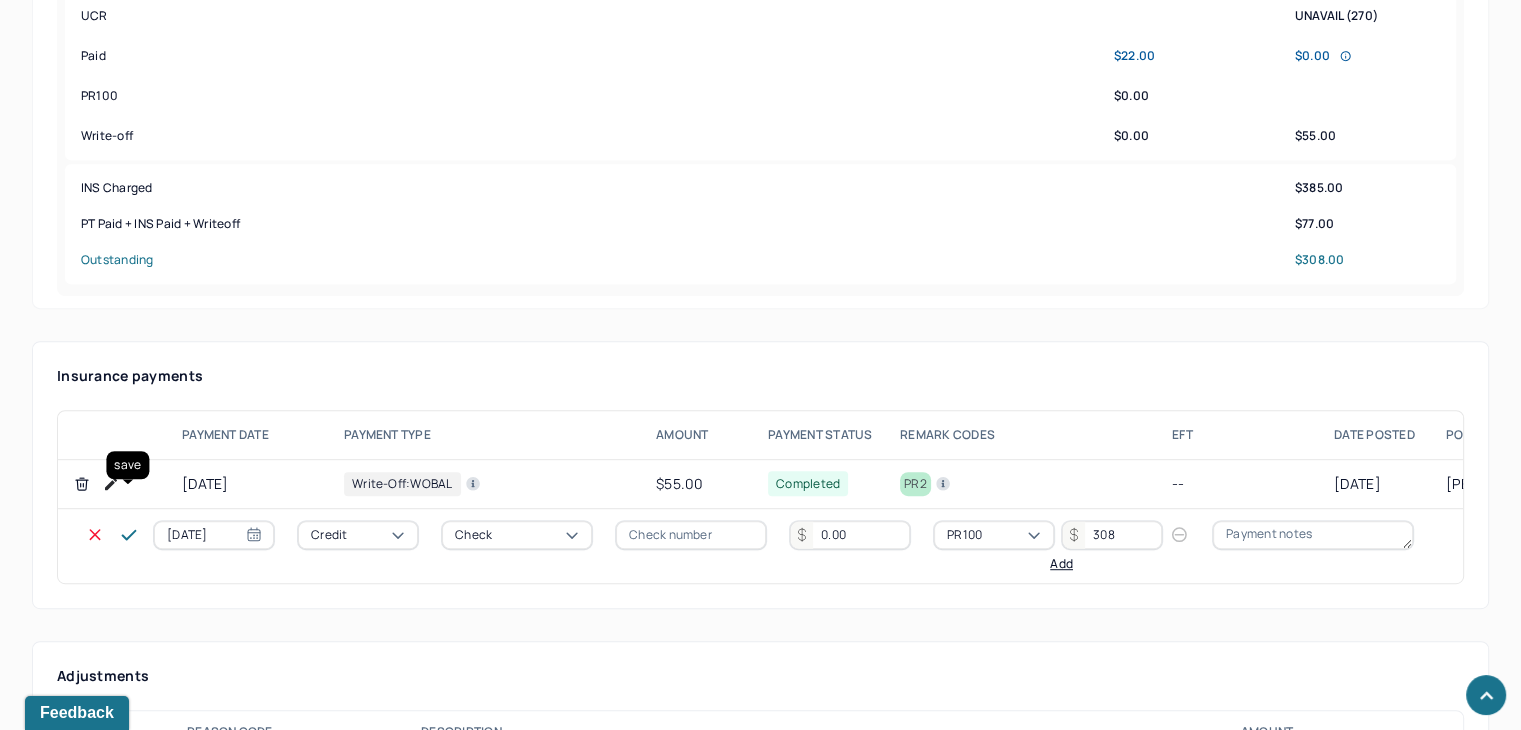 type on "308" 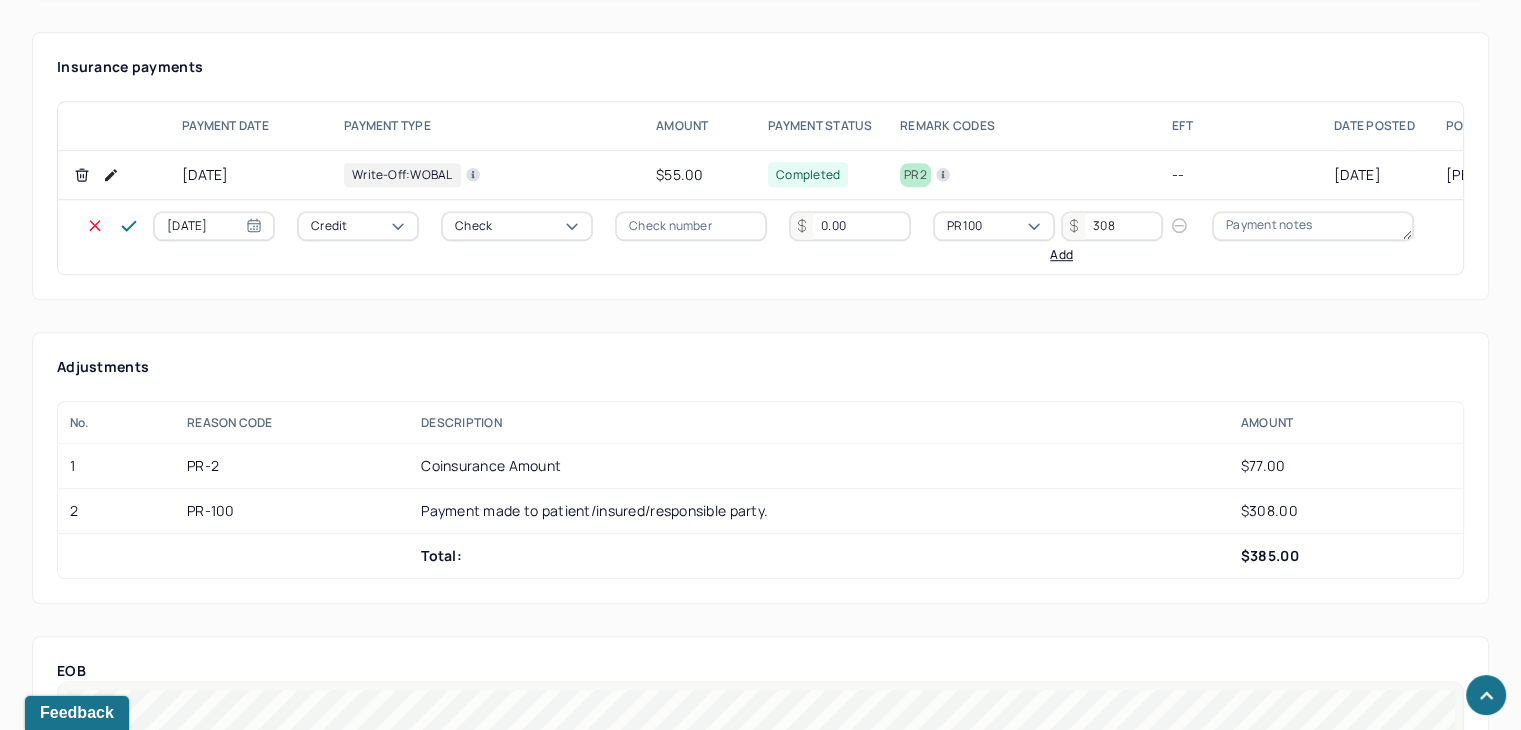 scroll, scrollTop: 1296, scrollLeft: 0, axis: vertical 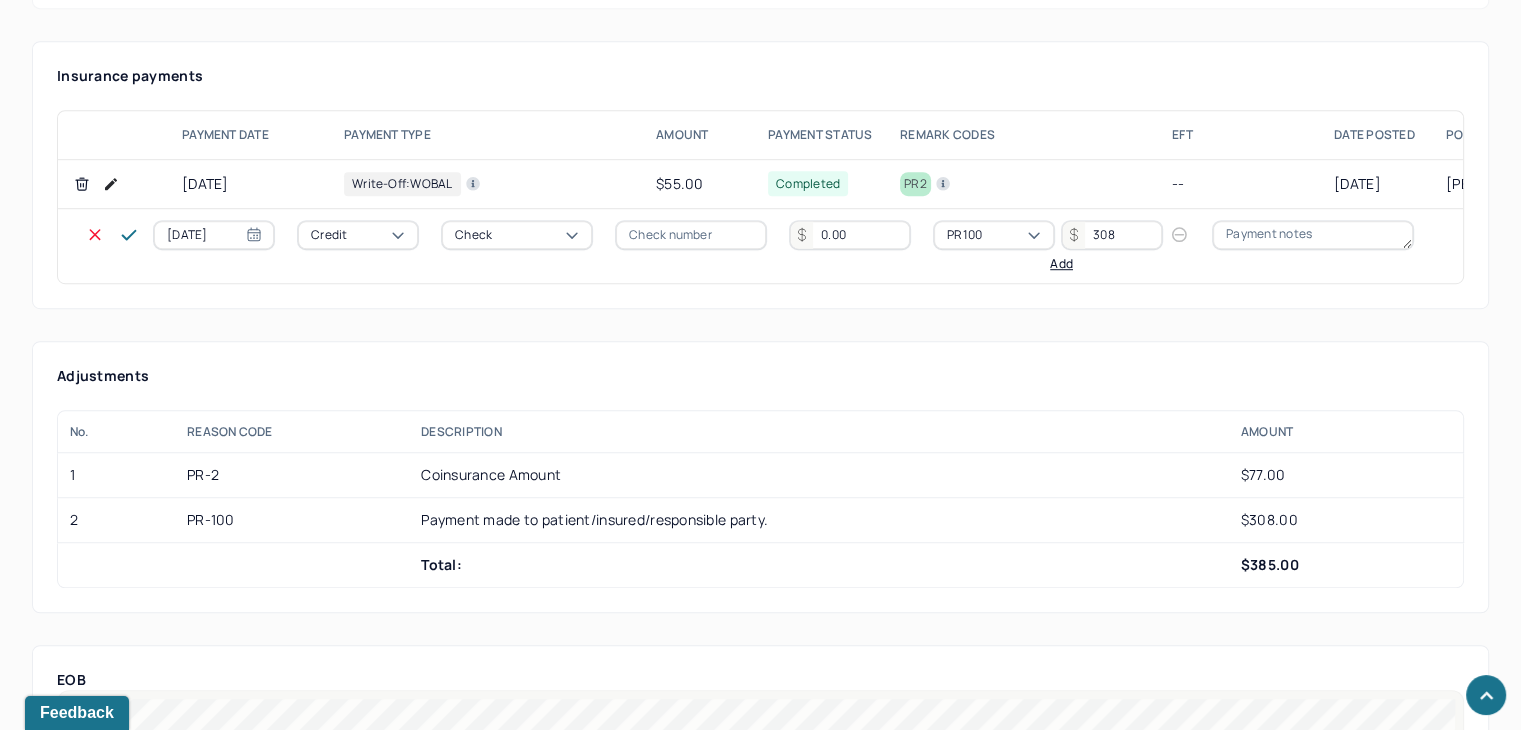 click at bounding box center (691, 235) 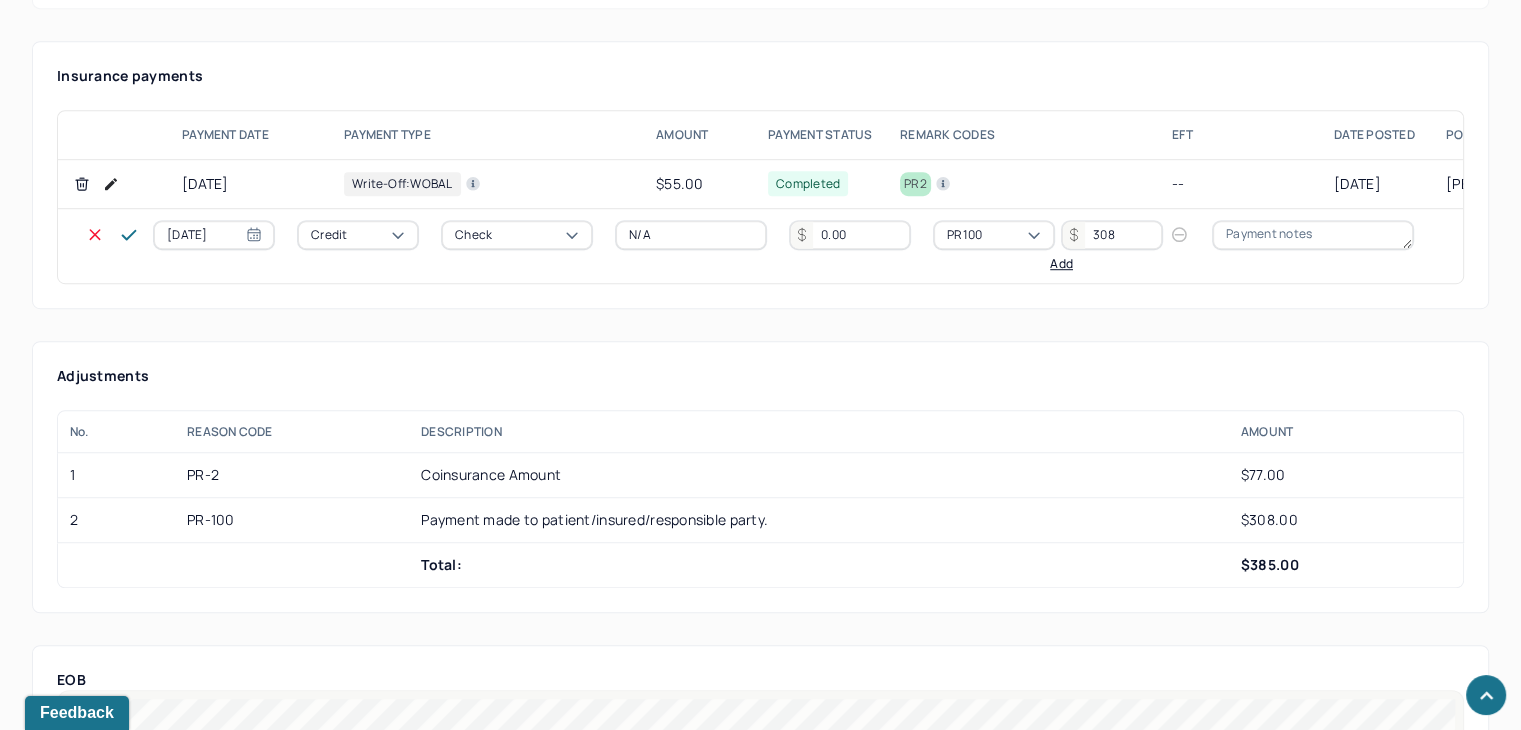 click 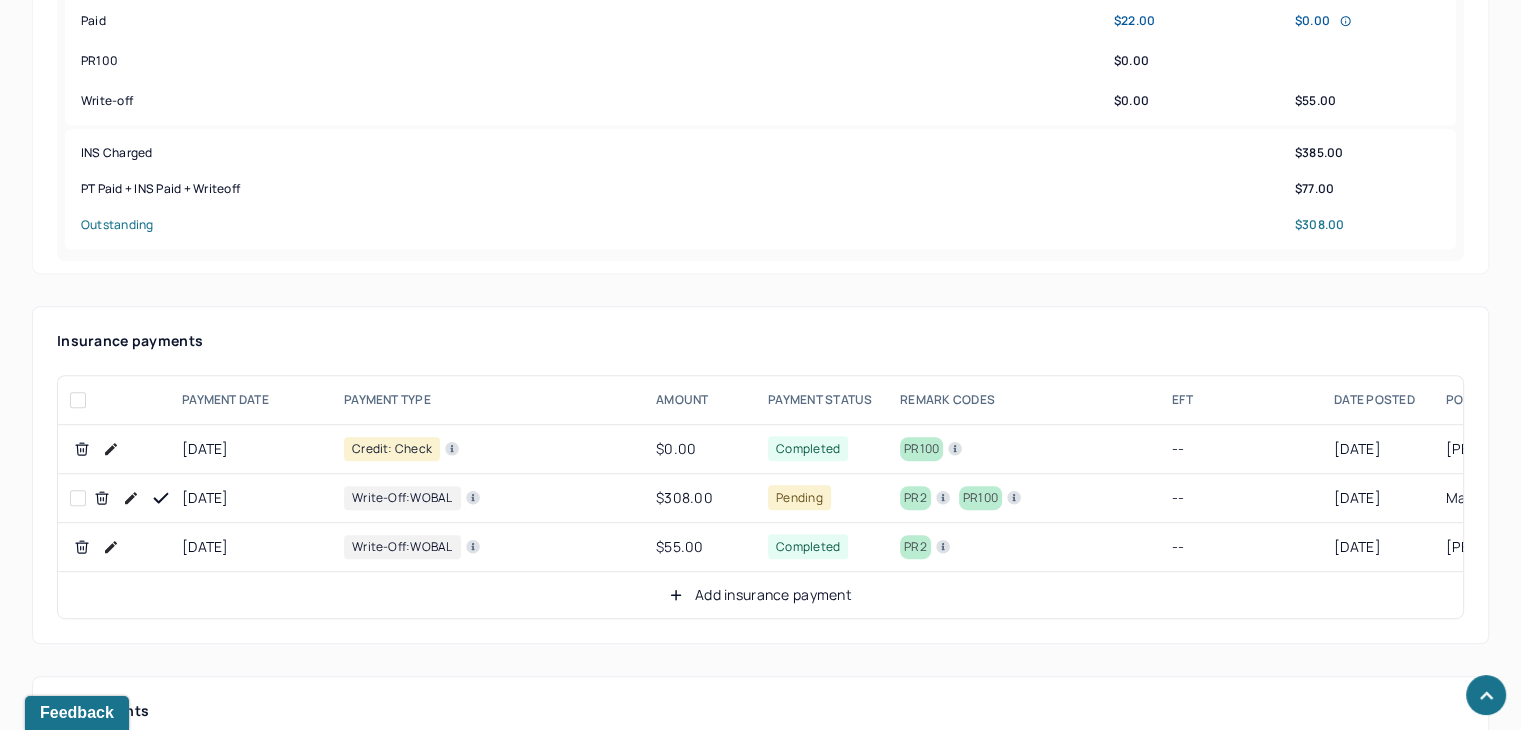 scroll, scrollTop: 1035, scrollLeft: 0, axis: vertical 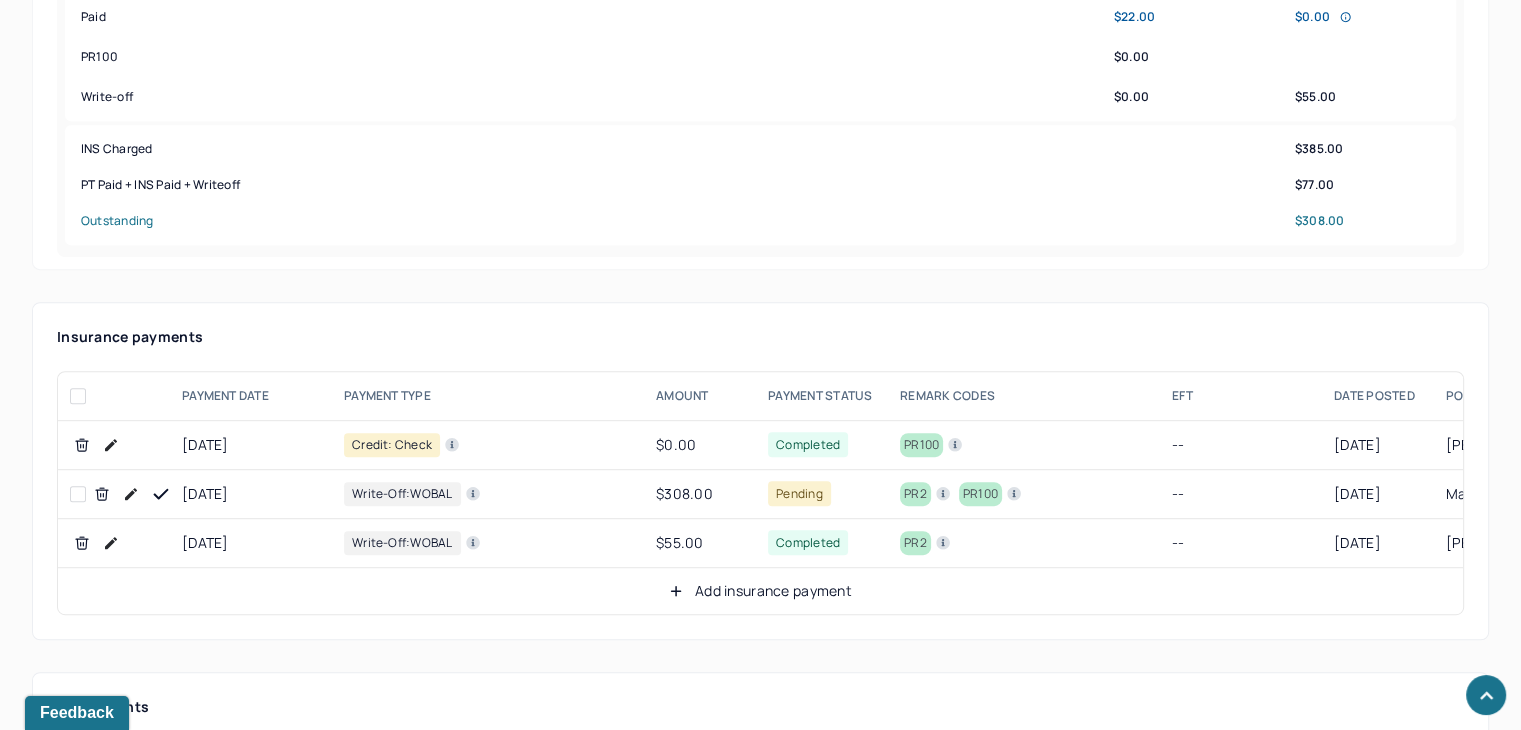 click 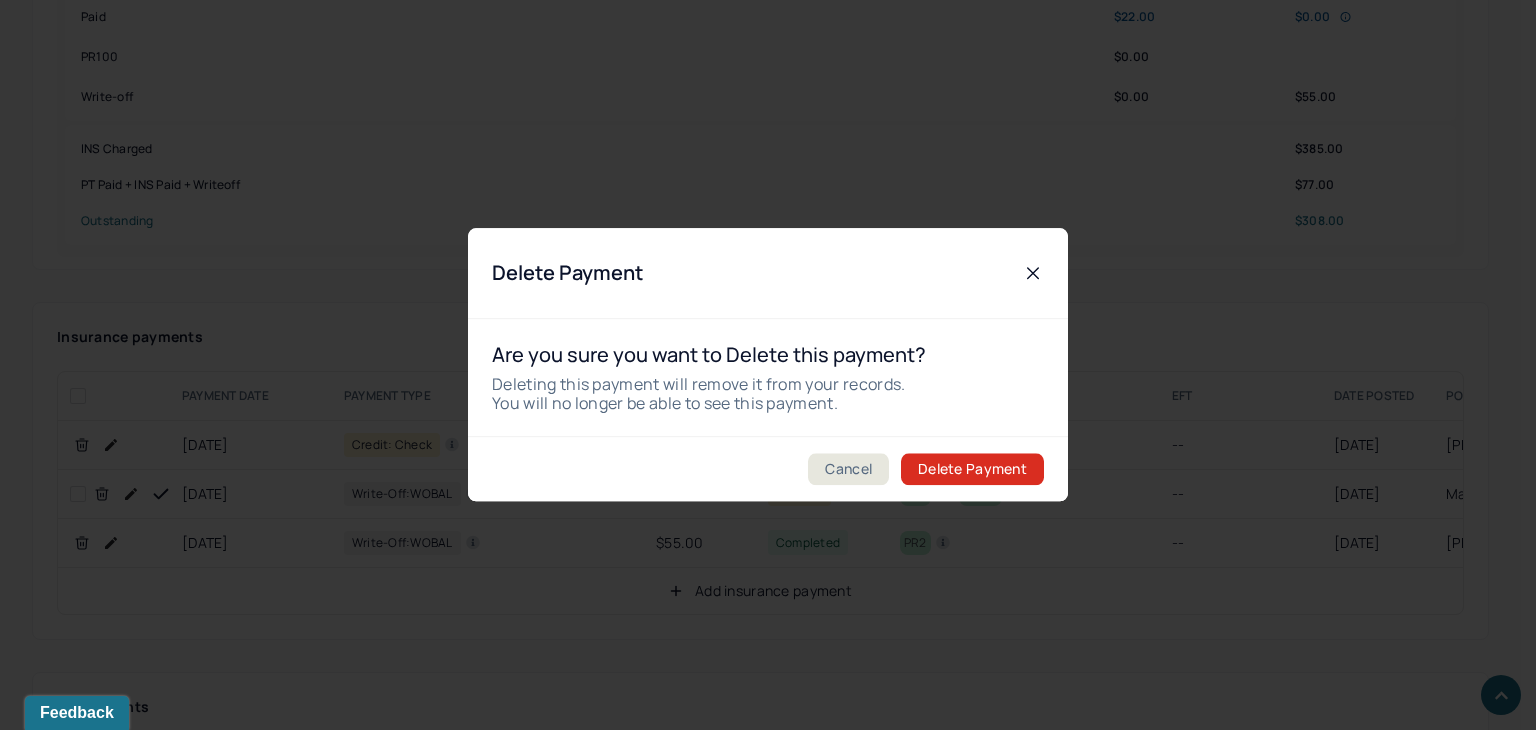 click on "Delete Payment" at bounding box center (972, 470) 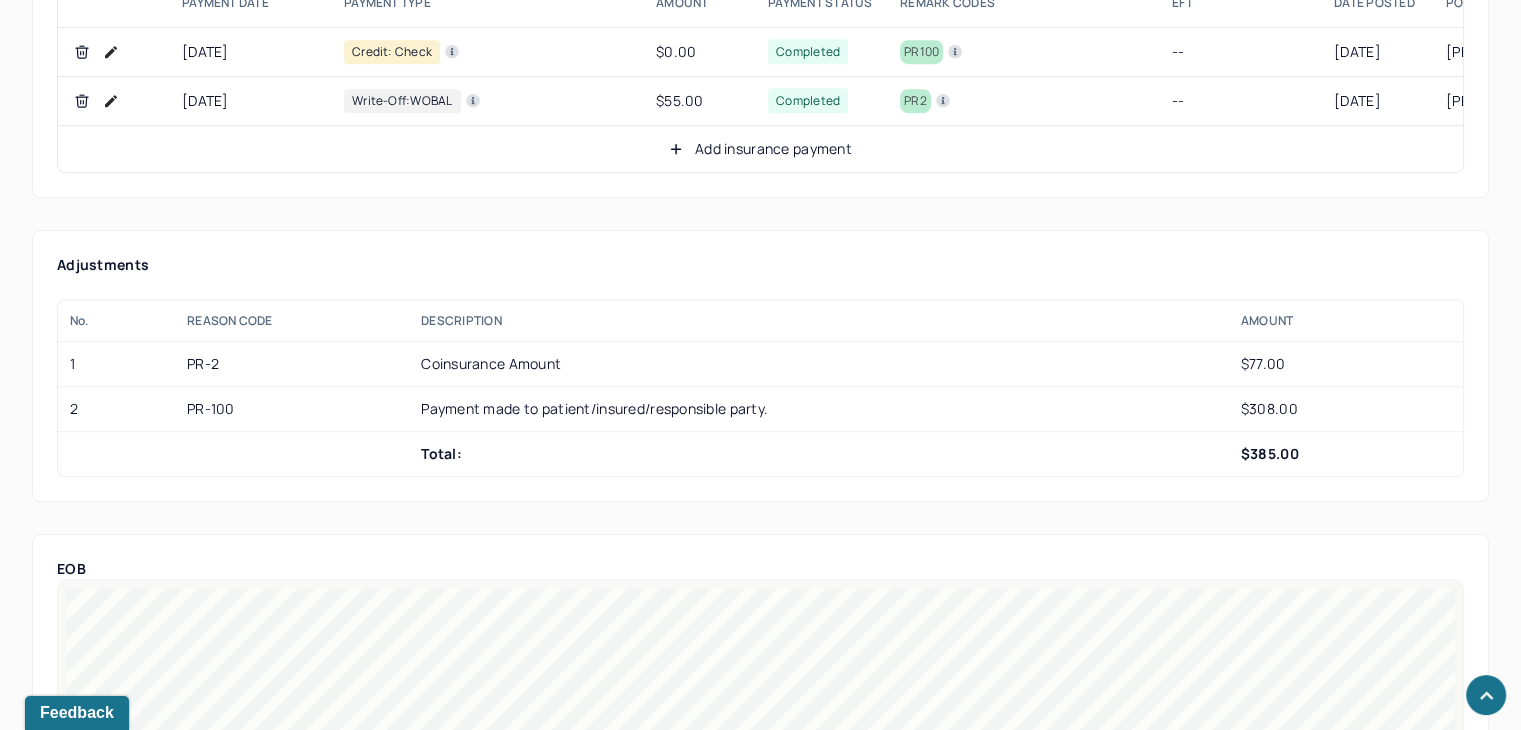 scroll, scrollTop: 1435, scrollLeft: 0, axis: vertical 